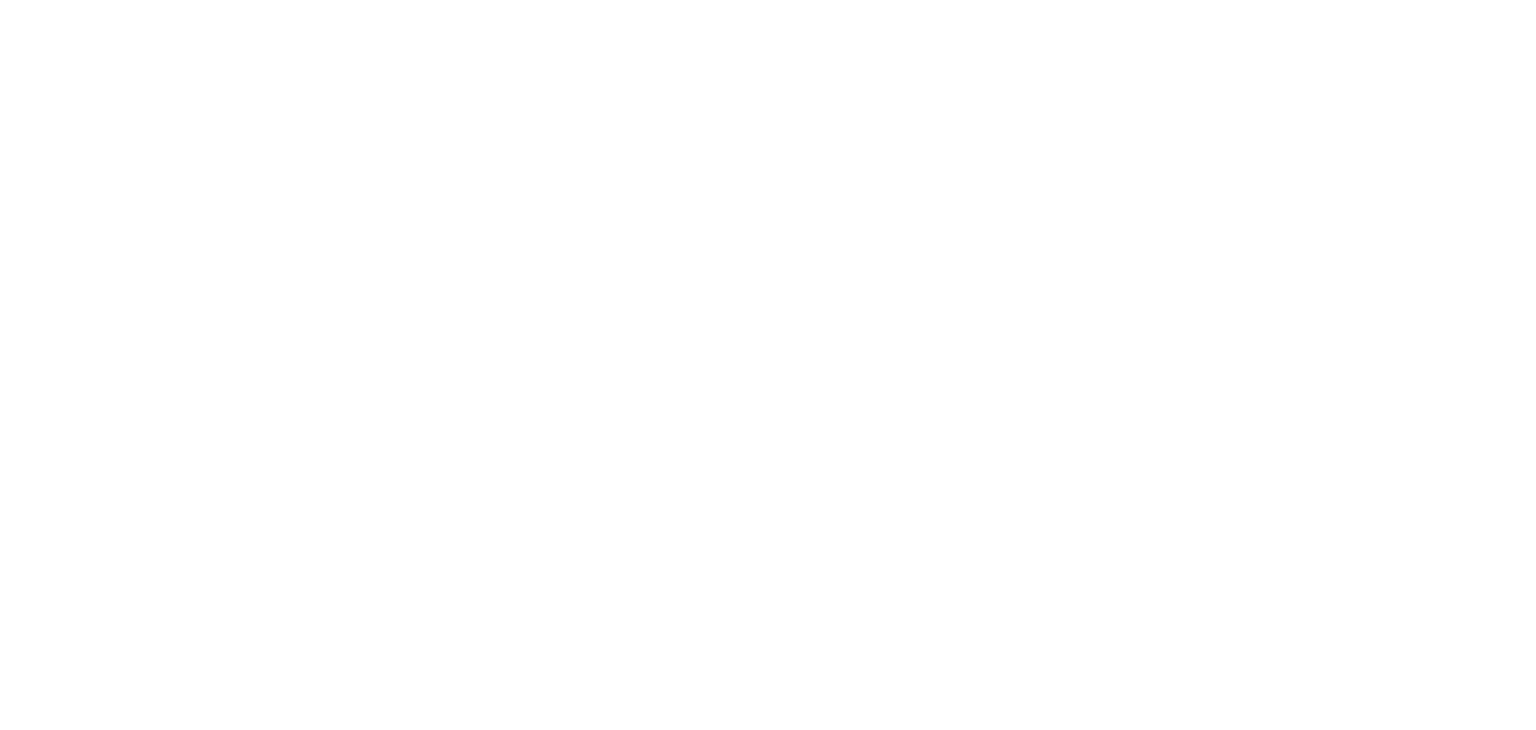 scroll, scrollTop: 0, scrollLeft: 0, axis: both 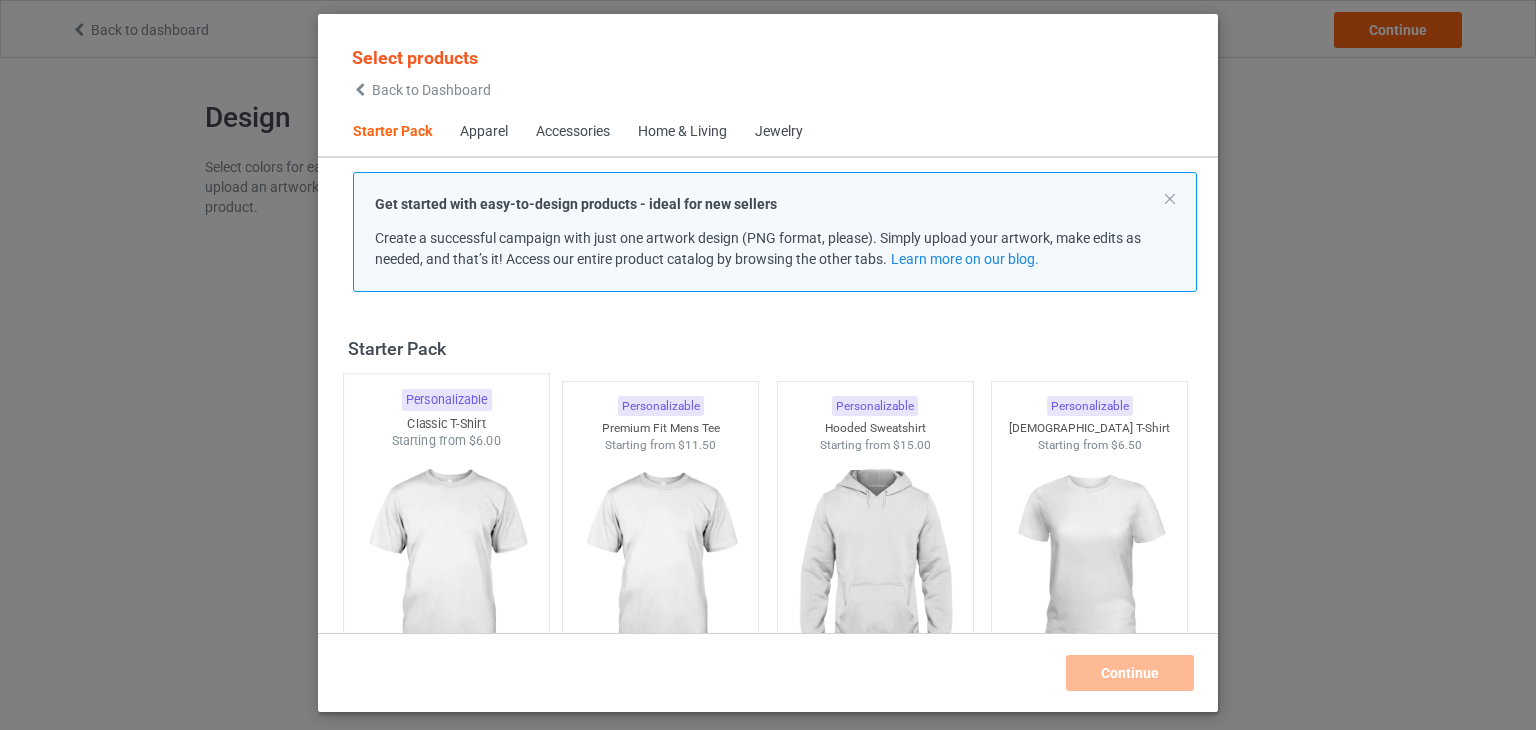 click at bounding box center [446, 567] 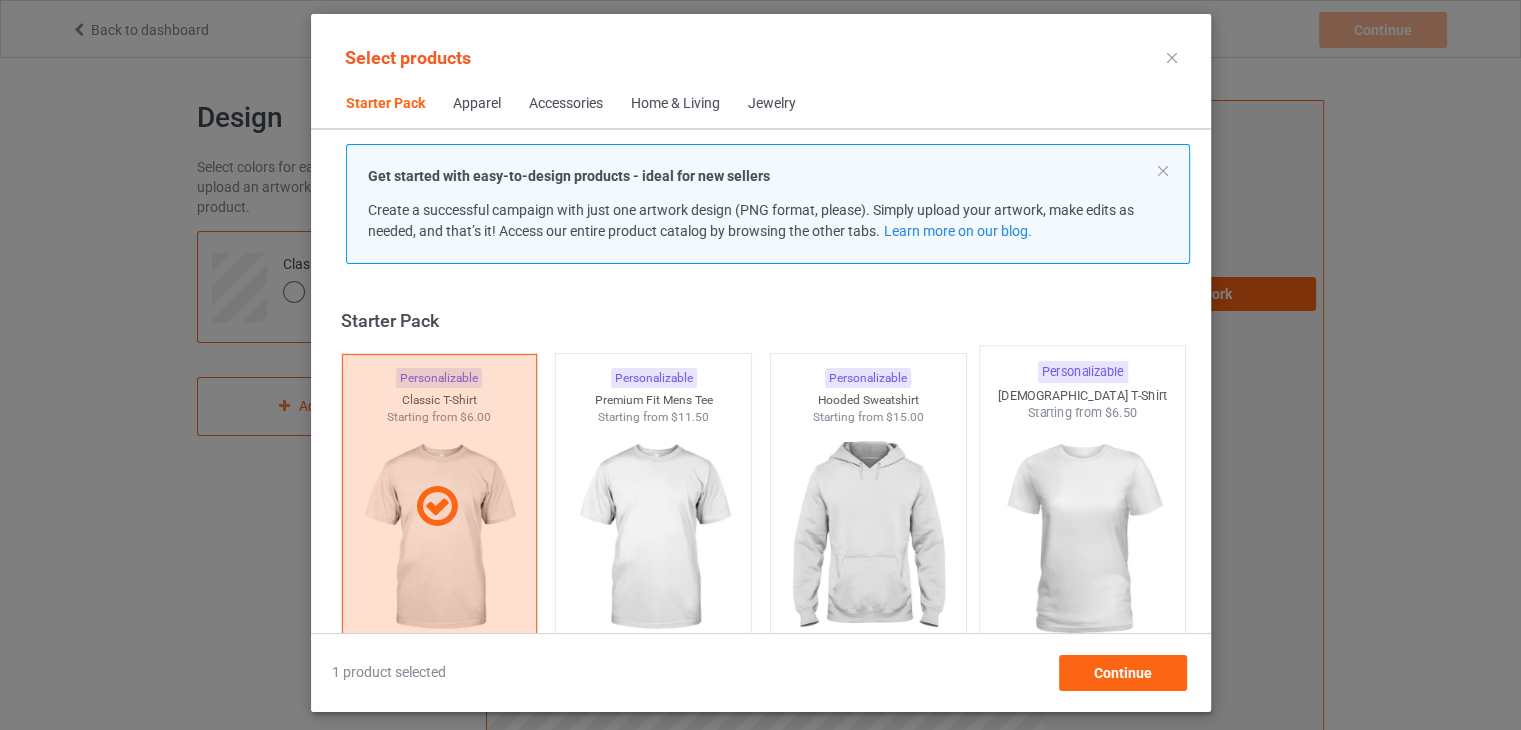 click at bounding box center (1082, 539) 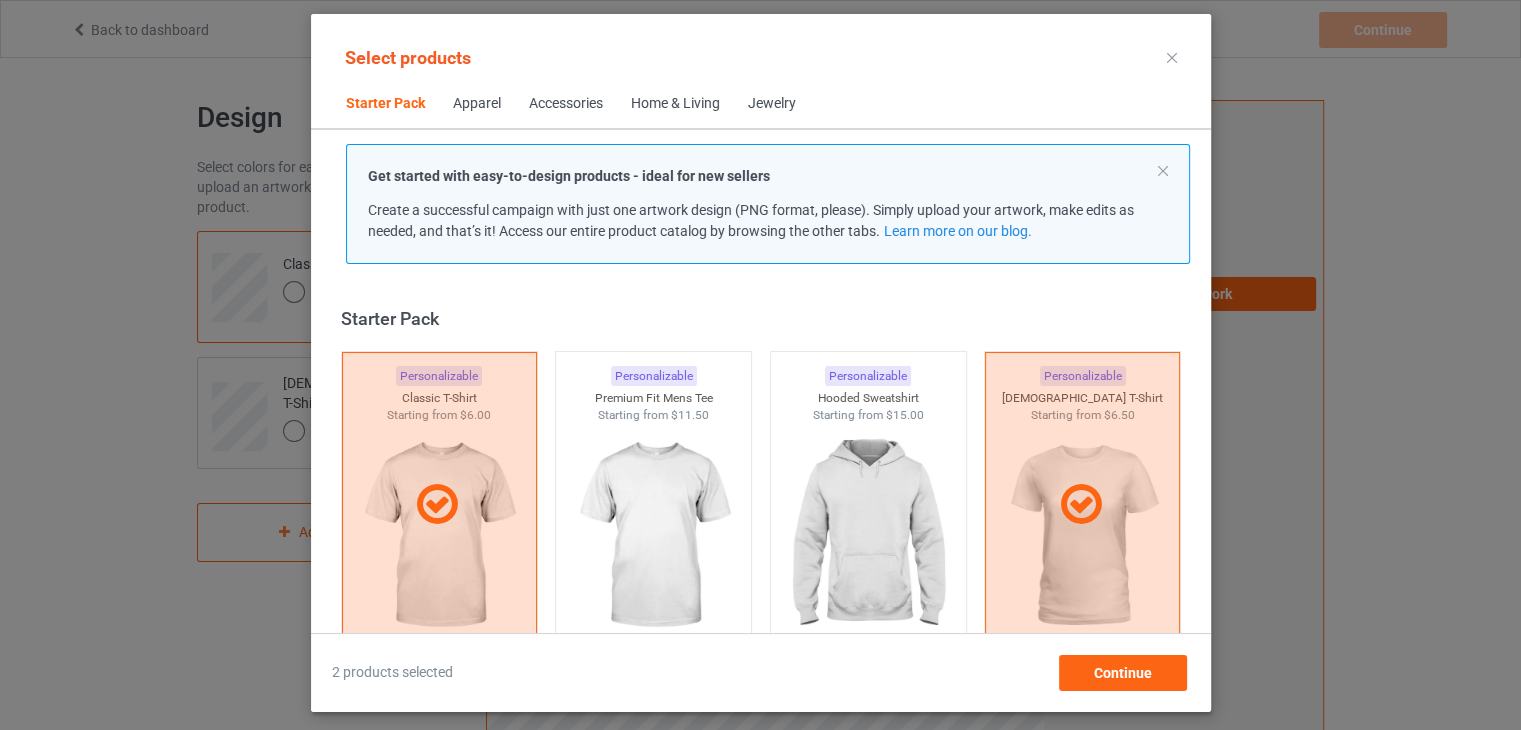 scroll, scrollTop: 0, scrollLeft: 0, axis: both 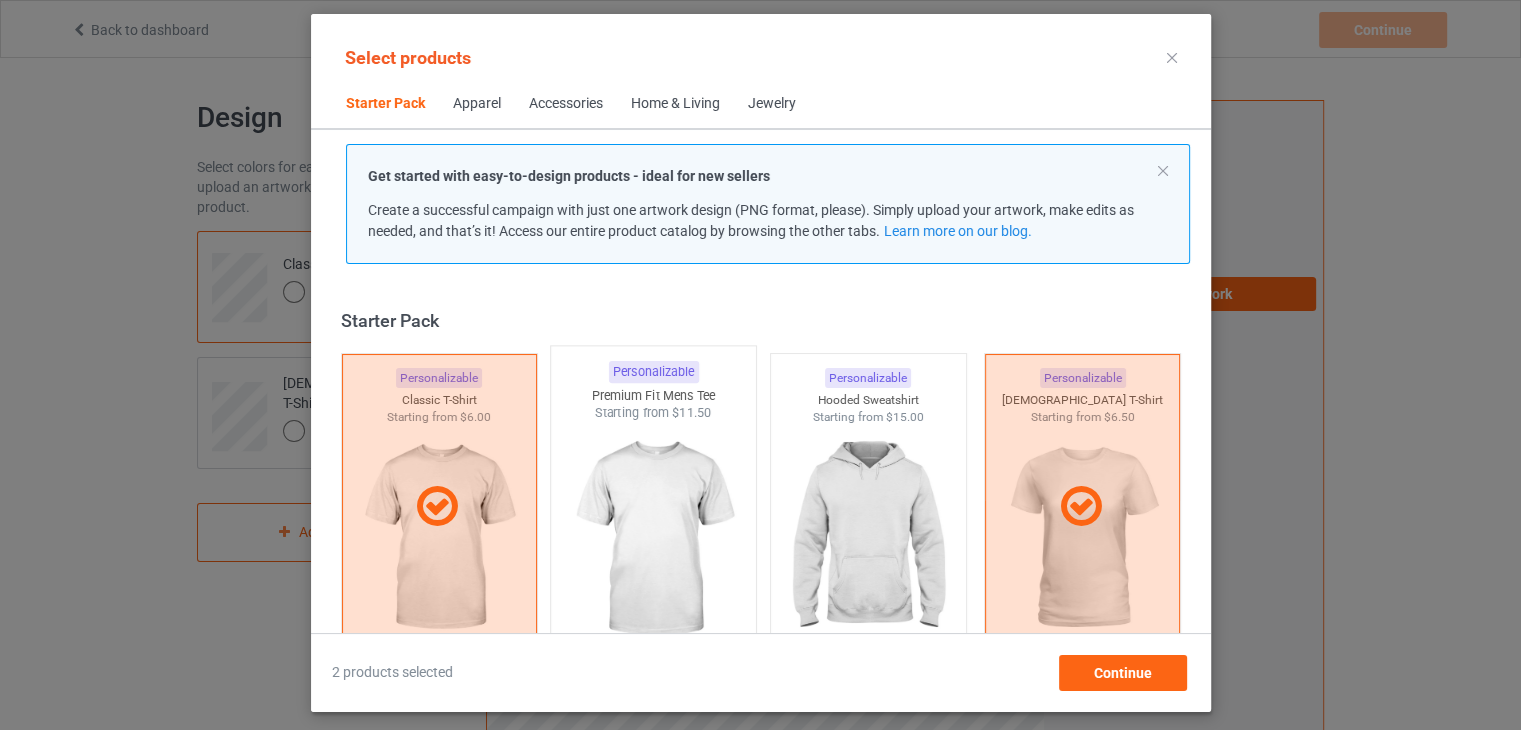 click at bounding box center [653, 539] 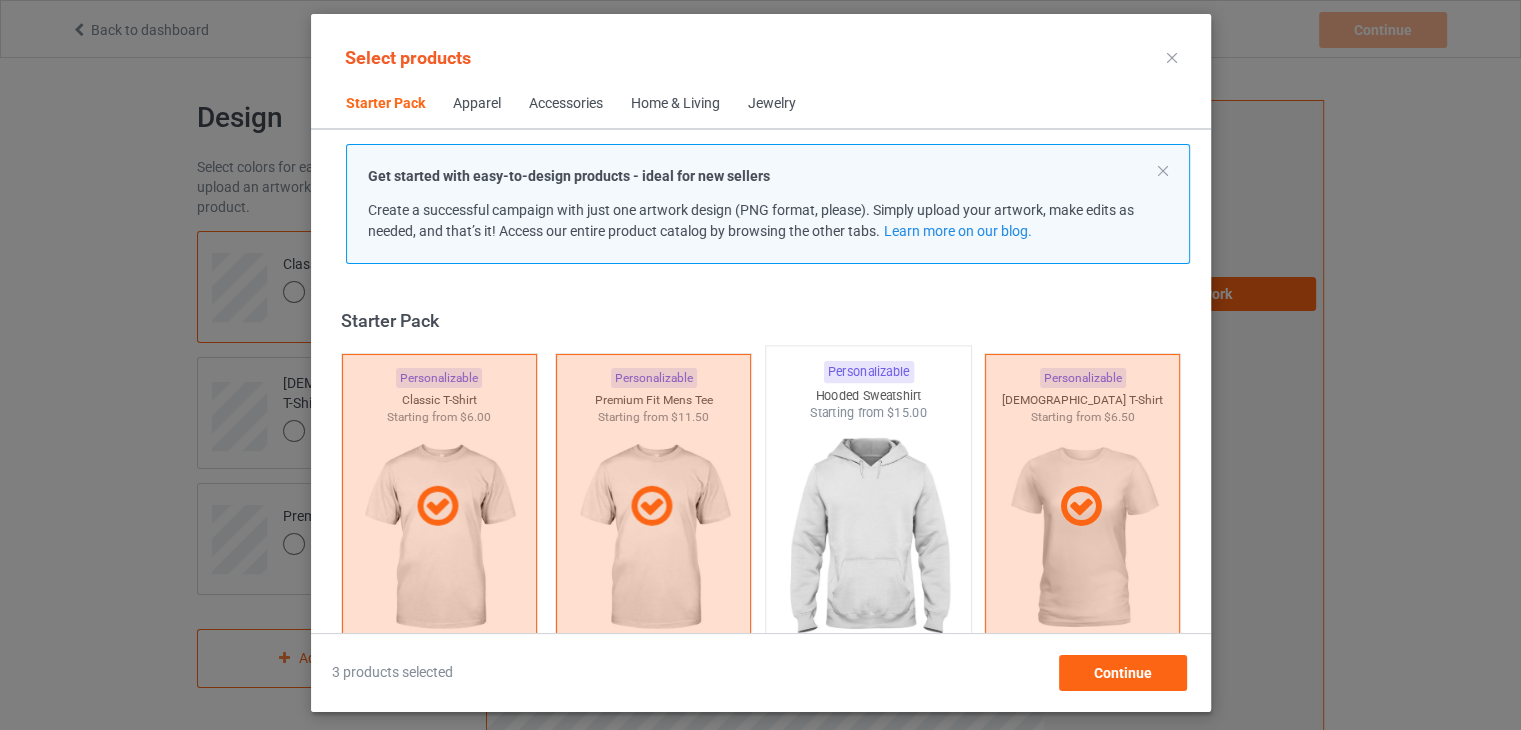 click at bounding box center [868, 539] 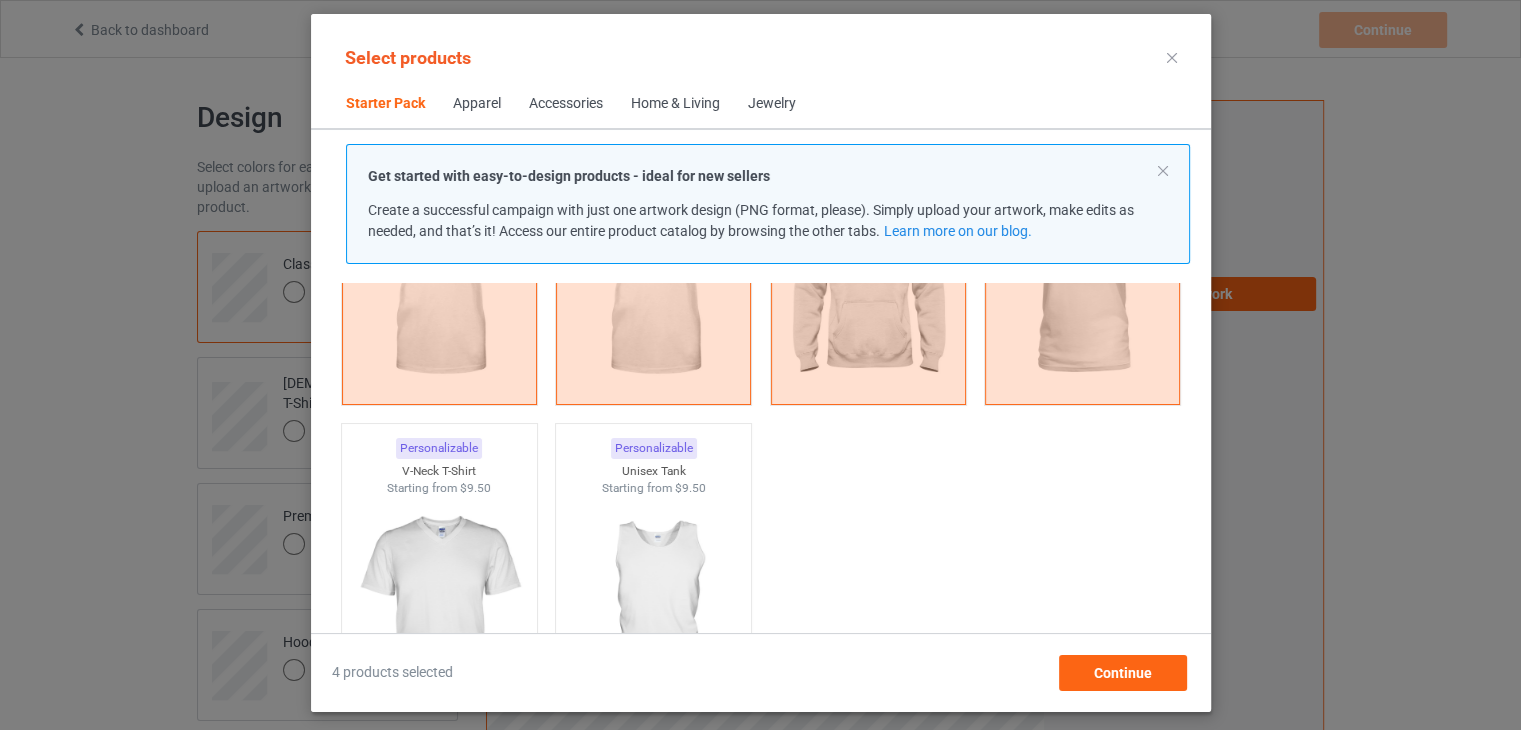 scroll, scrollTop: 400, scrollLeft: 0, axis: vertical 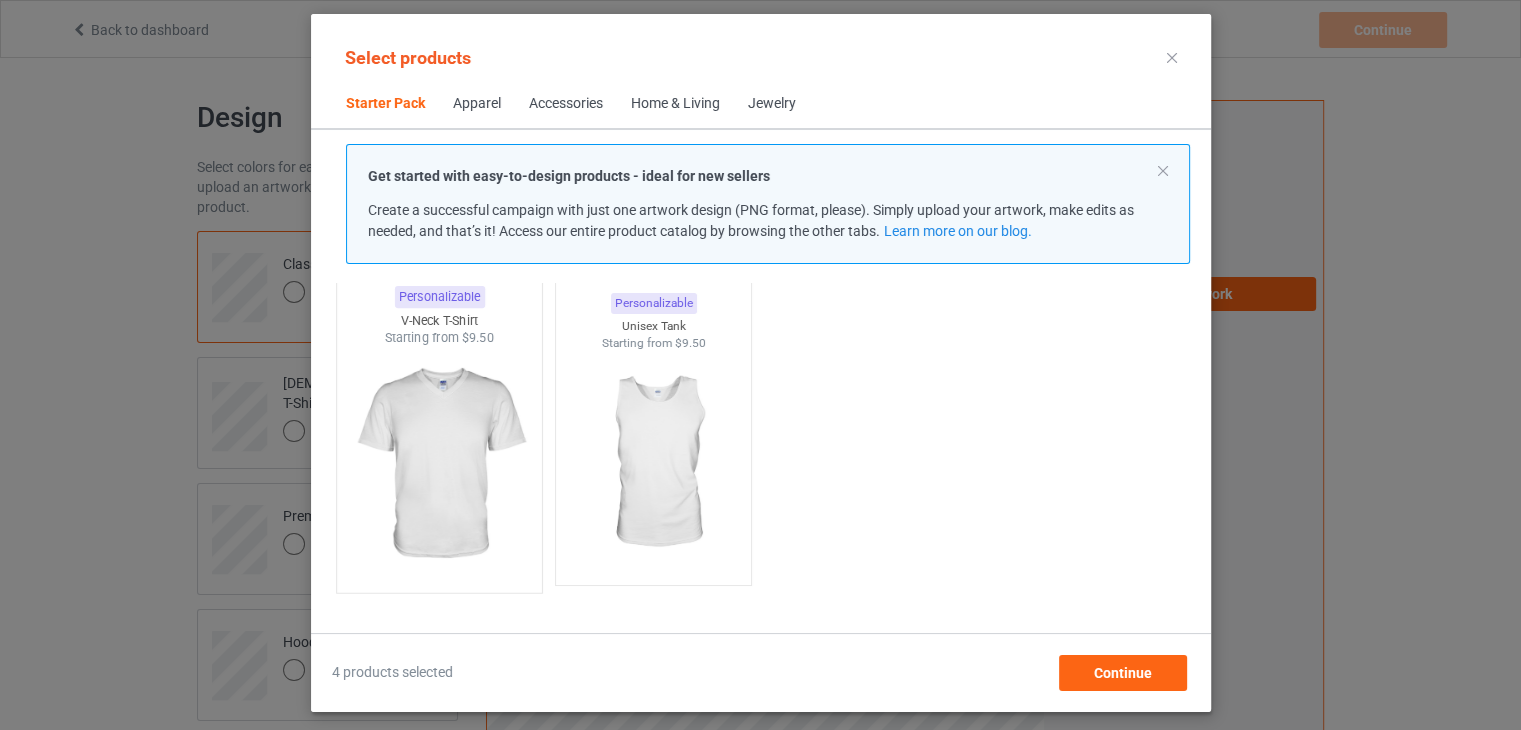 click at bounding box center (439, 464) 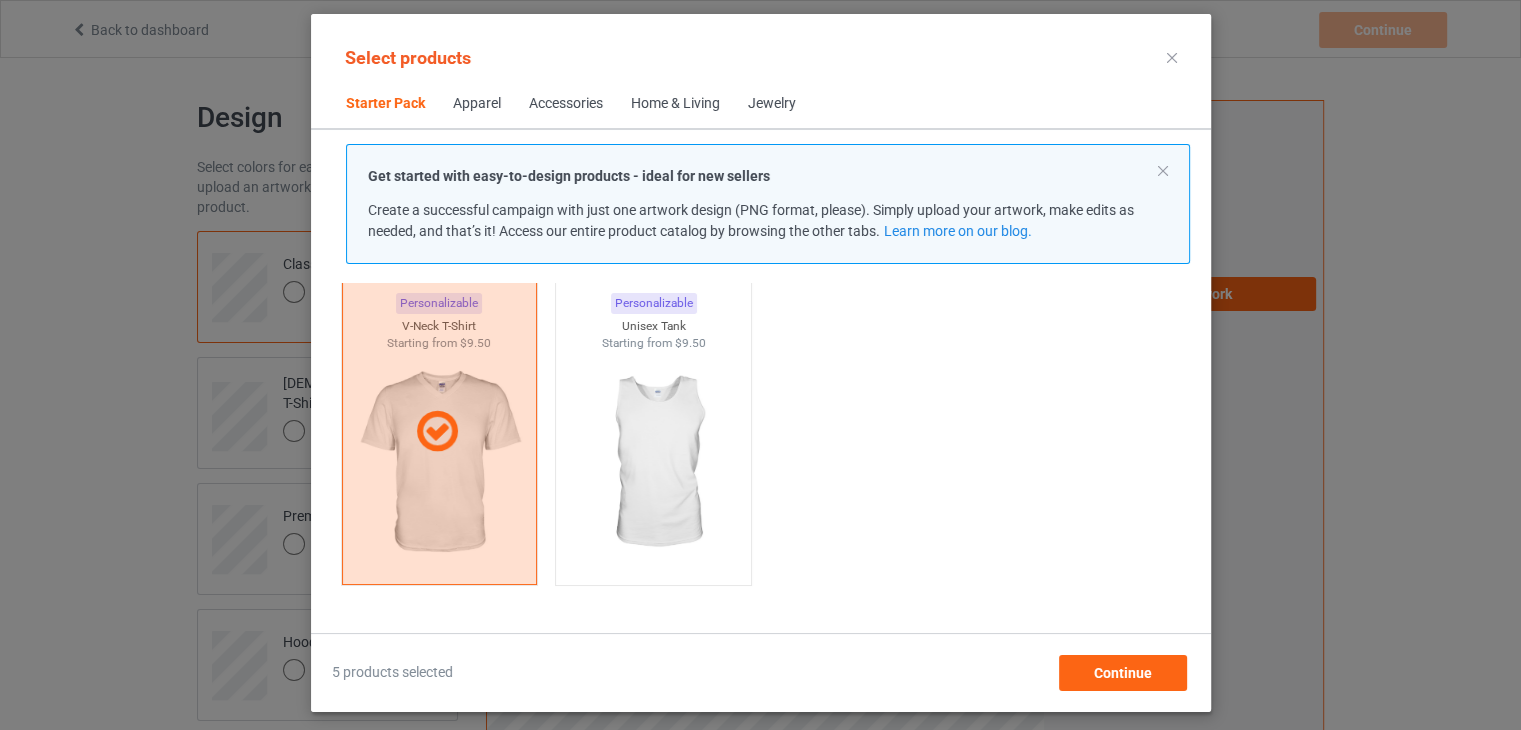 drag, startPoint x: 680, startPoint y: 461, endPoint x: 884, endPoint y: 513, distance: 210.52316 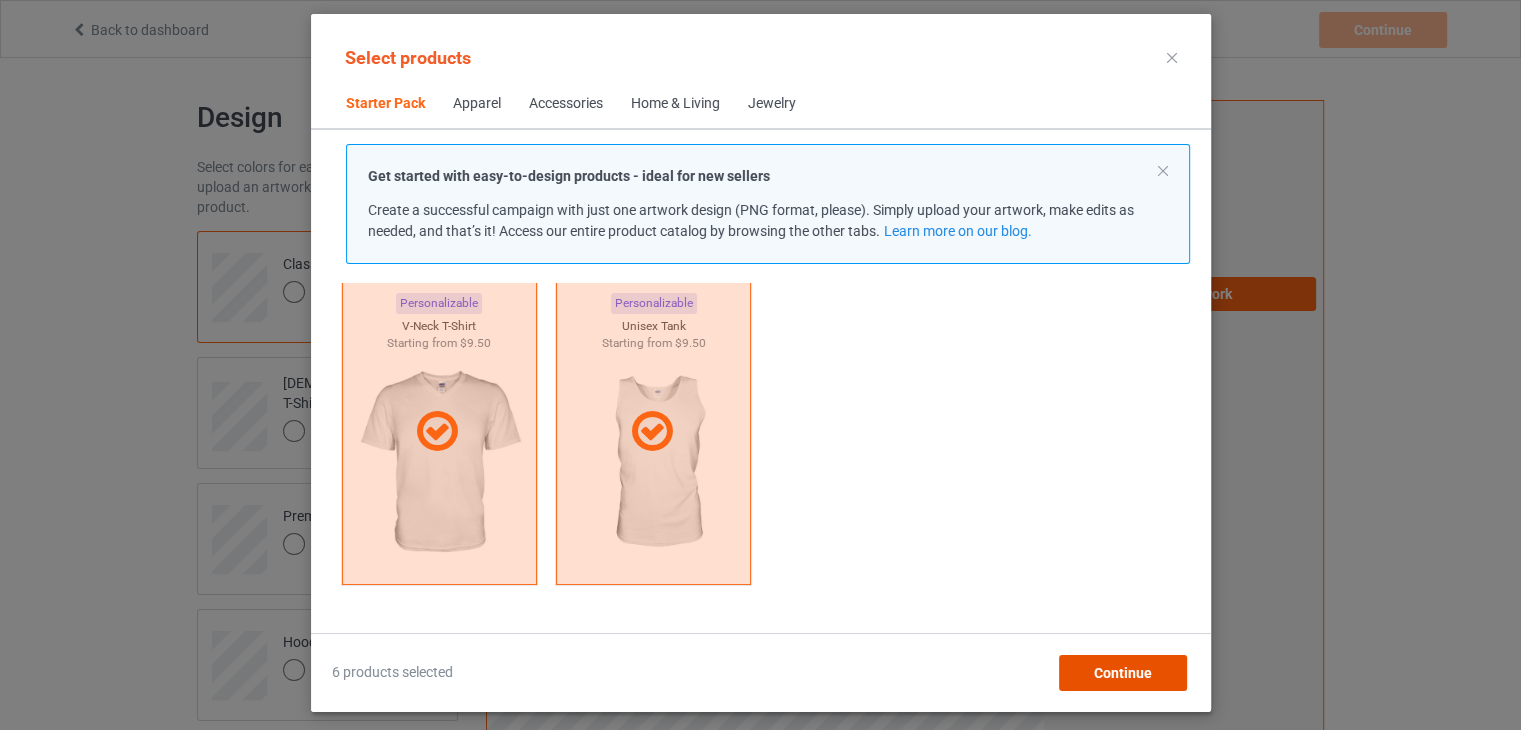 click on "Continue" at bounding box center [1122, 673] 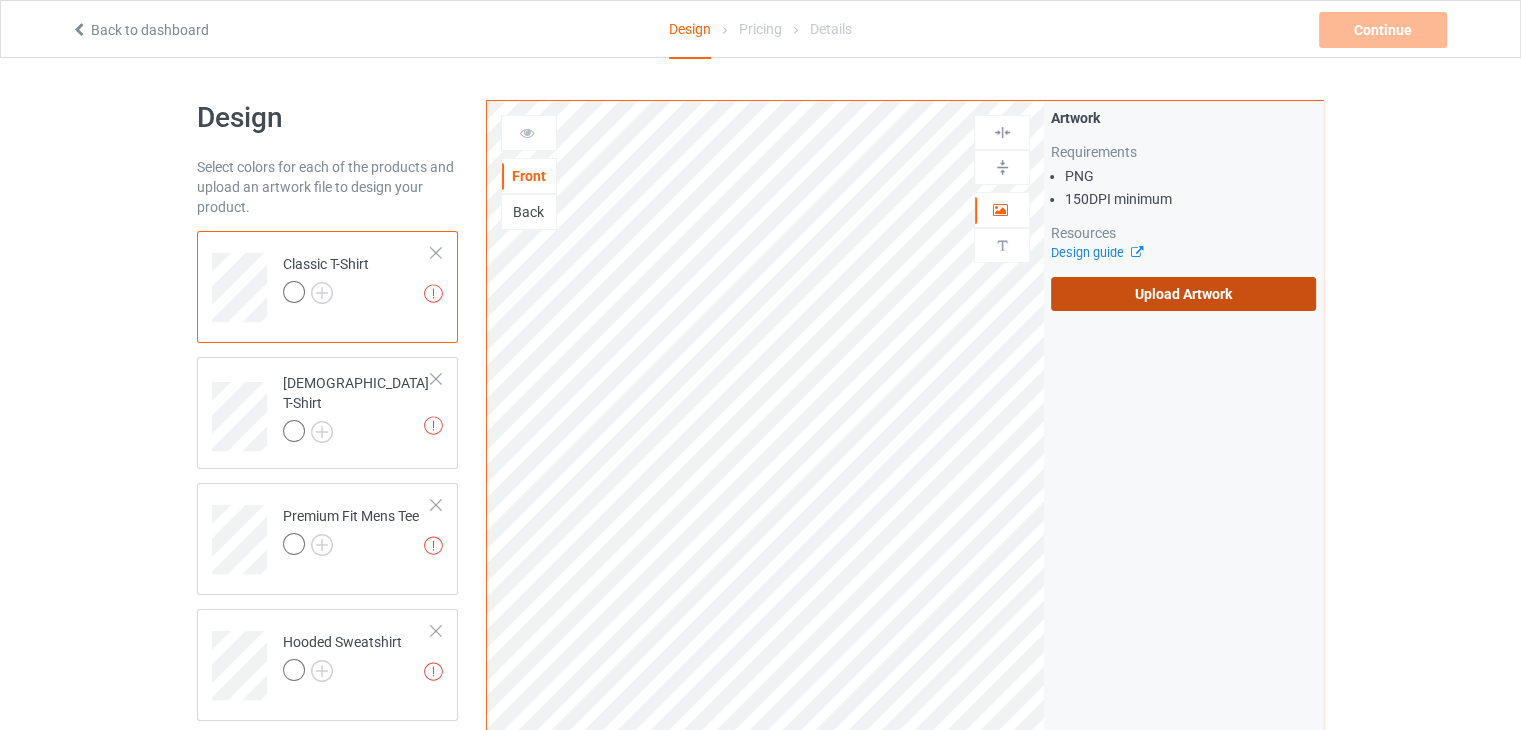 click on "Upload Artwork" at bounding box center (1183, 294) 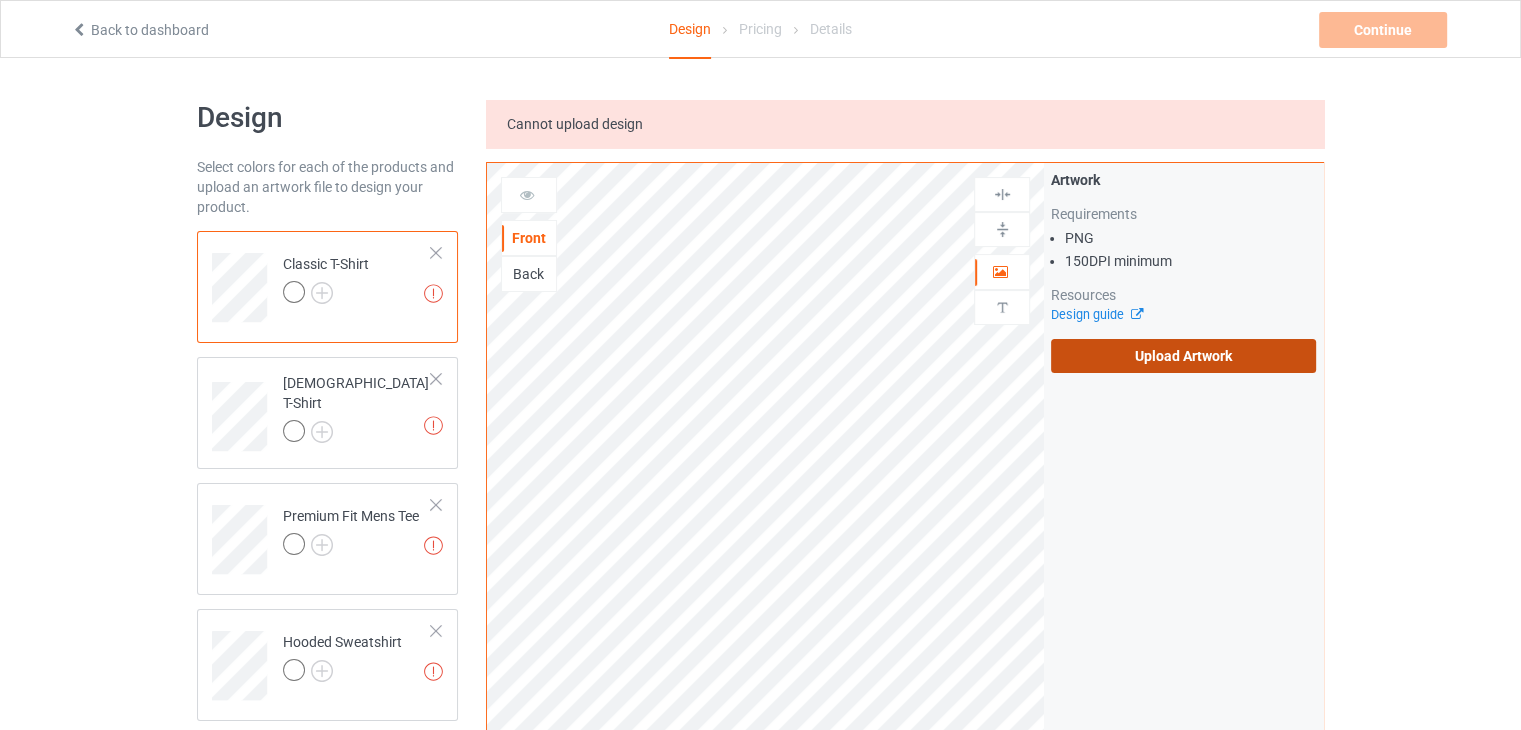 click on "Upload Artwork" at bounding box center (1183, 356) 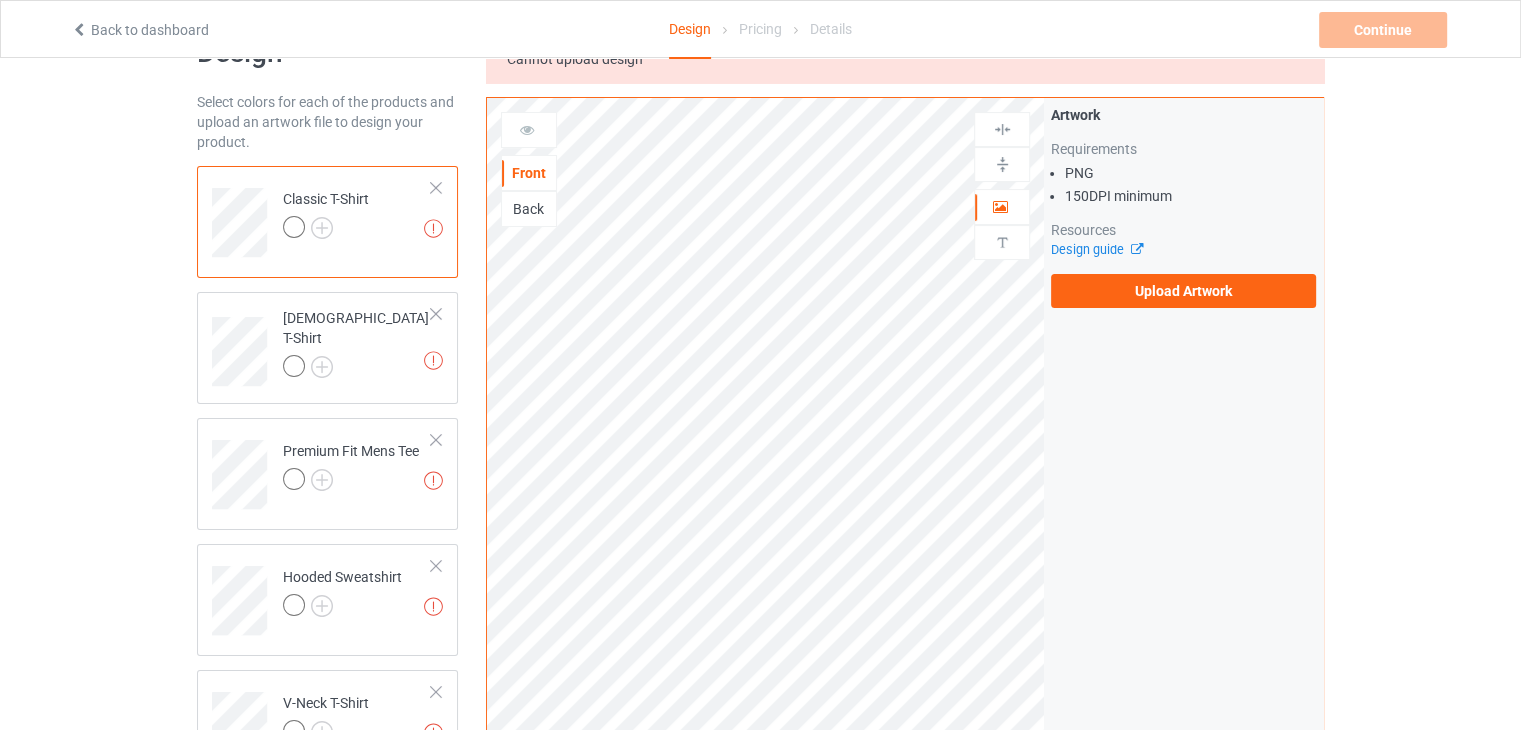 scroll, scrollTop: 100, scrollLeft: 0, axis: vertical 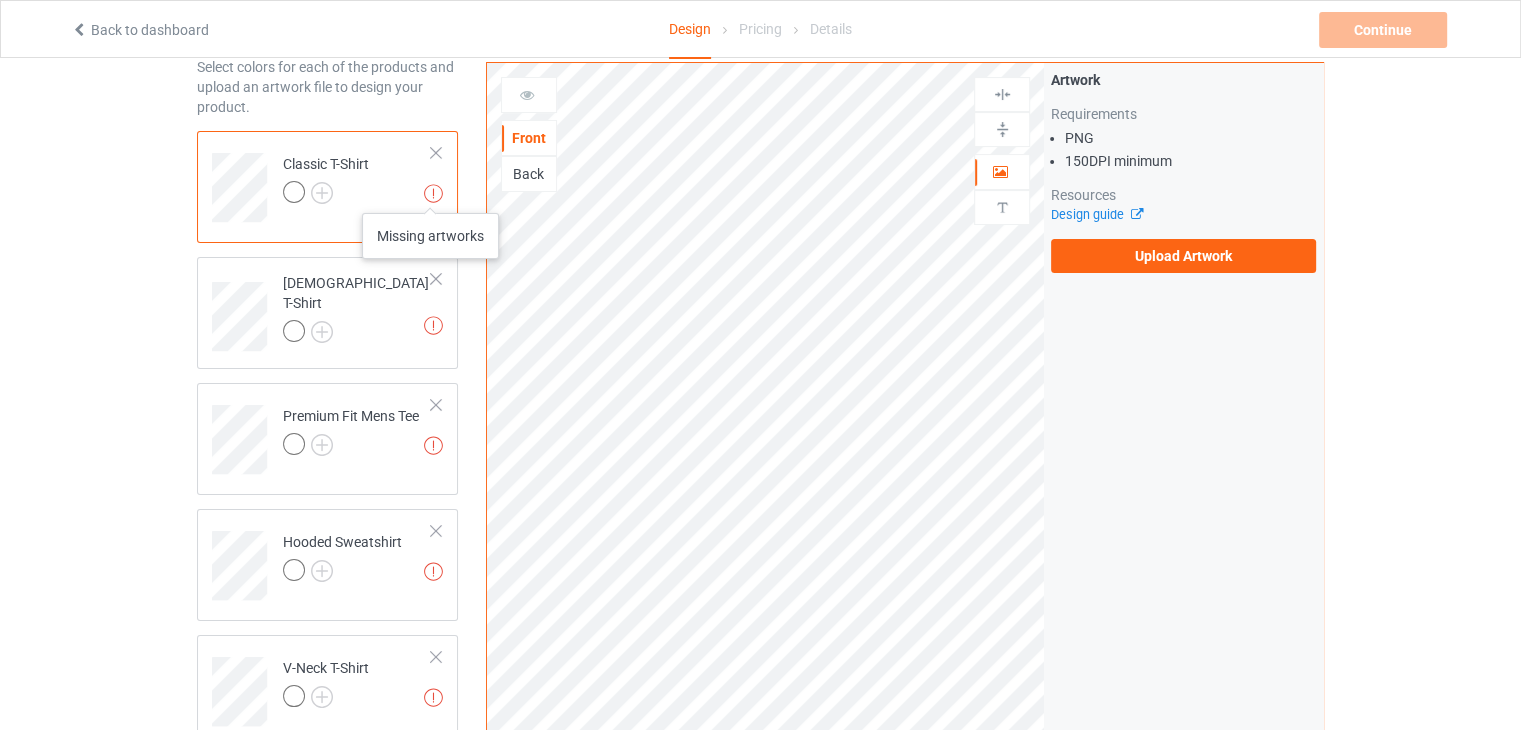 click at bounding box center [433, 193] 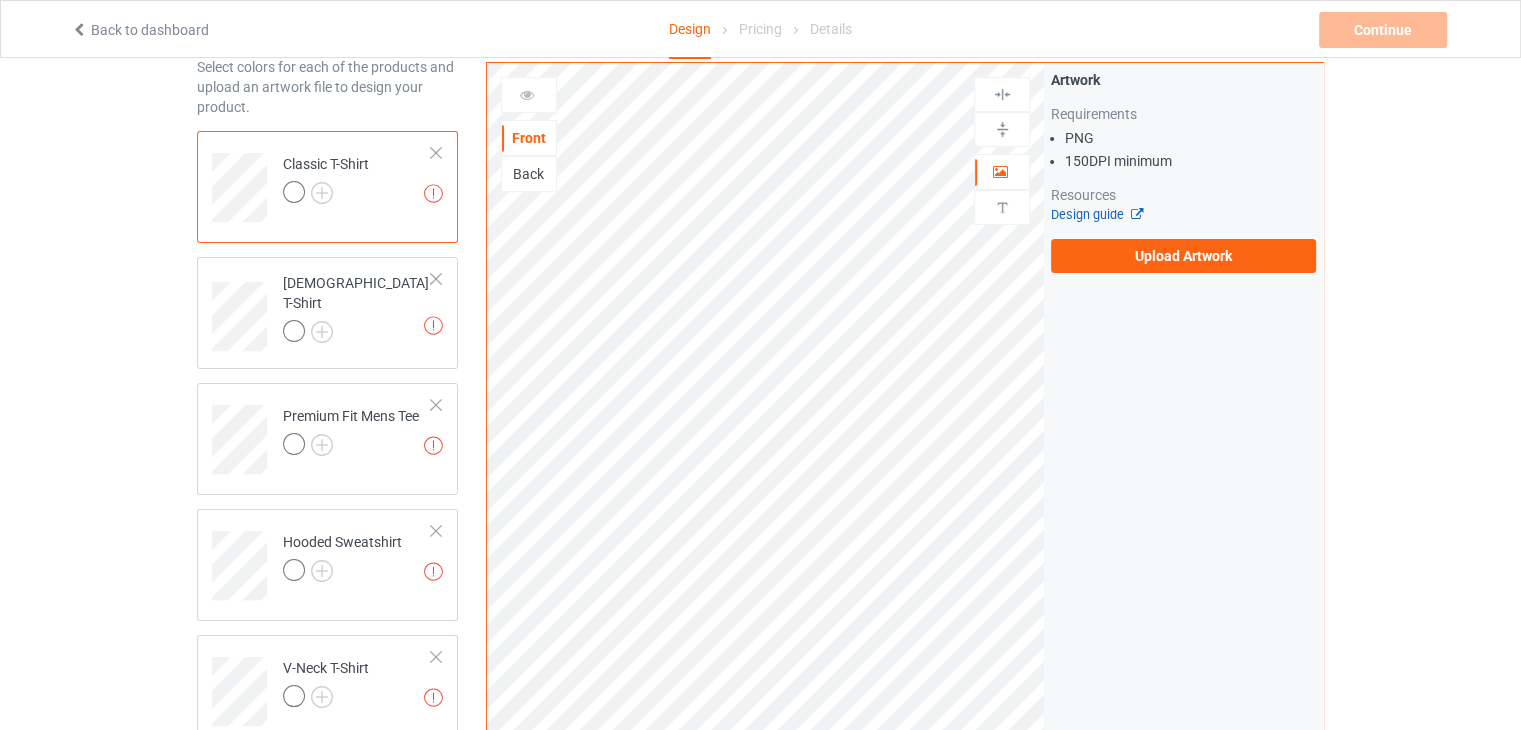click on "Design guide" at bounding box center [1096, 214] 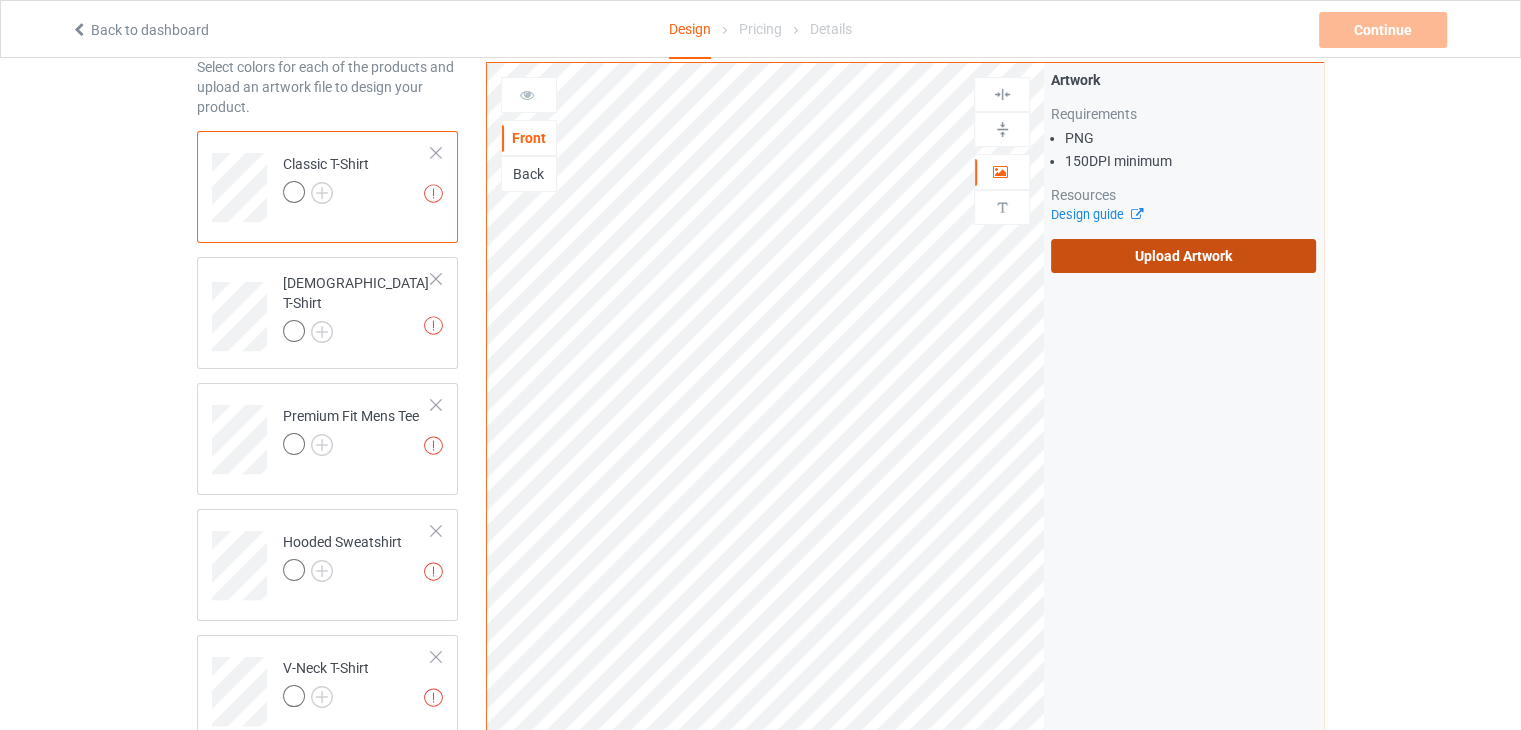 click on "Upload Artwork" at bounding box center (1183, 256) 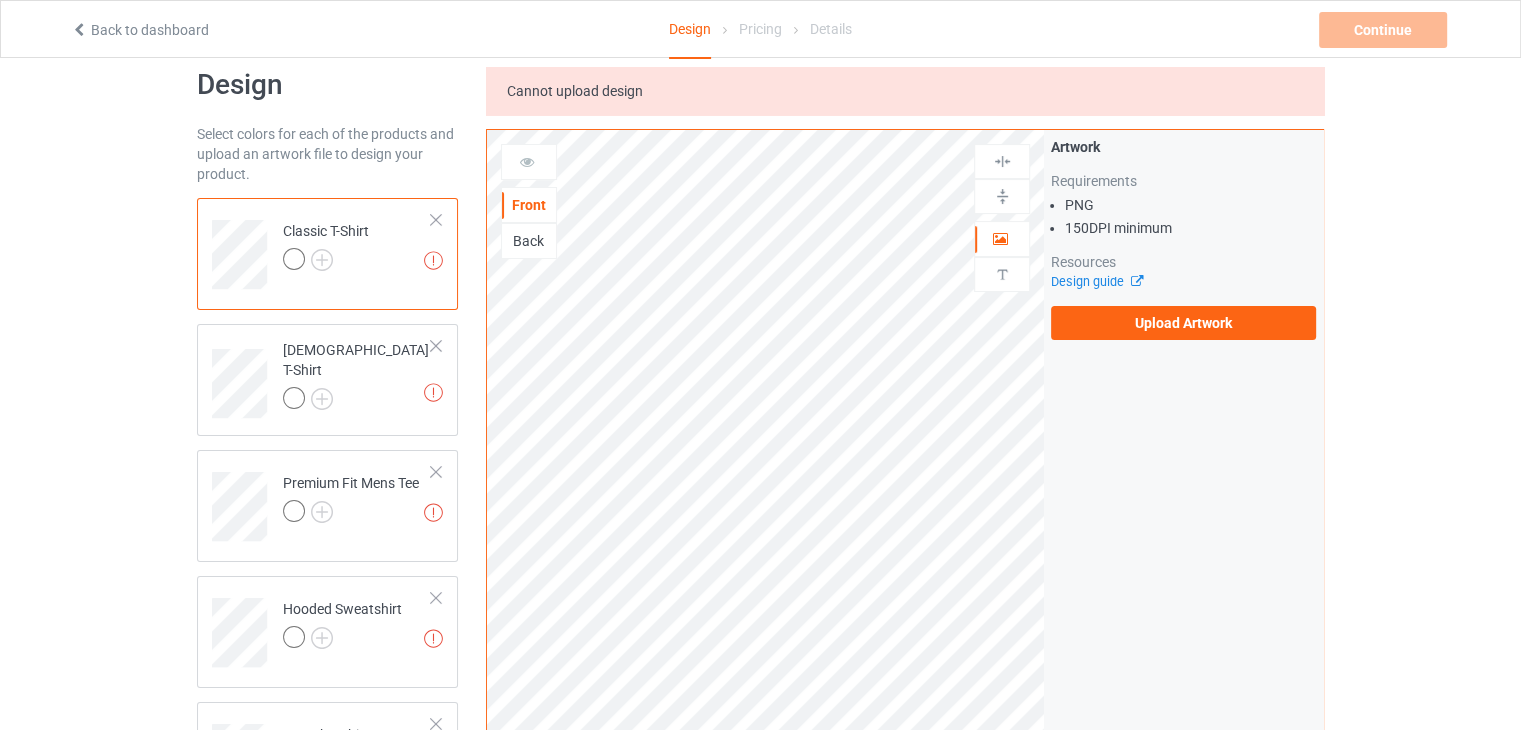 scroll, scrollTop: 0, scrollLeft: 0, axis: both 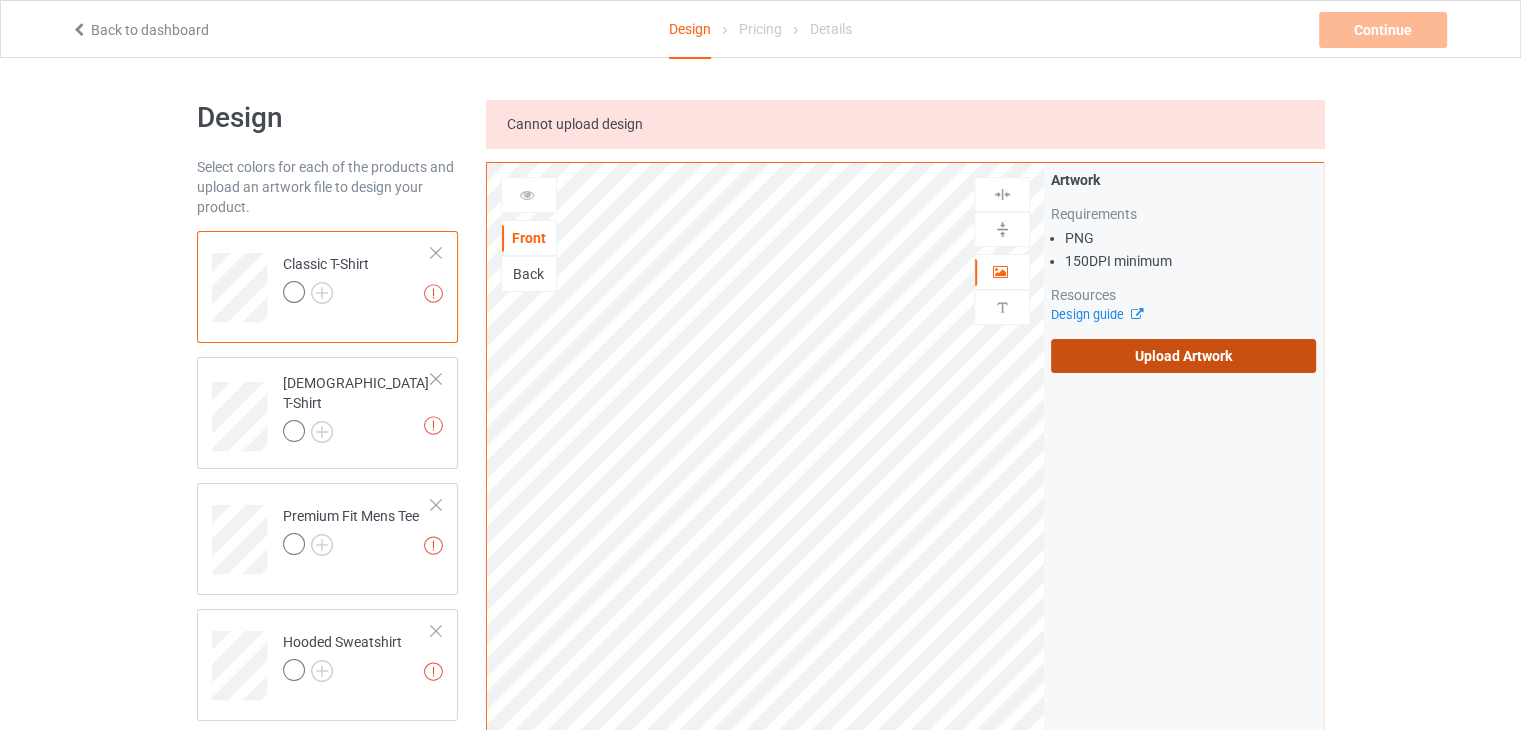click on "Upload Artwork" at bounding box center [1183, 356] 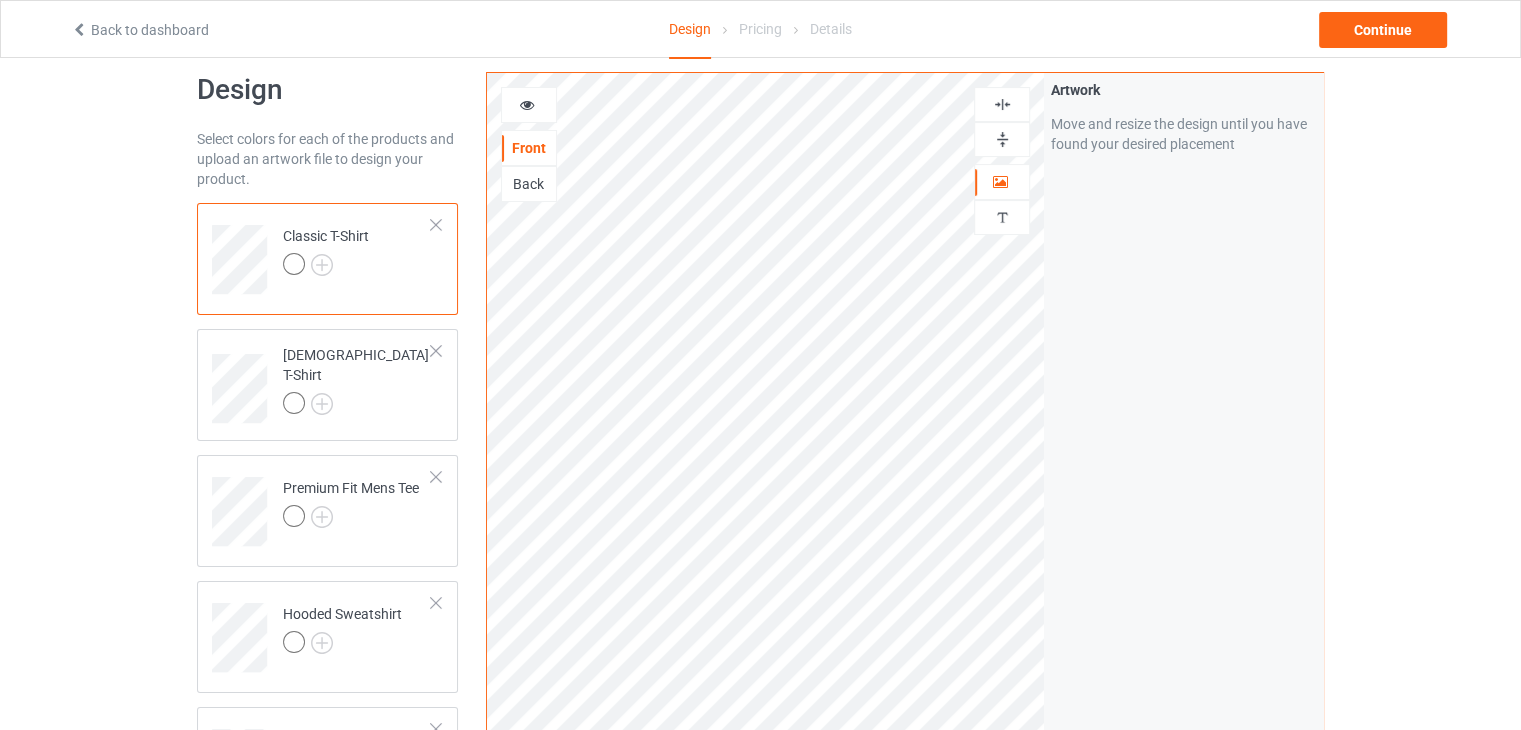 scroll, scrollTop: 0, scrollLeft: 0, axis: both 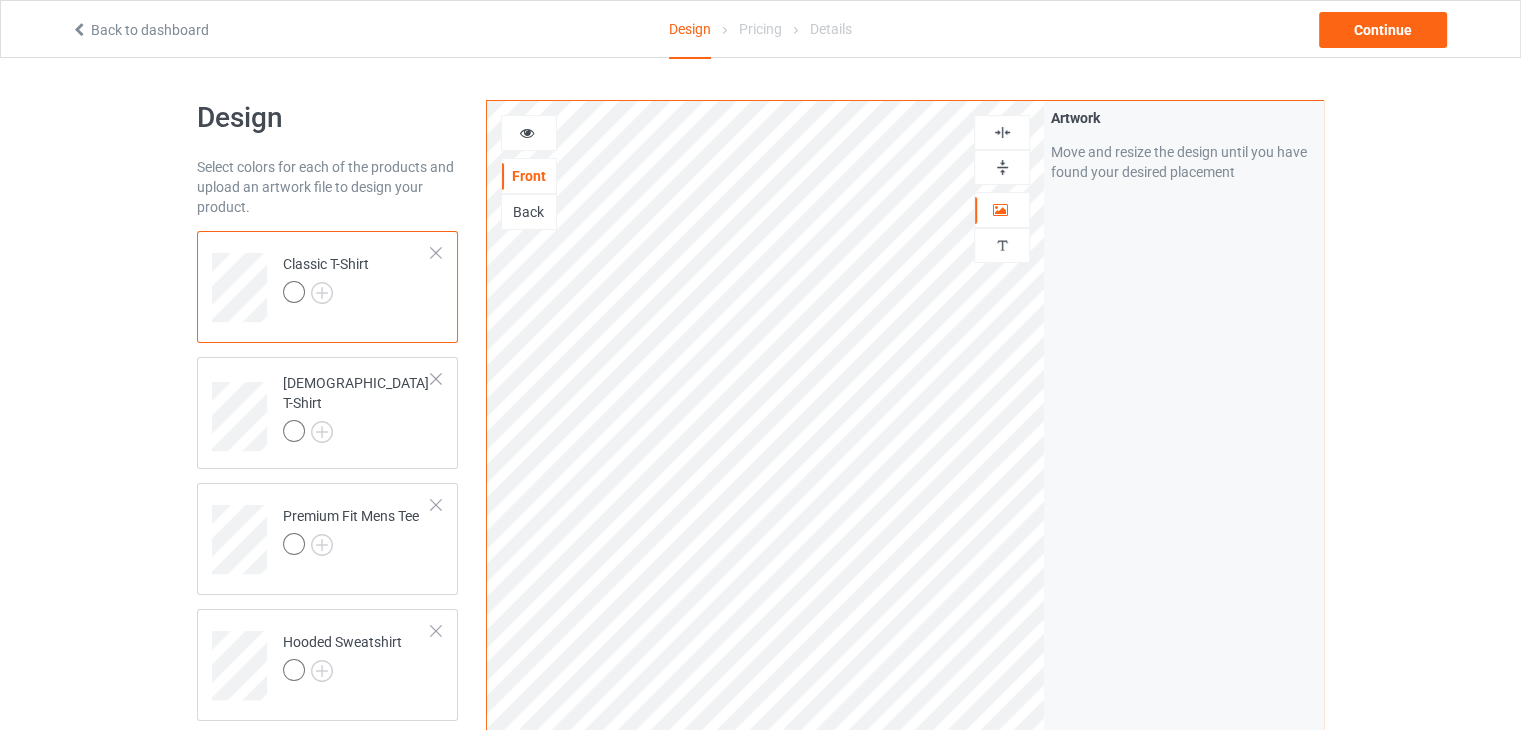click at bounding box center (1002, 132) 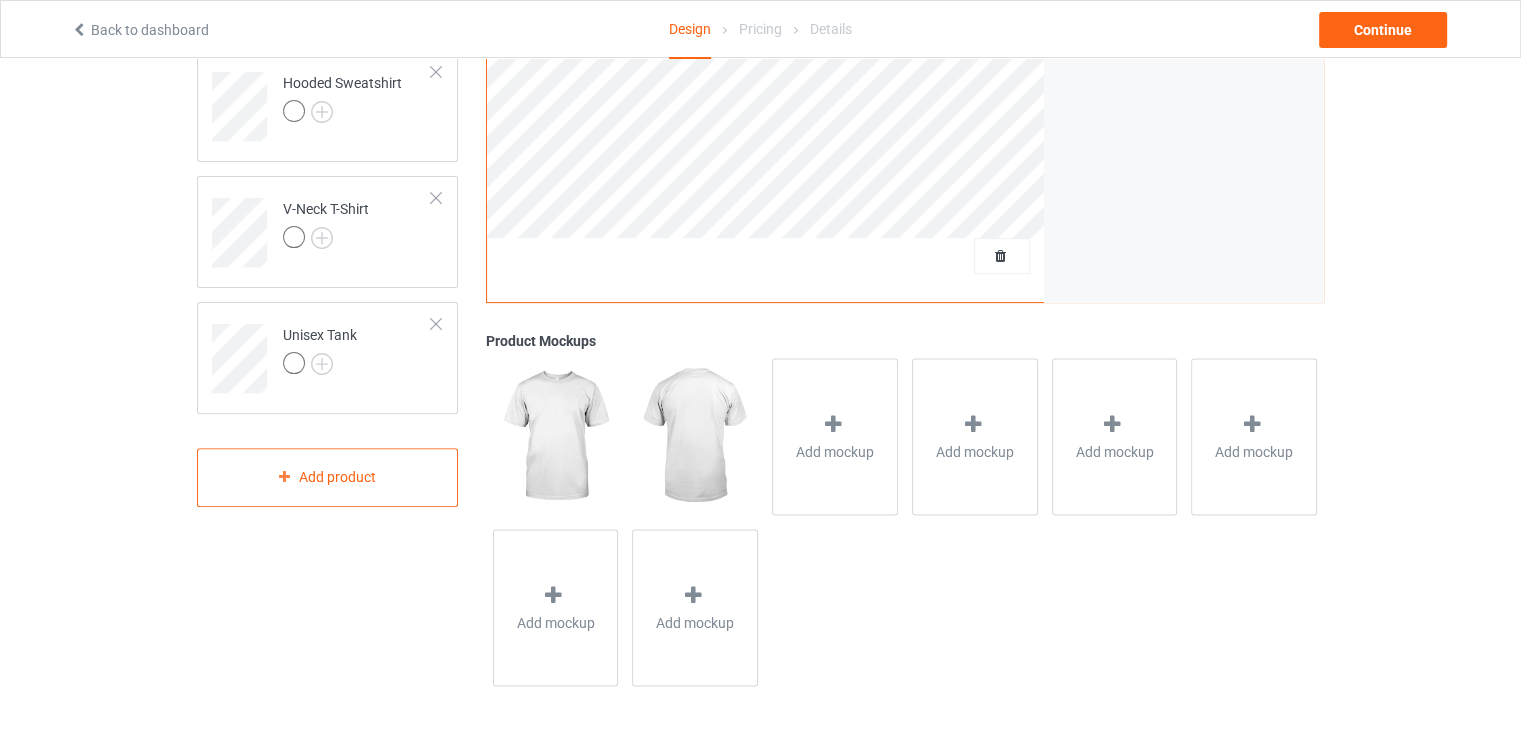 scroll, scrollTop: 564, scrollLeft: 0, axis: vertical 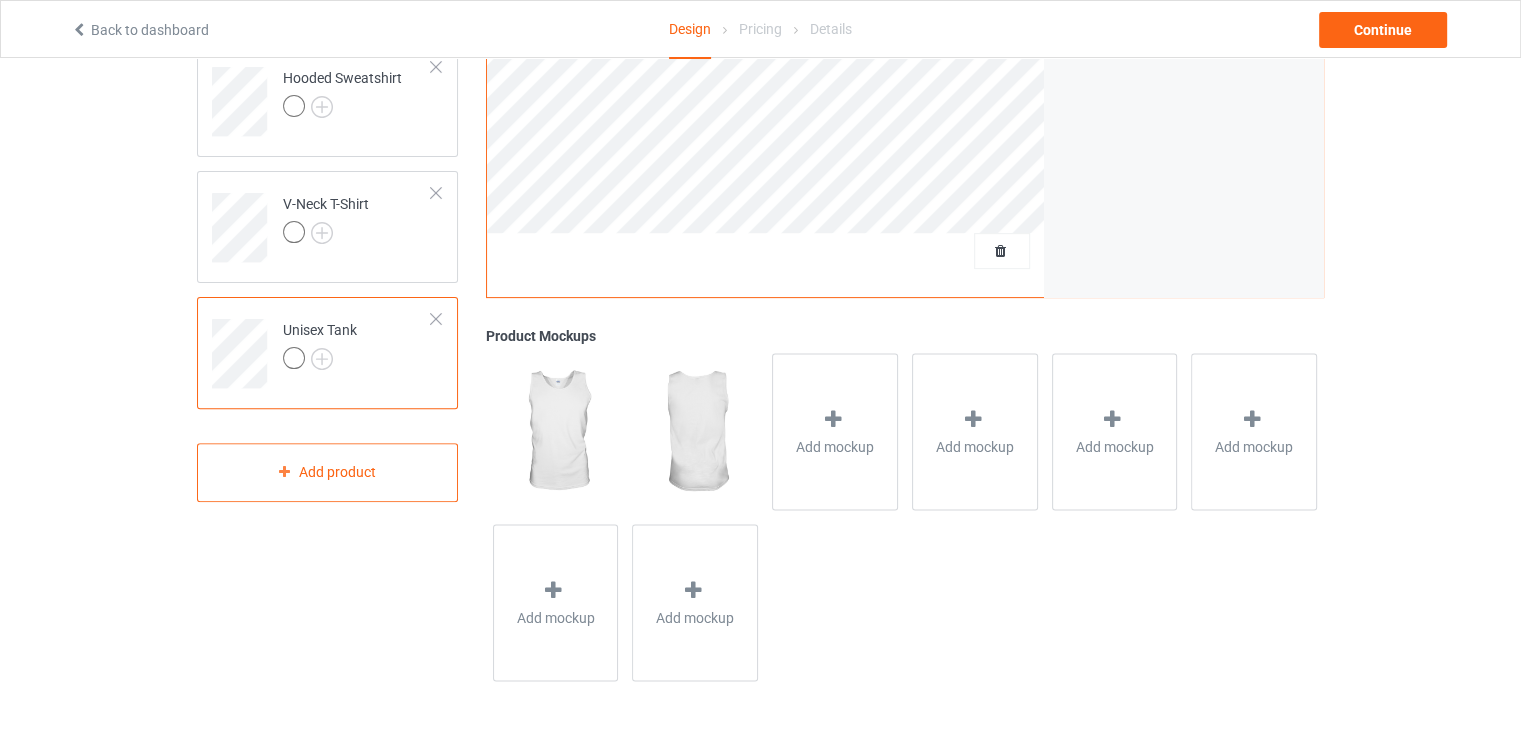 click at bounding box center [294, 358] 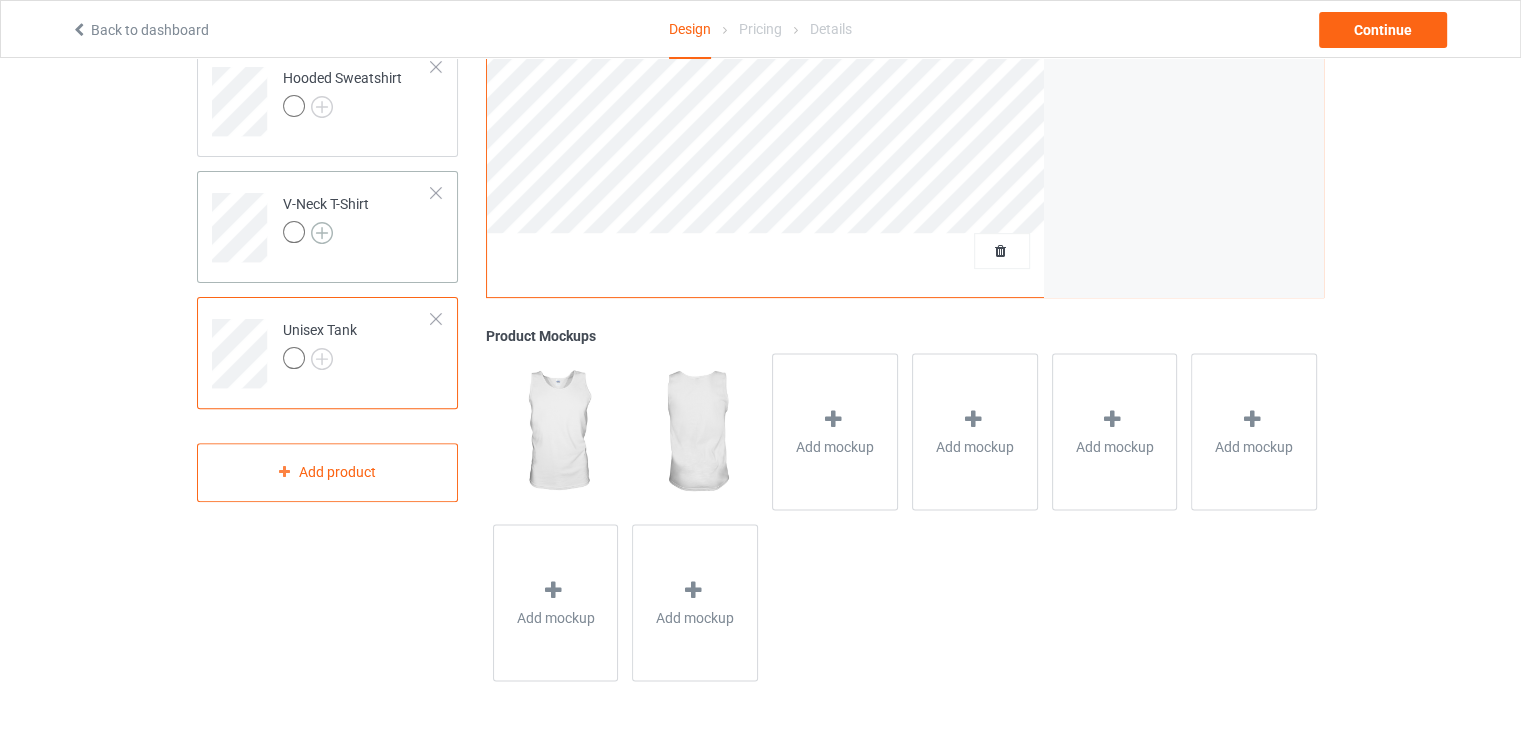 click at bounding box center (322, 233) 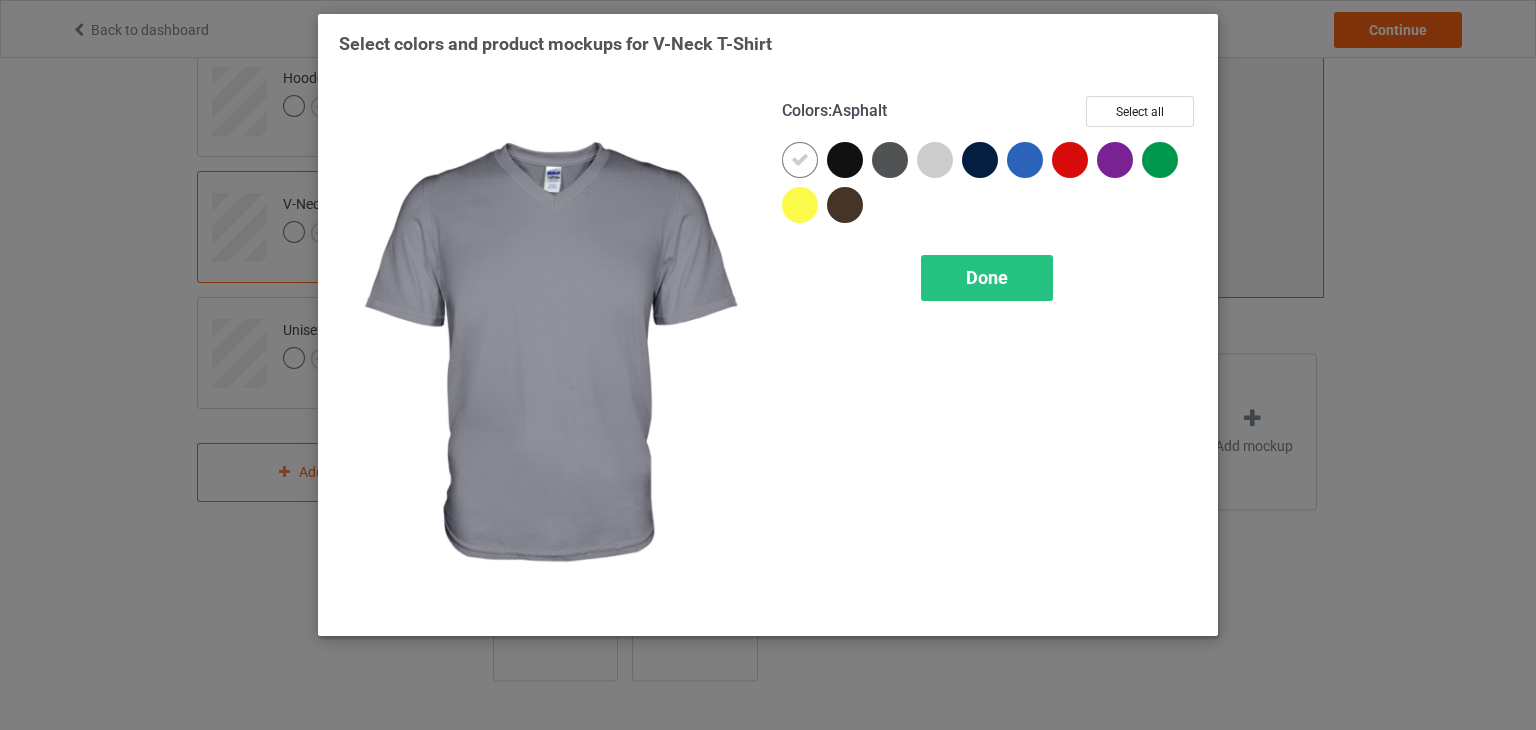 click at bounding box center [890, 160] 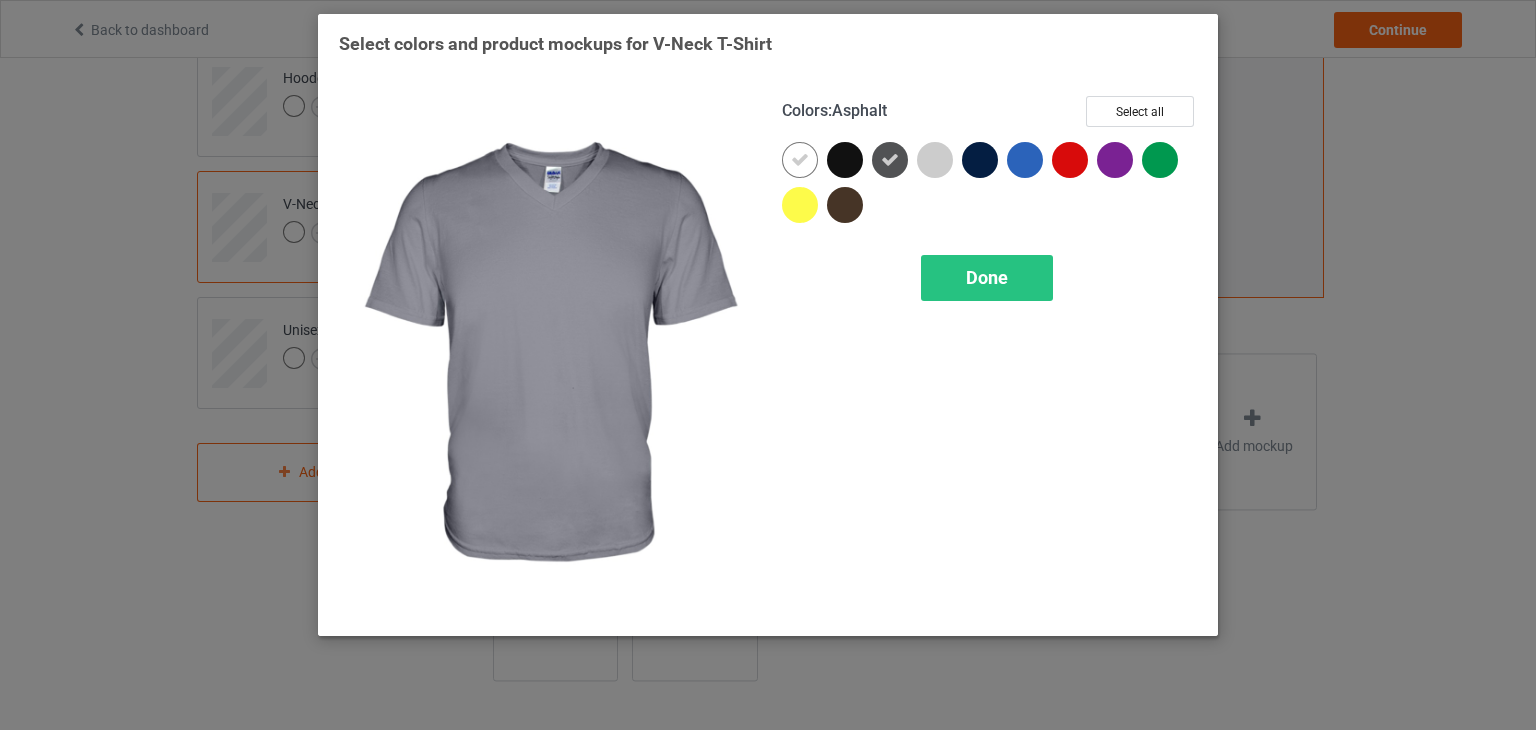 click at bounding box center [939, 164] 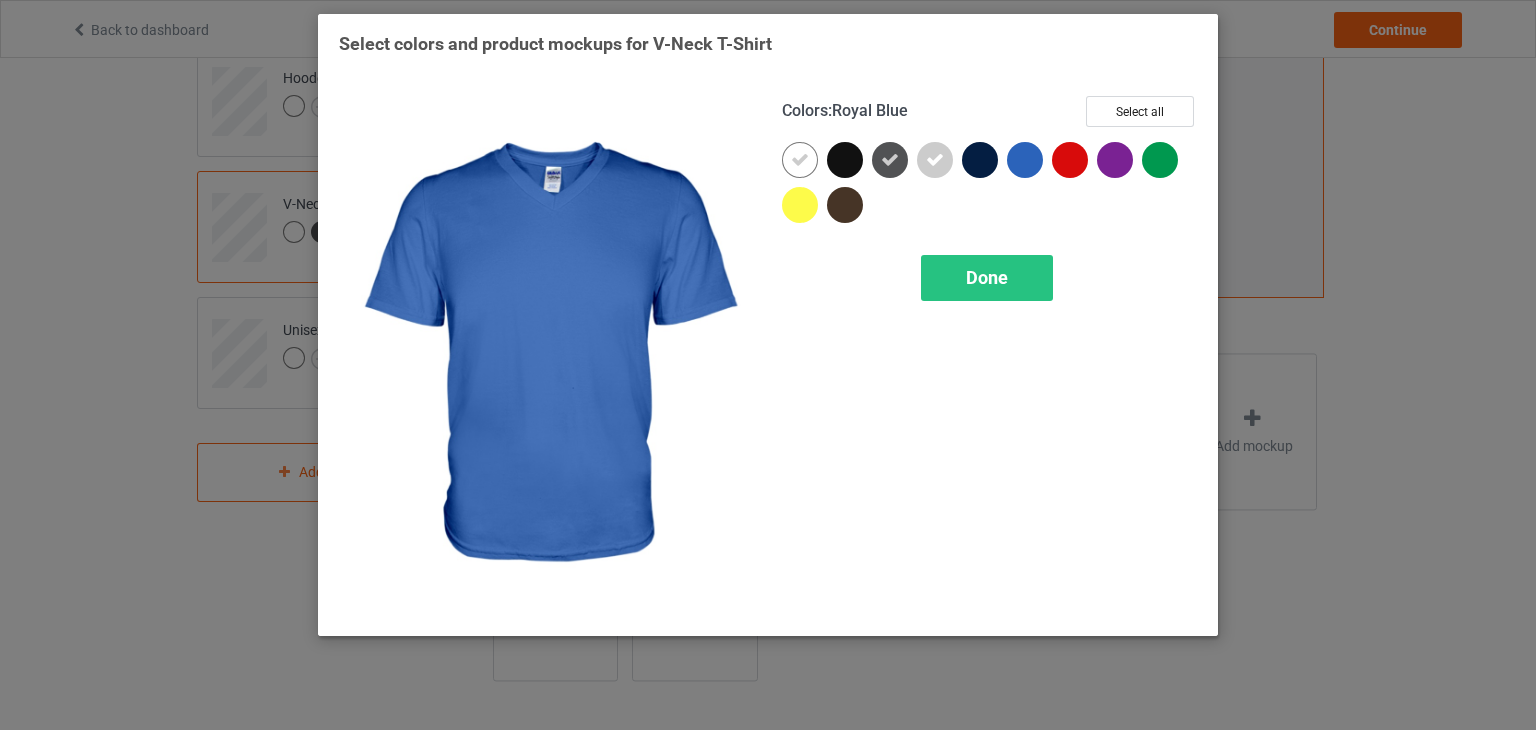 click at bounding box center [1025, 160] 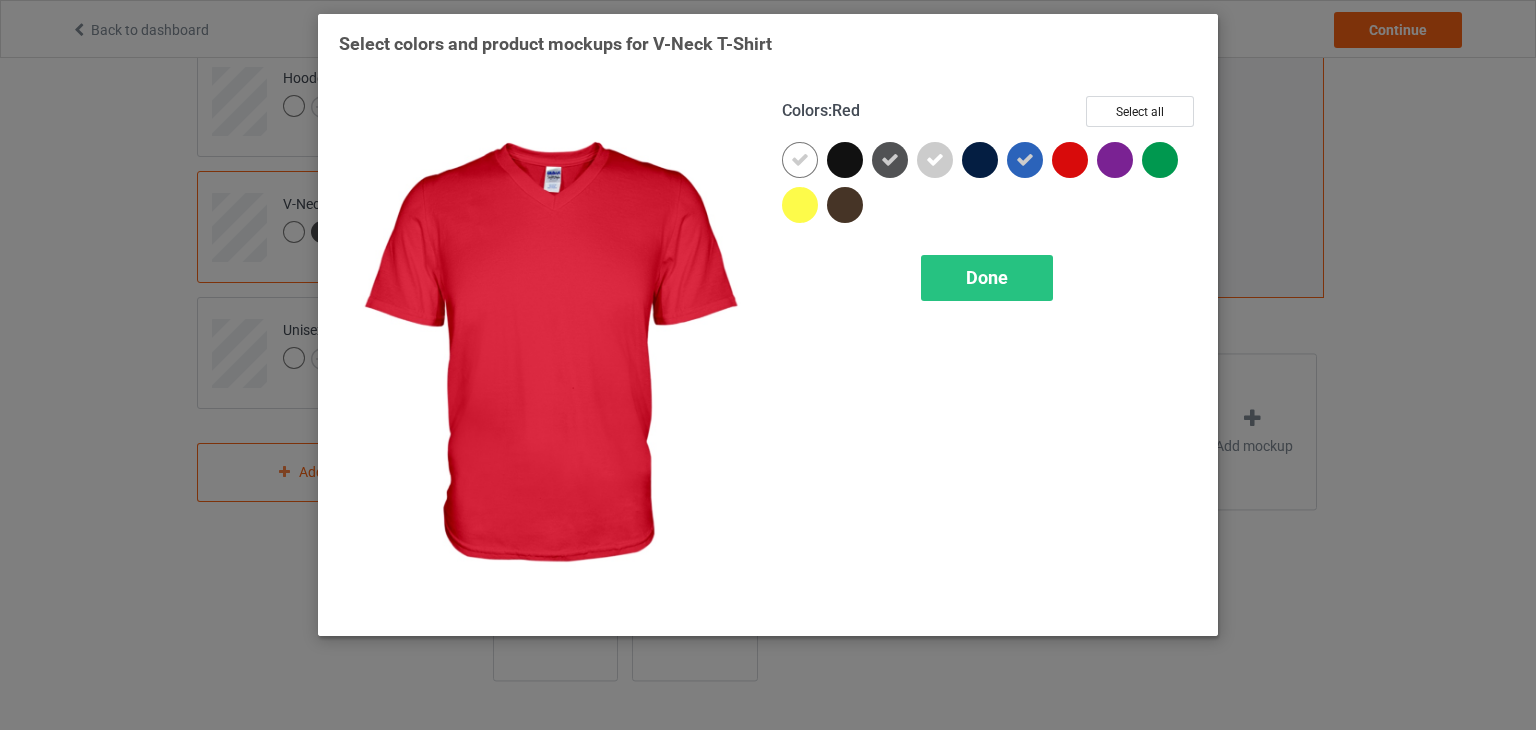 click at bounding box center (1070, 160) 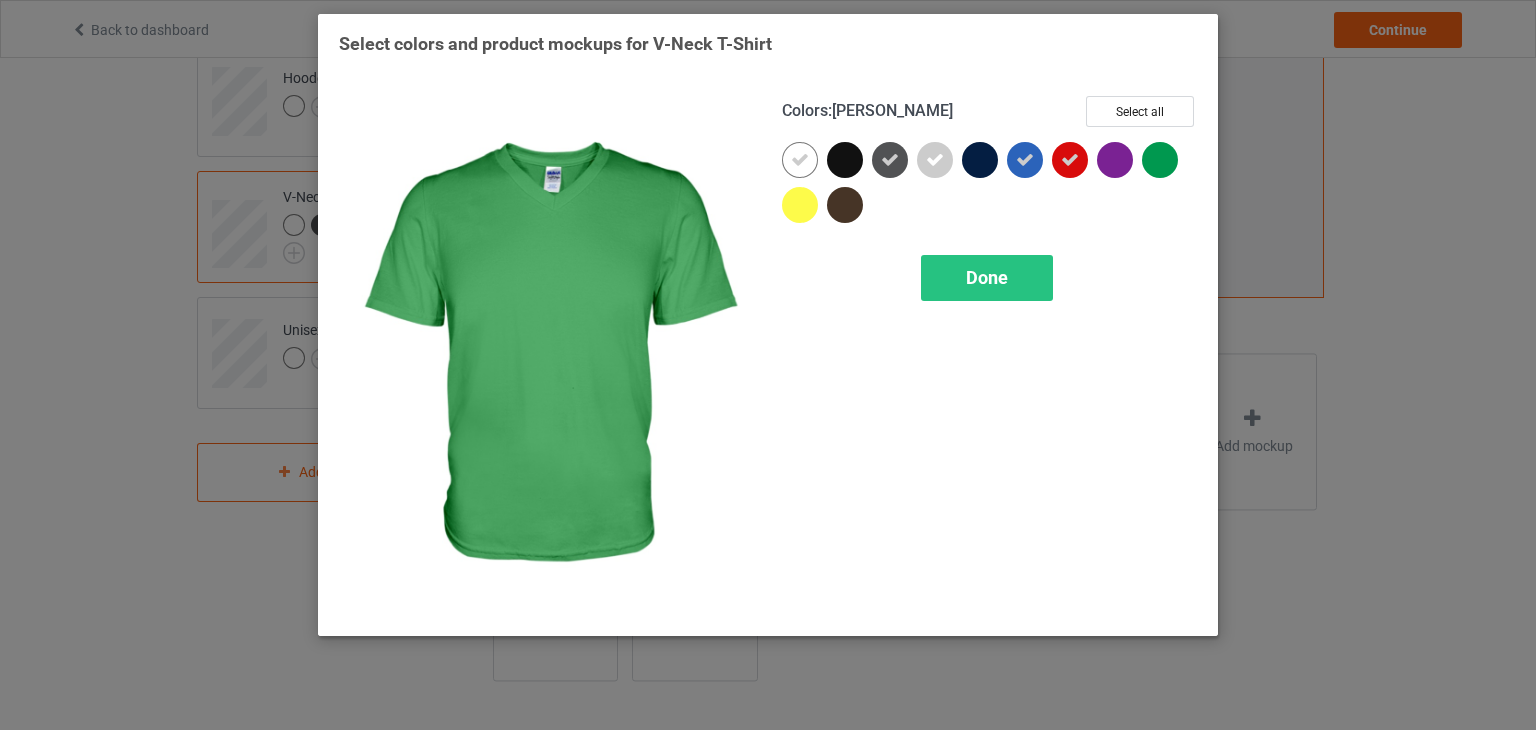 click at bounding box center [1160, 160] 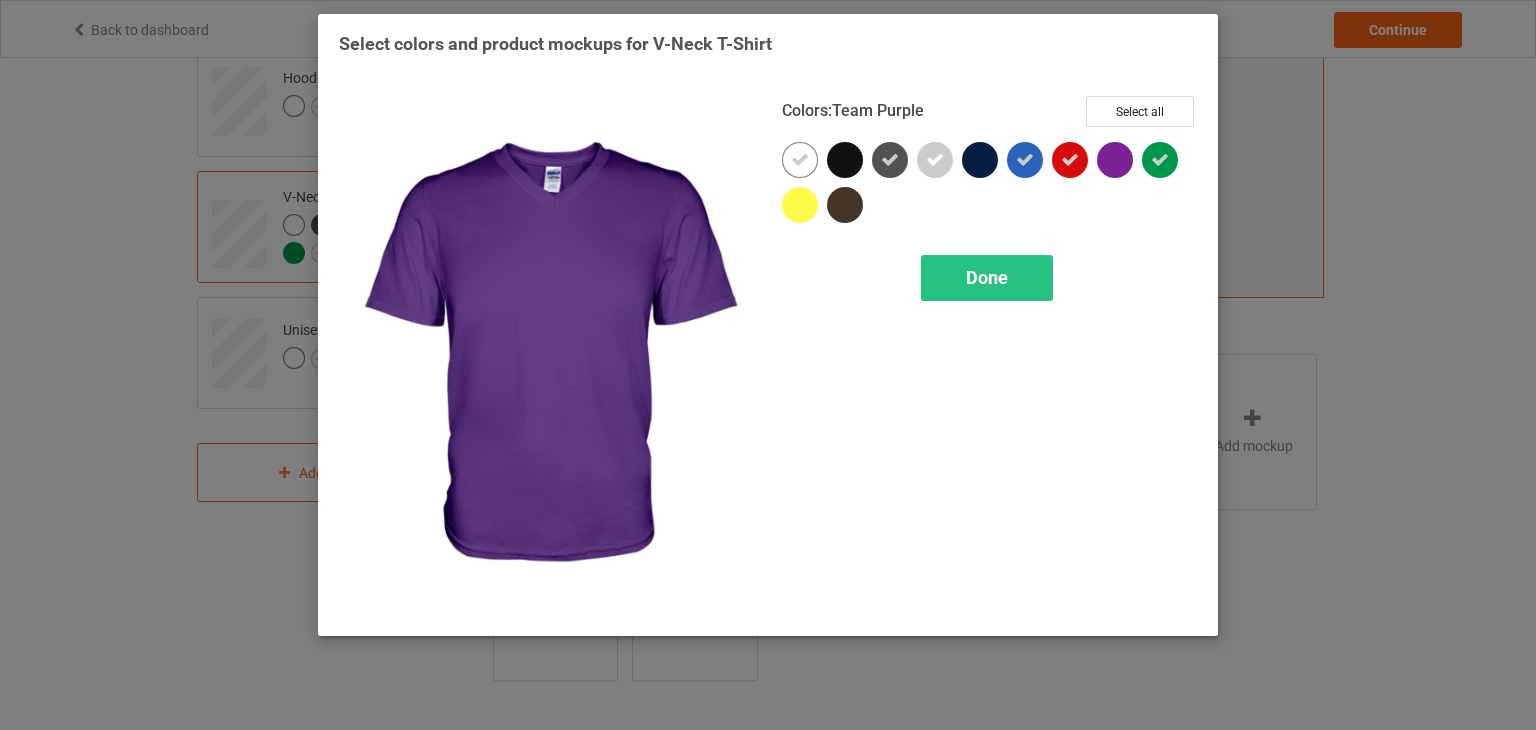 click at bounding box center [1115, 160] 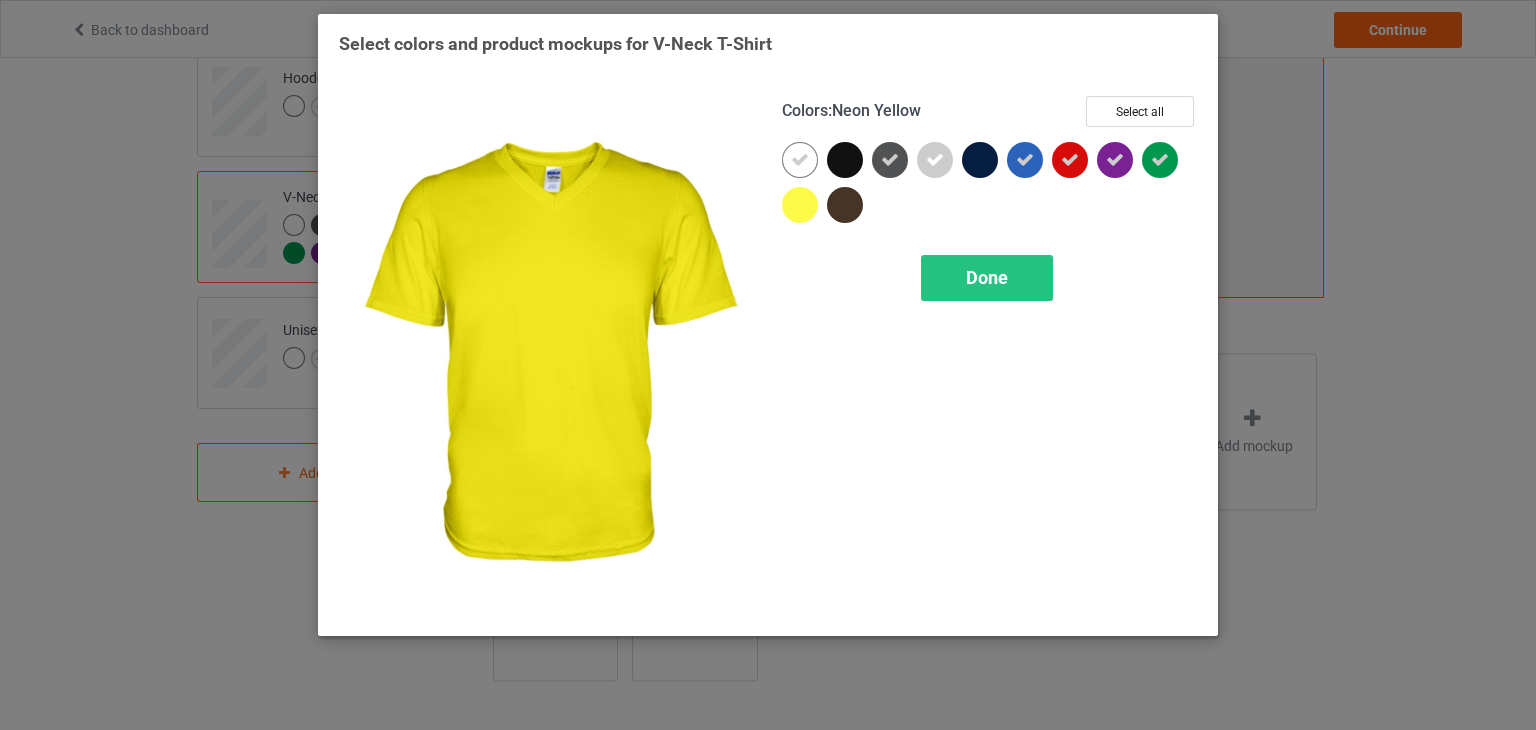 click at bounding box center [800, 205] 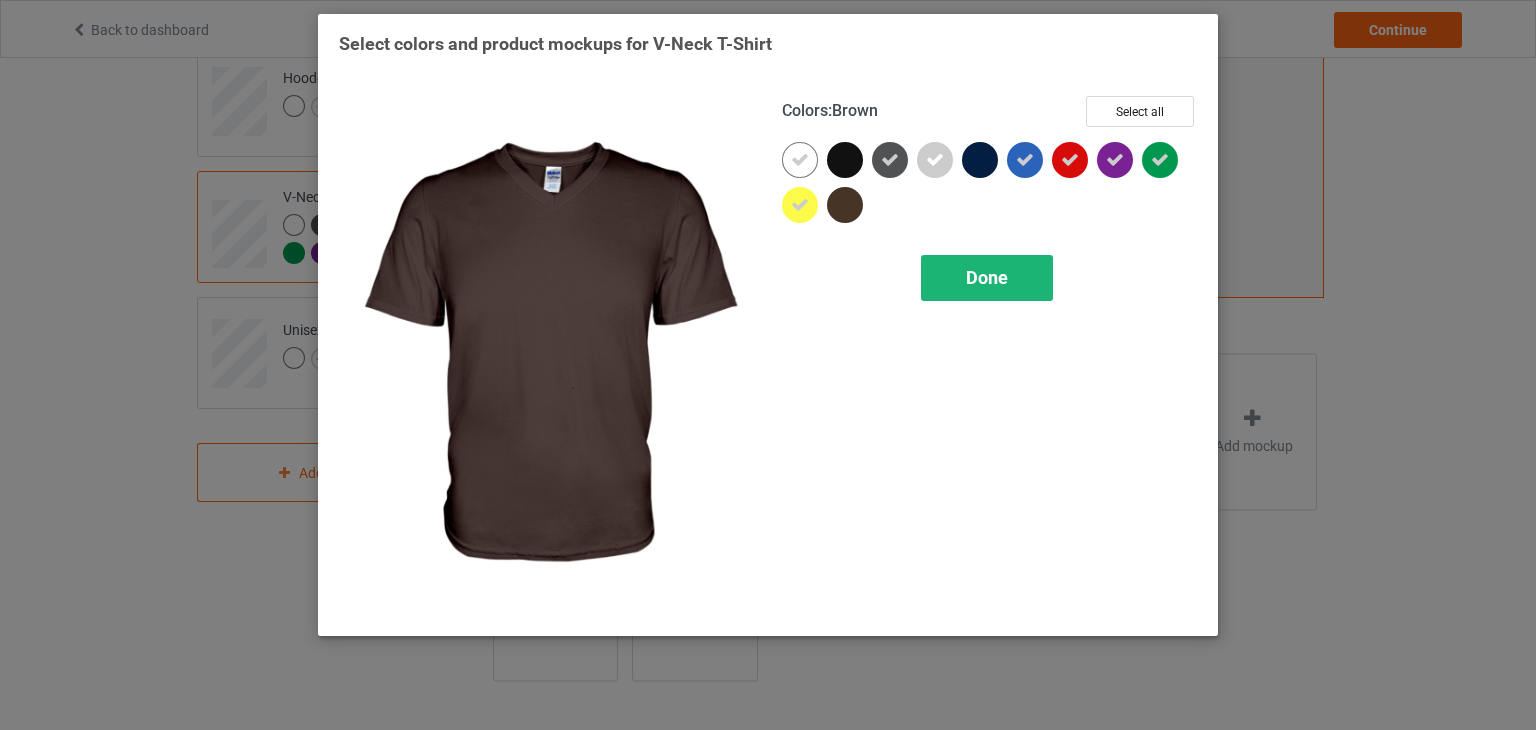 click on "Done" at bounding box center (987, 278) 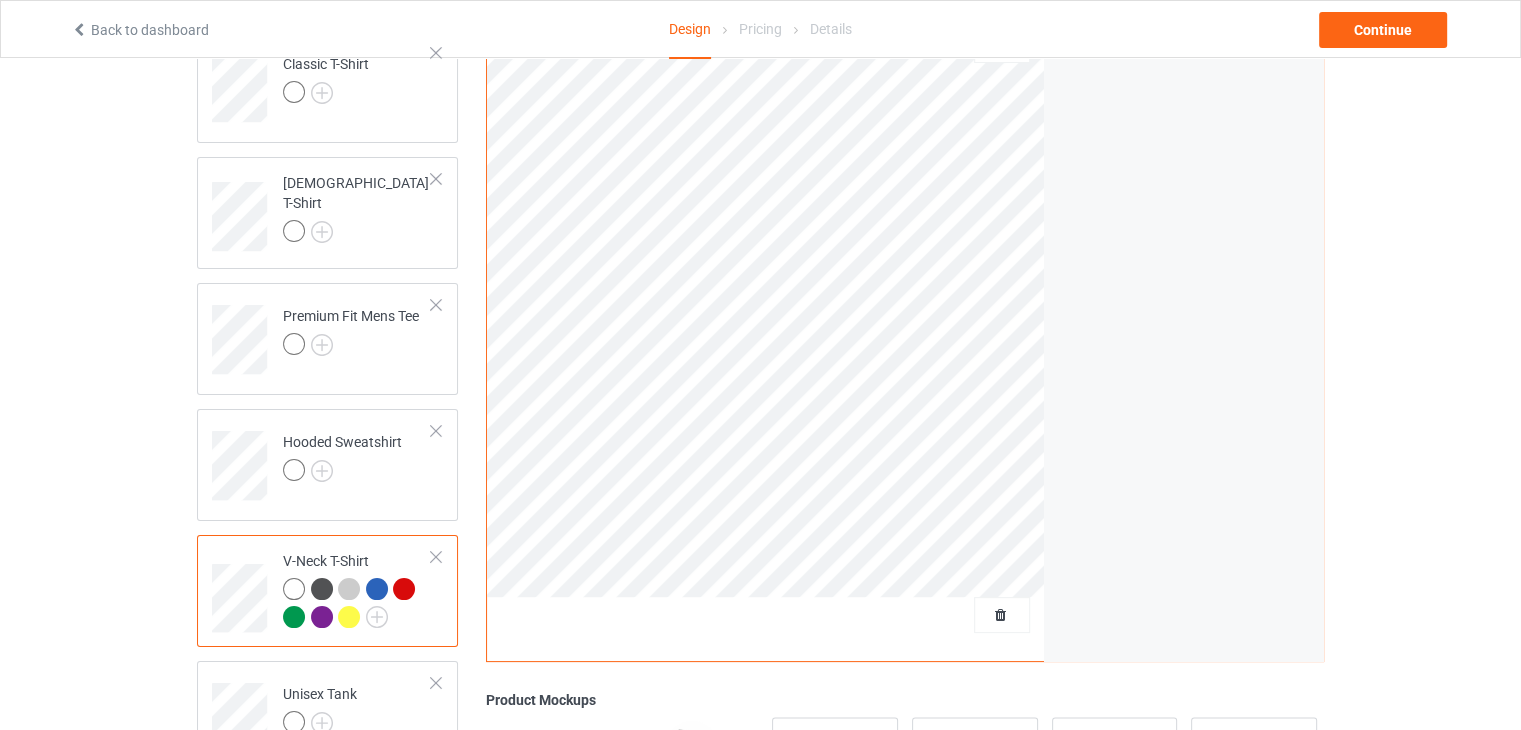 scroll, scrollTop: 164, scrollLeft: 0, axis: vertical 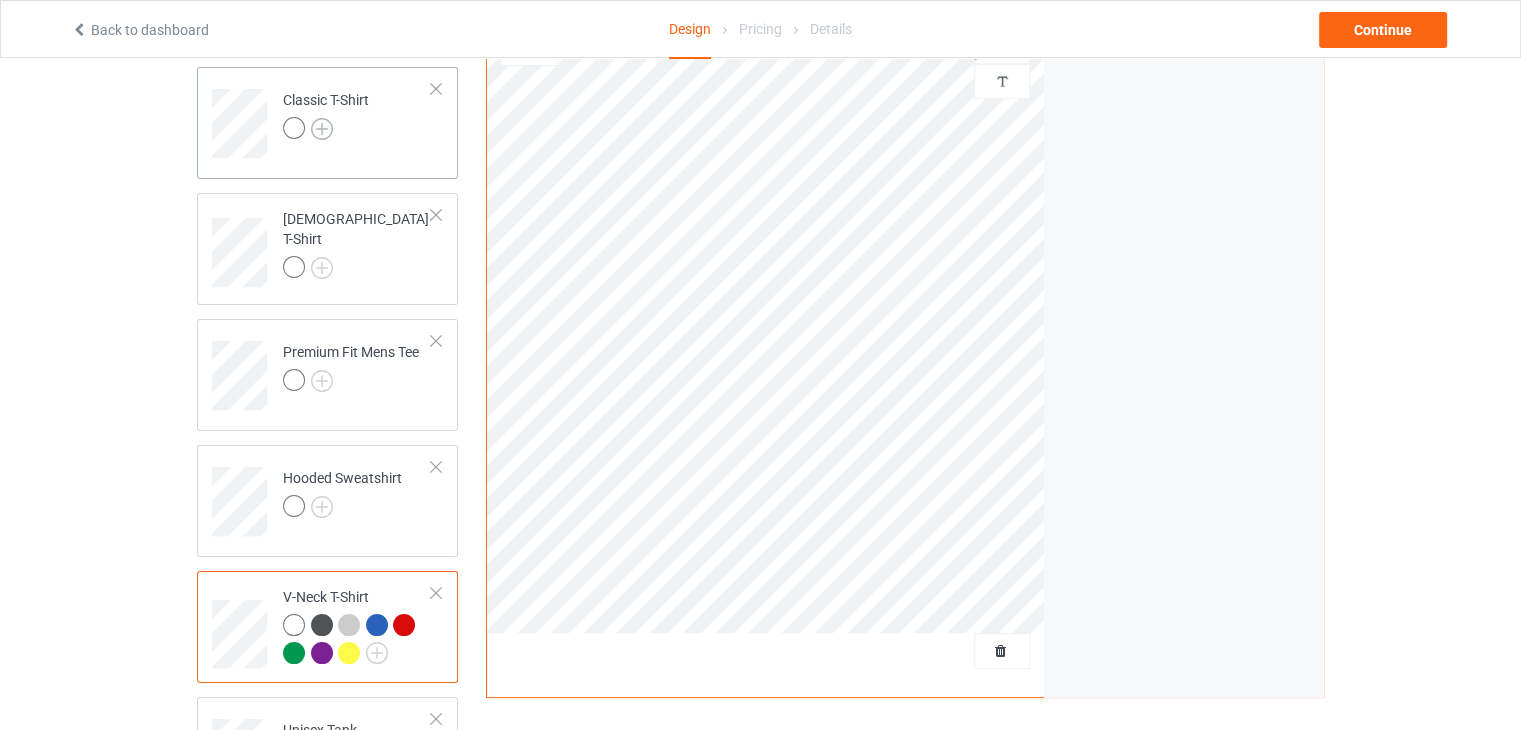 click at bounding box center (322, 129) 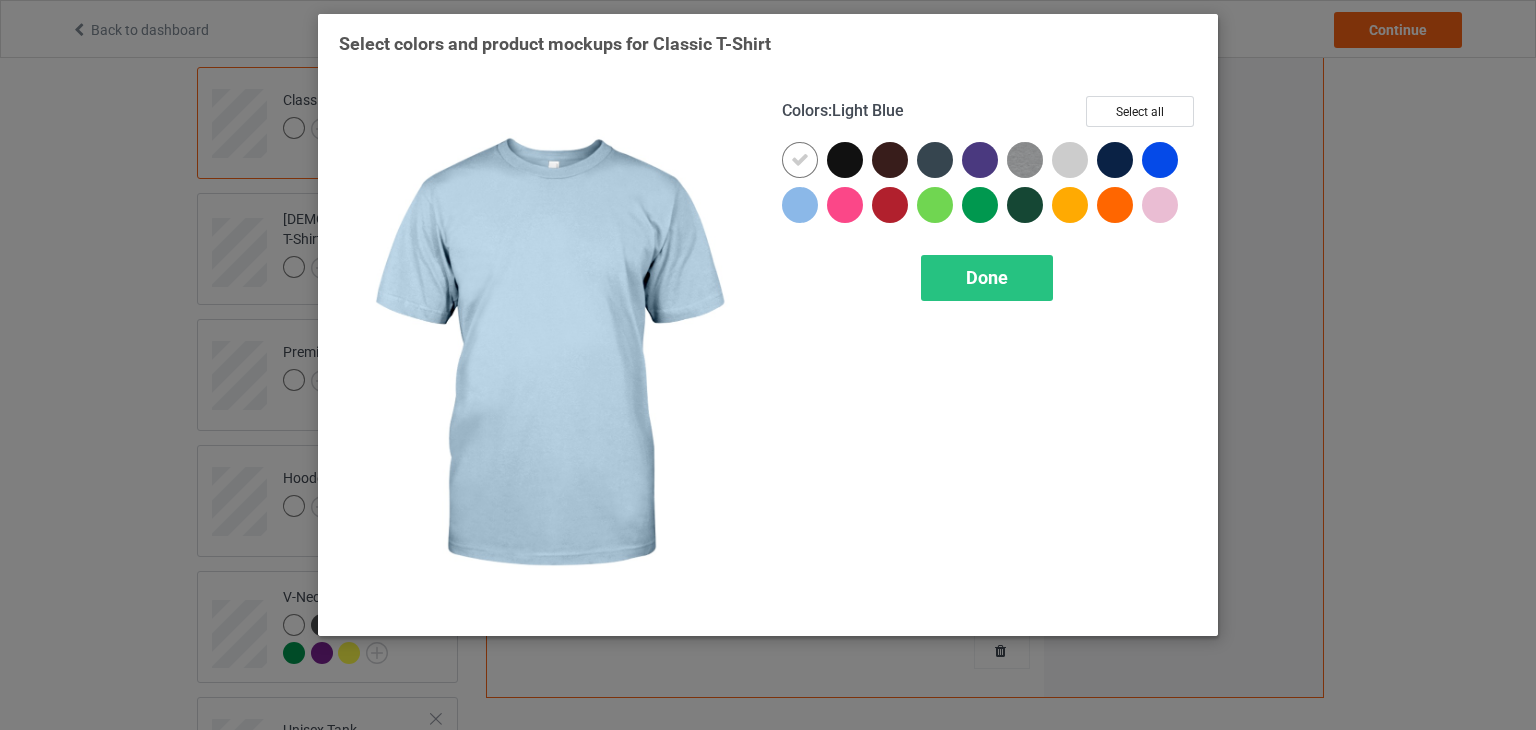 click at bounding box center [800, 205] 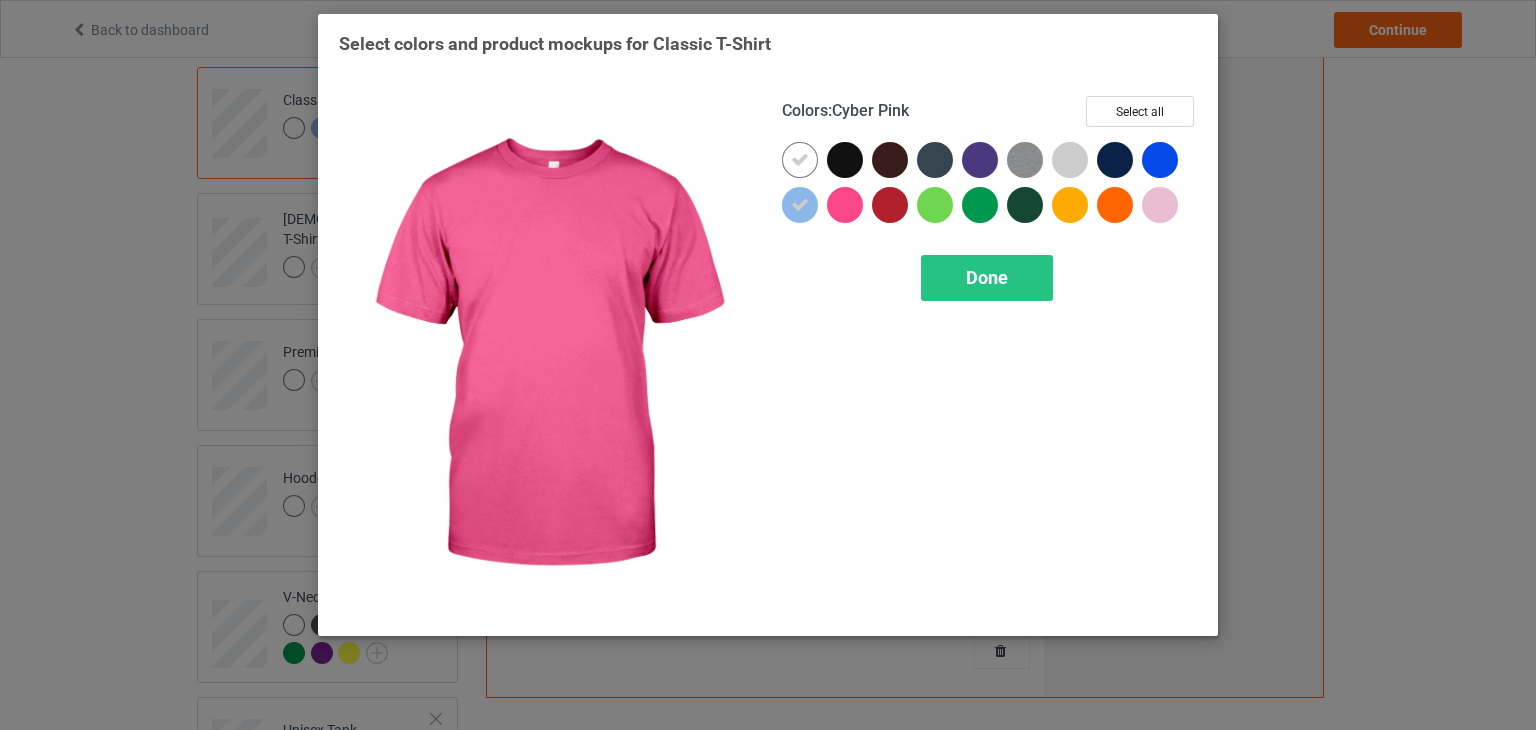 click at bounding box center (845, 205) 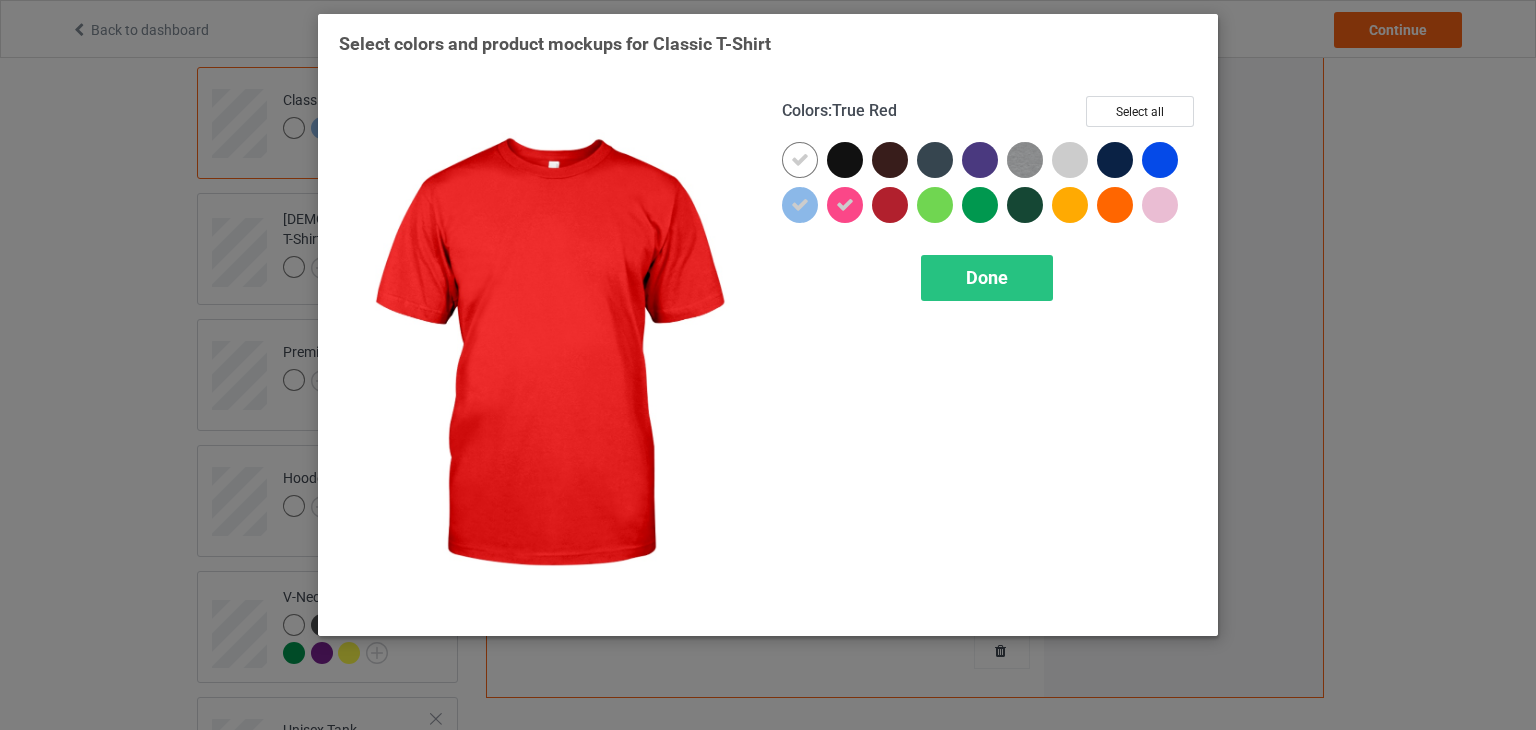 click at bounding box center [894, 209] 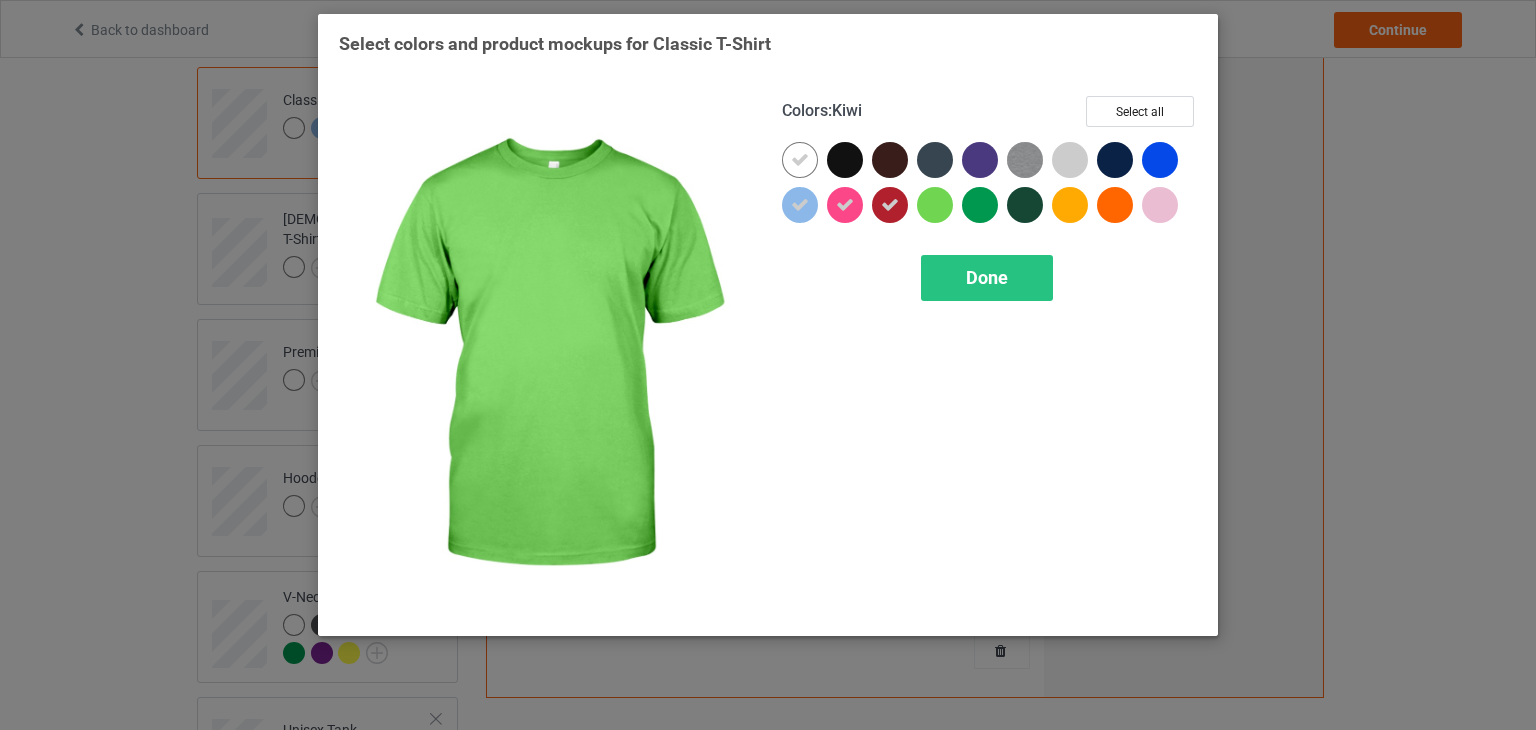 click at bounding box center [935, 205] 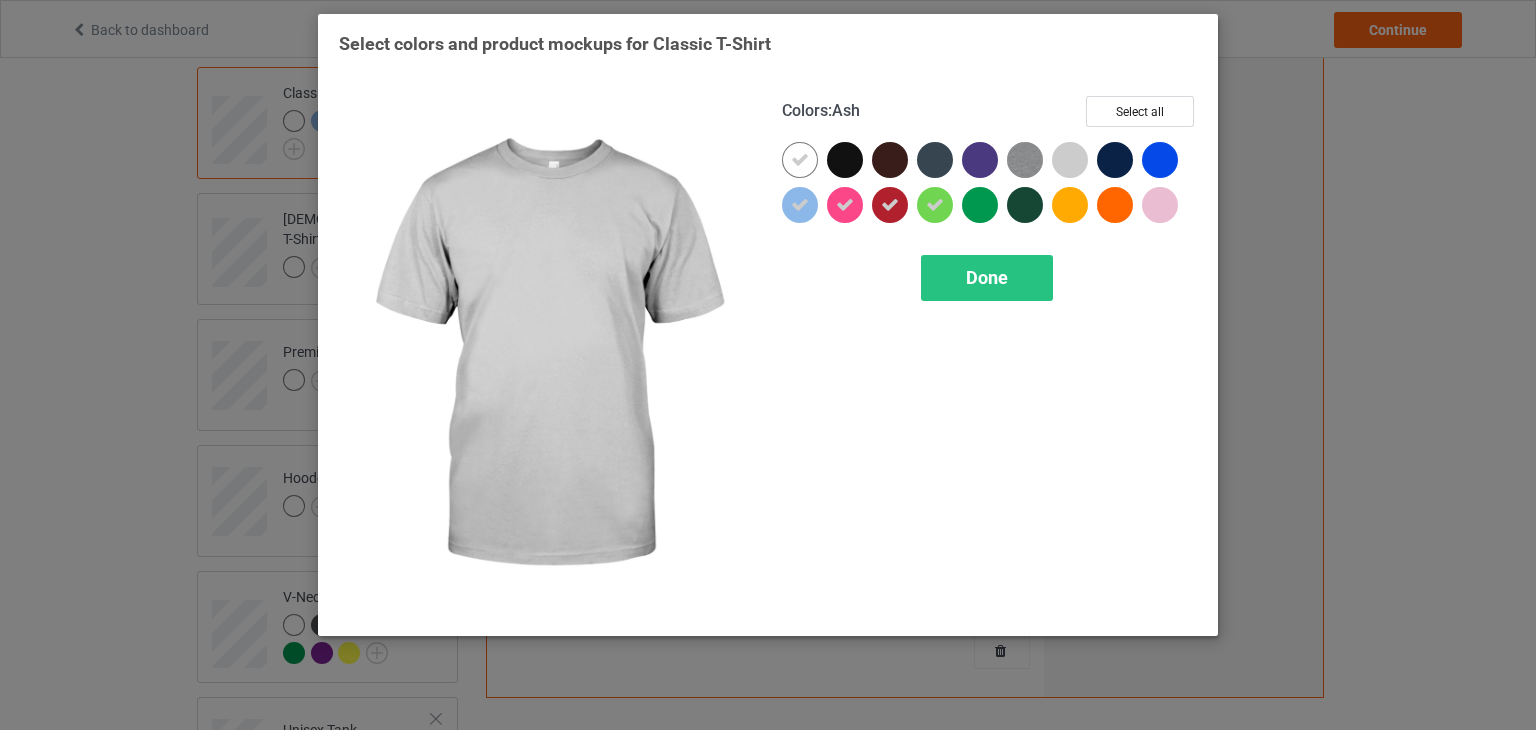 click at bounding box center (1070, 160) 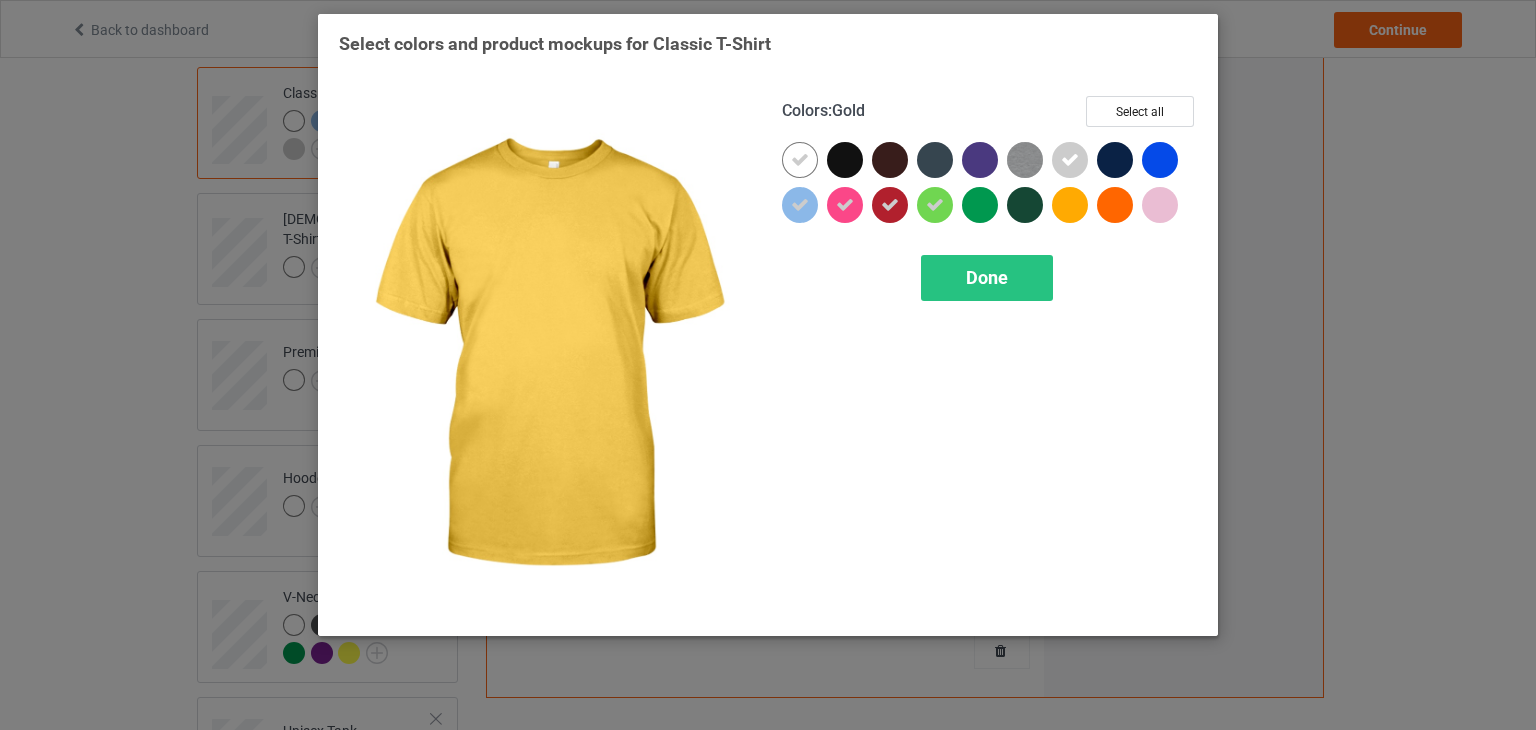 click at bounding box center (1070, 205) 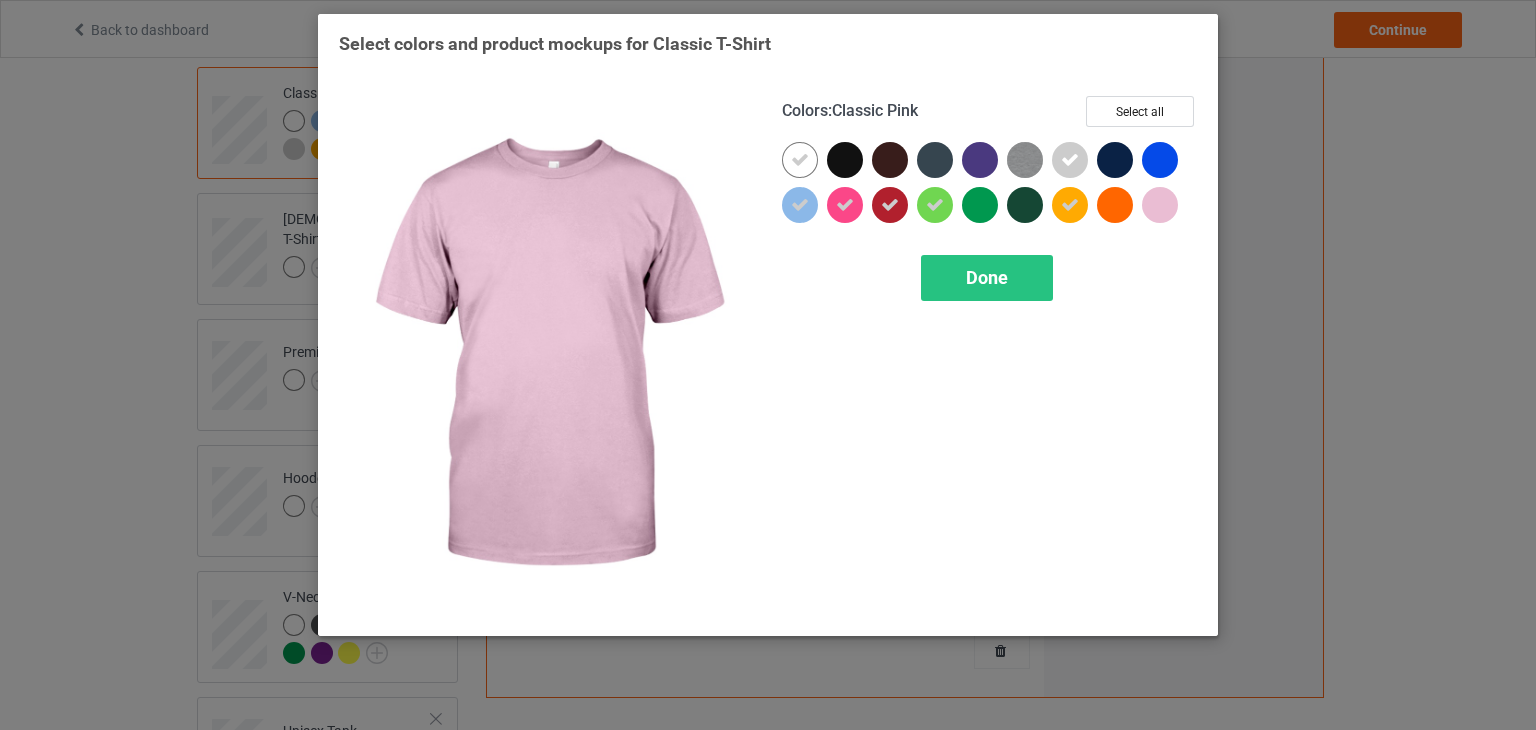 click at bounding box center (1160, 205) 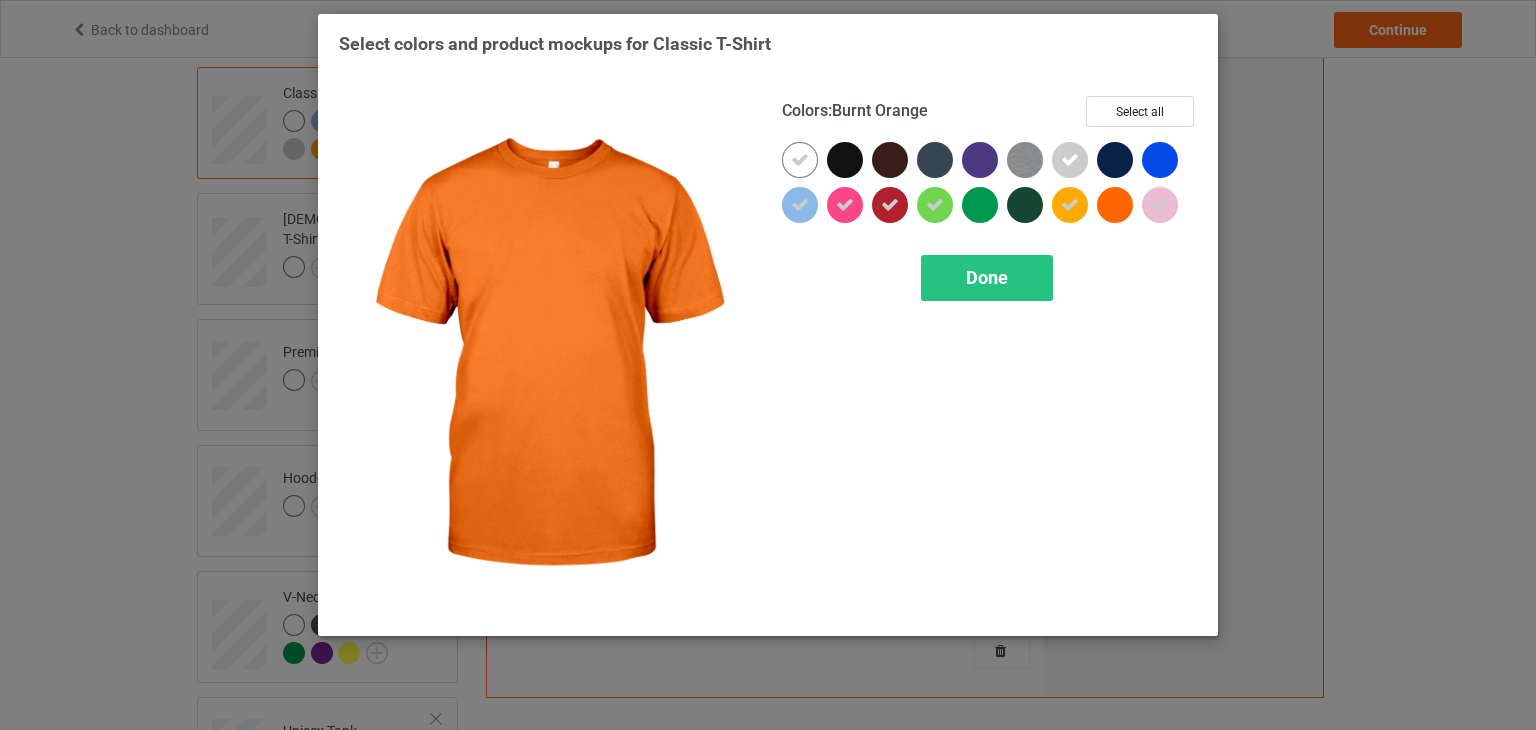 click at bounding box center (1115, 205) 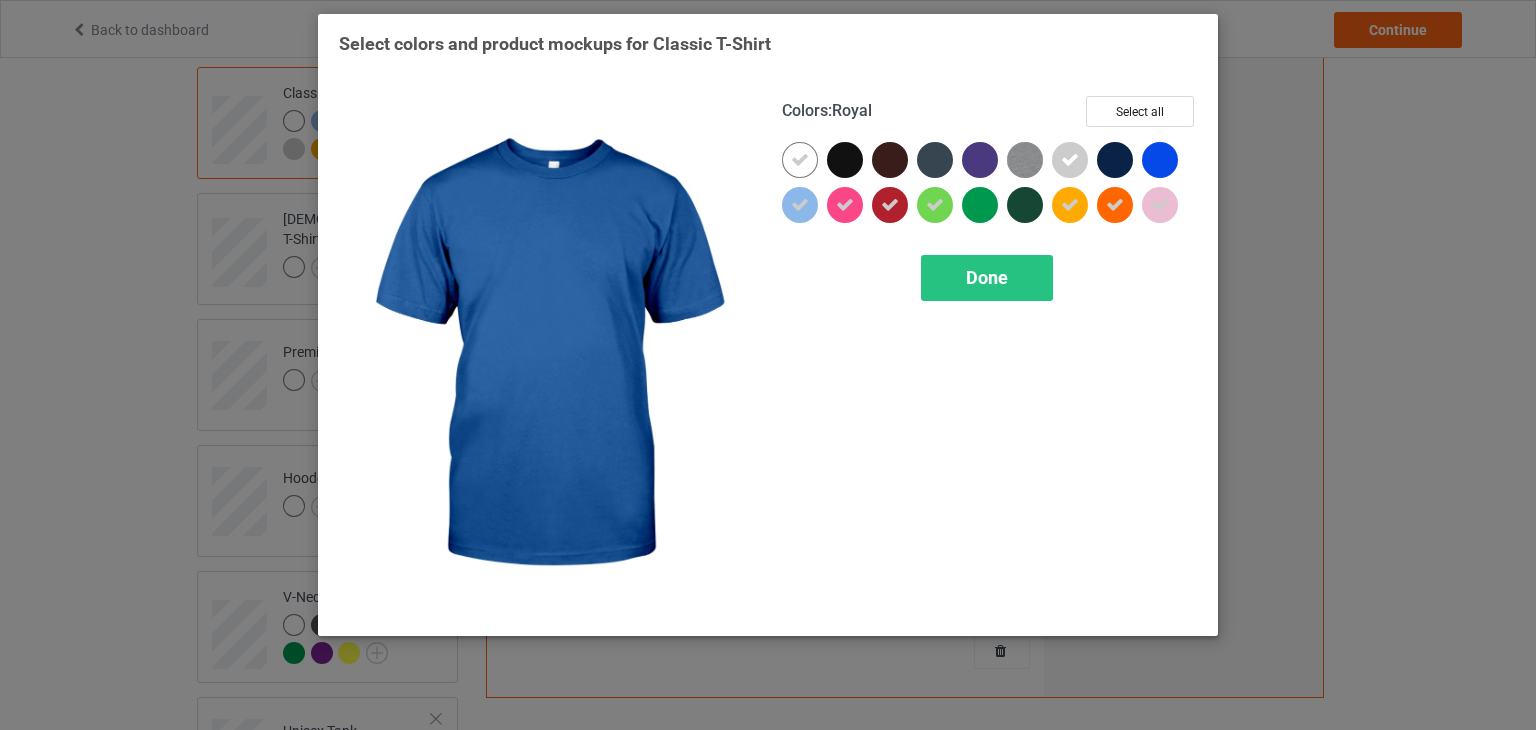 click at bounding box center [1160, 160] 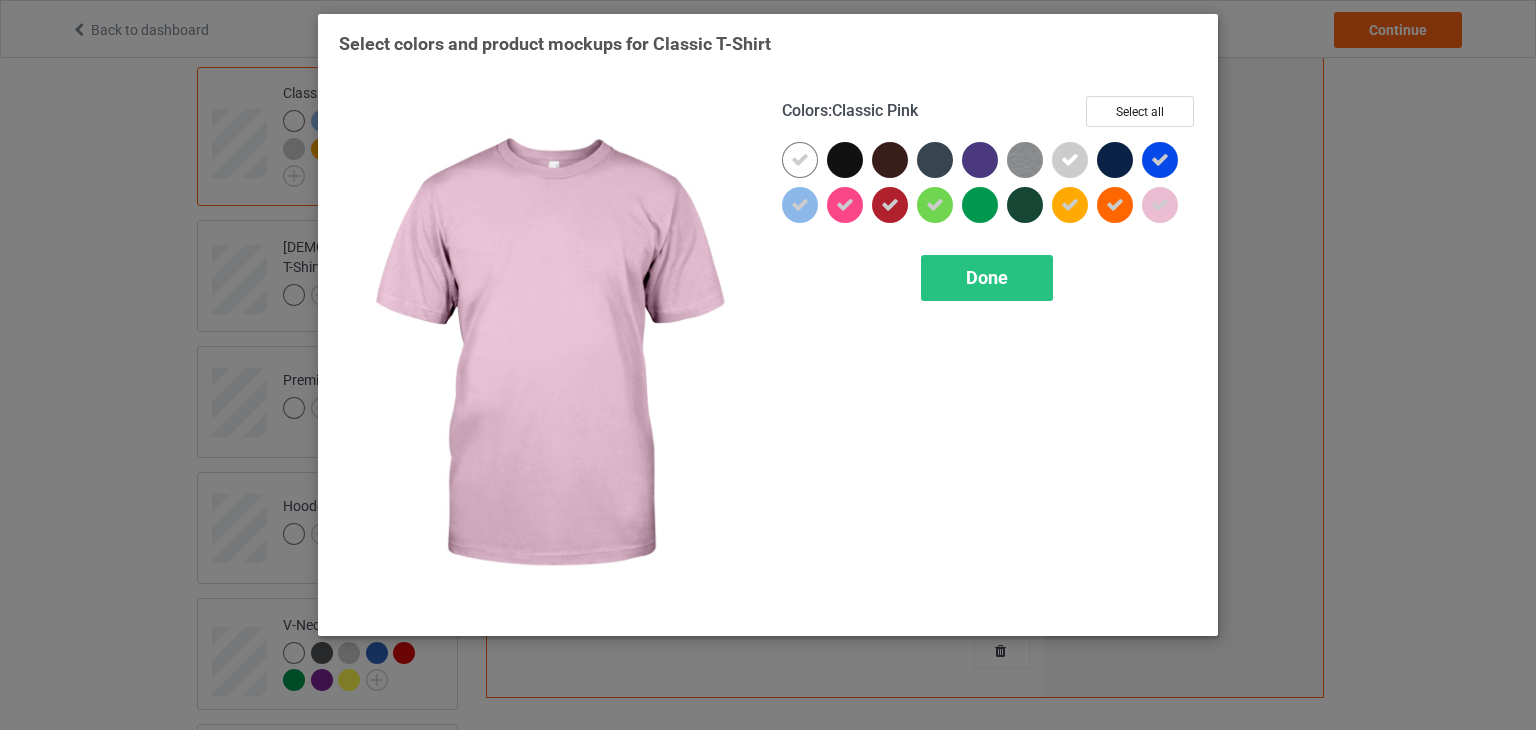click at bounding box center (1160, 205) 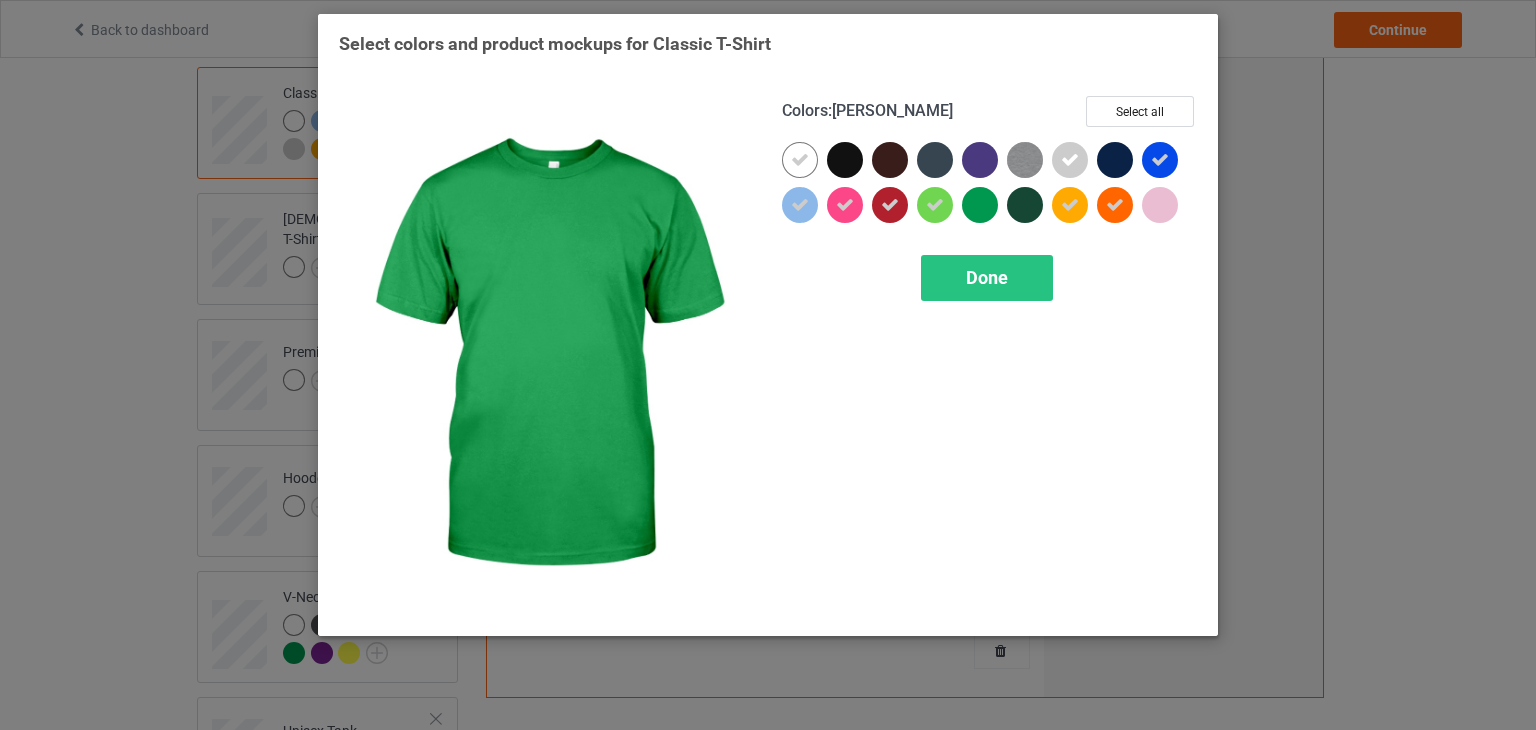 click at bounding box center (980, 205) 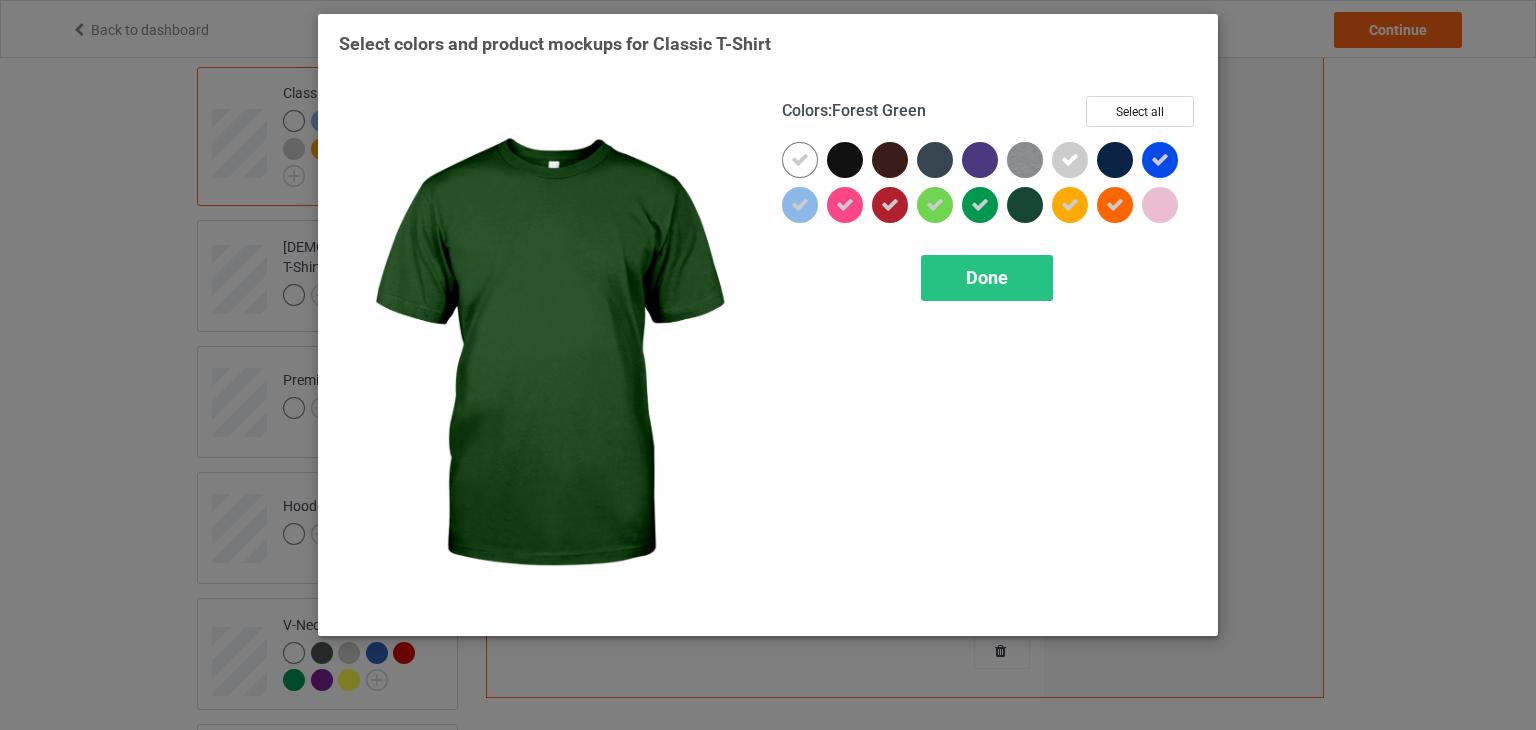 click at bounding box center (1025, 205) 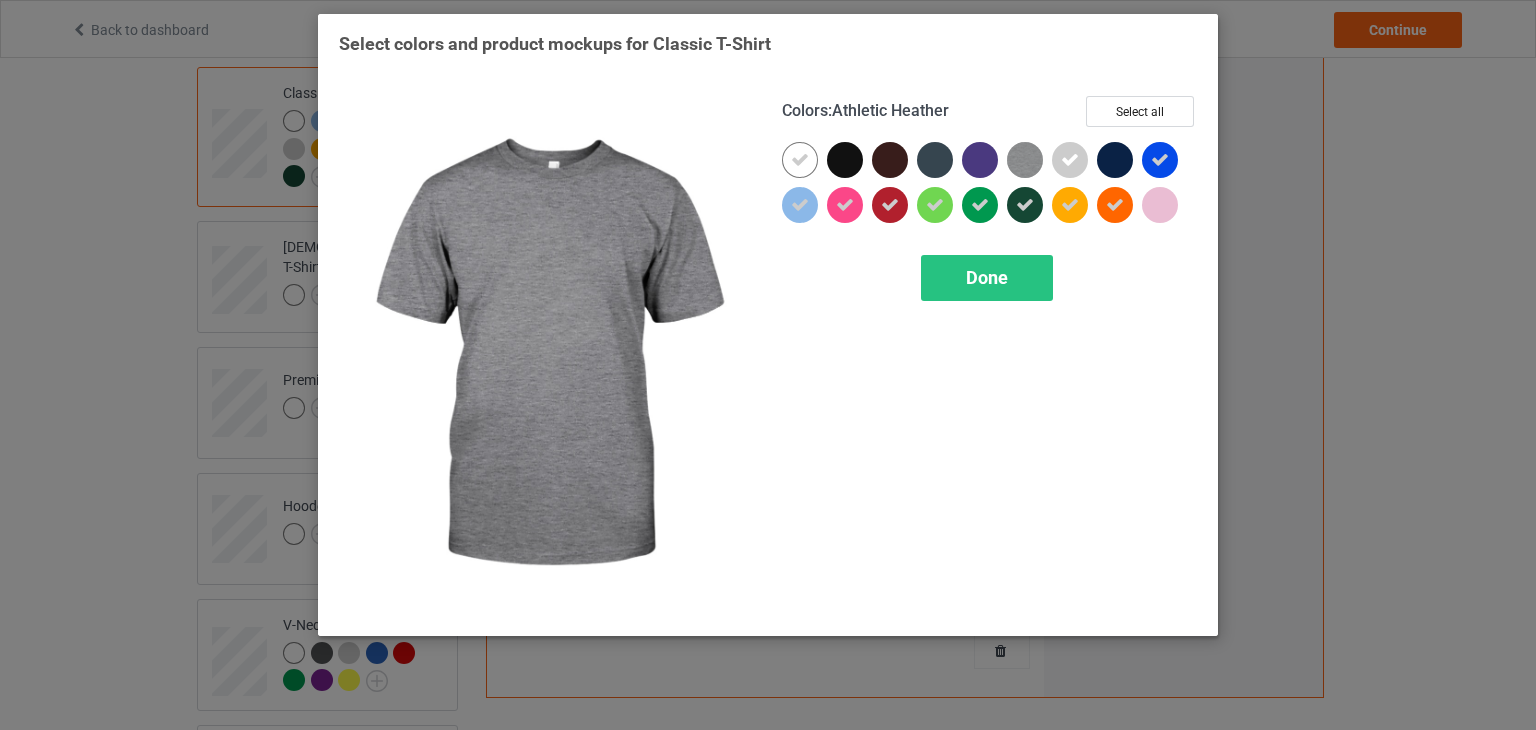 click at bounding box center (1025, 160) 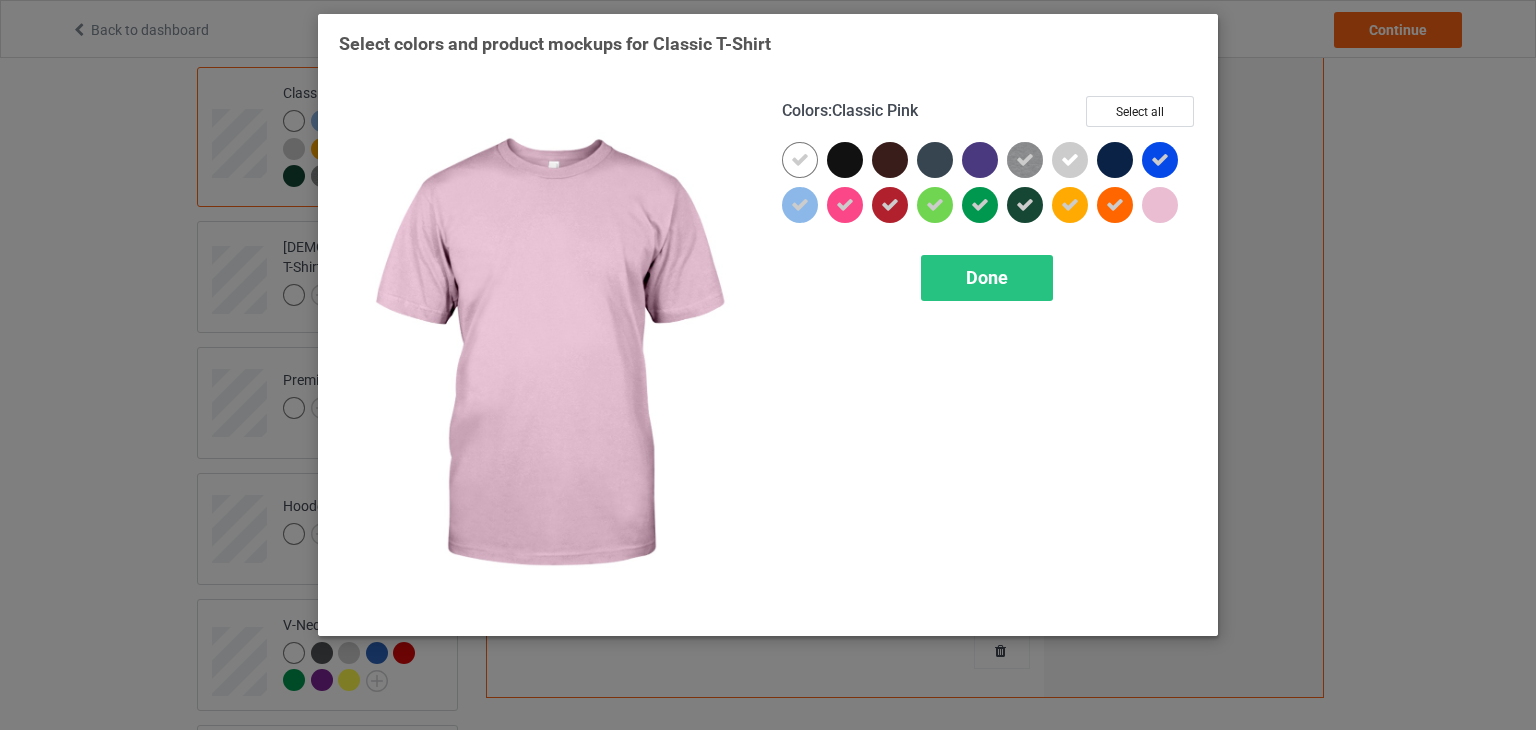 click at bounding box center (1160, 205) 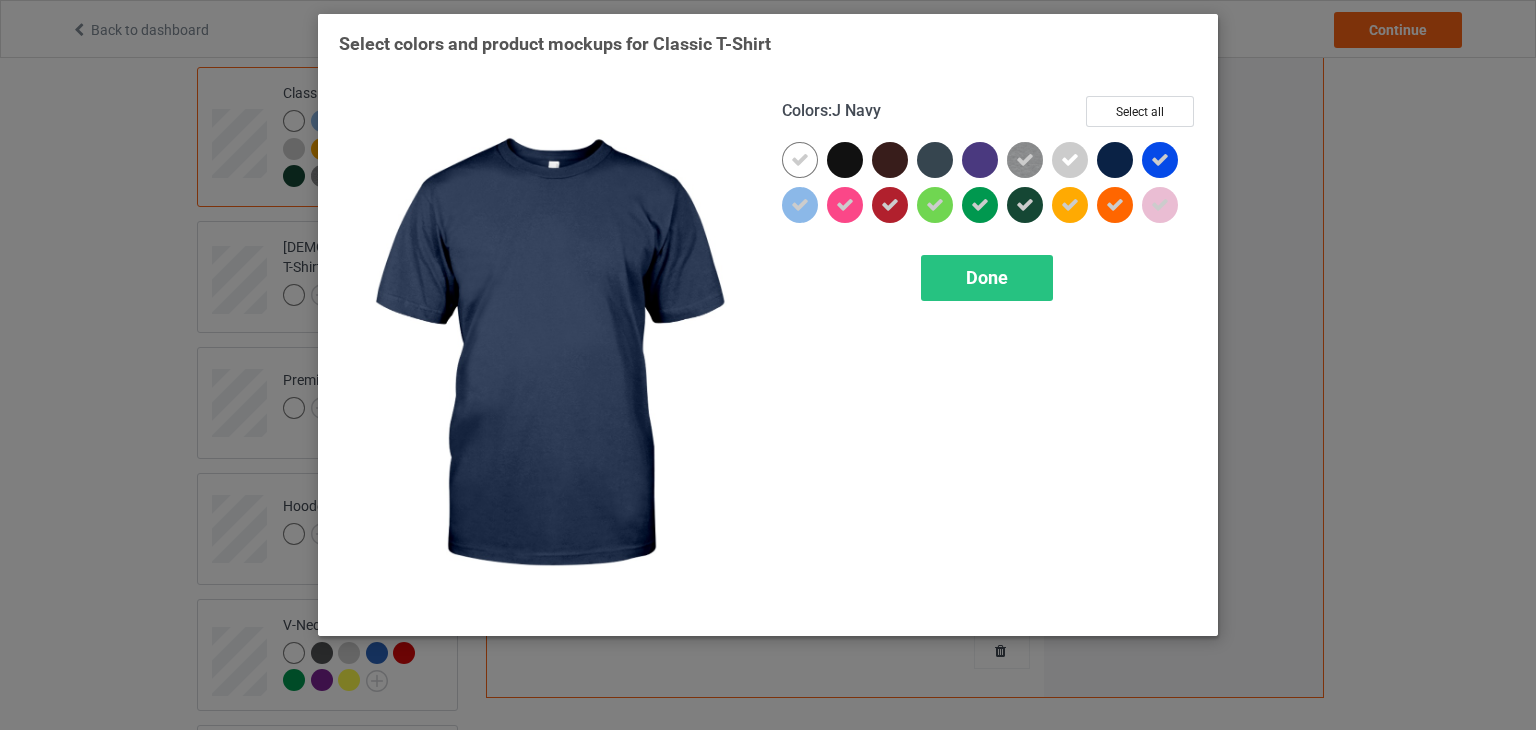 click at bounding box center (1115, 160) 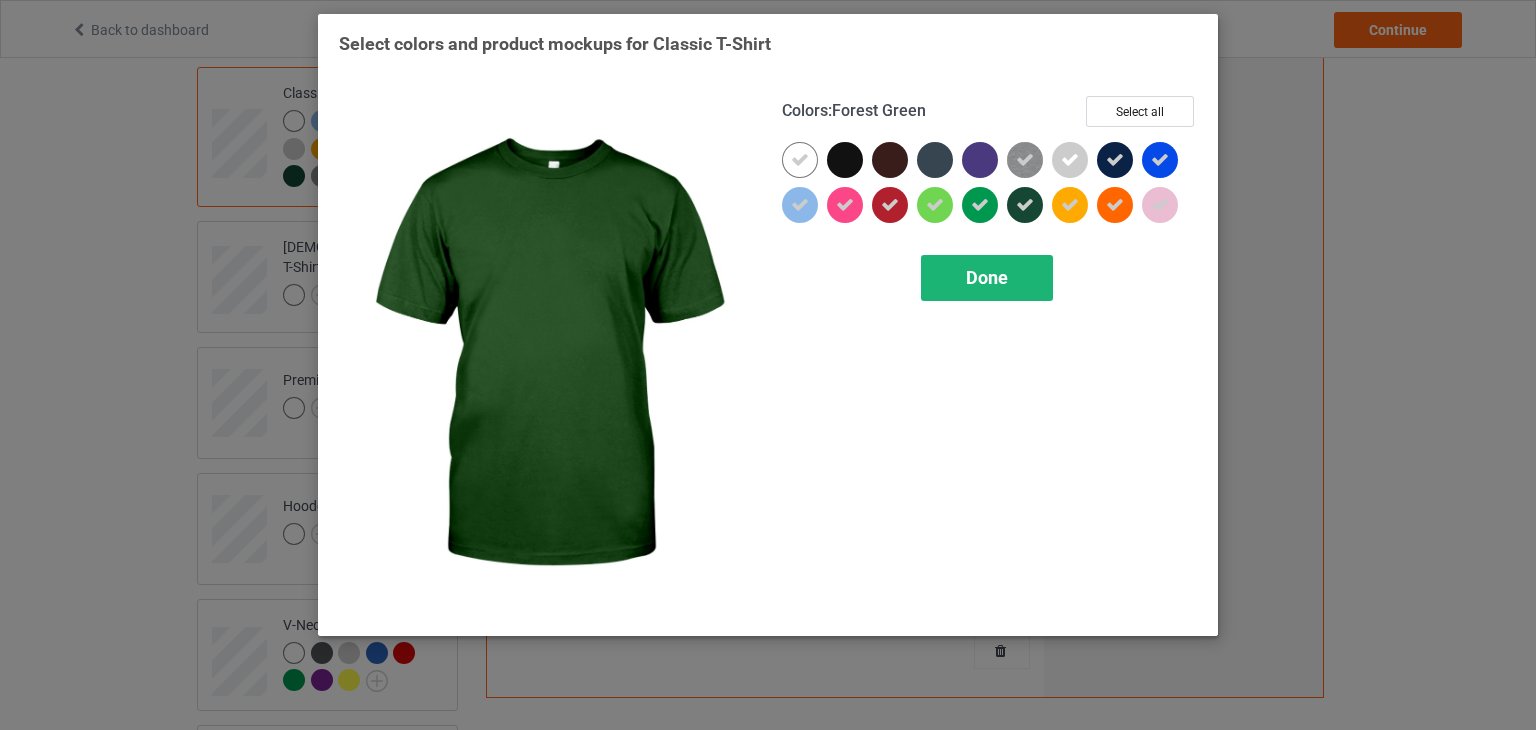 click on "Done" at bounding box center (987, 278) 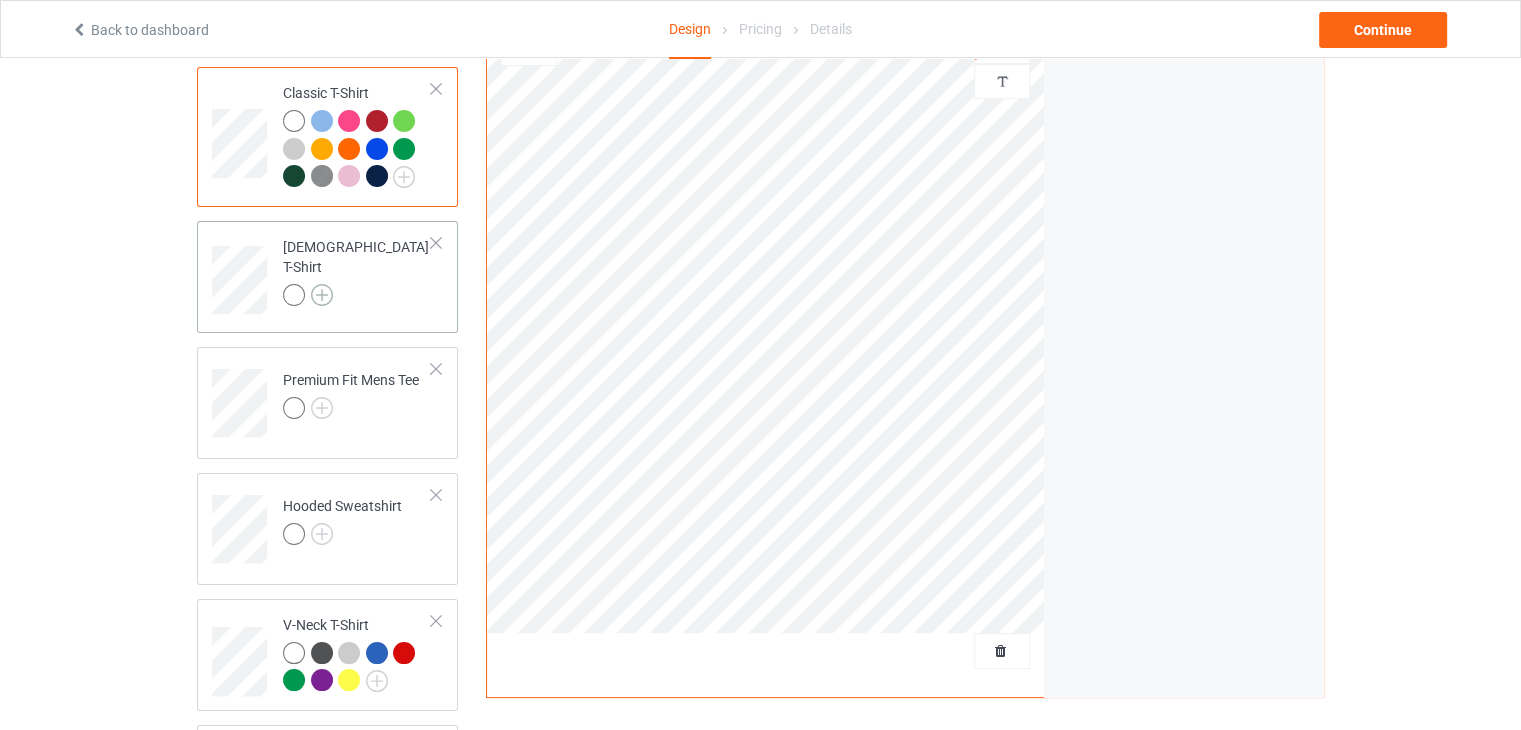 click at bounding box center (322, 295) 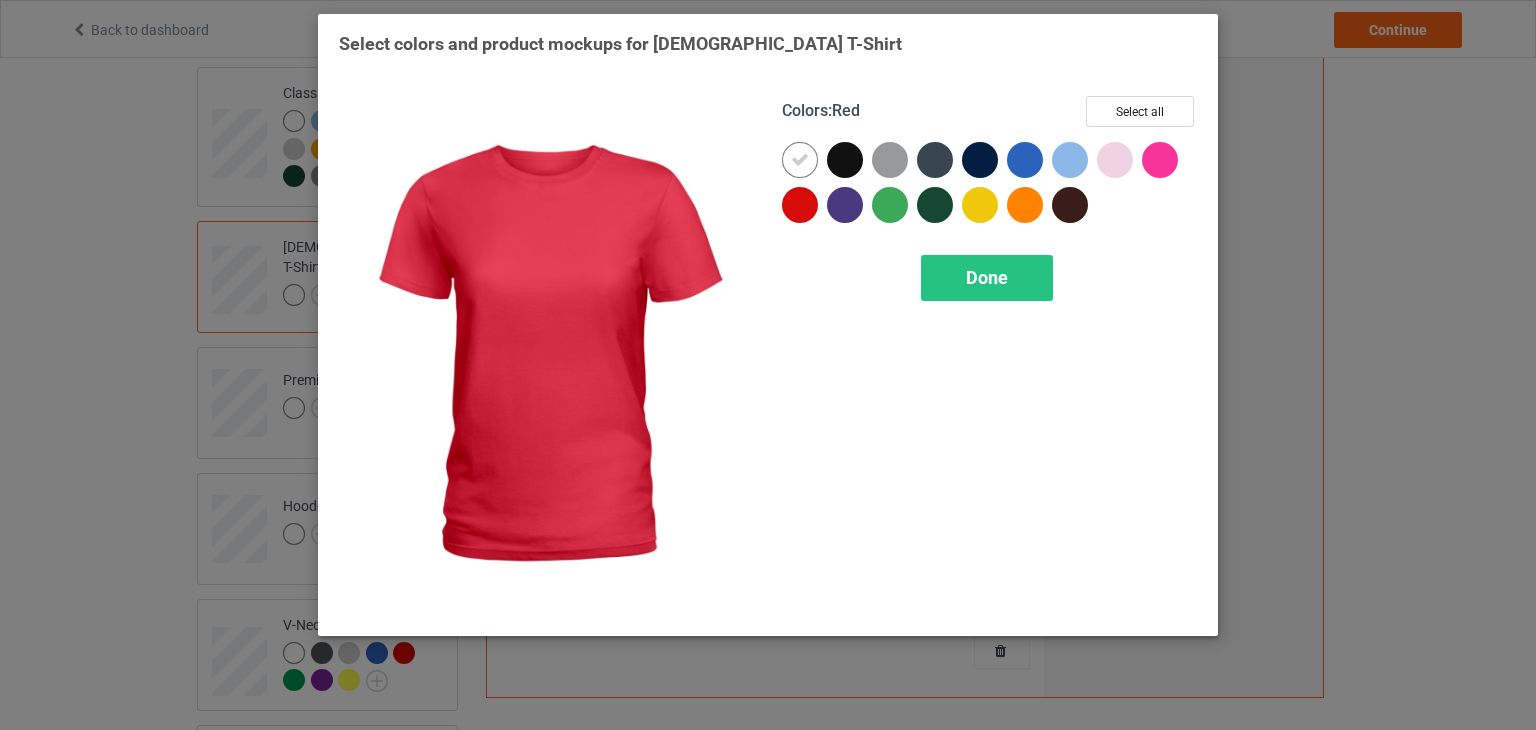 click at bounding box center (800, 205) 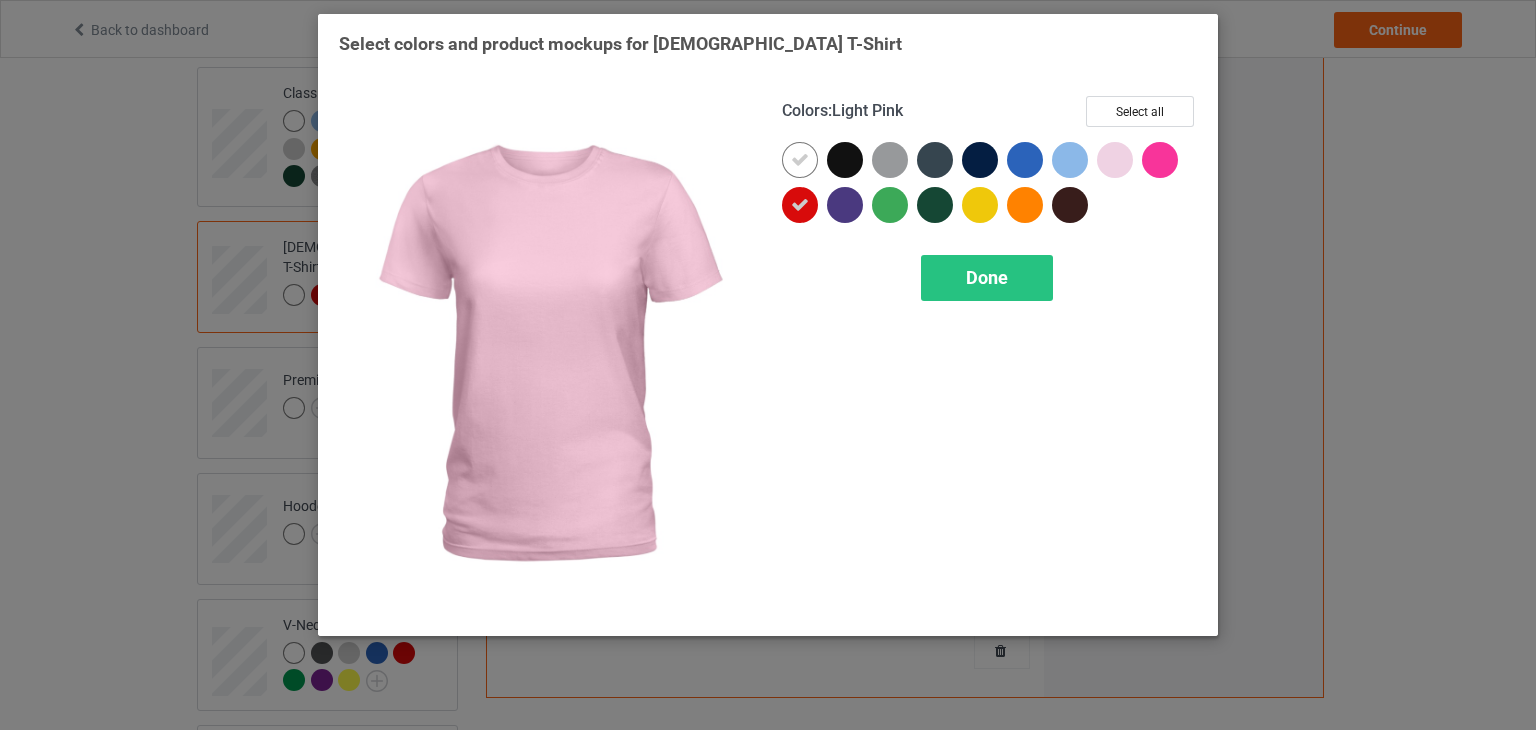 click at bounding box center (1115, 160) 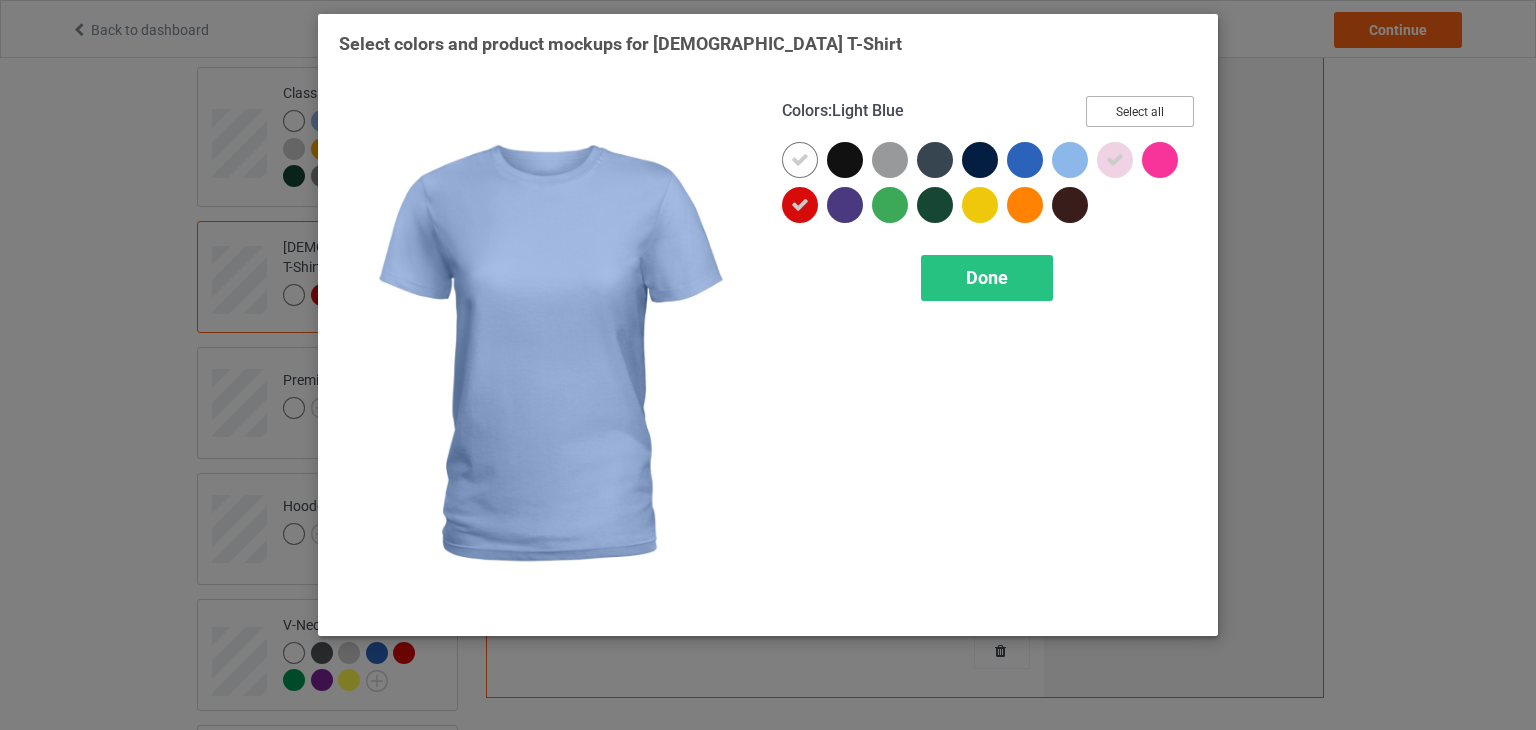 click on "Select all" at bounding box center [1140, 111] 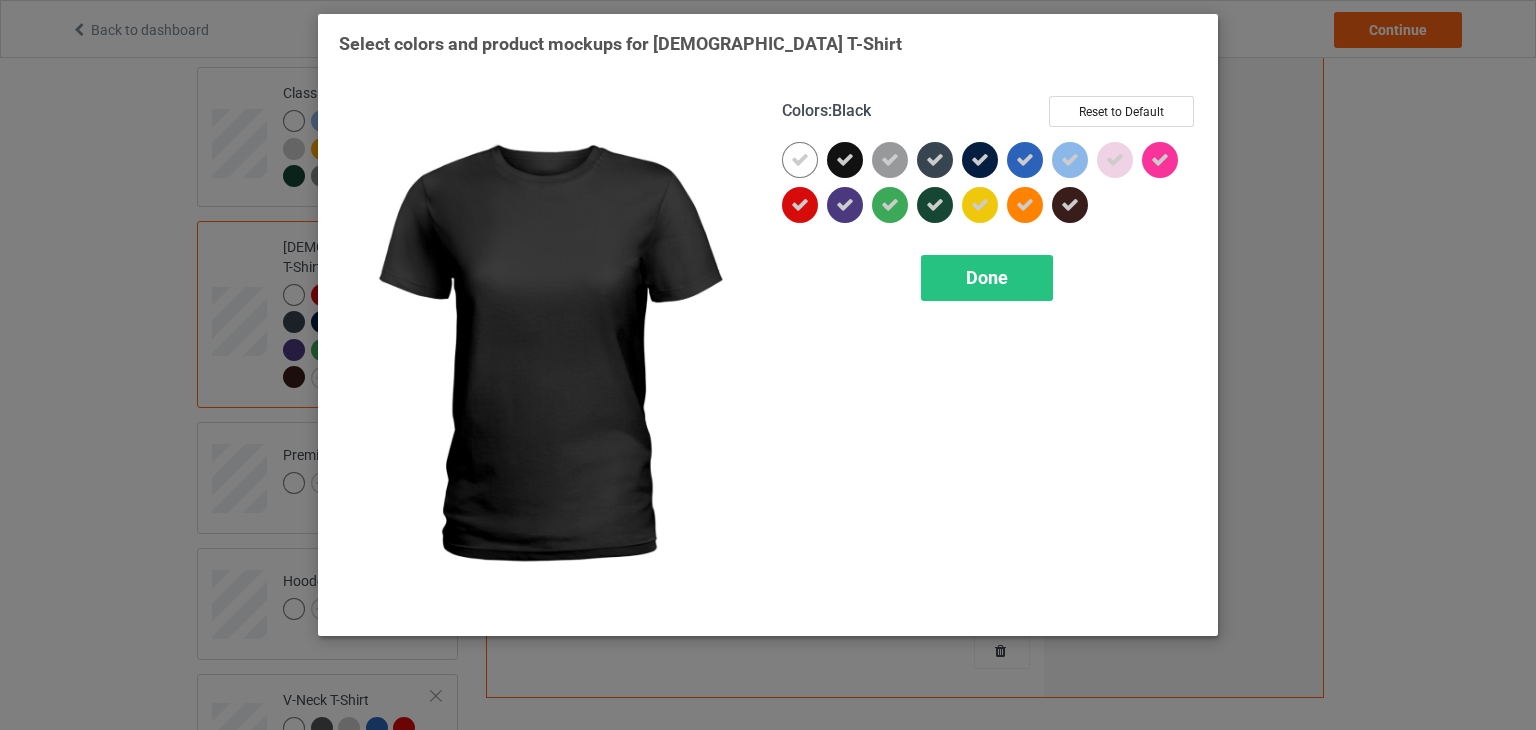 click at bounding box center (845, 160) 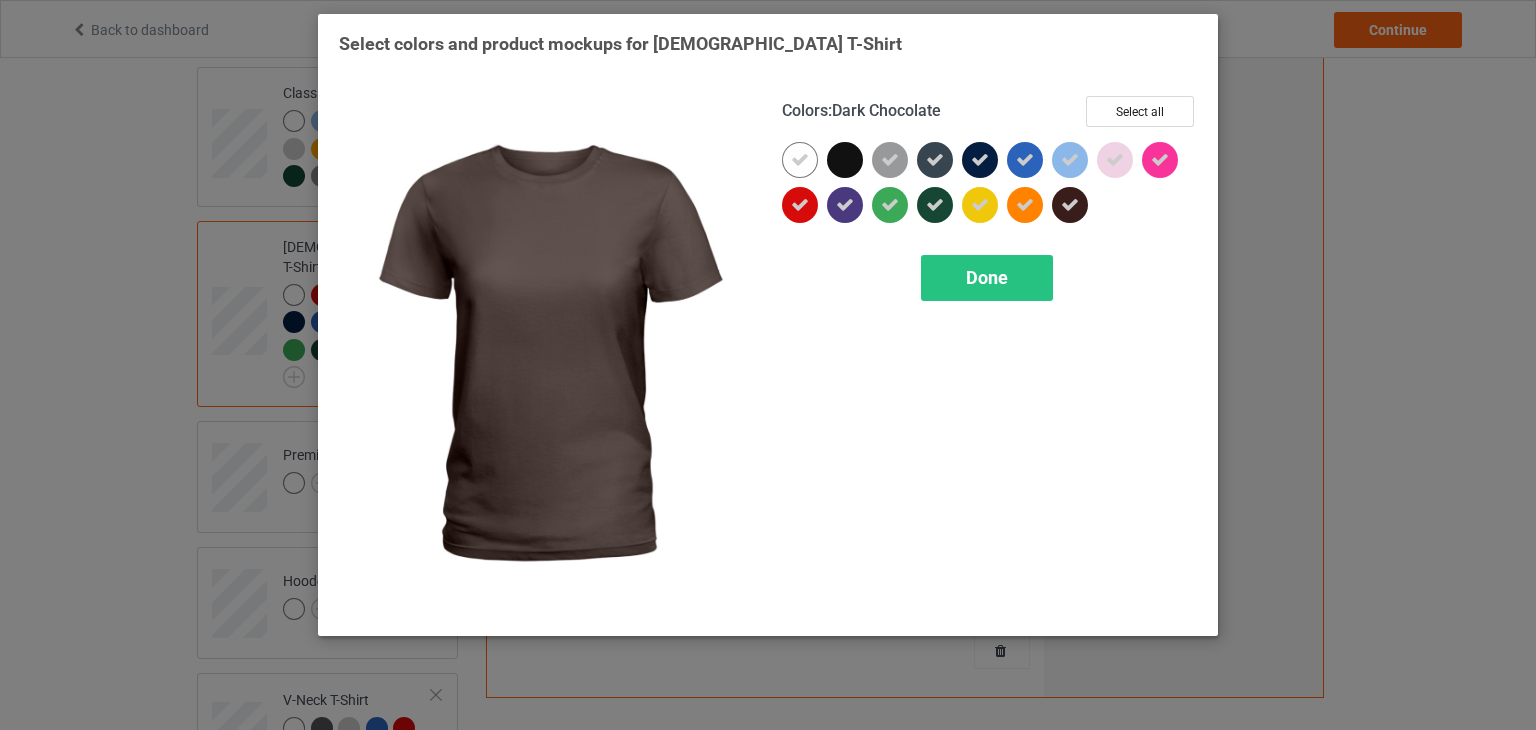 click at bounding box center [1070, 205] 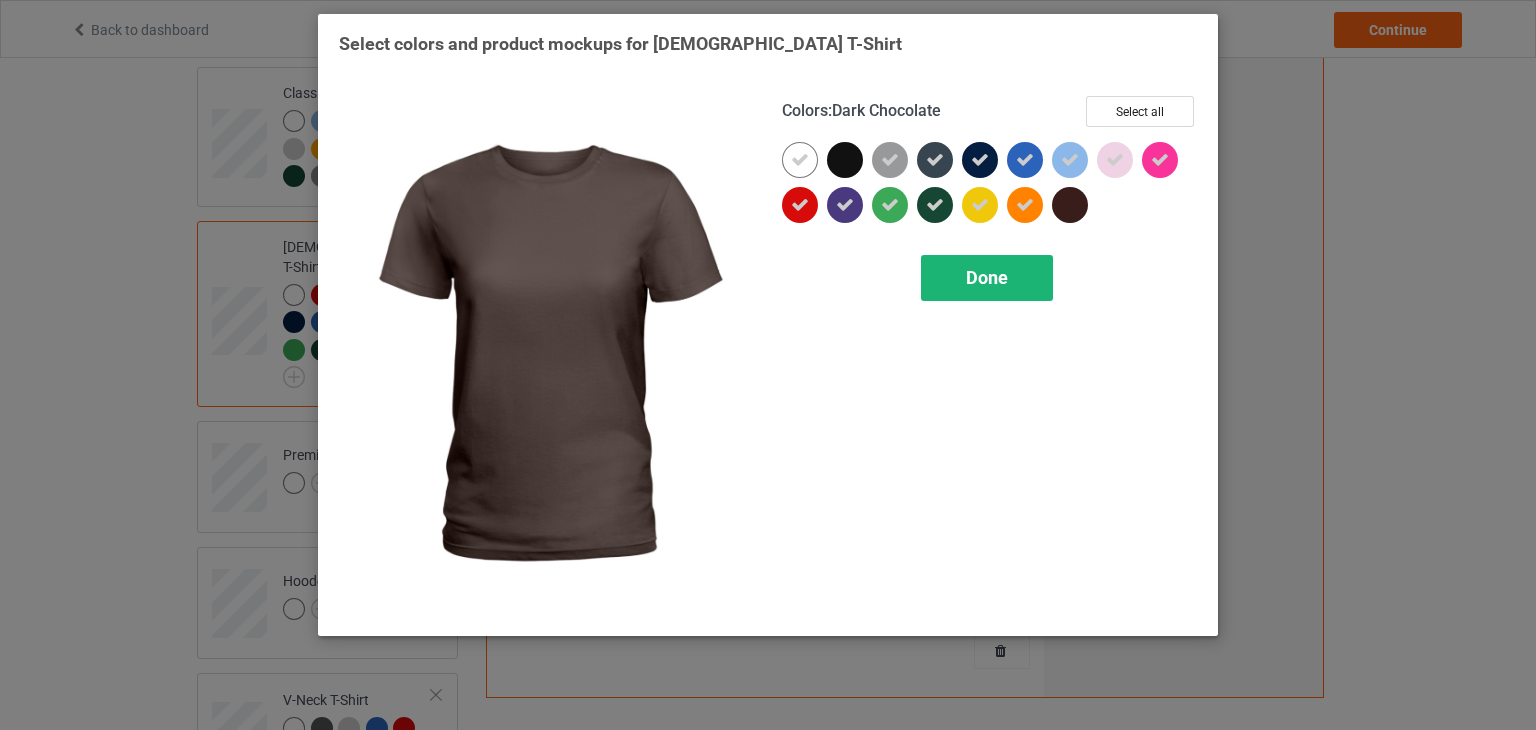 click on "Done" at bounding box center (987, 277) 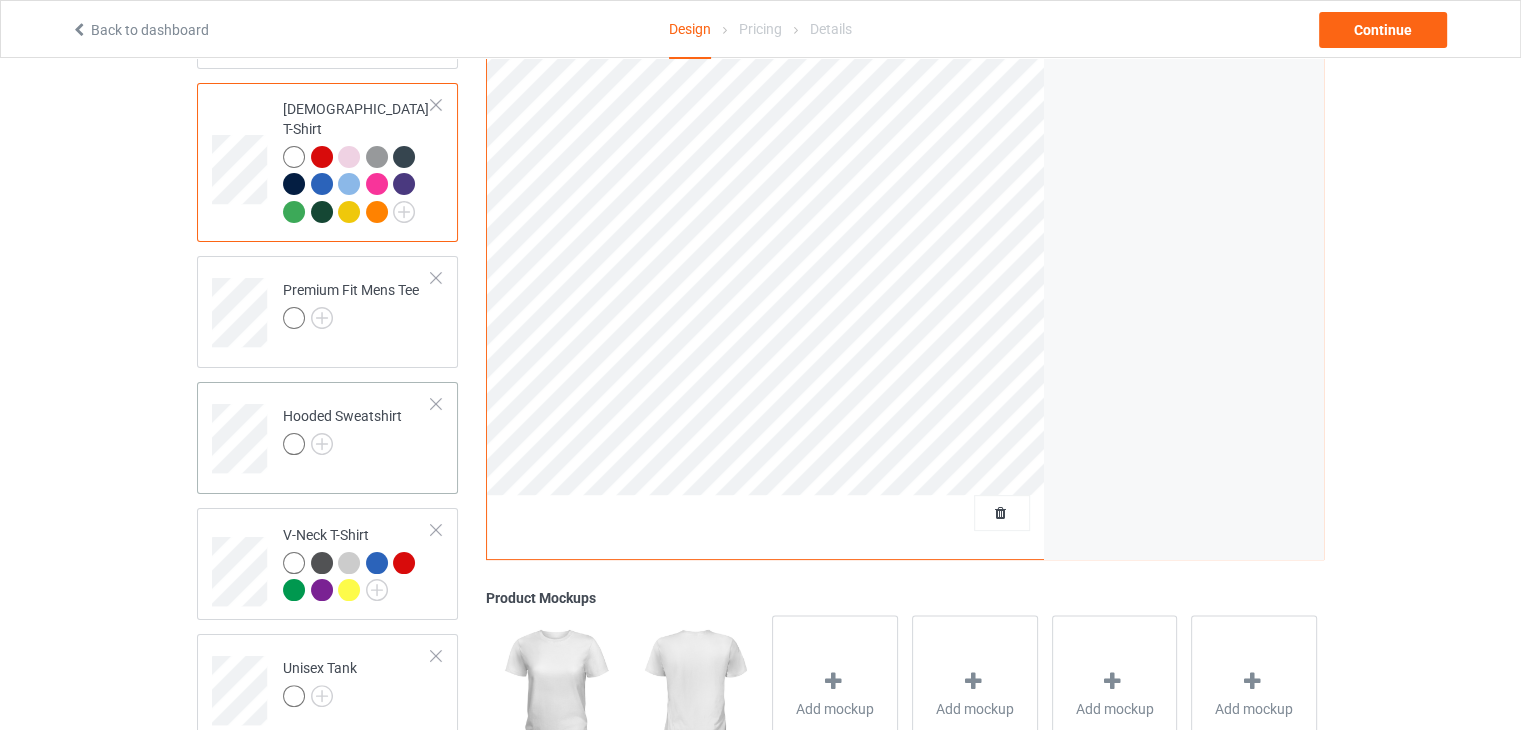 scroll, scrollTop: 364, scrollLeft: 0, axis: vertical 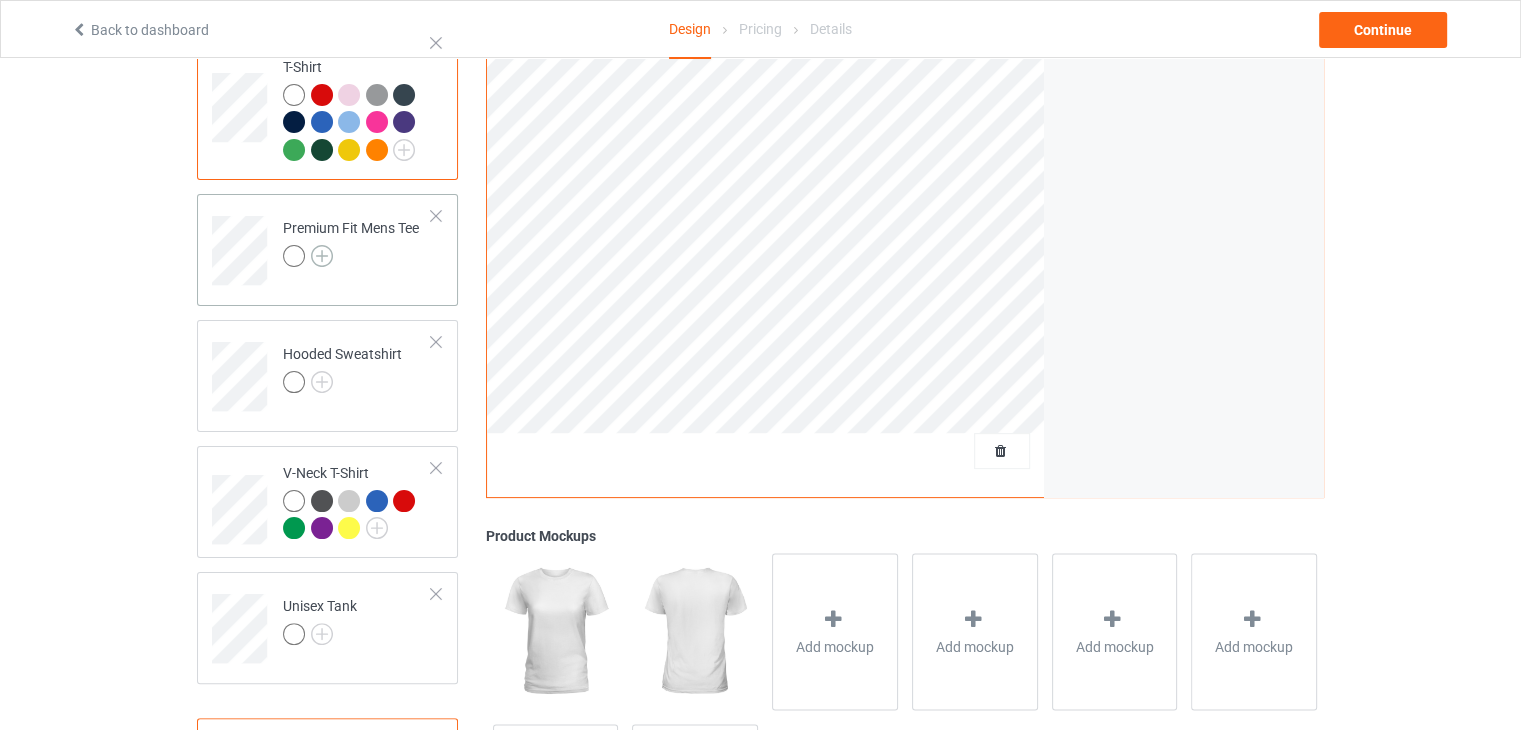 click at bounding box center (322, 256) 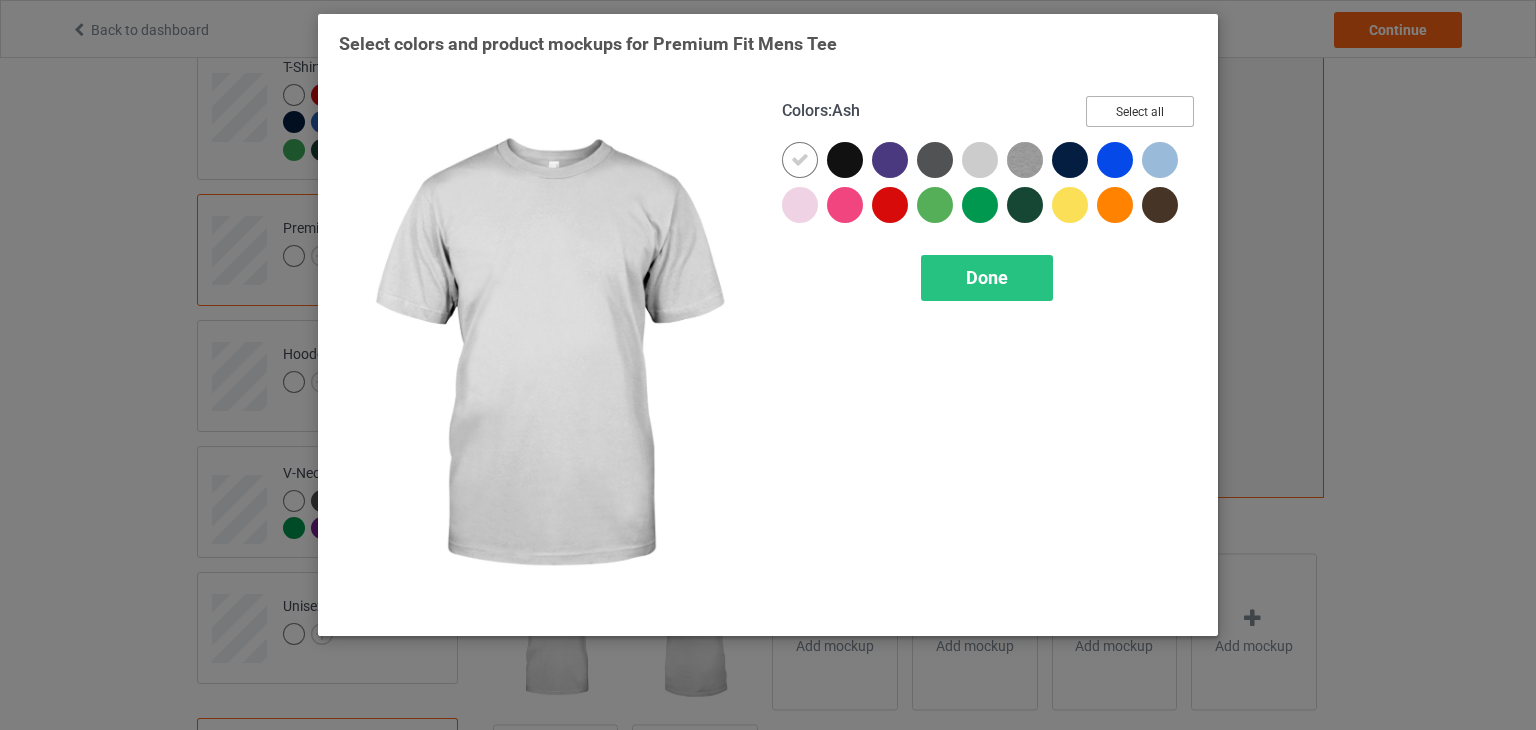 click on "Select all" at bounding box center [1140, 111] 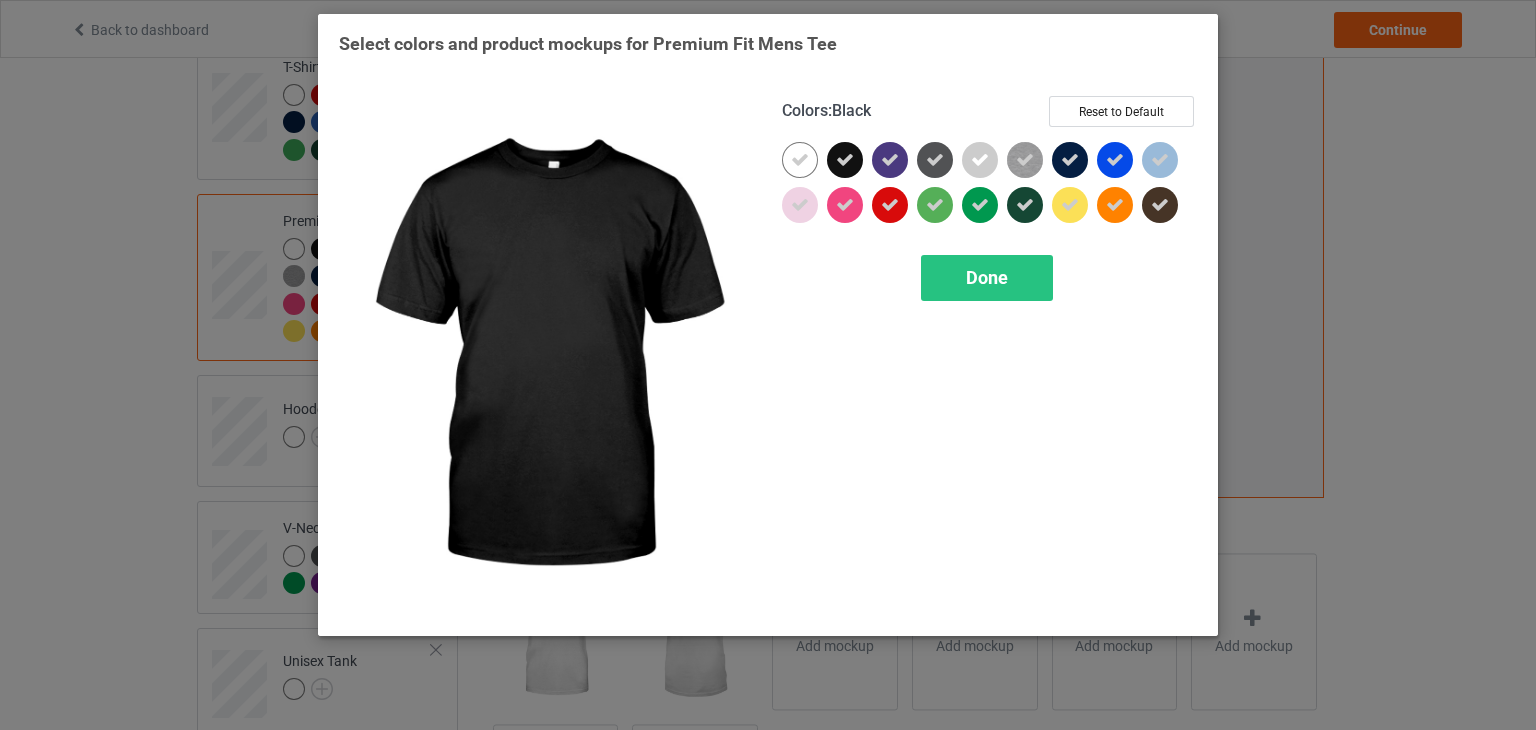 click at bounding box center (845, 160) 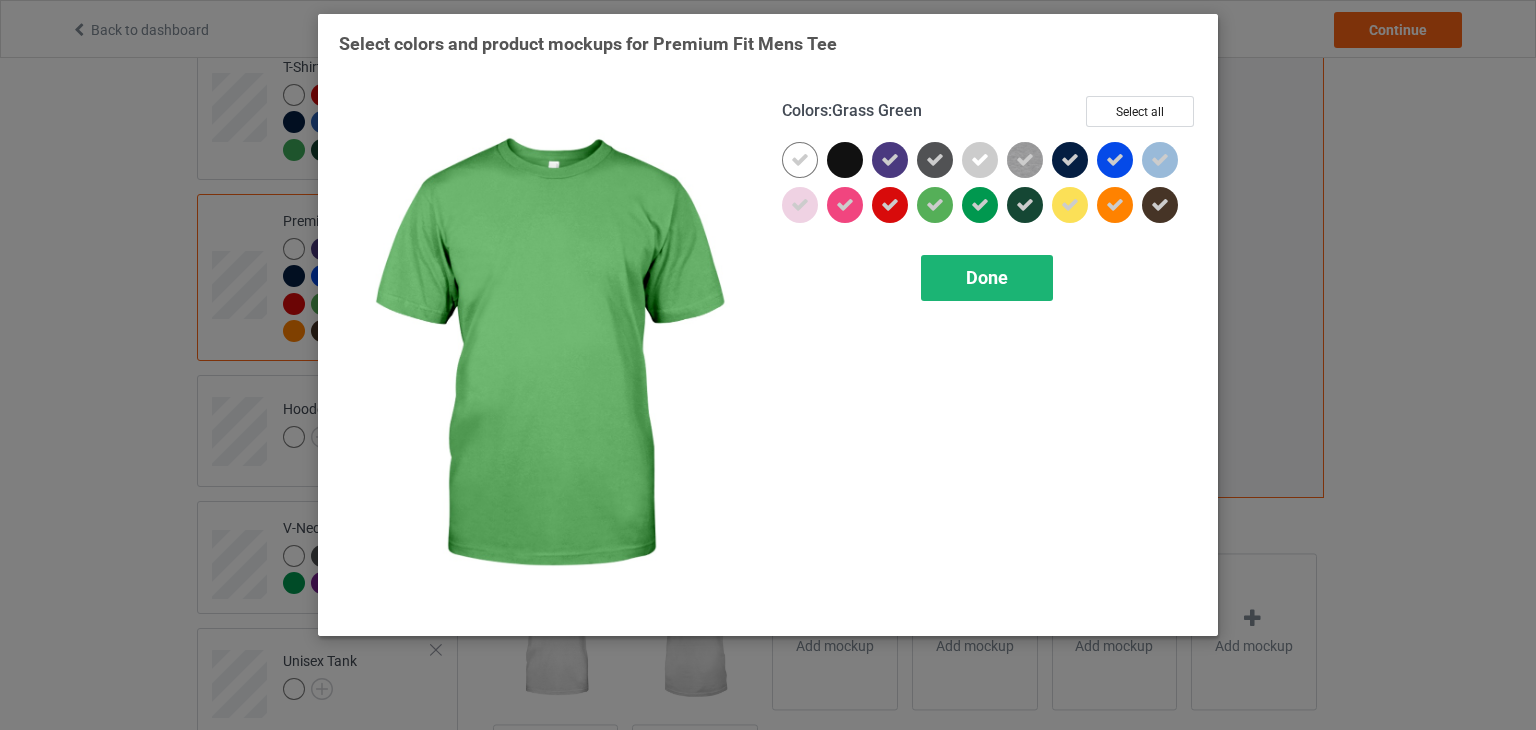 click on "Done" at bounding box center [987, 277] 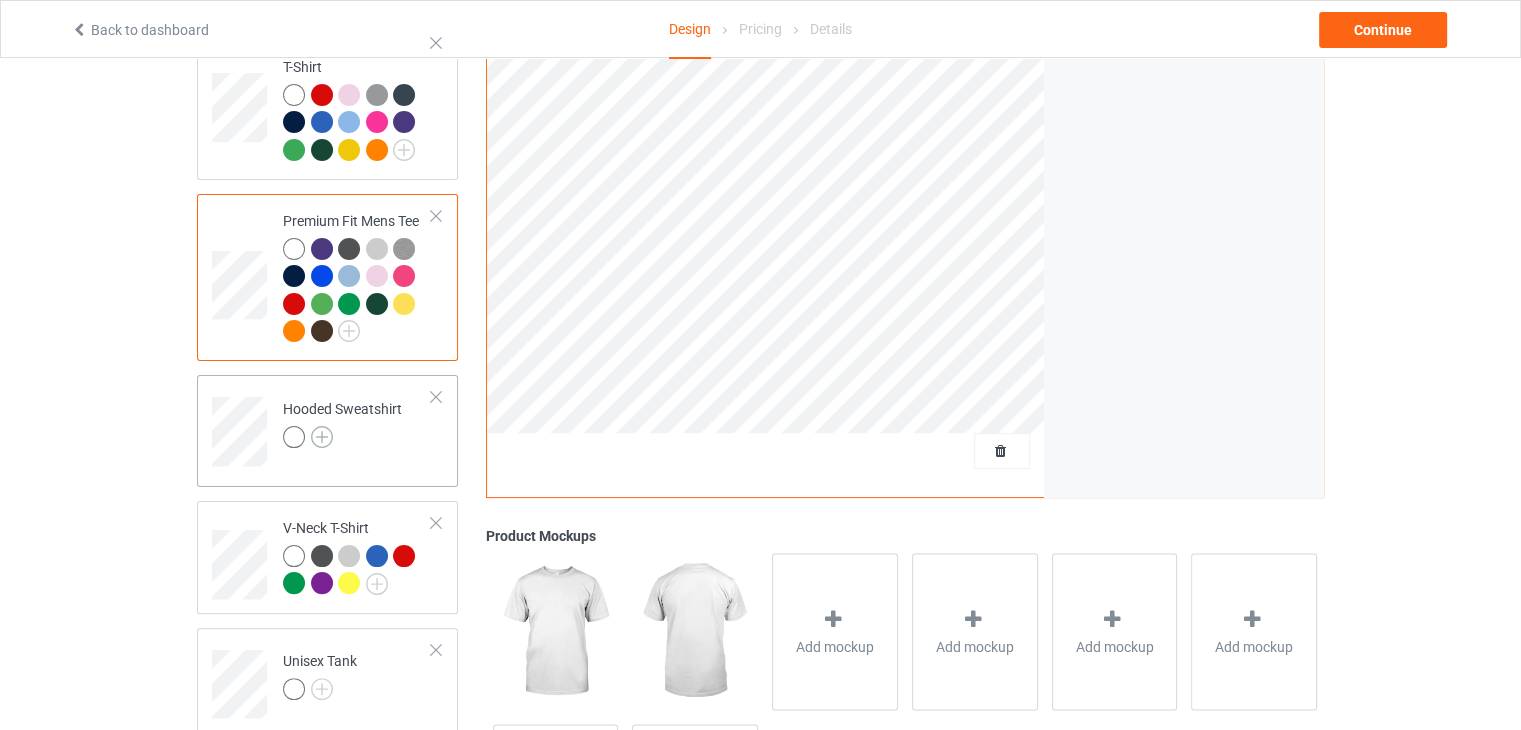 click at bounding box center [322, 437] 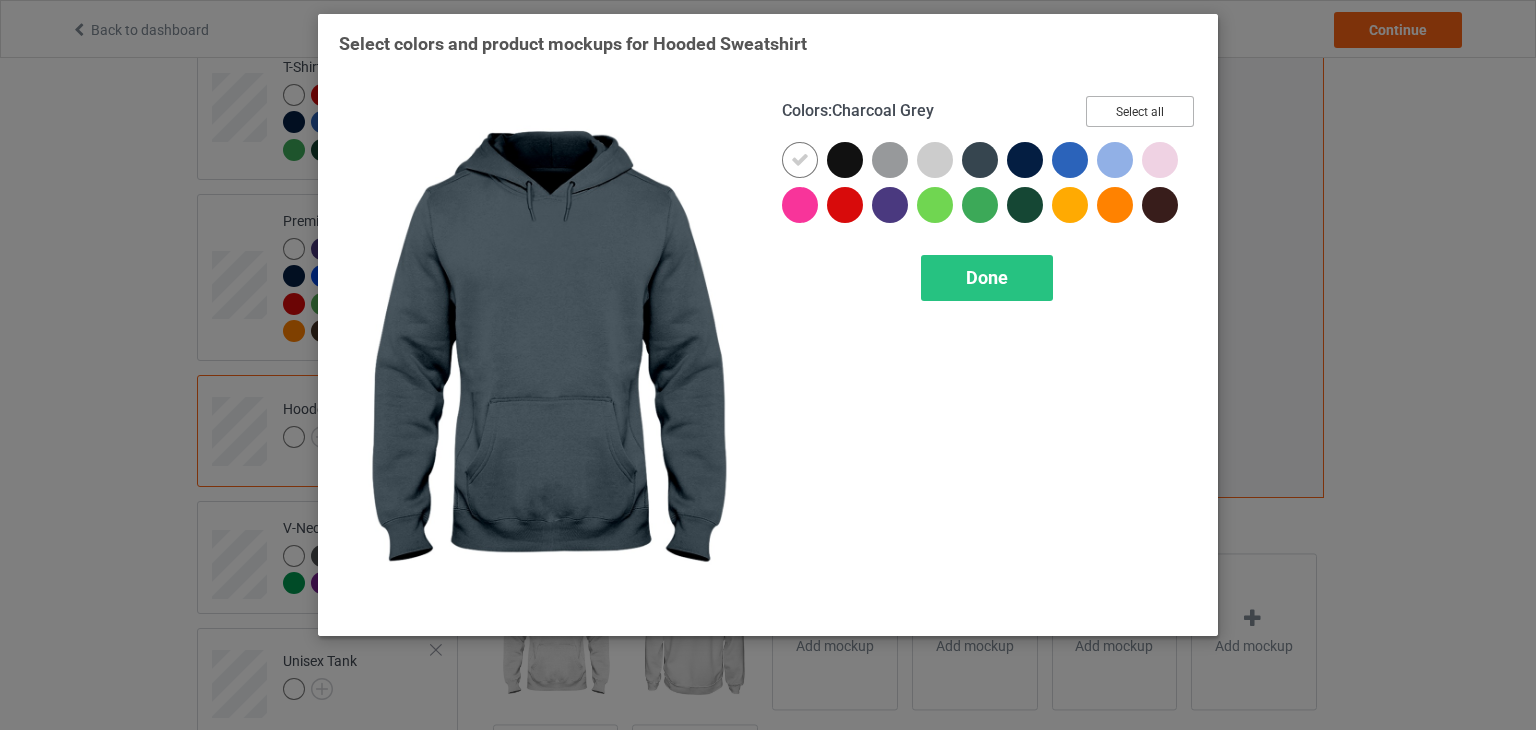click on "Select all" at bounding box center [1140, 111] 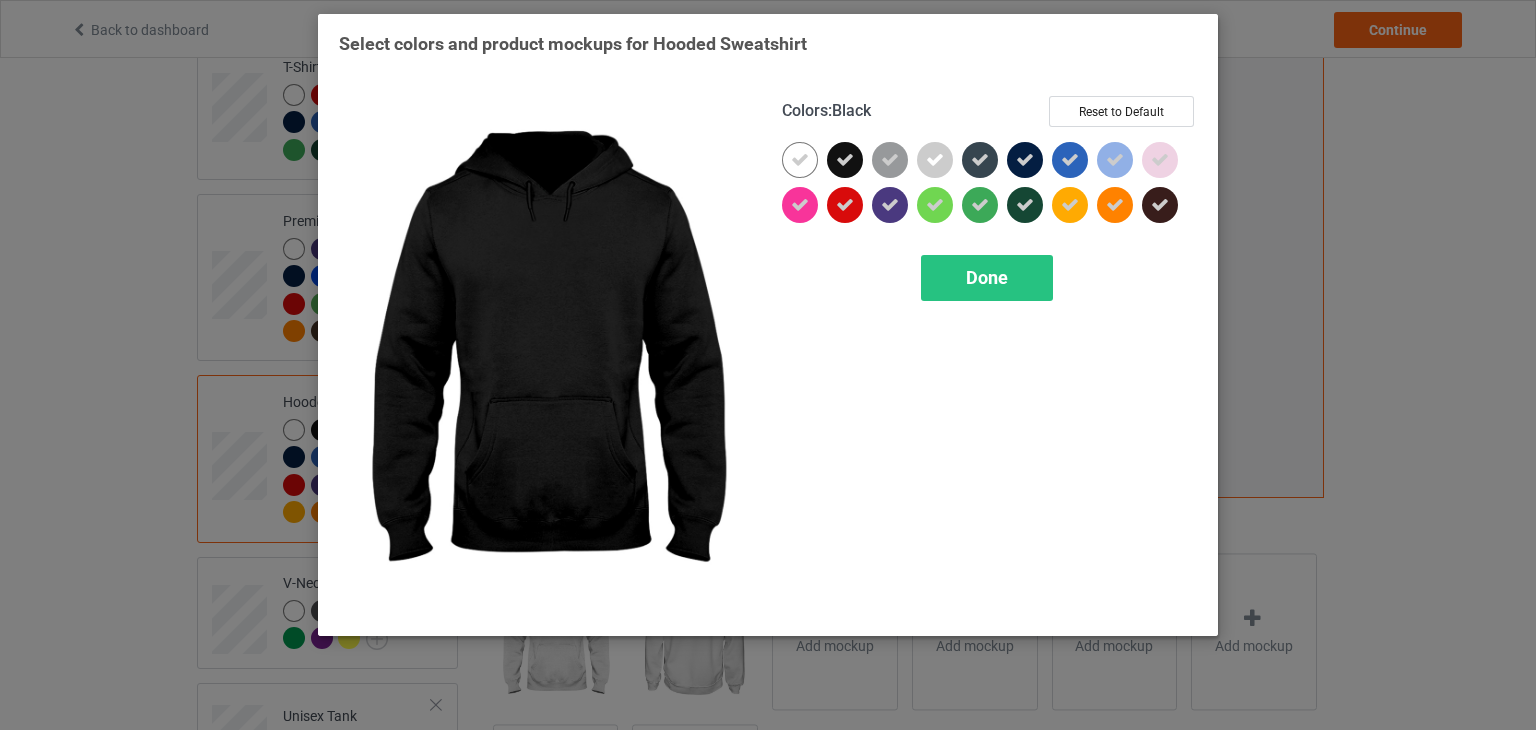 drag, startPoint x: 847, startPoint y: 158, endPoint x: 860, endPoint y: 162, distance: 13.601471 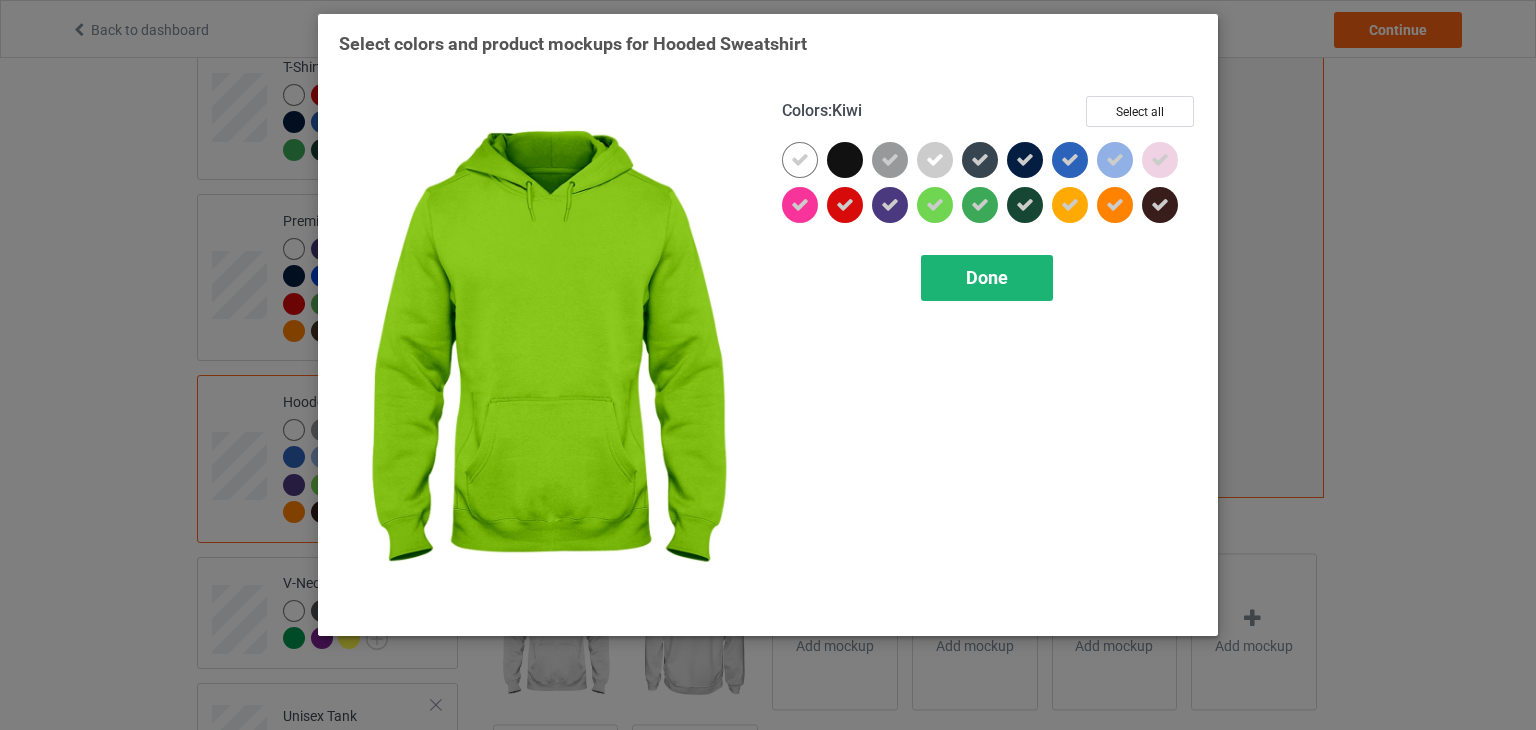 click on "Done" at bounding box center (987, 277) 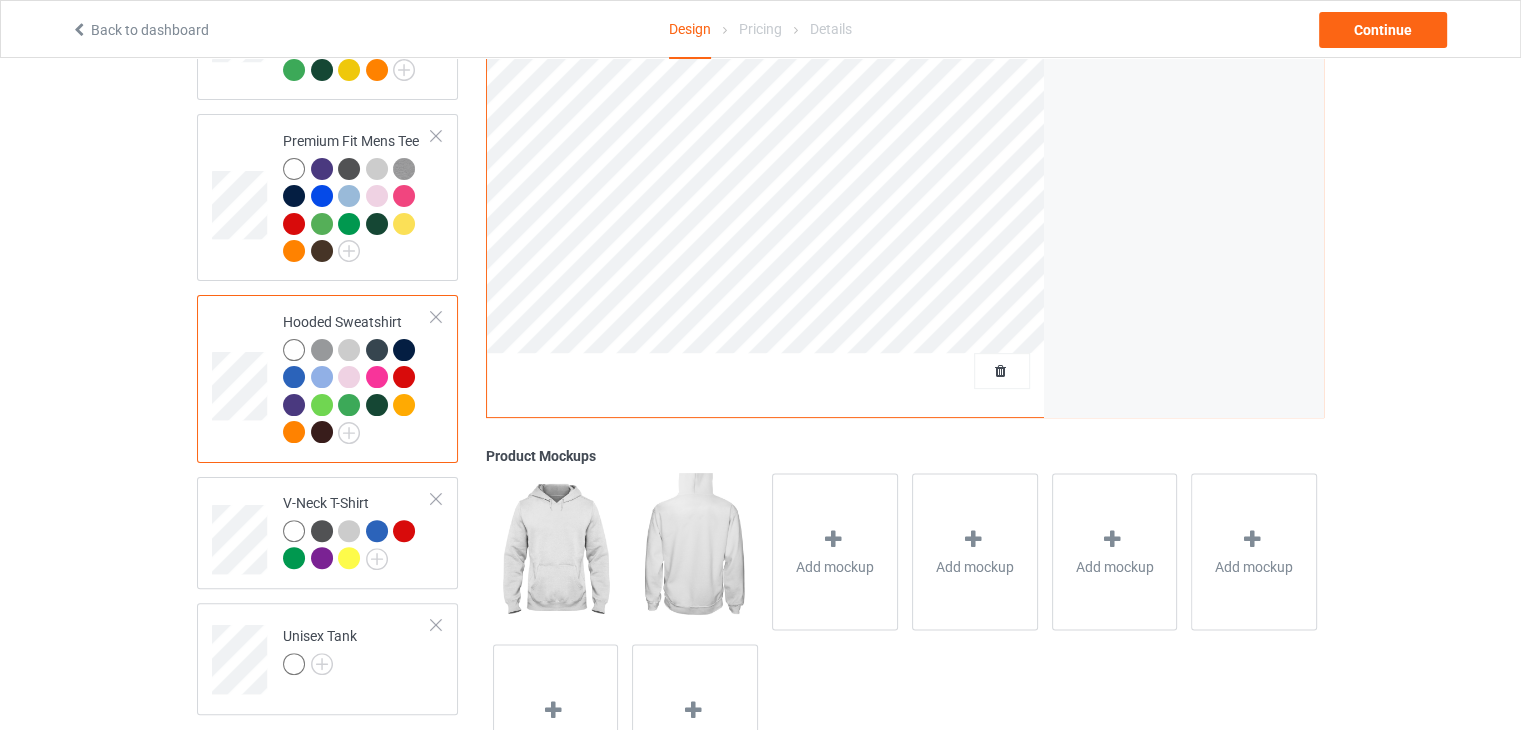 scroll, scrollTop: 564, scrollLeft: 0, axis: vertical 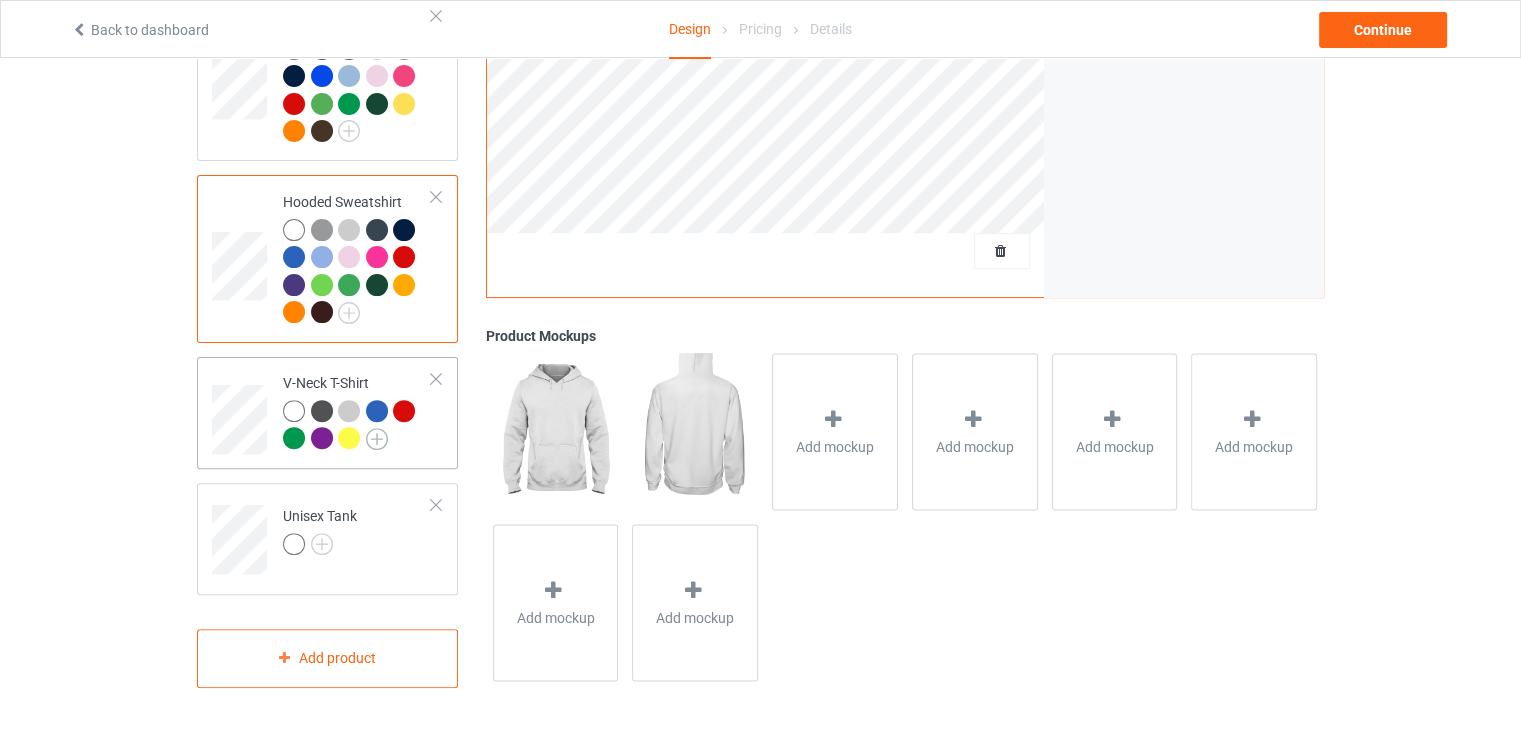 click at bounding box center [377, 439] 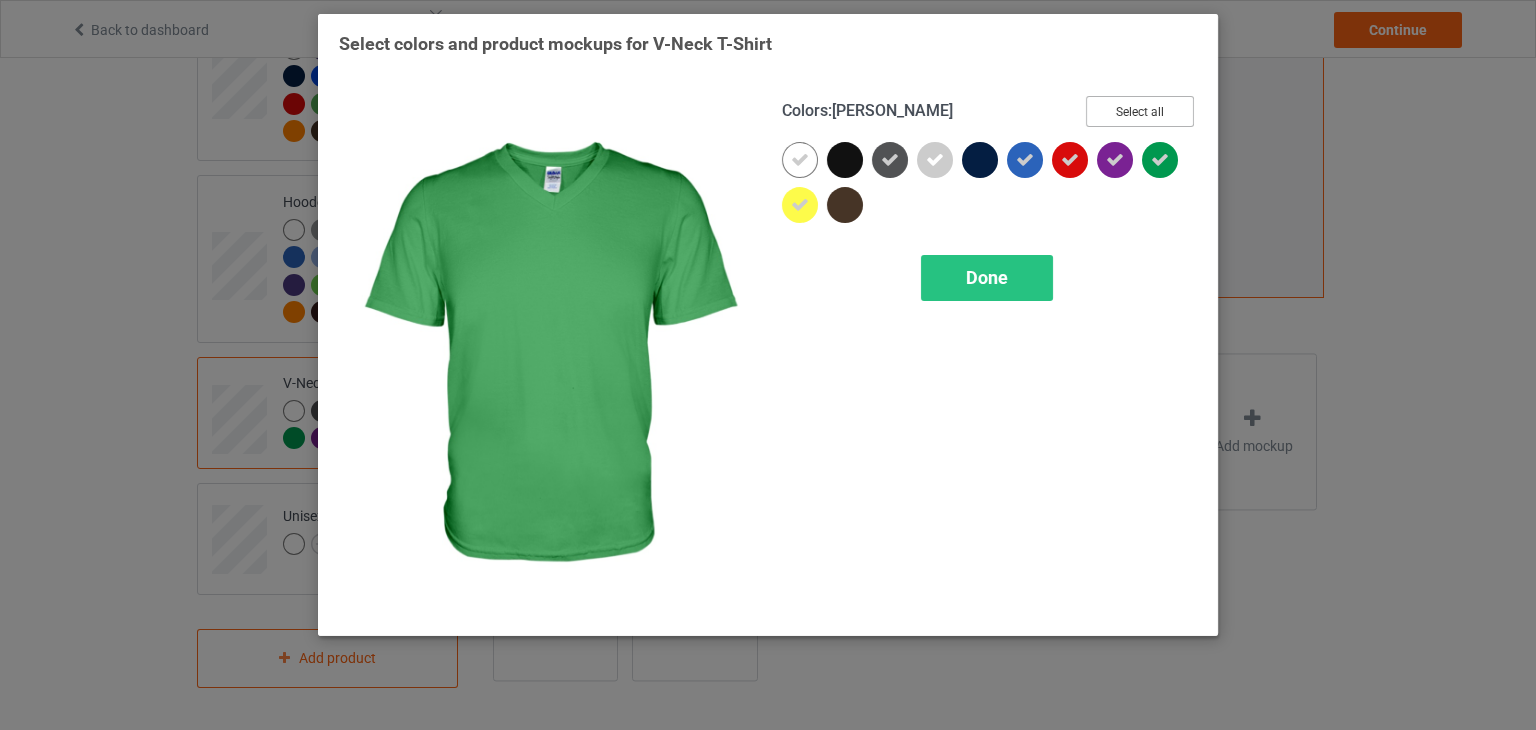 click on "Select all" at bounding box center (1140, 111) 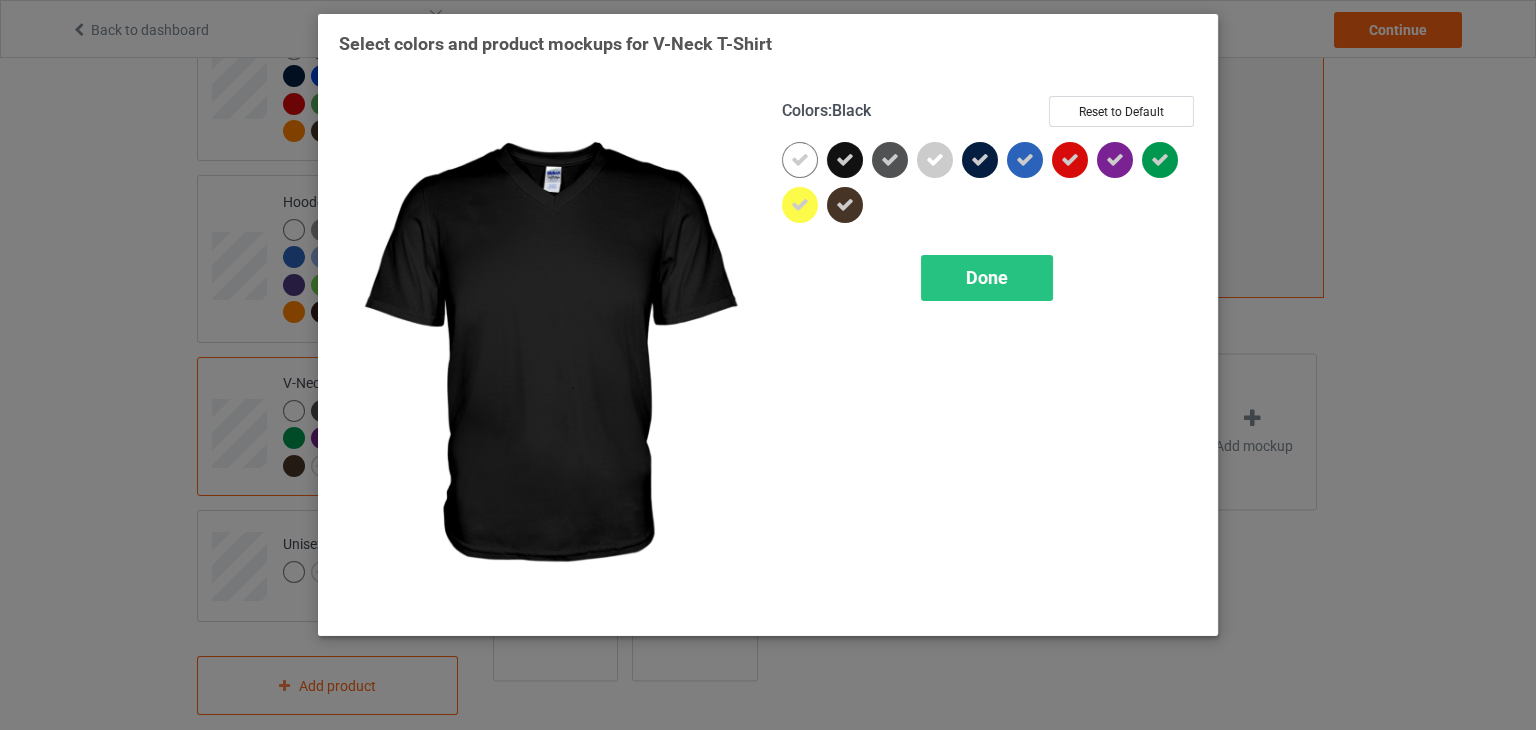 click at bounding box center (845, 160) 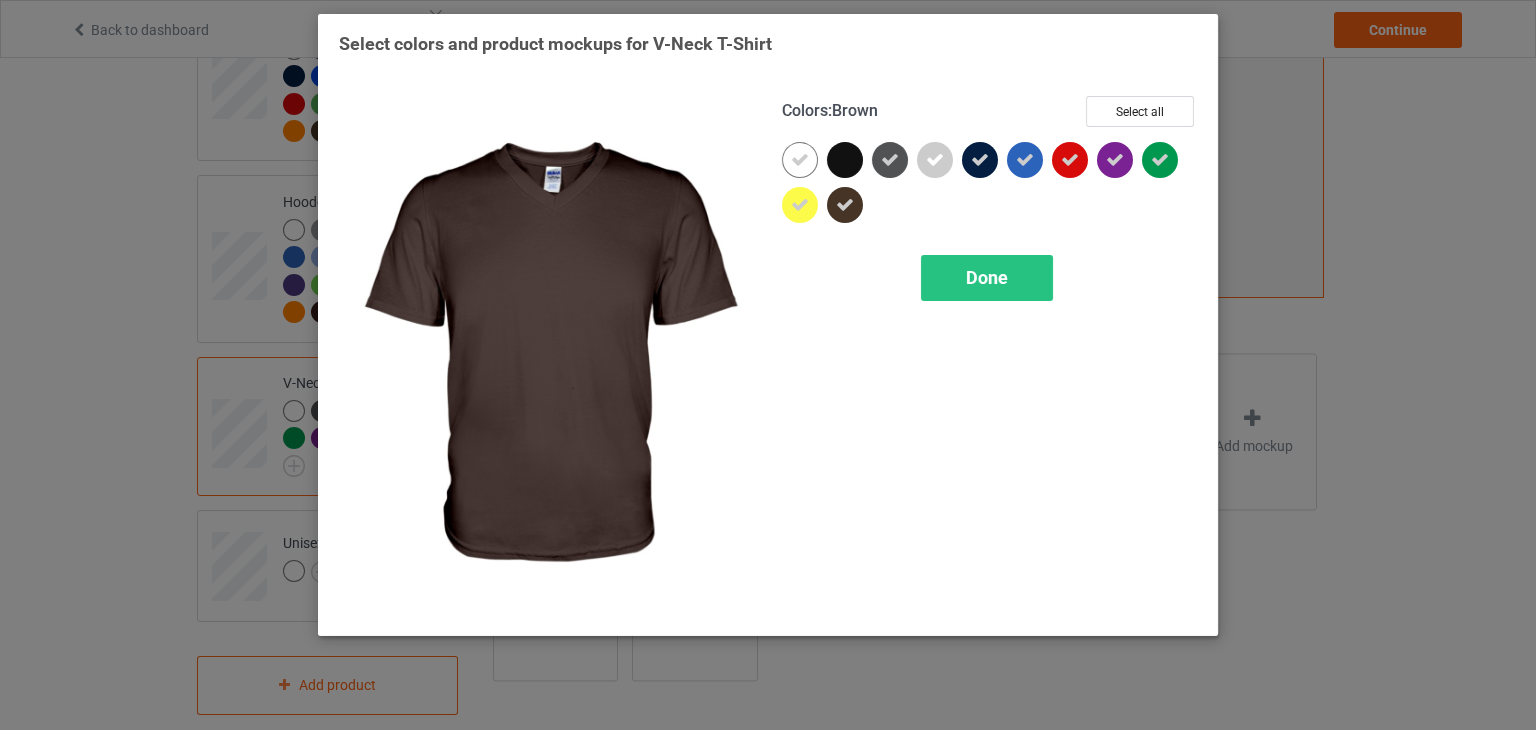 click at bounding box center [845, 205] 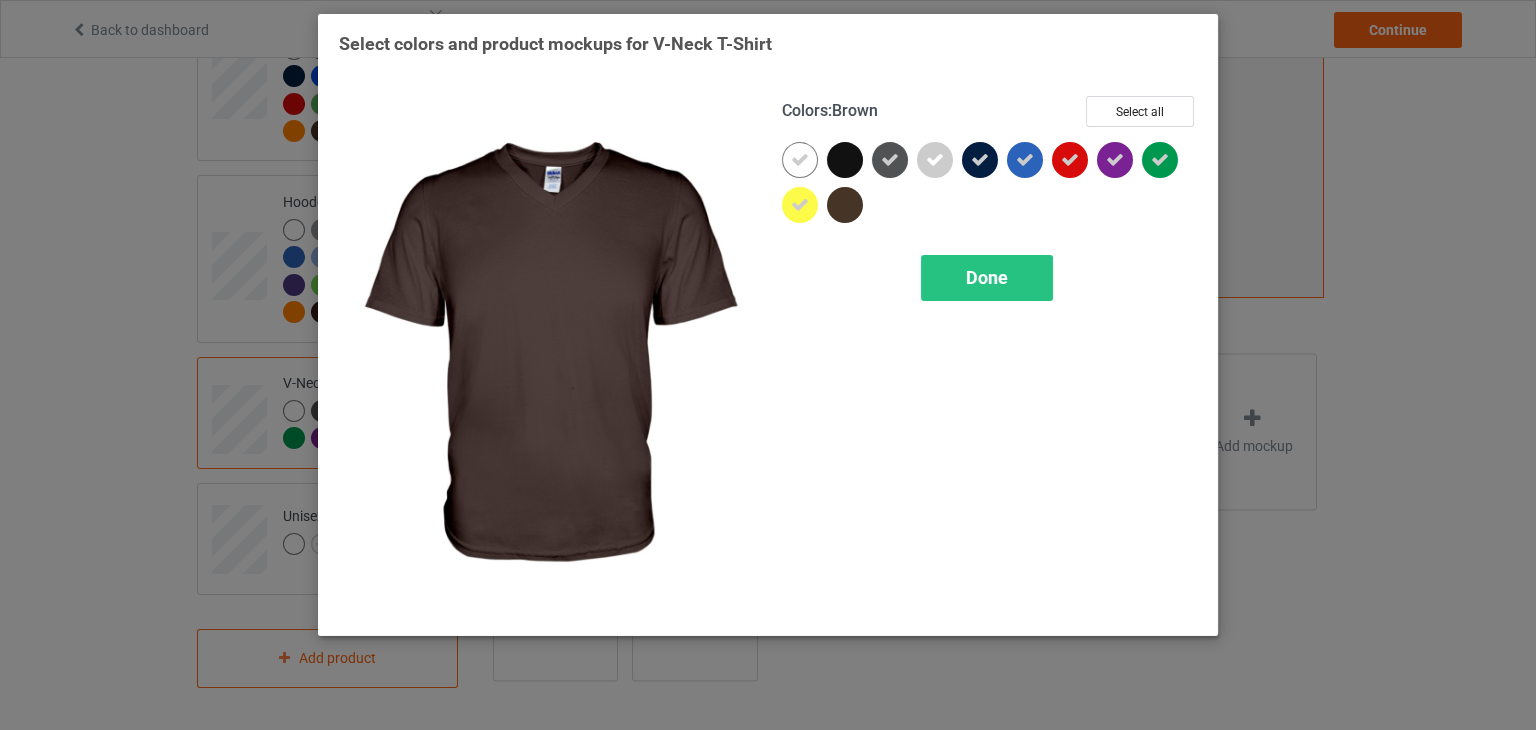 click at bounding box center (845, 205) 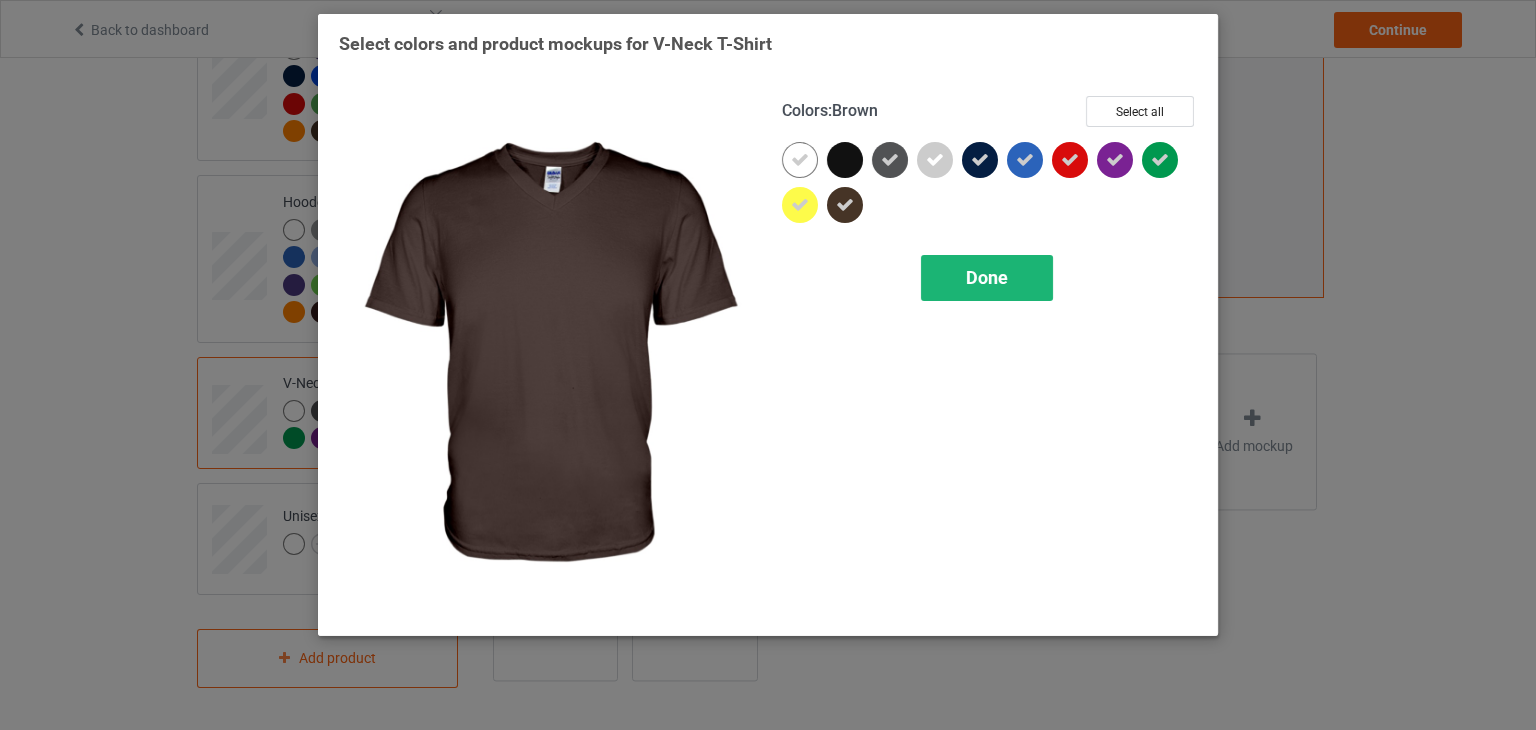click on "Done" at bounding box center [987, 277] 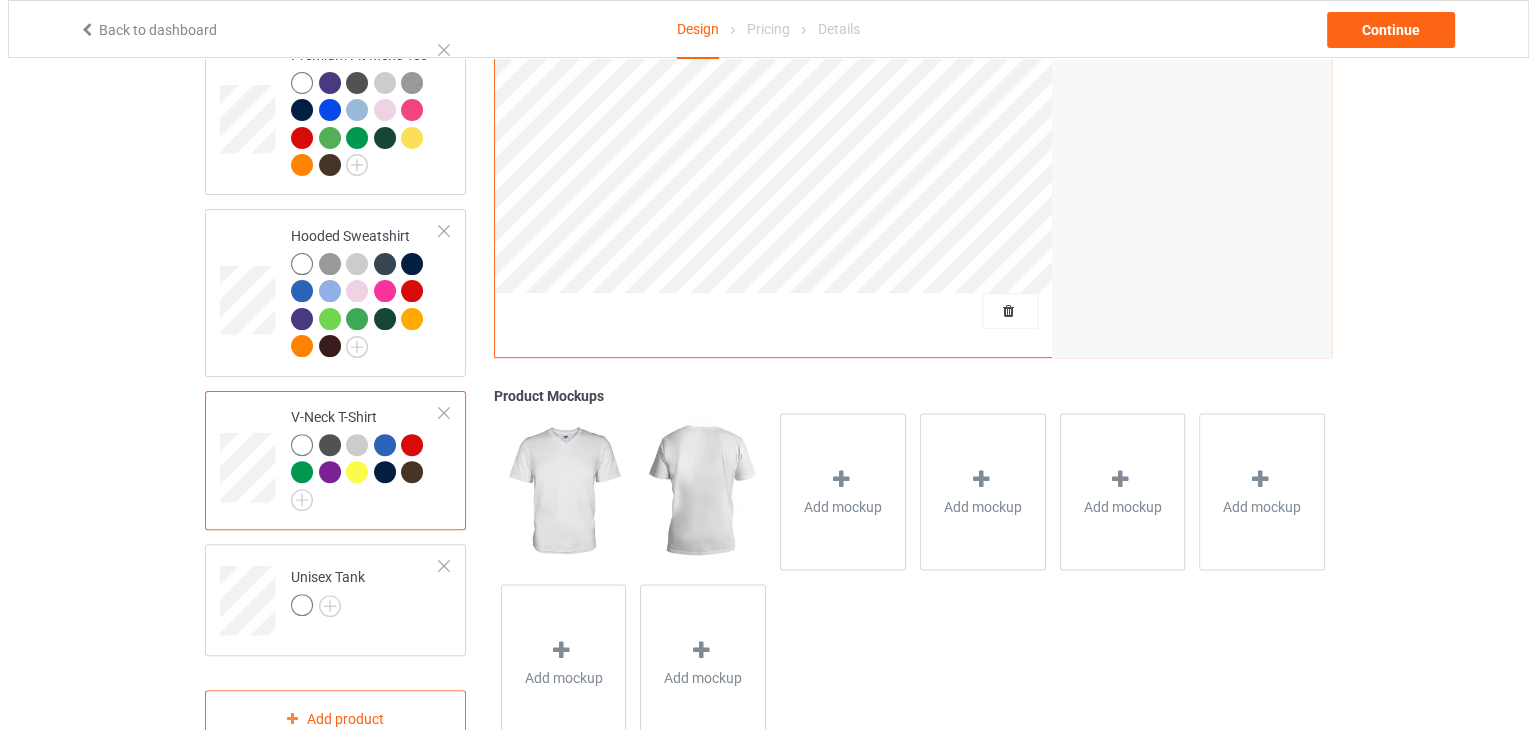 scroll, scrollTop: 568, scrollLeft: 0, axis: vertical 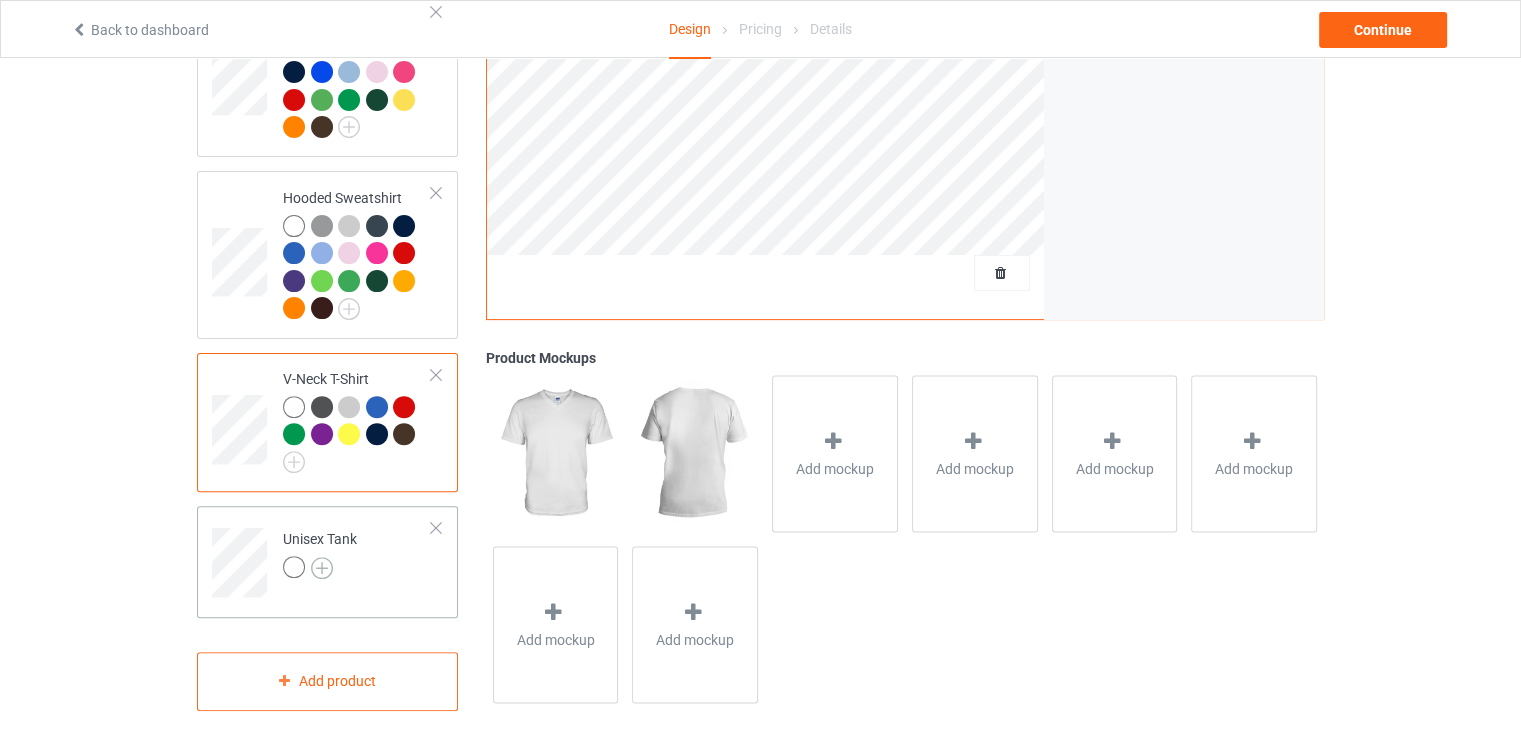click at bounding box center (322, 568) 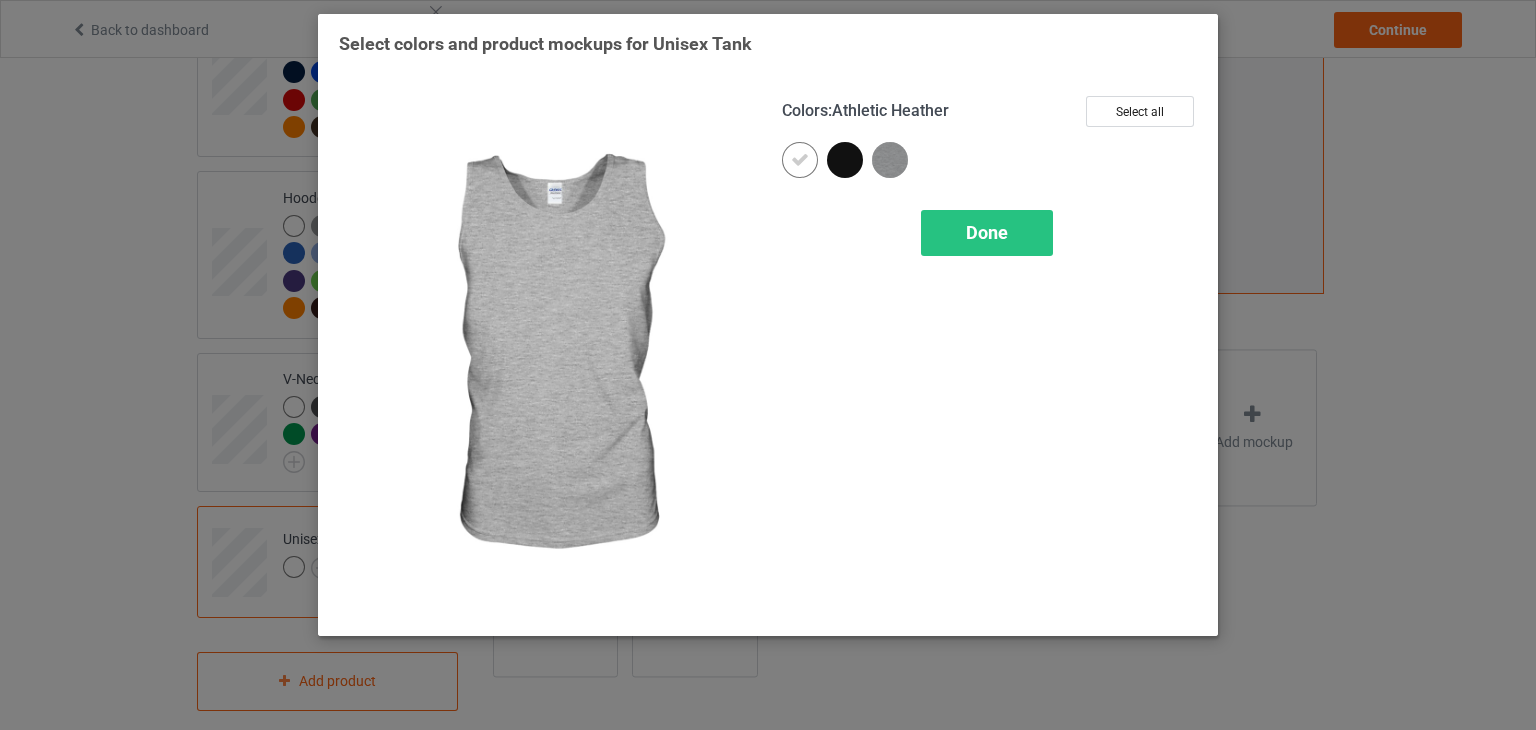 click at bounding box center (890, 160) 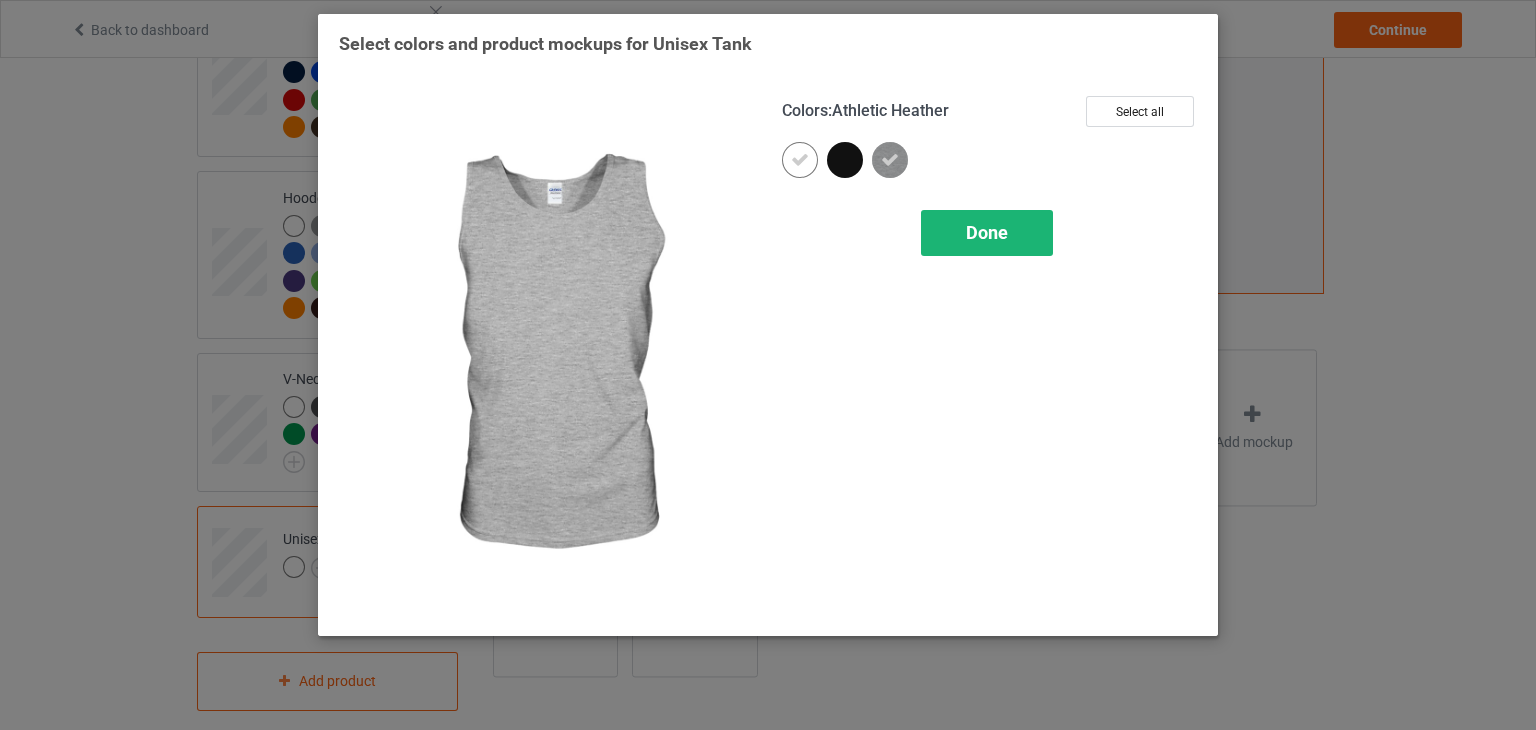 click on "Done" at bounding box center [987, 232] 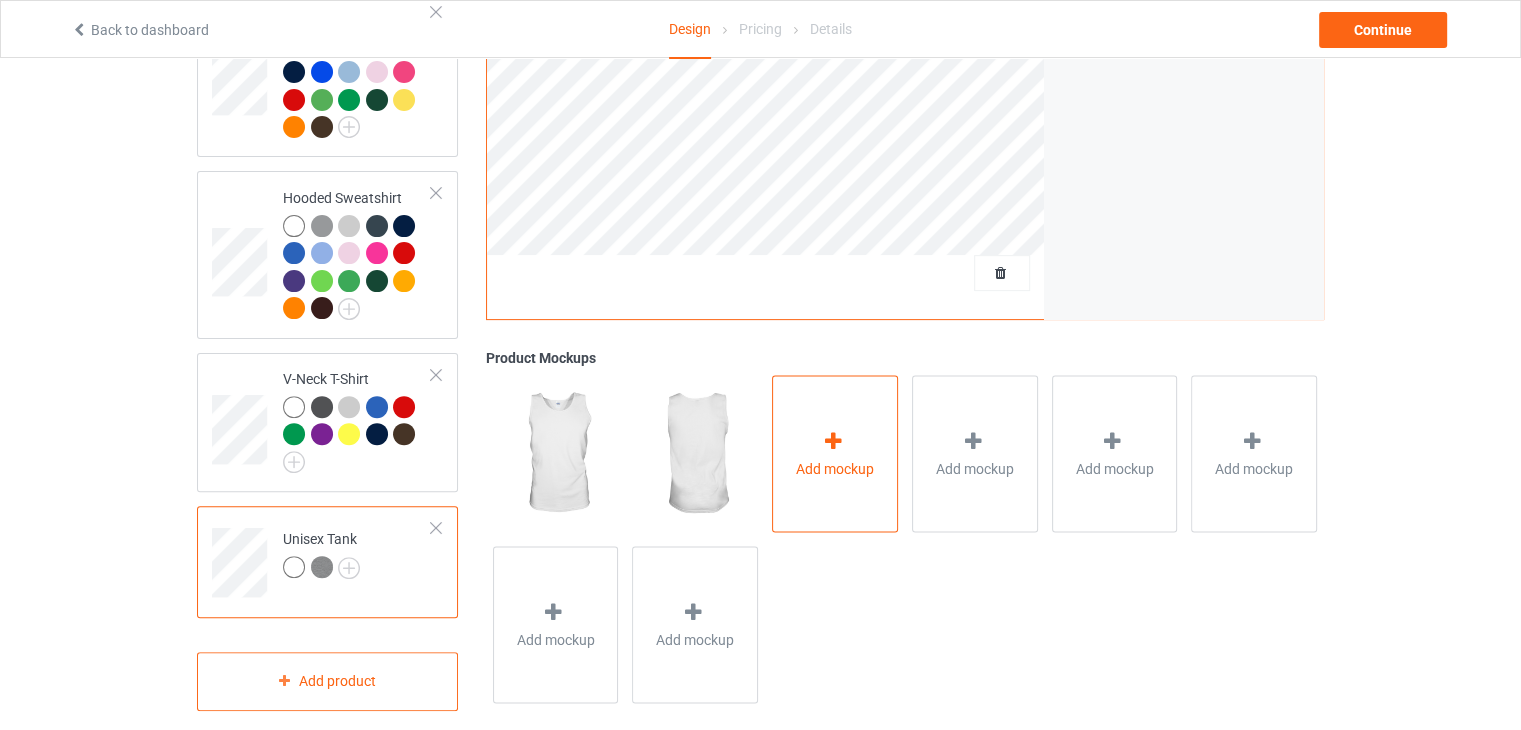click on "Add mockup" at bounding box center [835, 453] 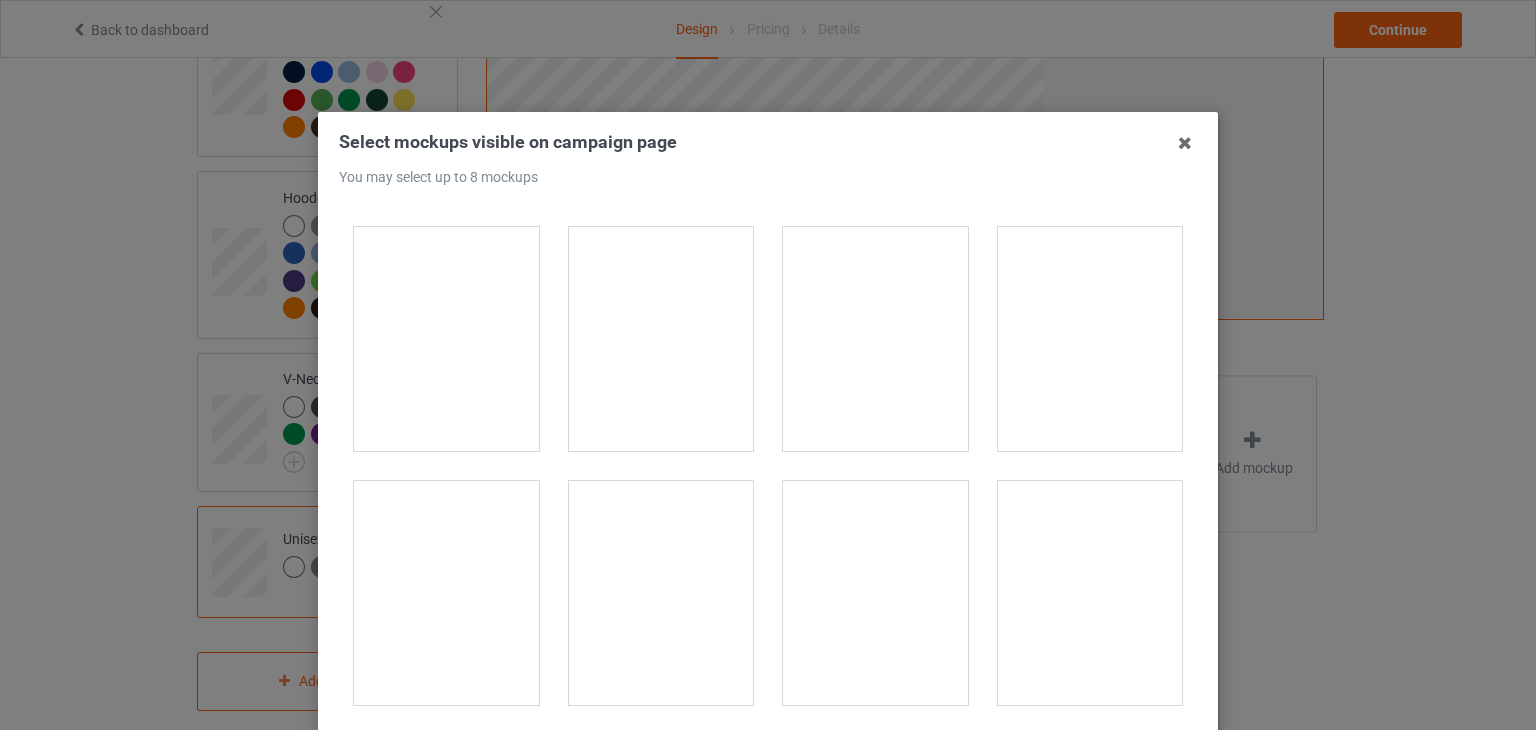 scroll, scrollTop: 500, scrollLeft: 0, axis: vertical 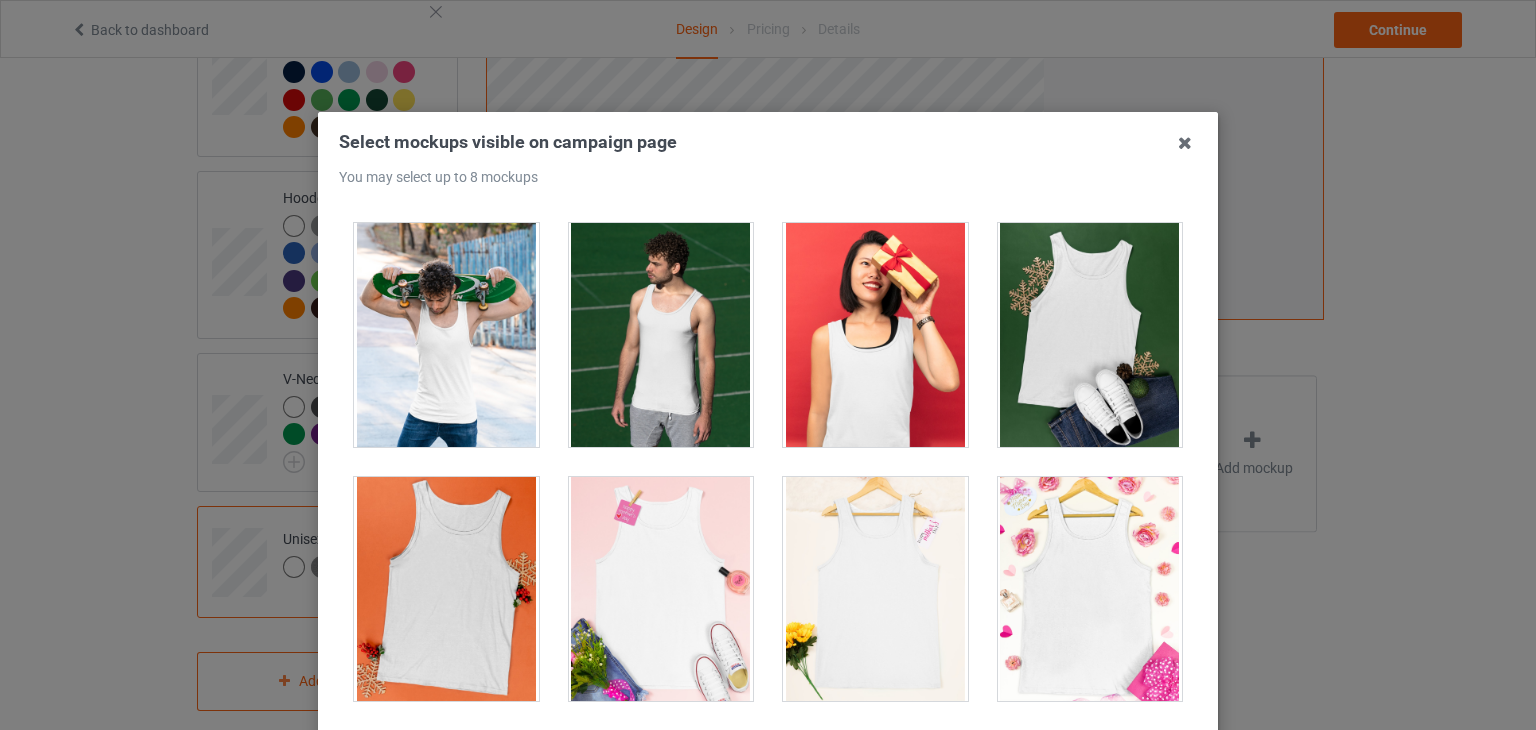click at bounding box center [1090, 335] 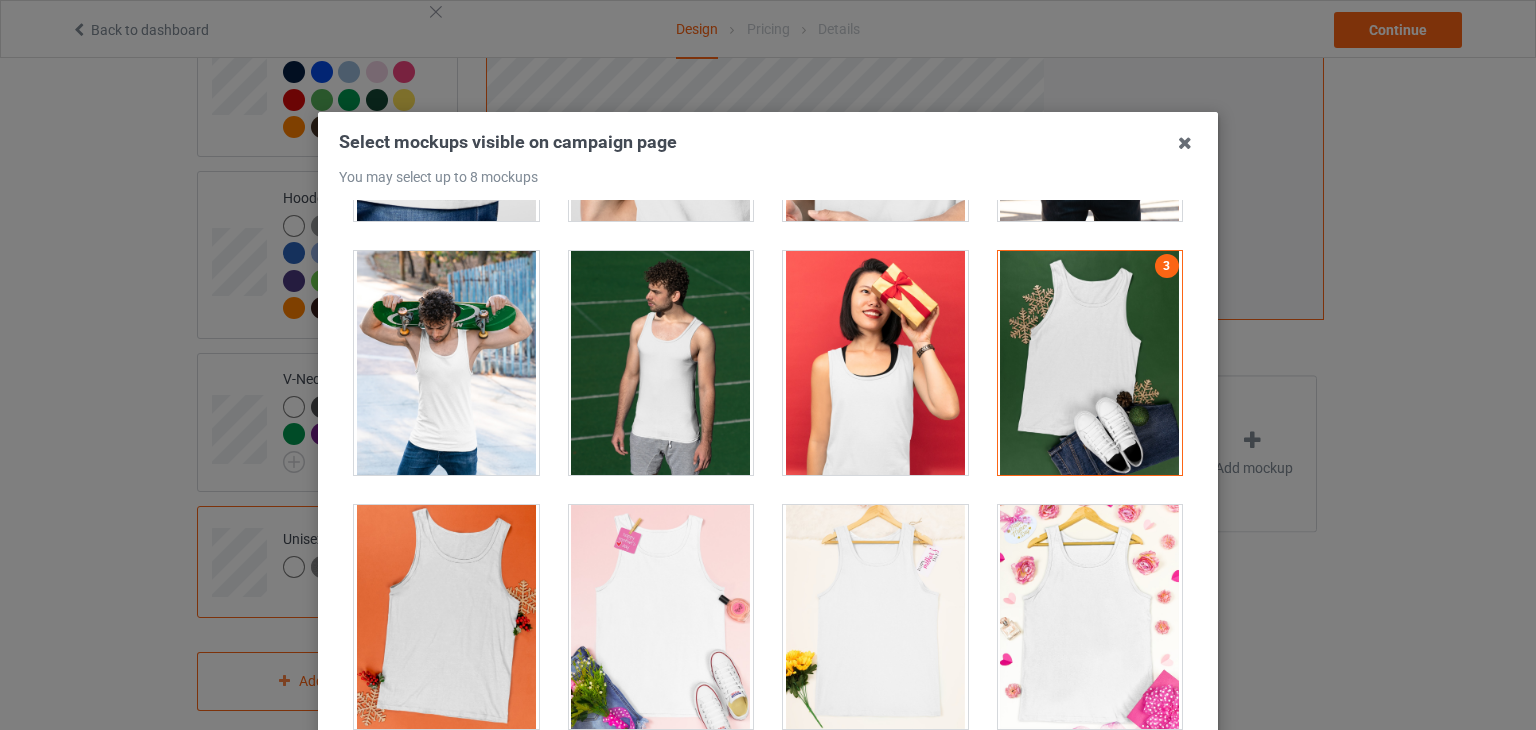 scroll, scrollTop: 600, scrollLeft: 0, axis: vertical 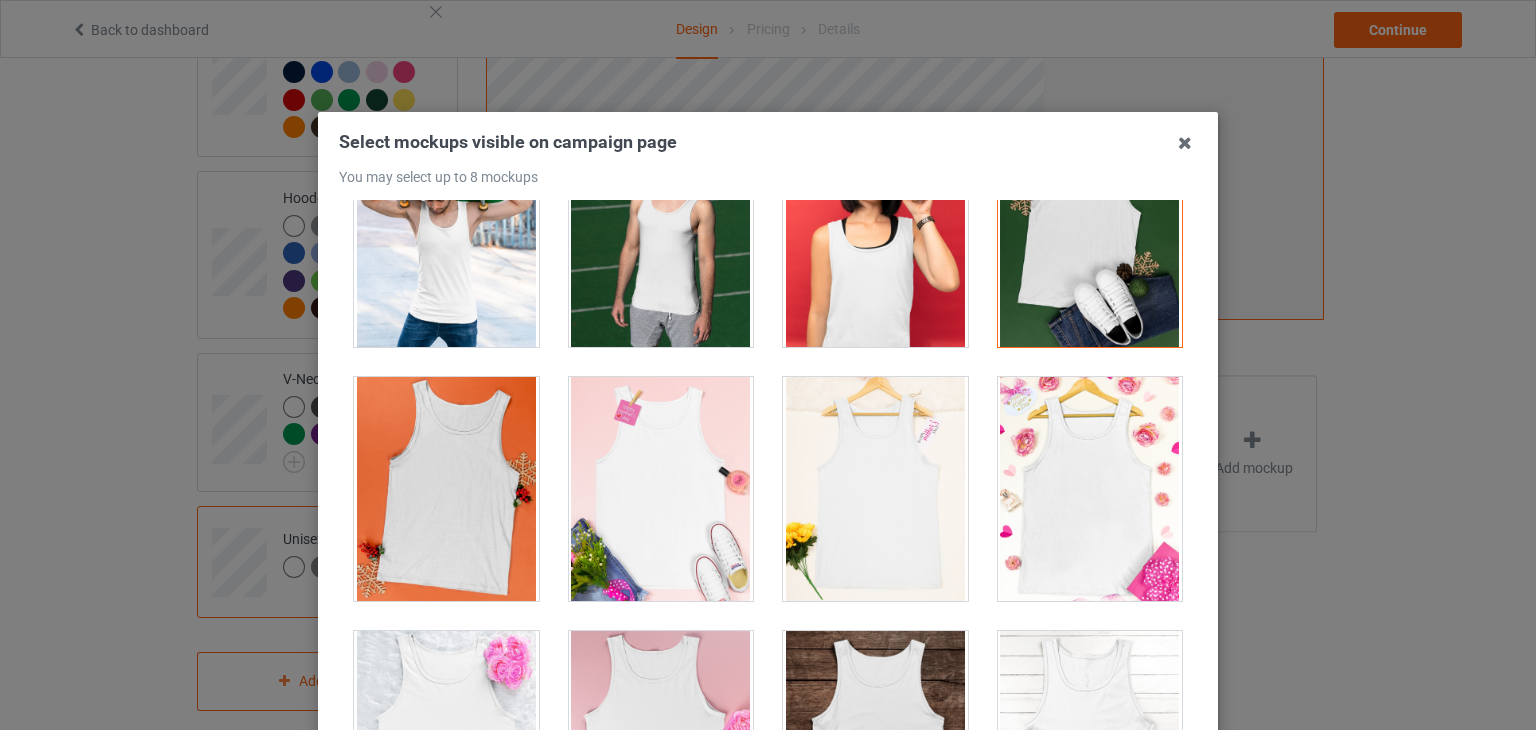 click at bounding box center (446, 489) 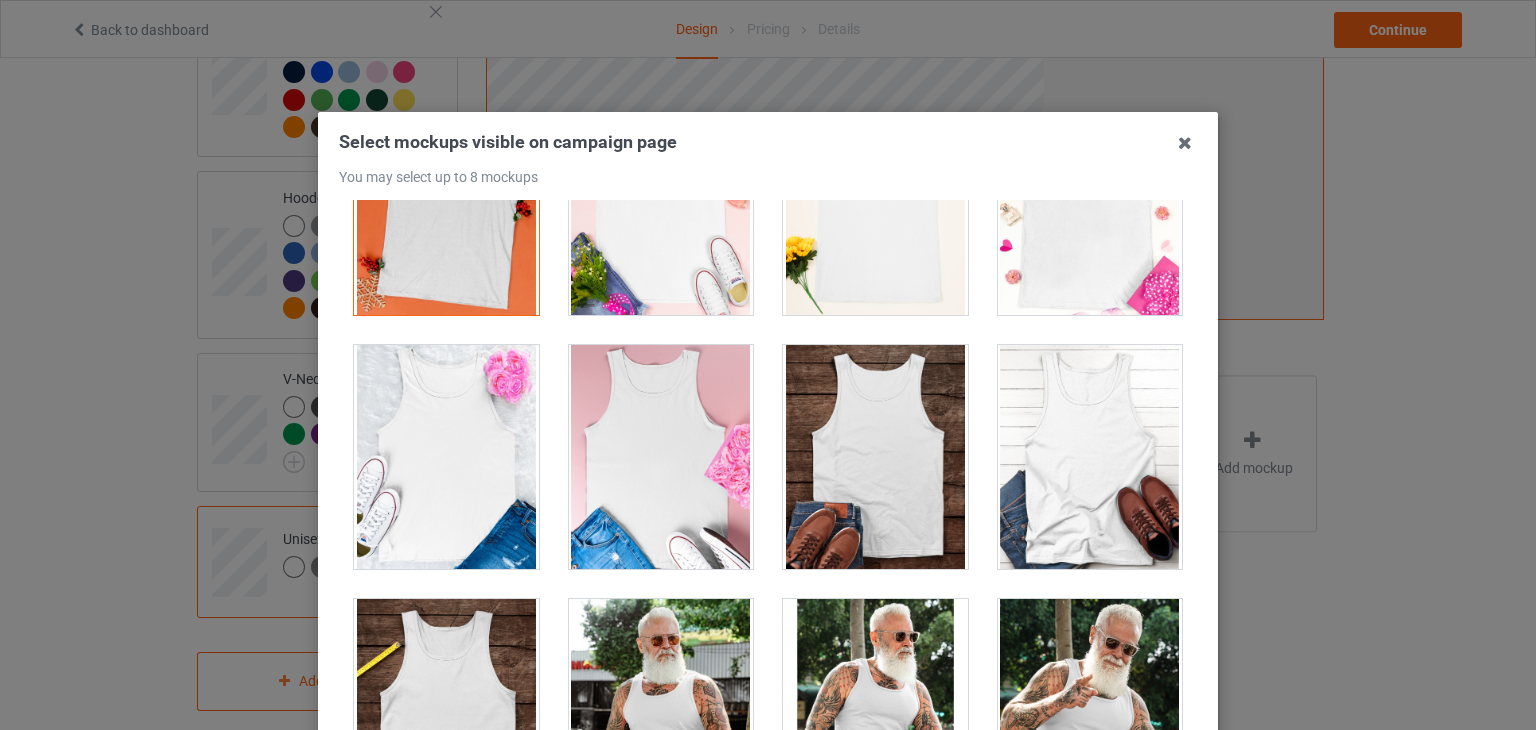 scroll, scrollTop: 1200, scrollLeft: 0, axis: vertical 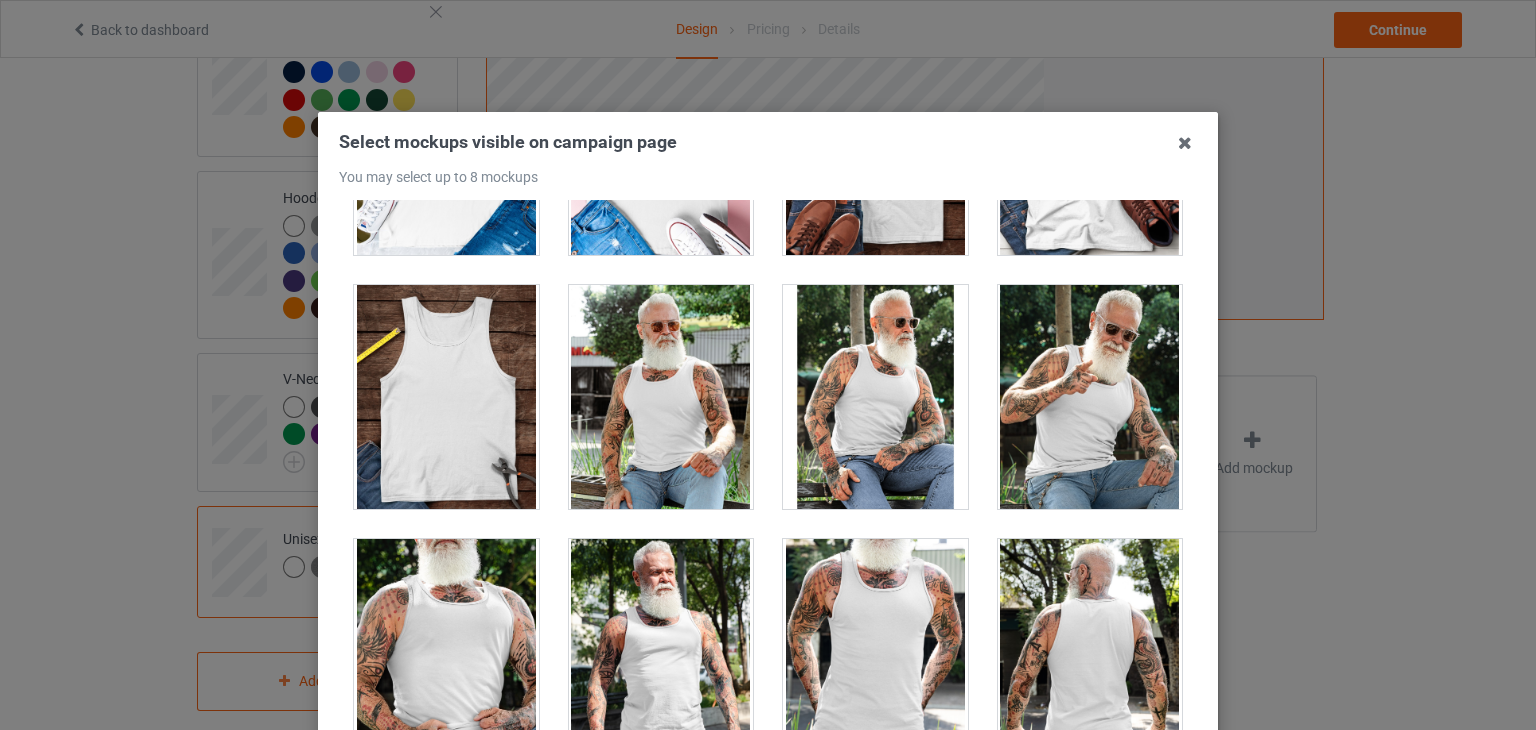 click at bounding box center (661, 397) 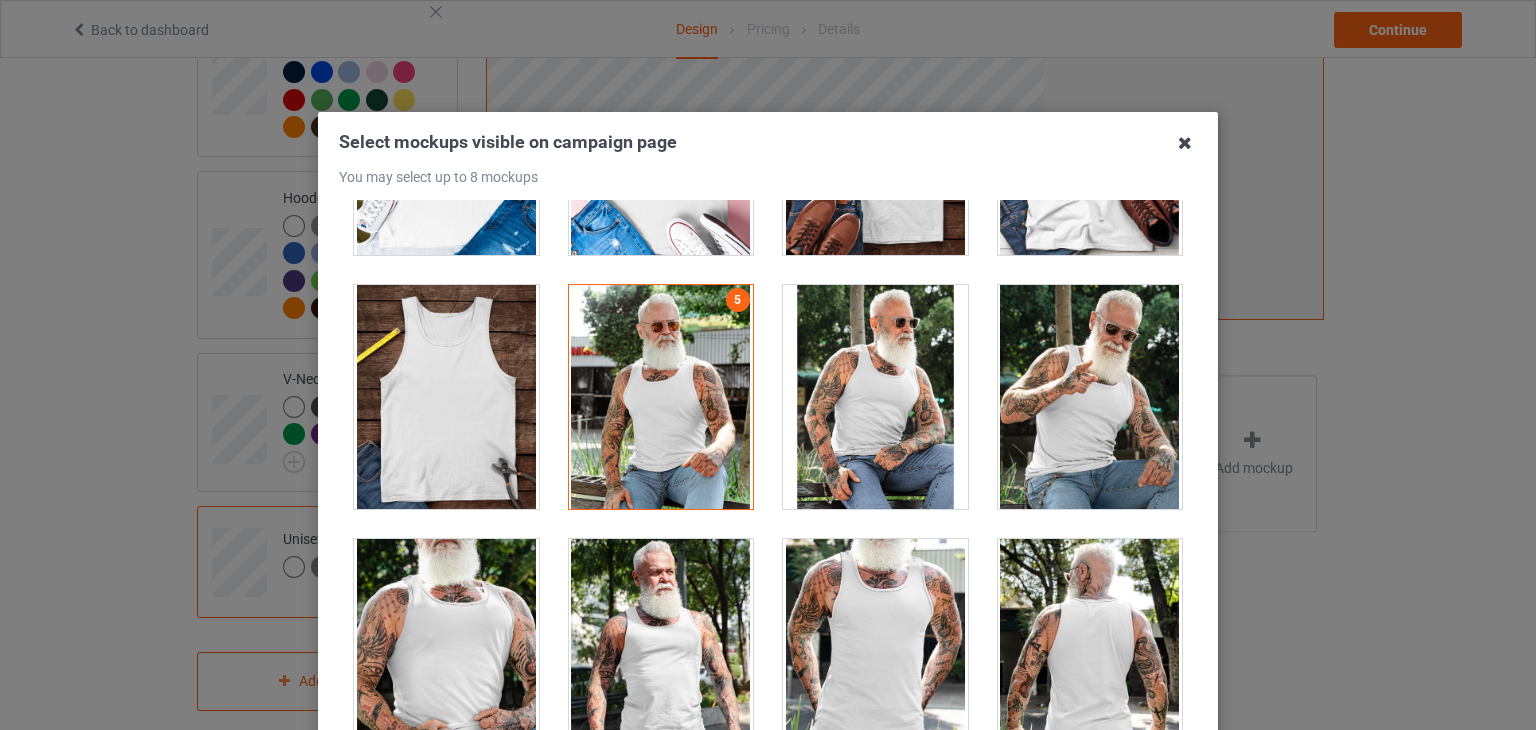 click at bounding box center [1185, 143] 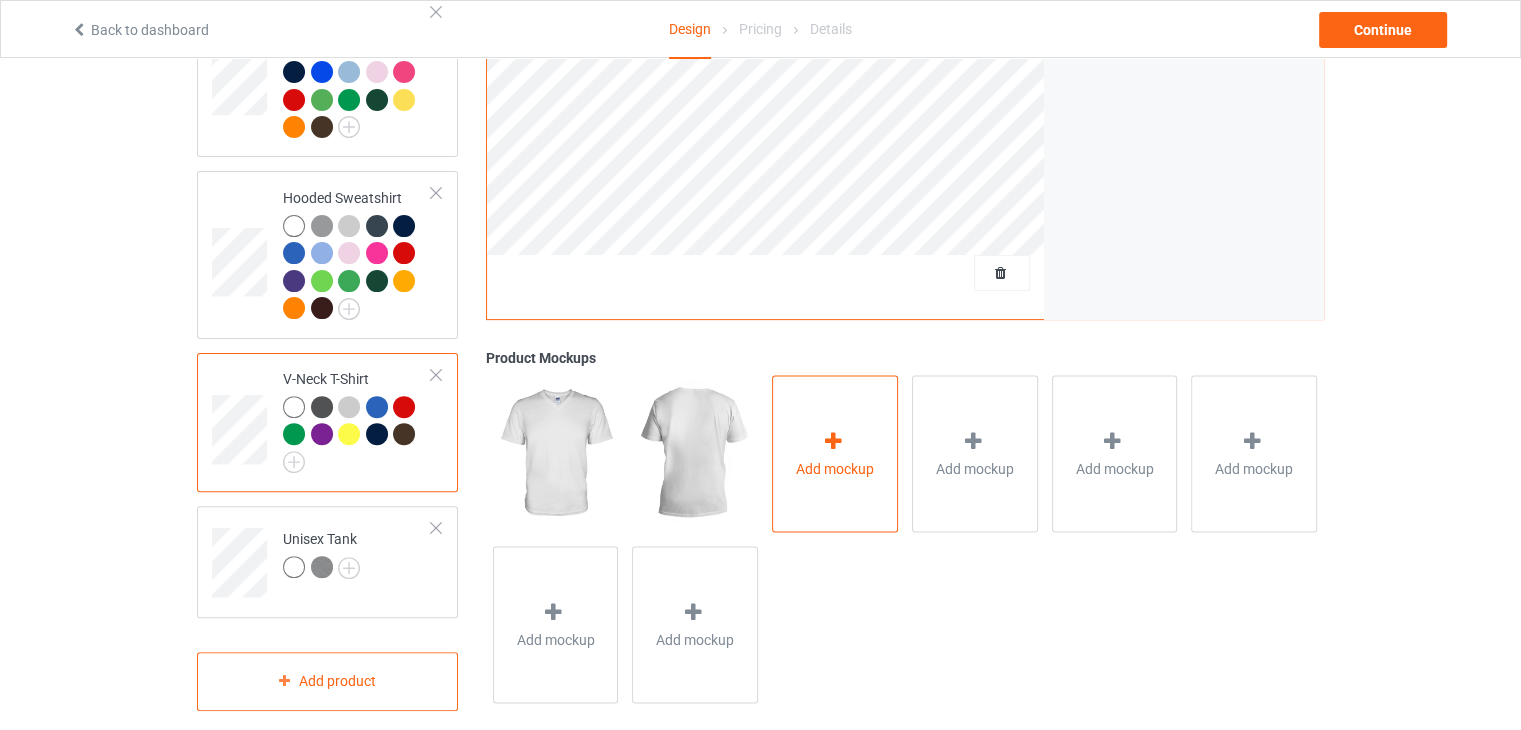 click at bounding box center (835, 444) 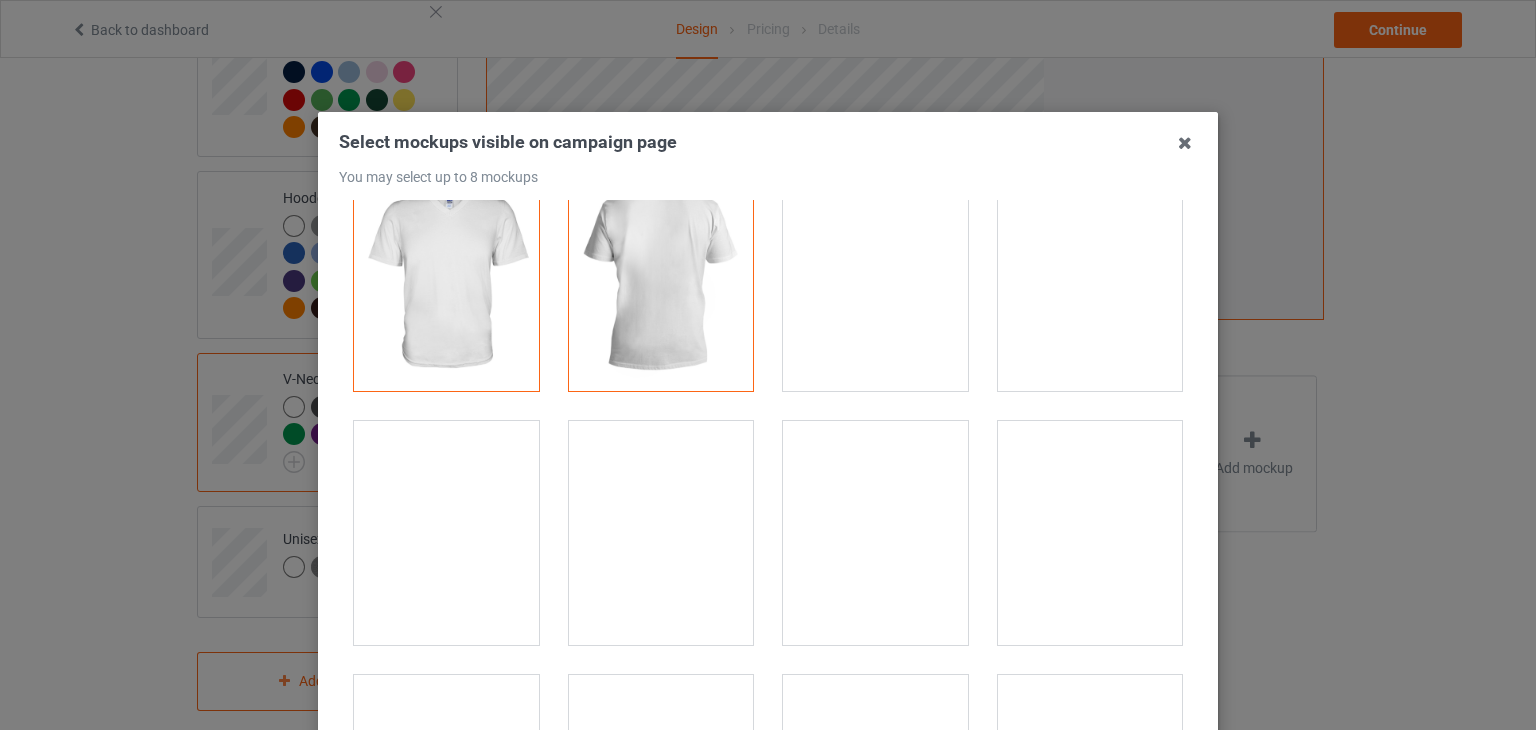 scroll, scrollTop: 0, scrollLeft: 0, axis: both 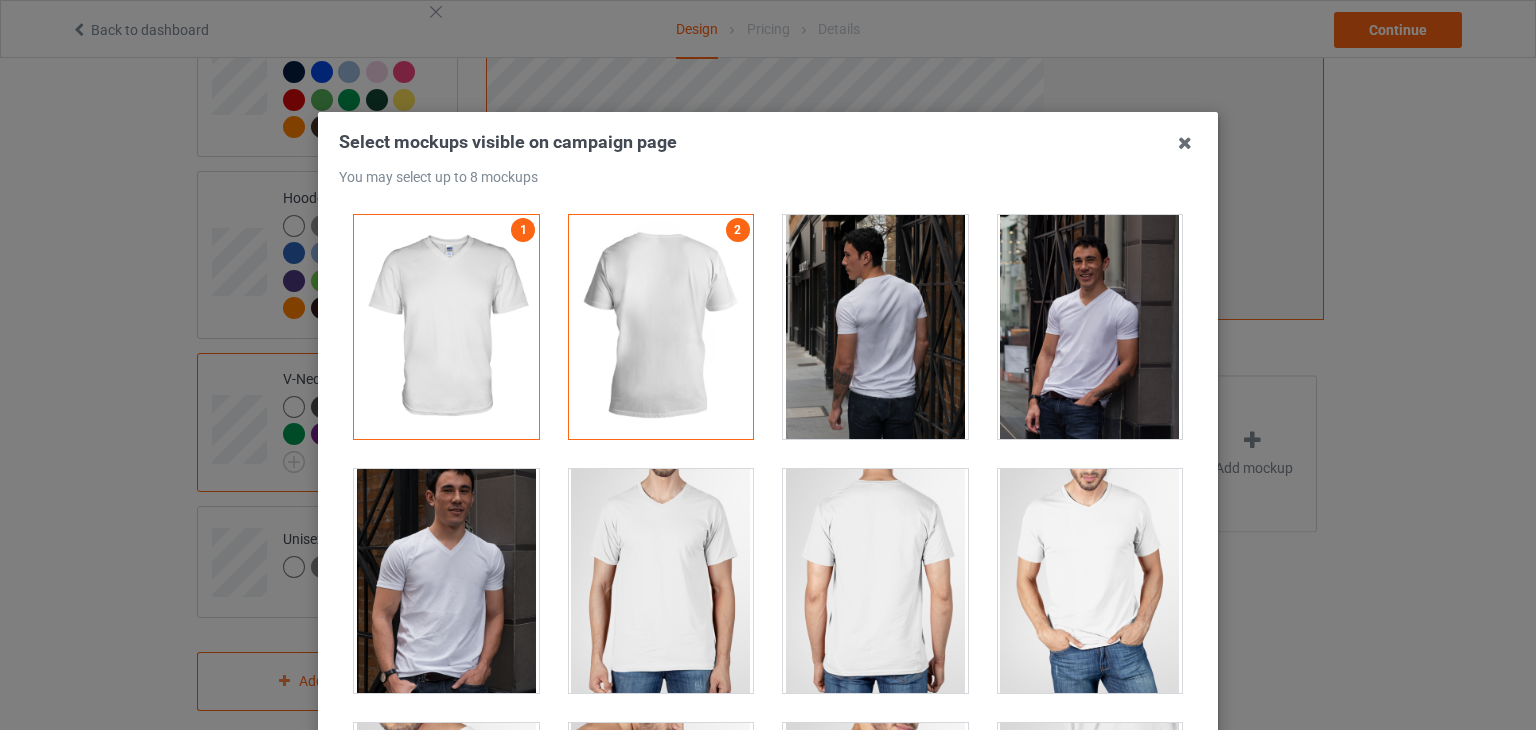 click at bounding box center (875, 327) 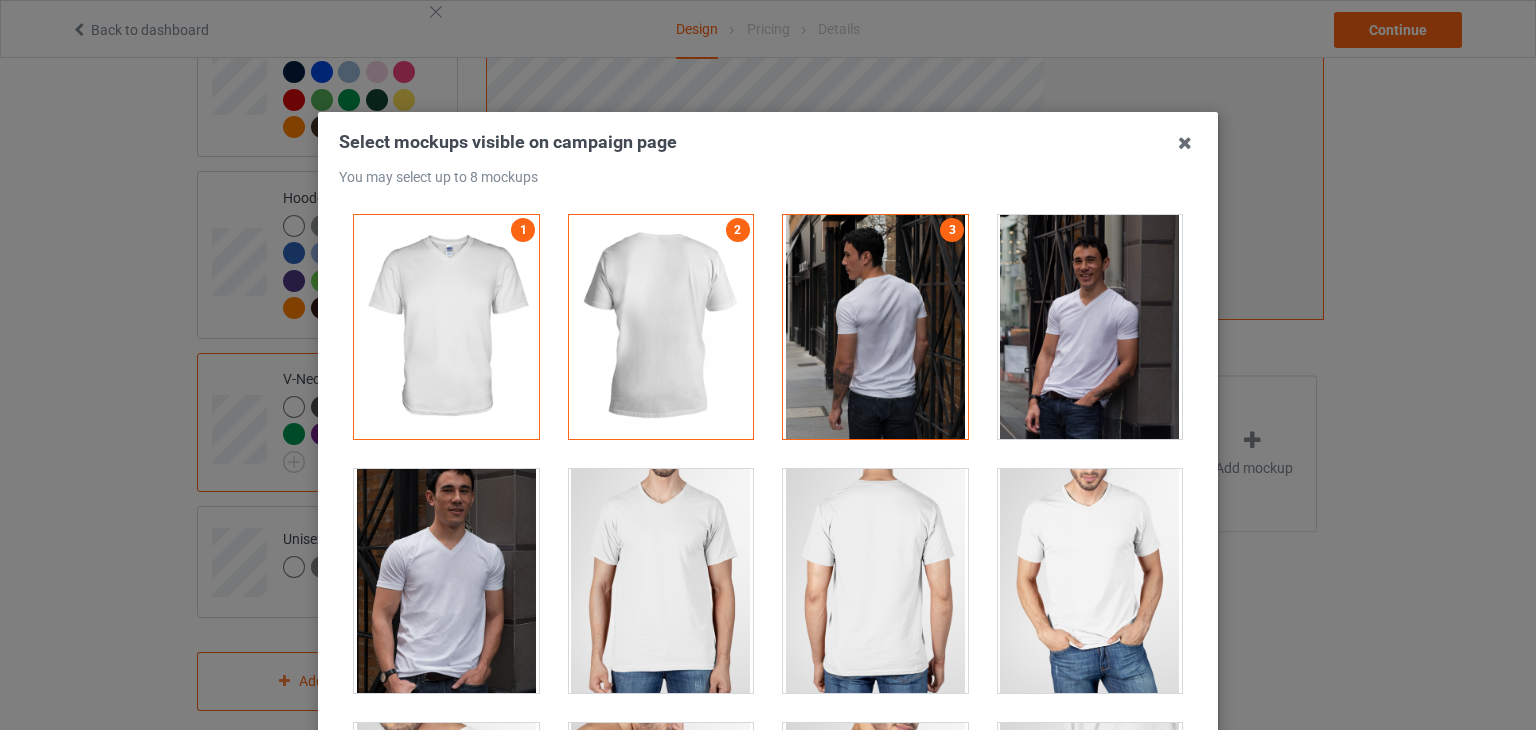 scroll, scrollTop: 400, scrollLeft: 0, axis: vertical 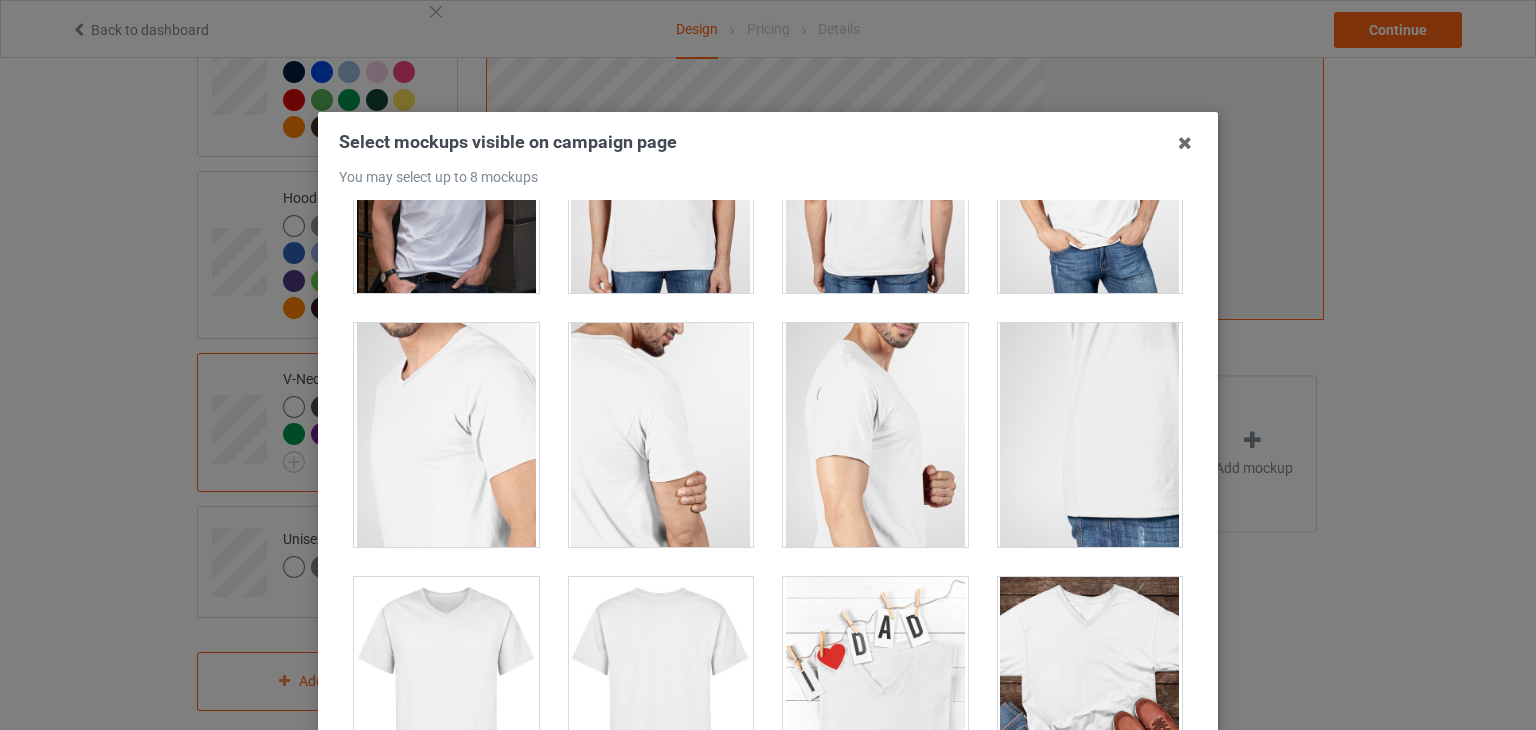 click at bounding box center [1090, 181] 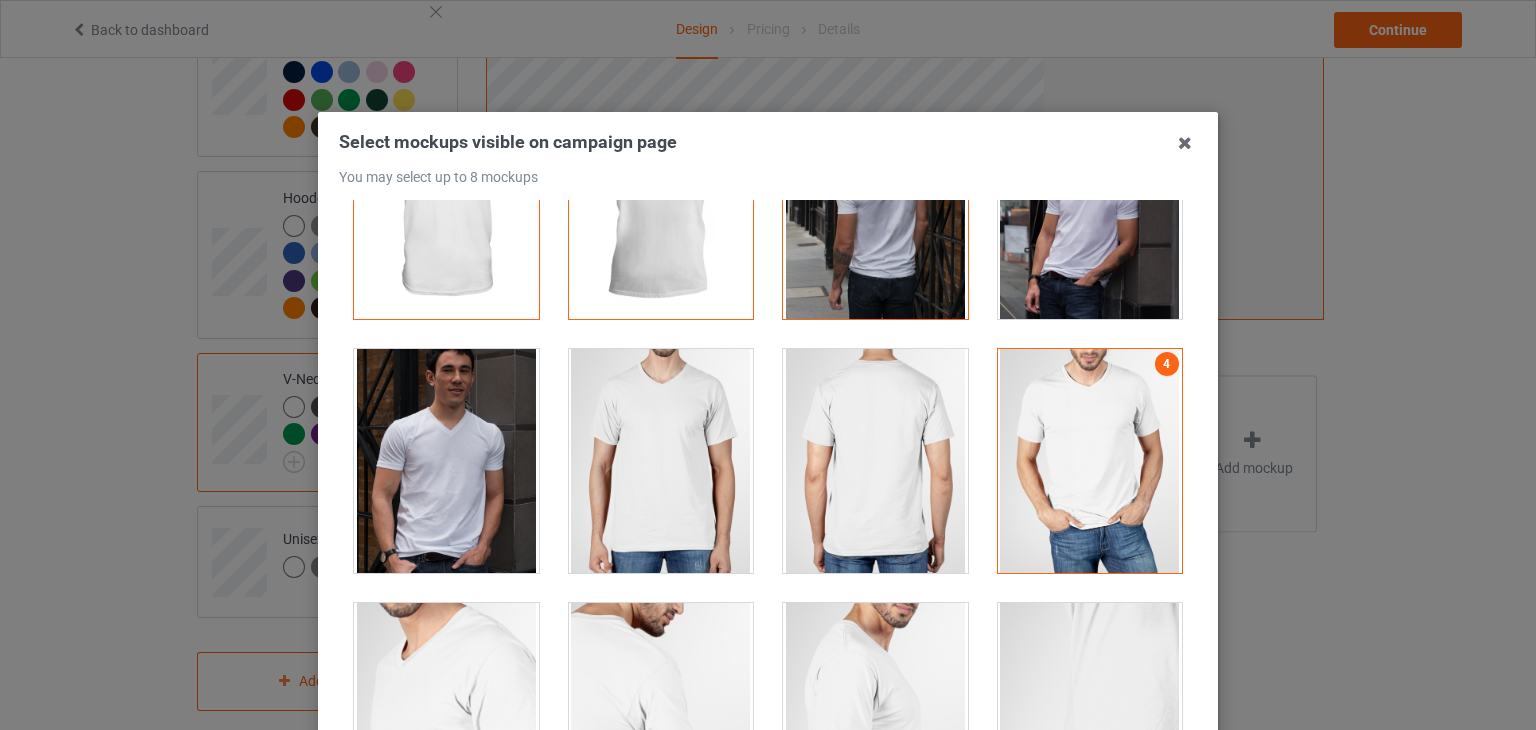 scroll, scrollTop: 100, scrollLeft: 0, axis: vertical 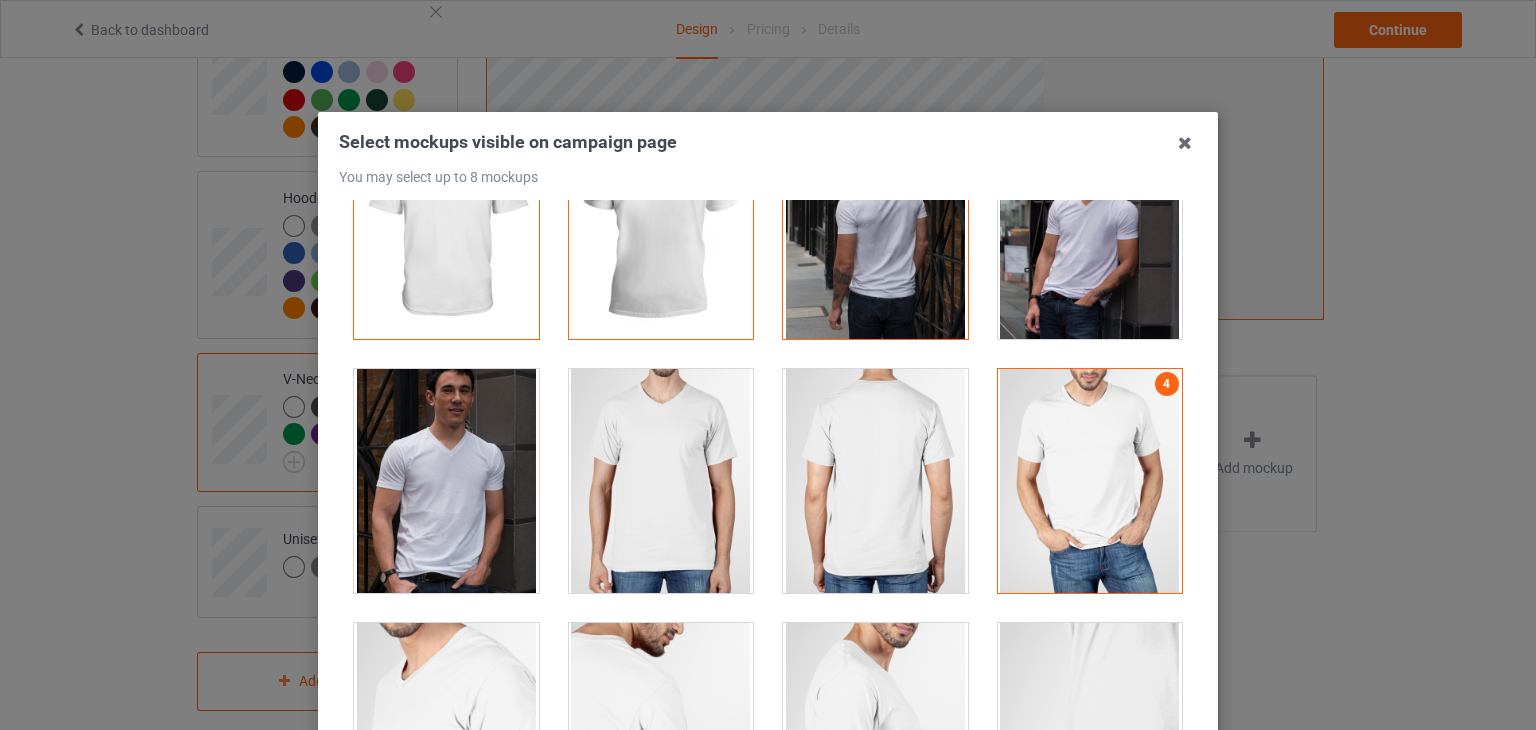 click at bounding box center (875, 481) 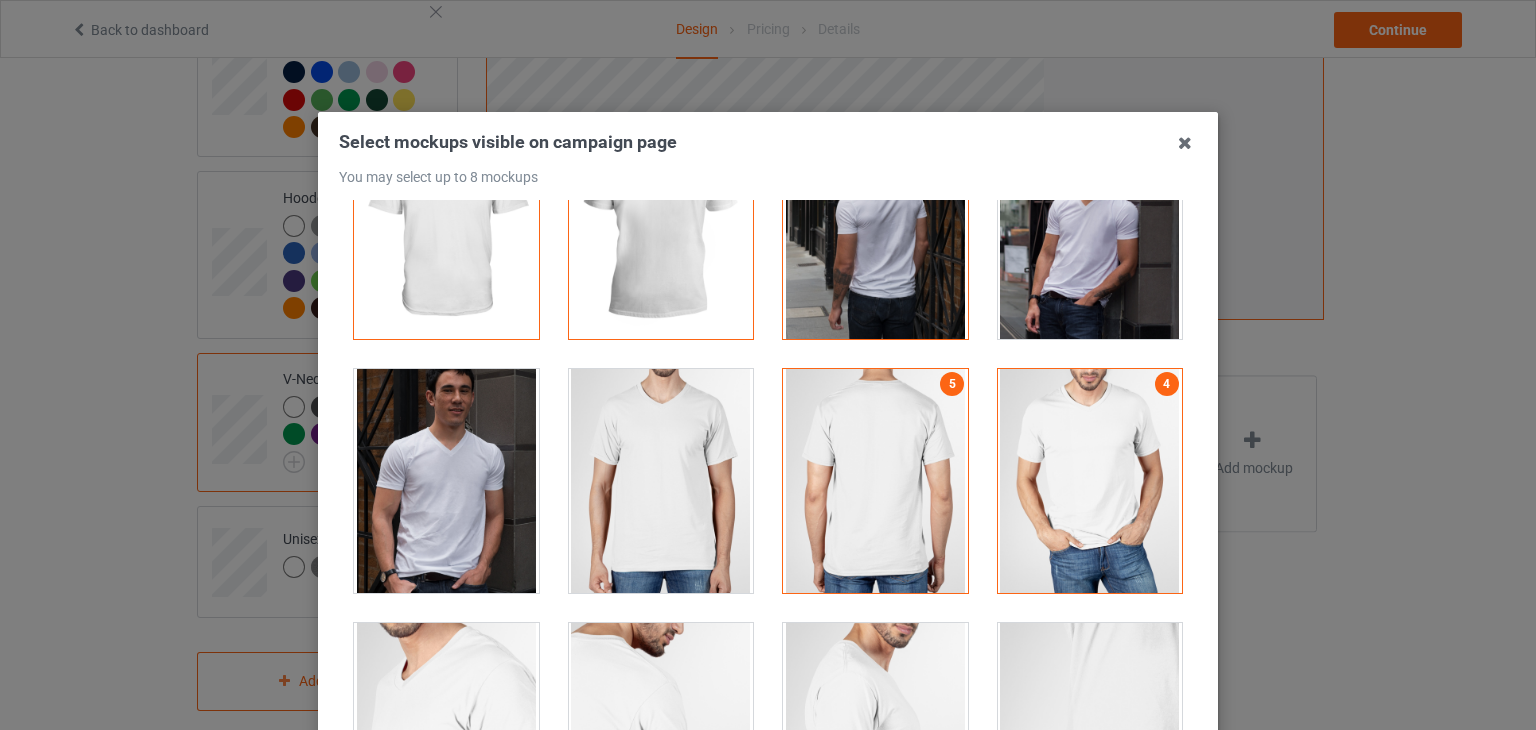 scroll, scrollTop: 0, scrollLeft: 0, axis: both 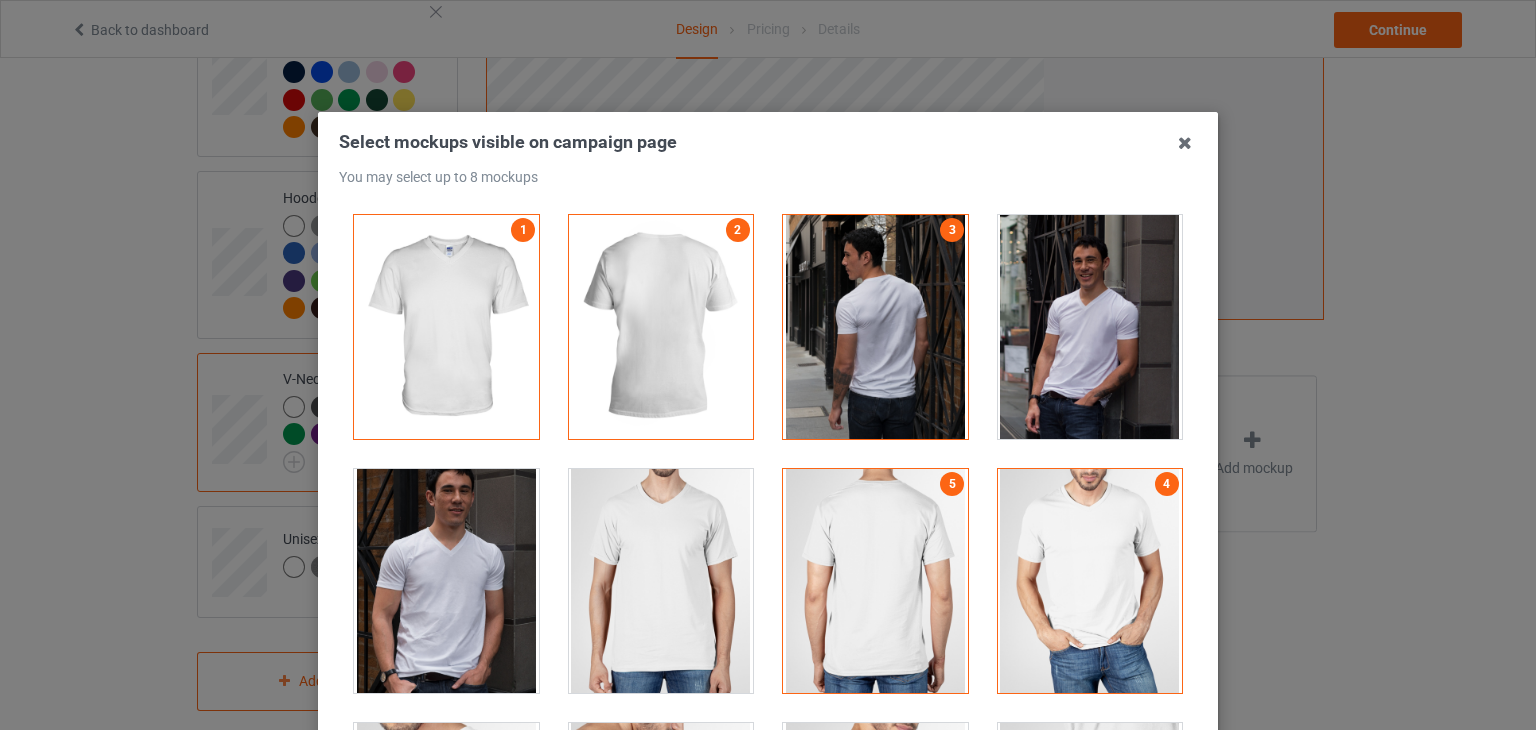click at bounding box center [1090, 327] 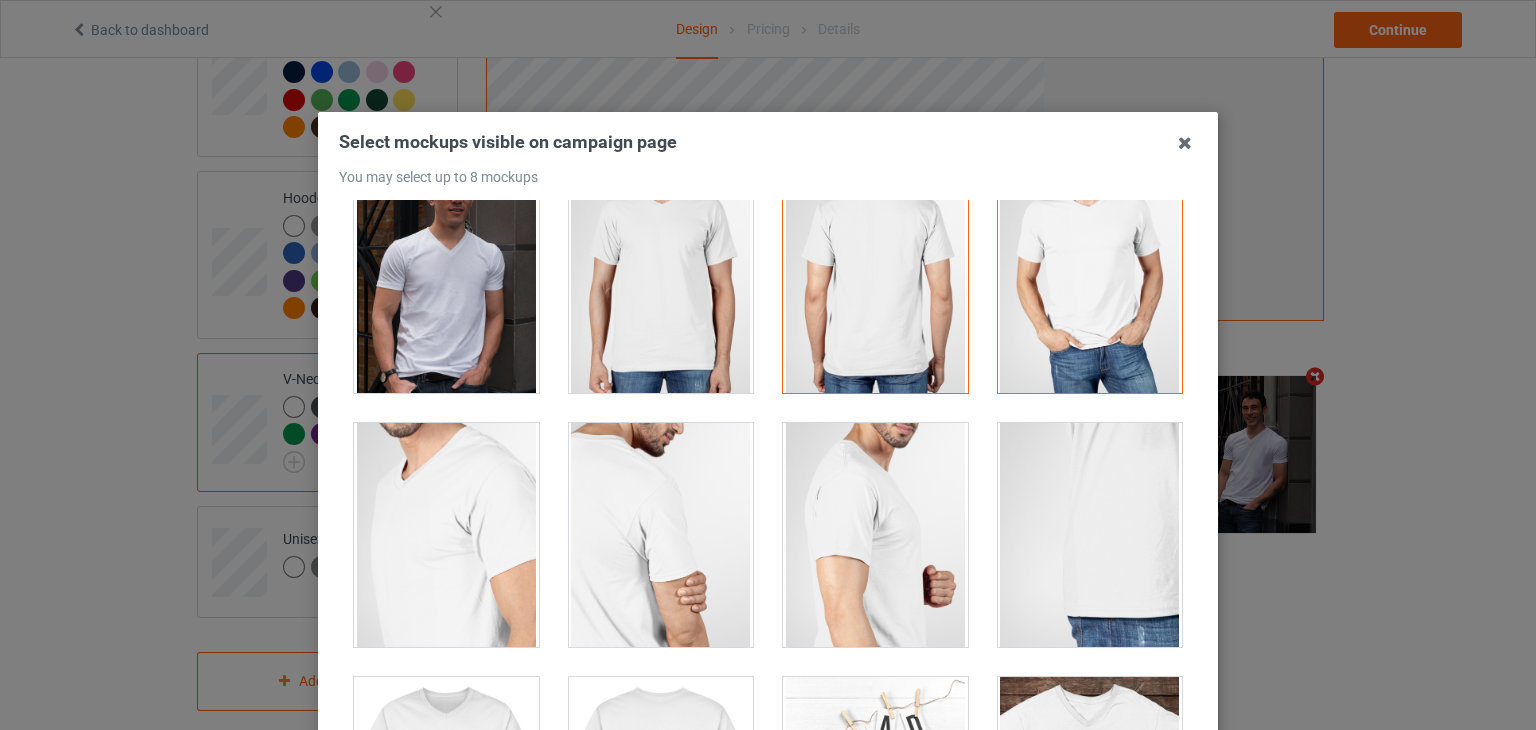 scroll, scrollTop: 600, scrollLeft: 0, axis: vertical 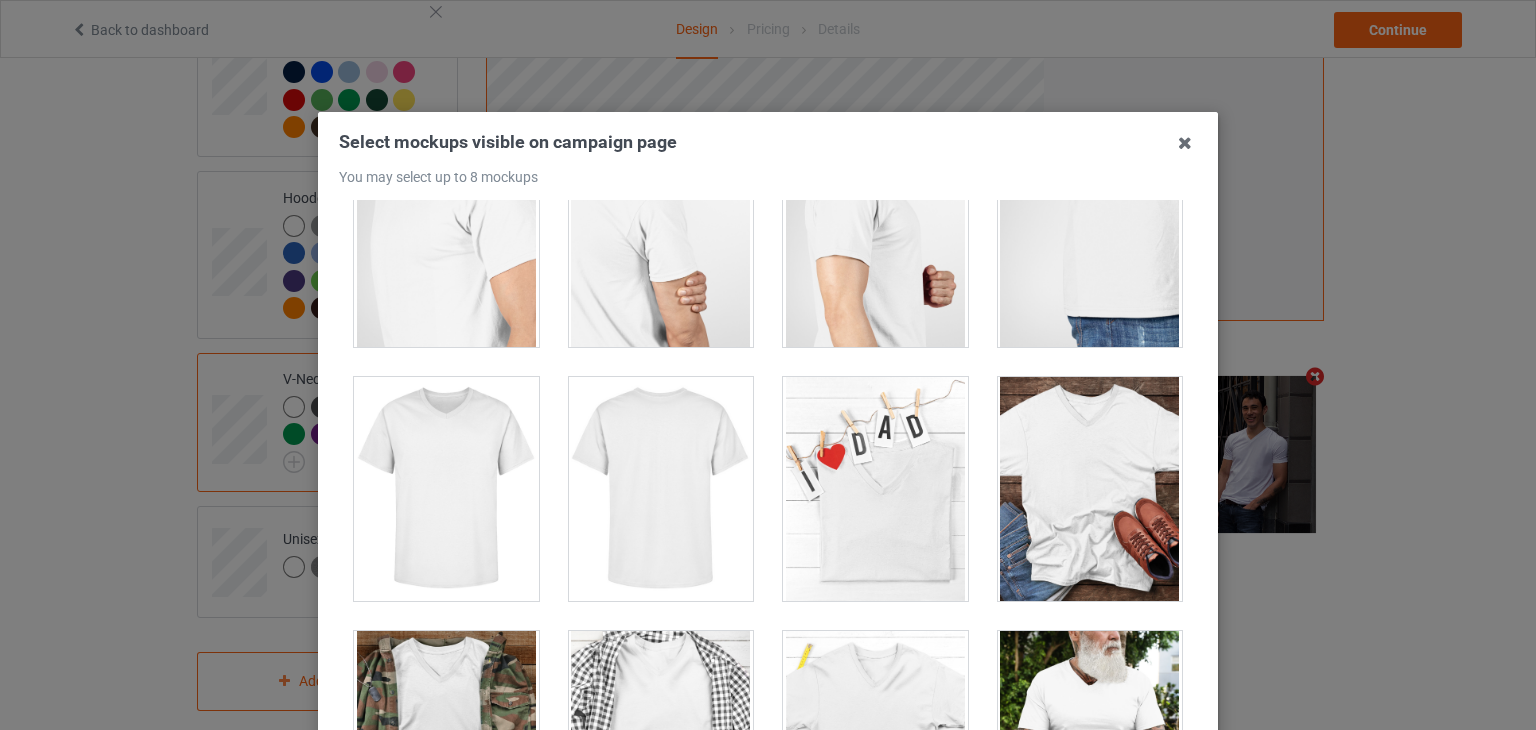 click at bounding box center [446, 489] 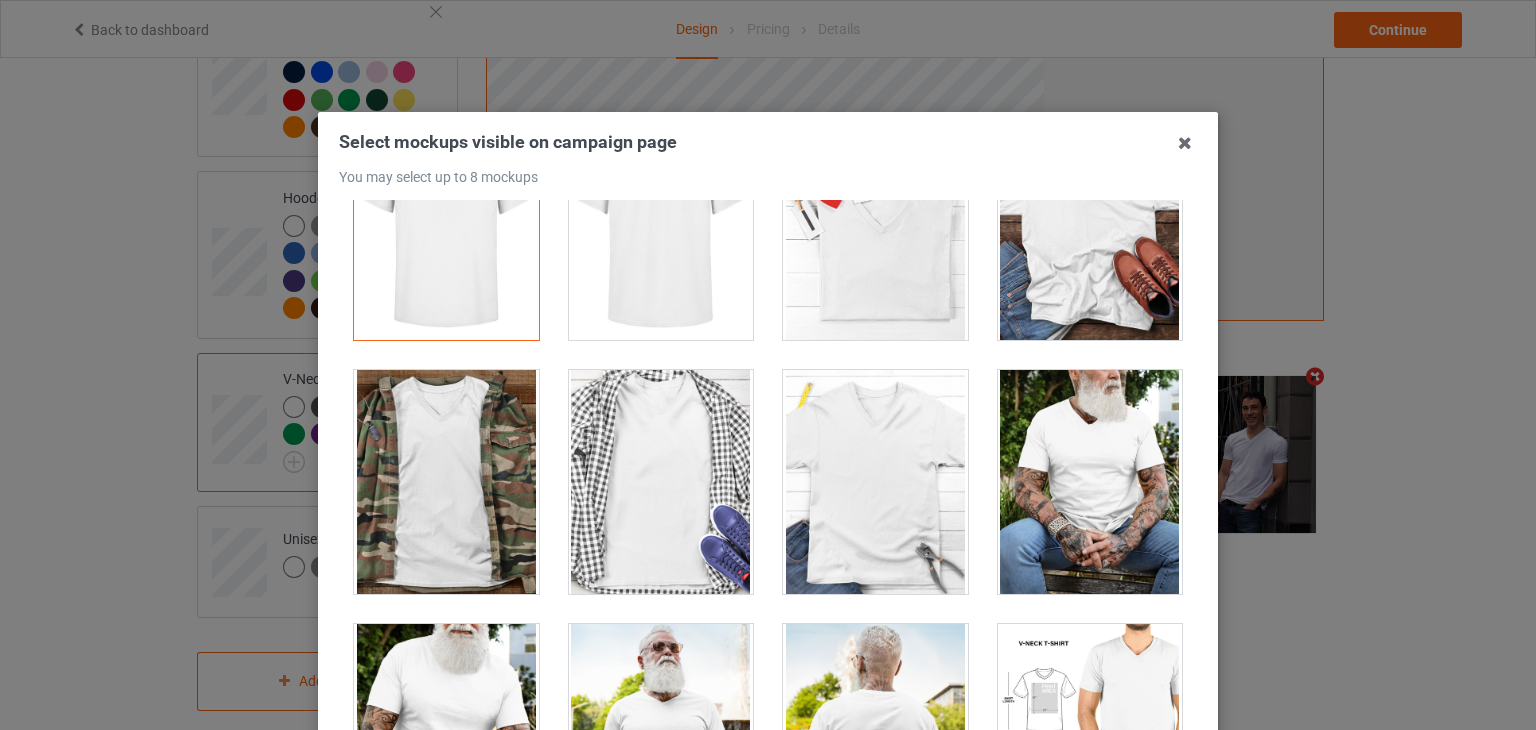 scroll, scrollTop: 900, scrollLeft: 0, axis: vertical 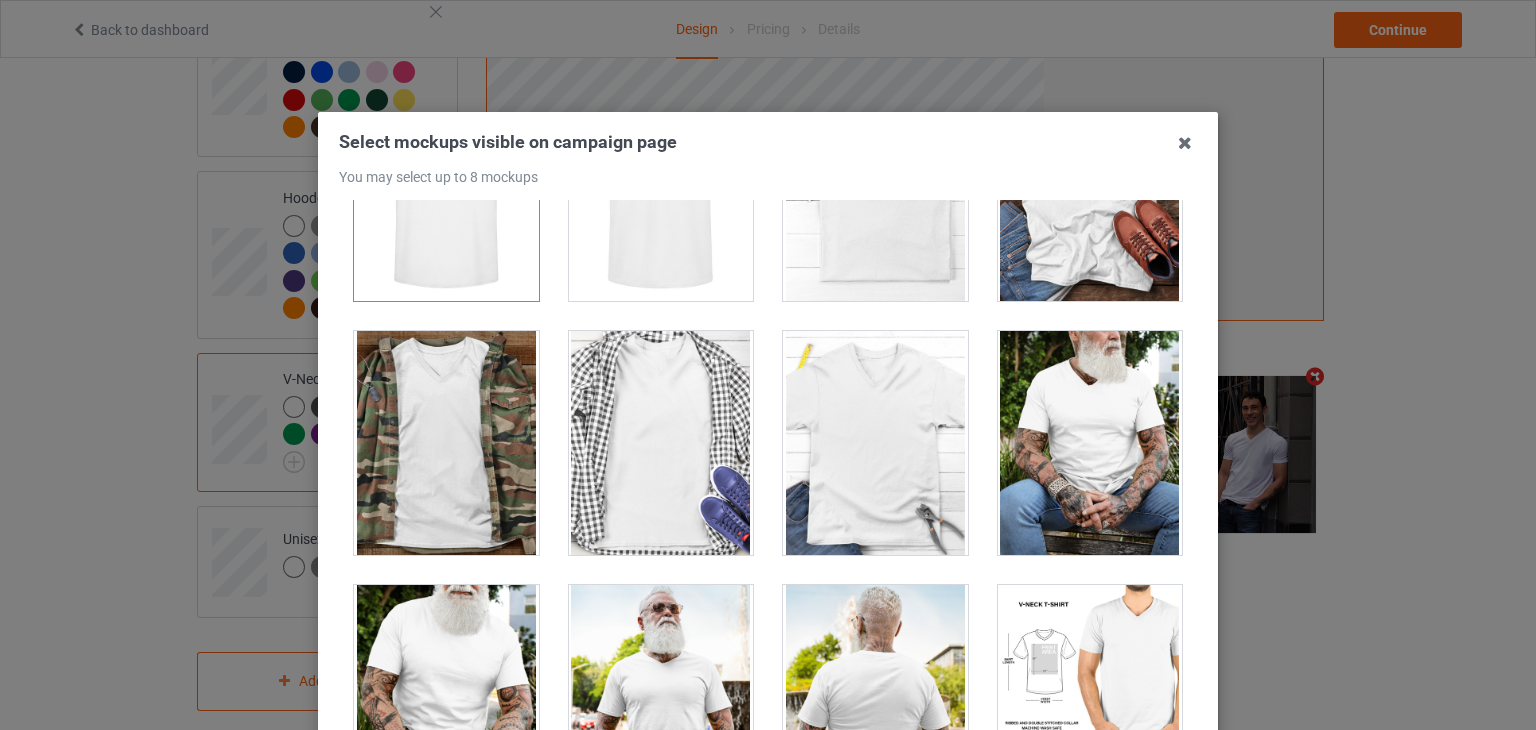 click at bounding box center [446, 443] 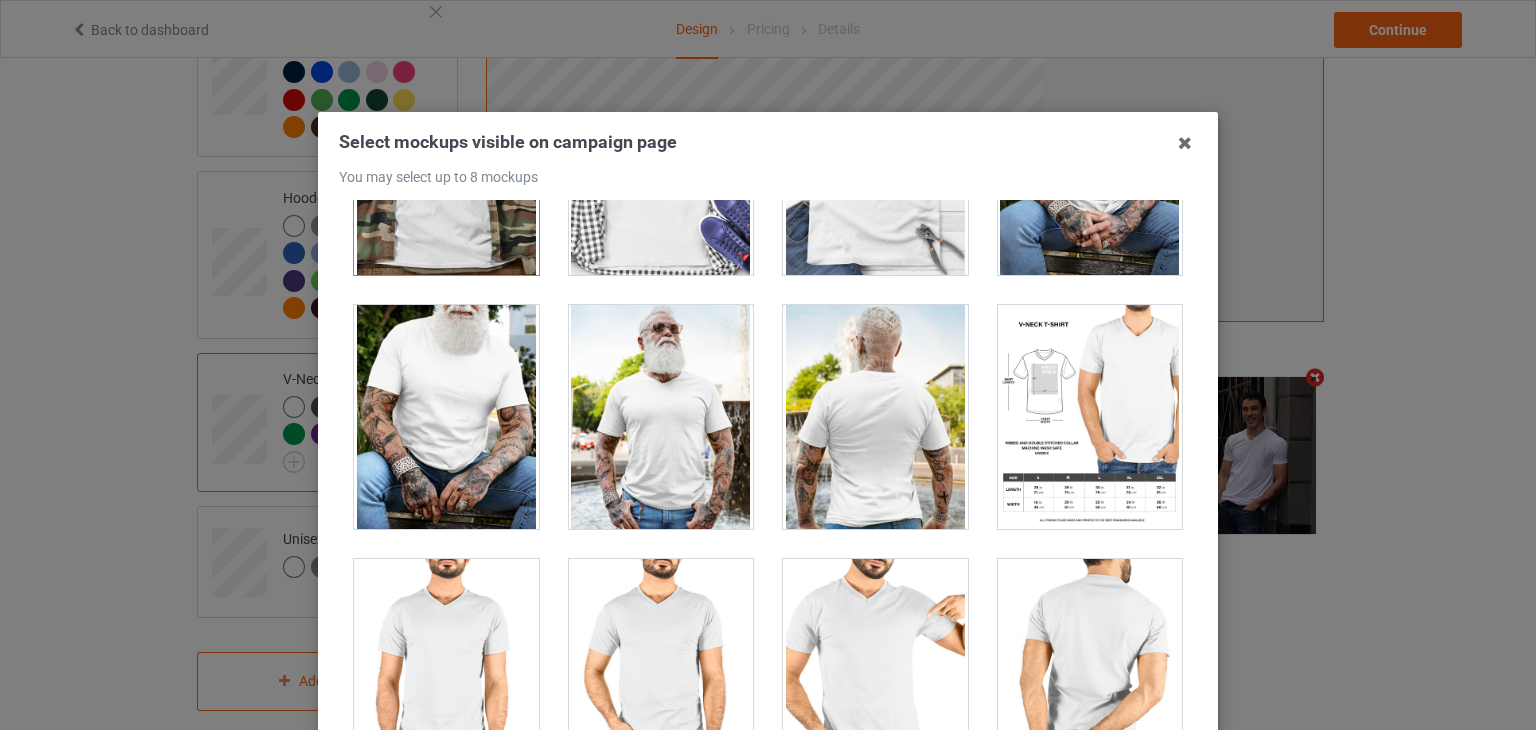 scroll, scrollTop: 1300, scrollLeft: 0, axis: vertical 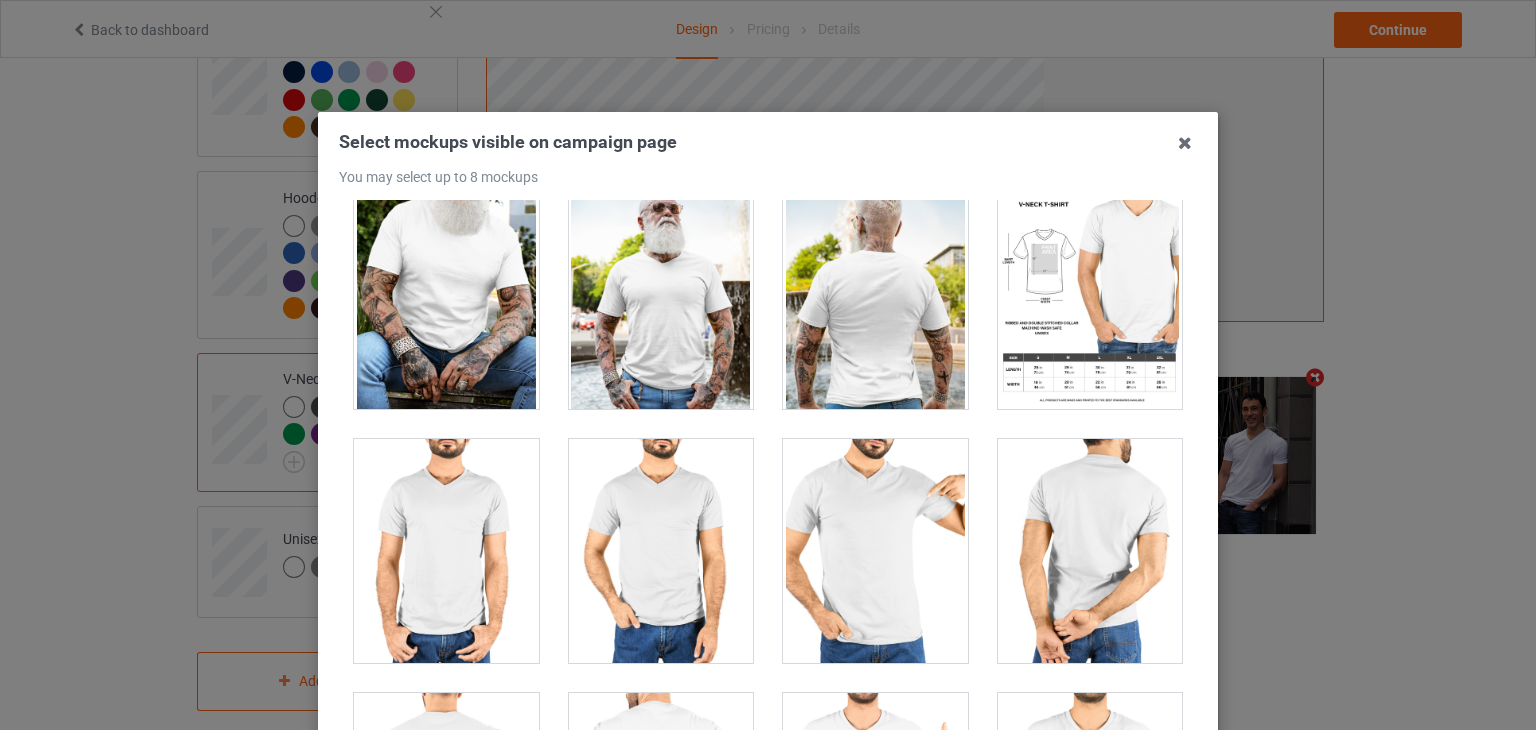 click at bounding box center (875, 551) 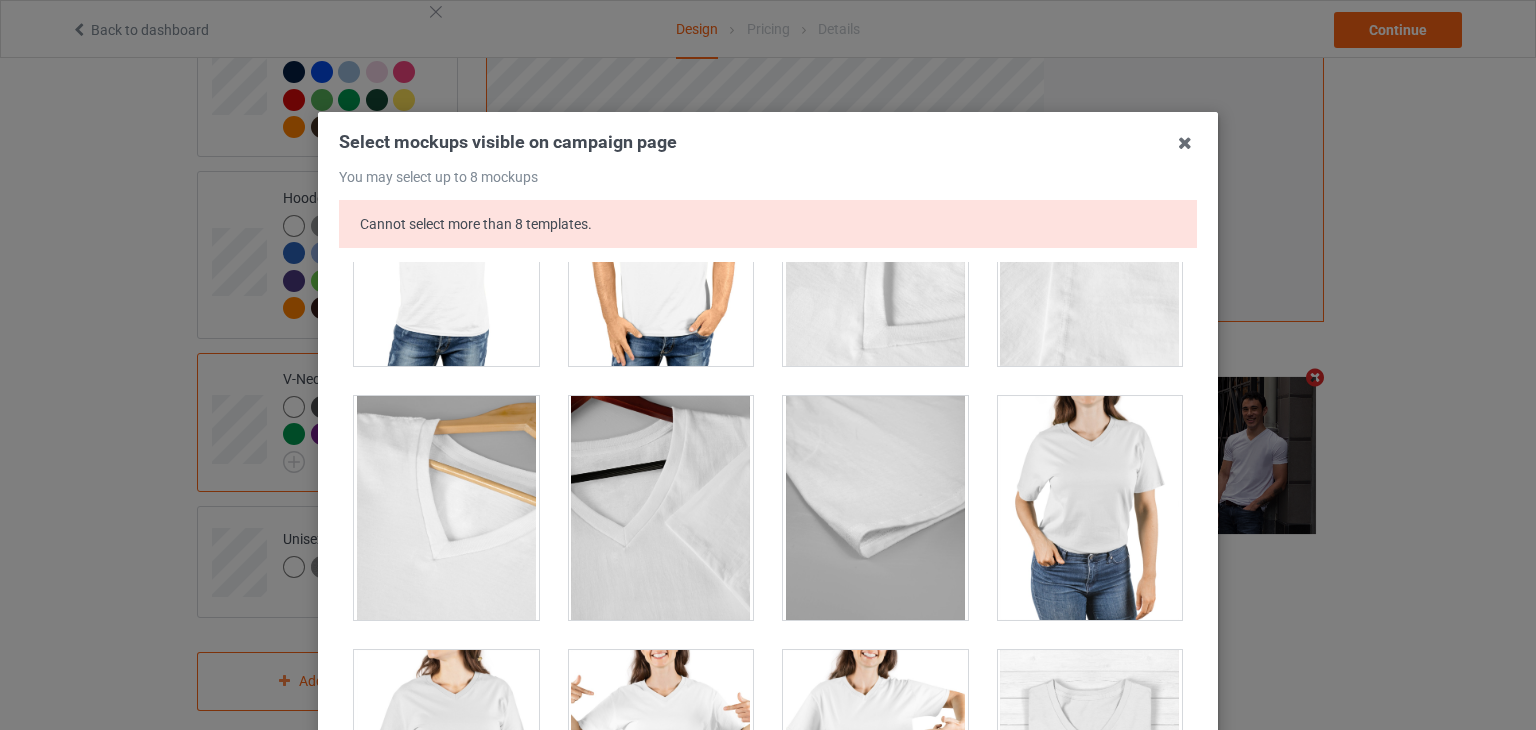 scroll, scrollTop: 2200, scrollLeft: 0, axis: vertical 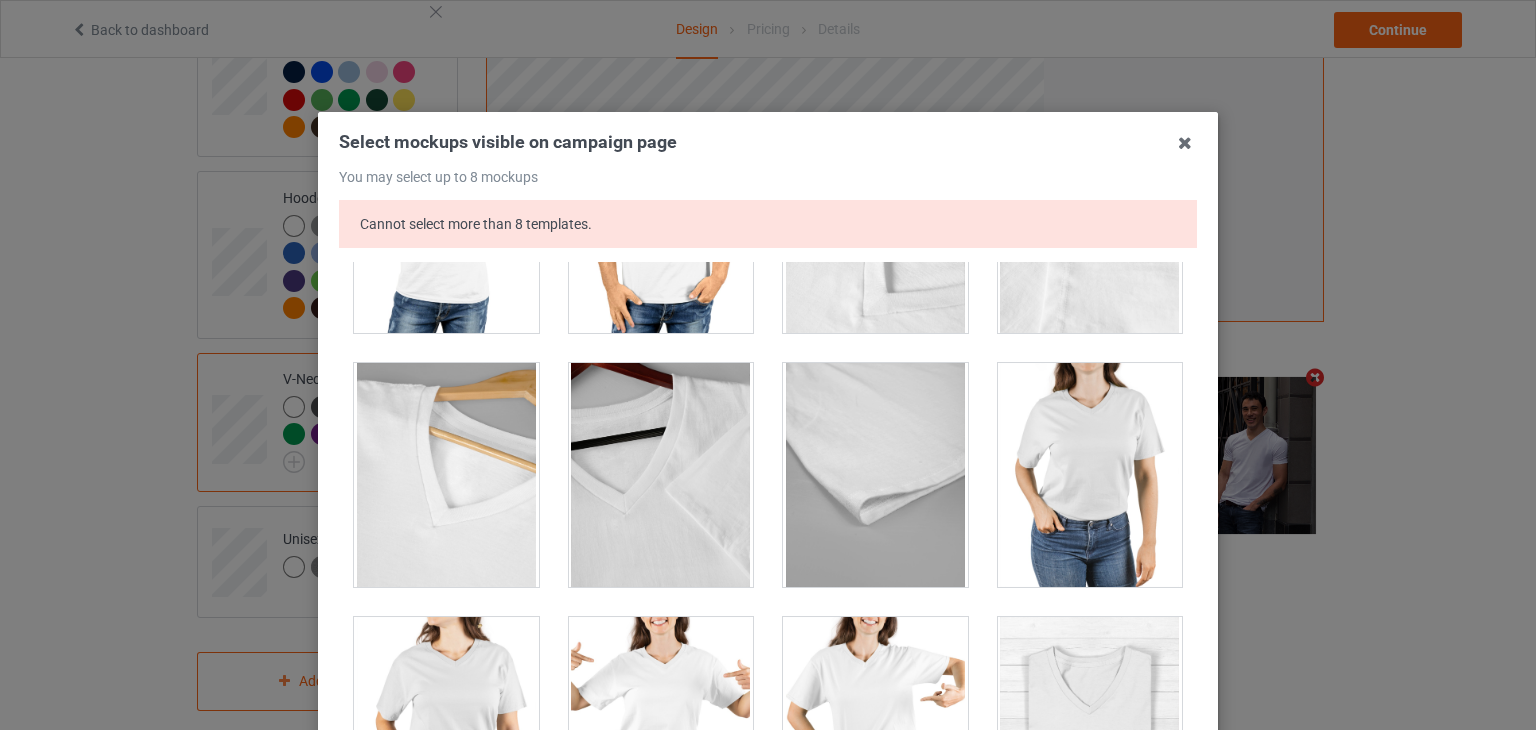 click at bounding box center [1090, 475] 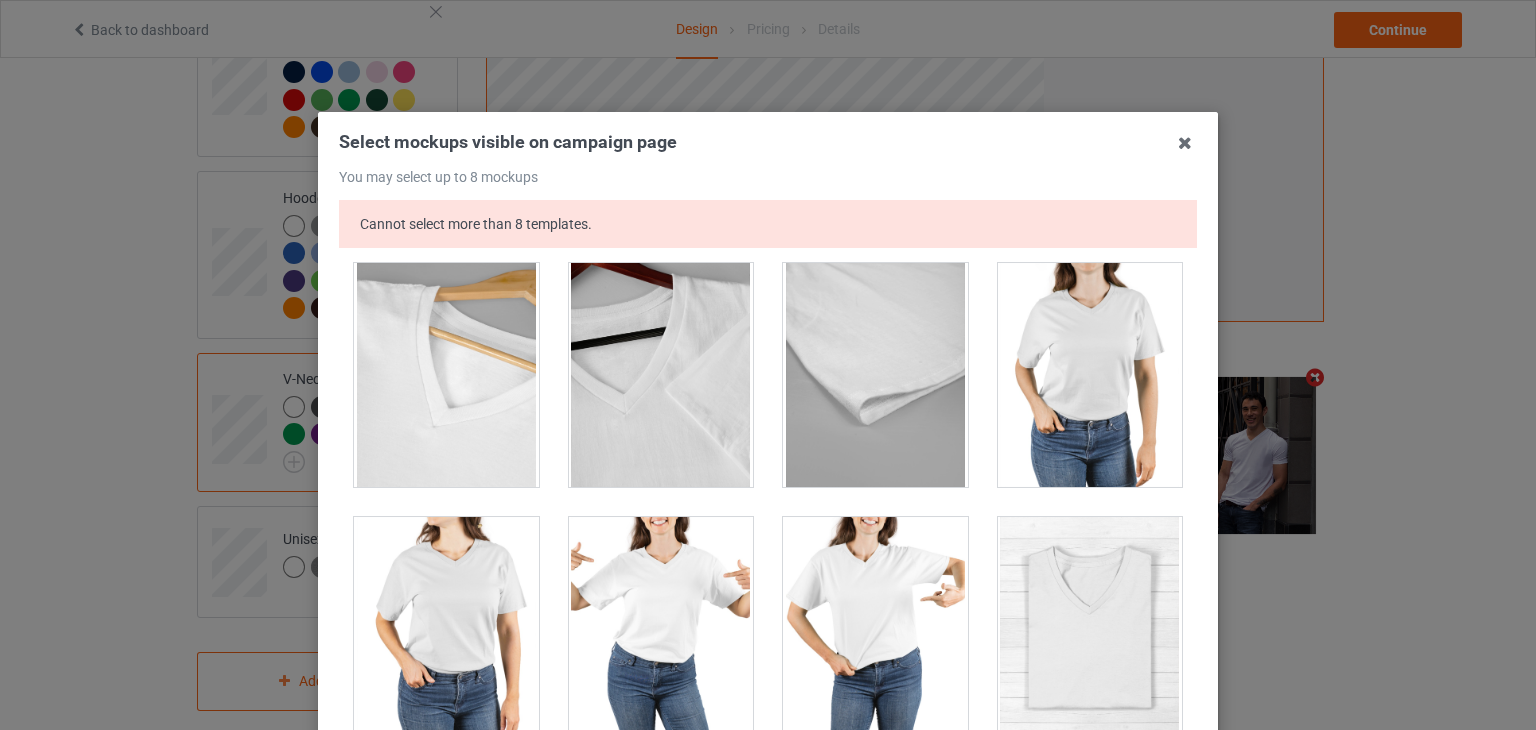 click at bounding box center (1090, 375) 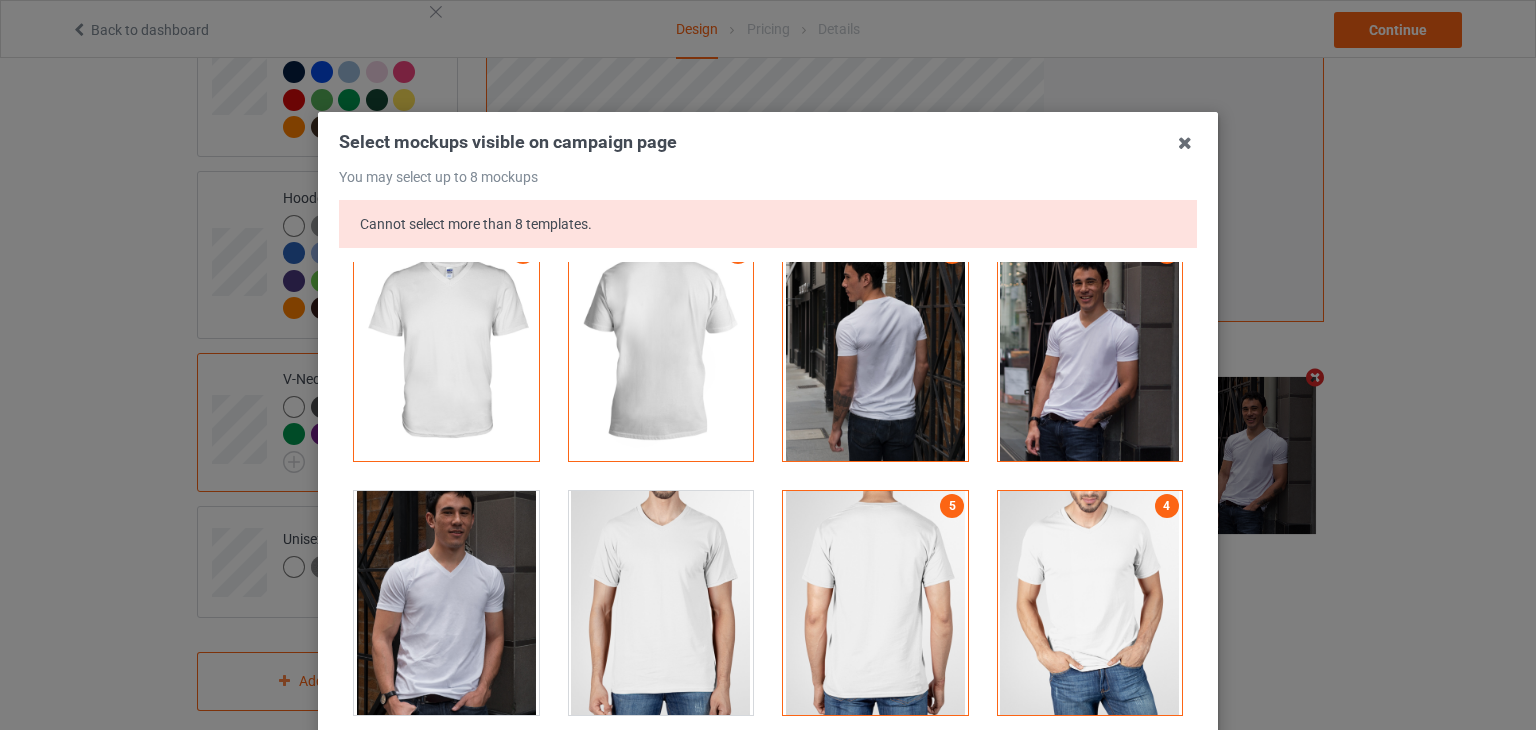 scroll, scrollTop: 0, scrollLeft: 0, axis: both 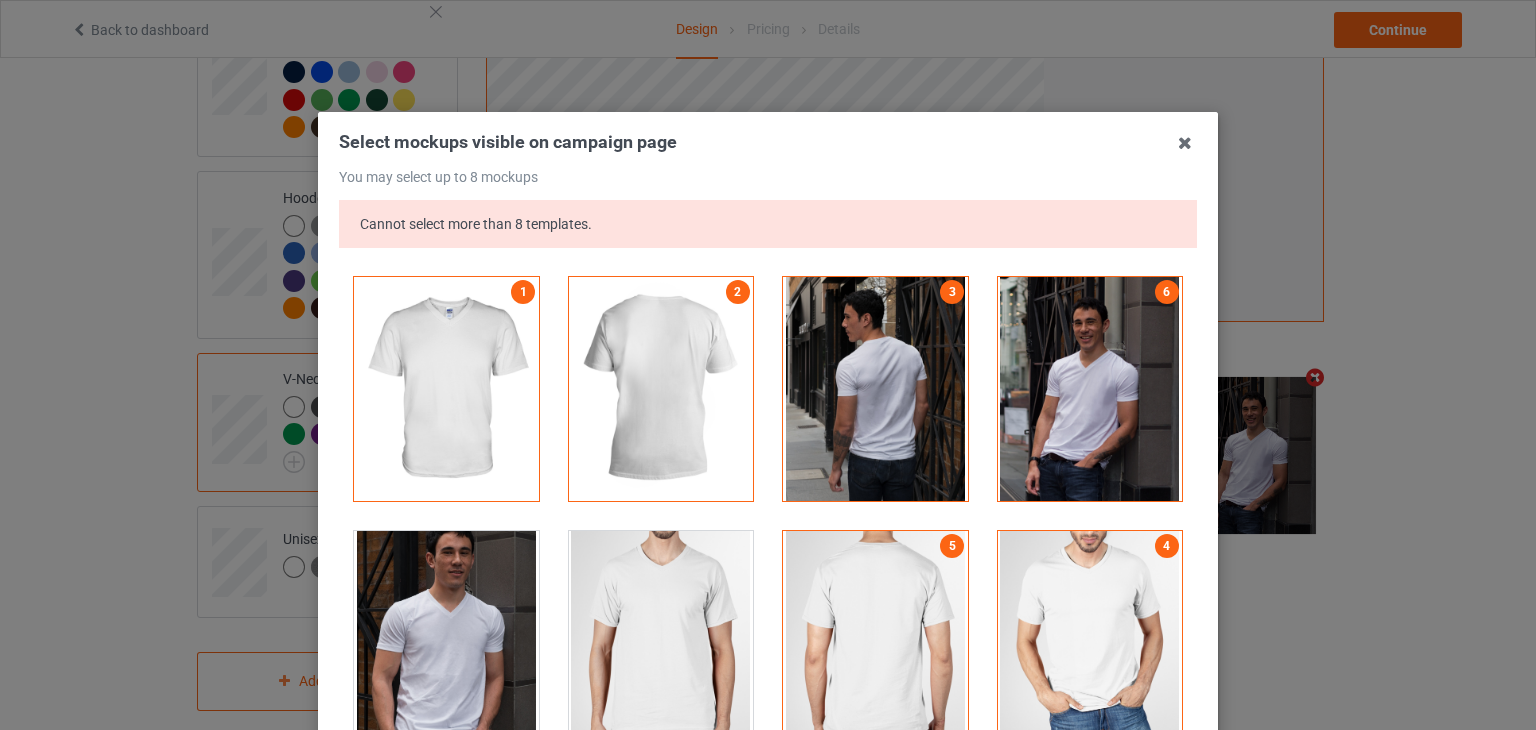 click at bounding box center [875, 389] 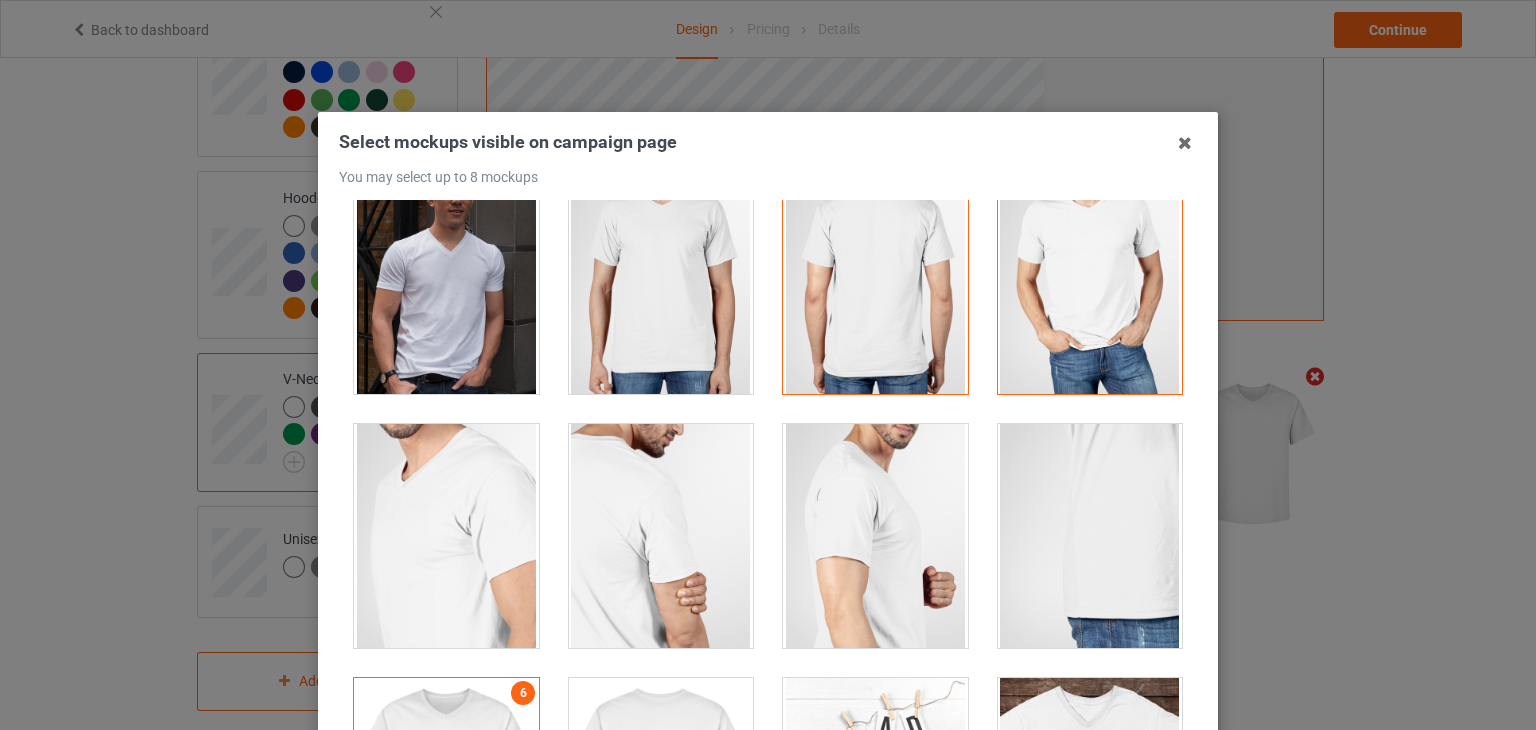 scroll, scrollTop: 300, scrollLeft: 0, axis: vertical 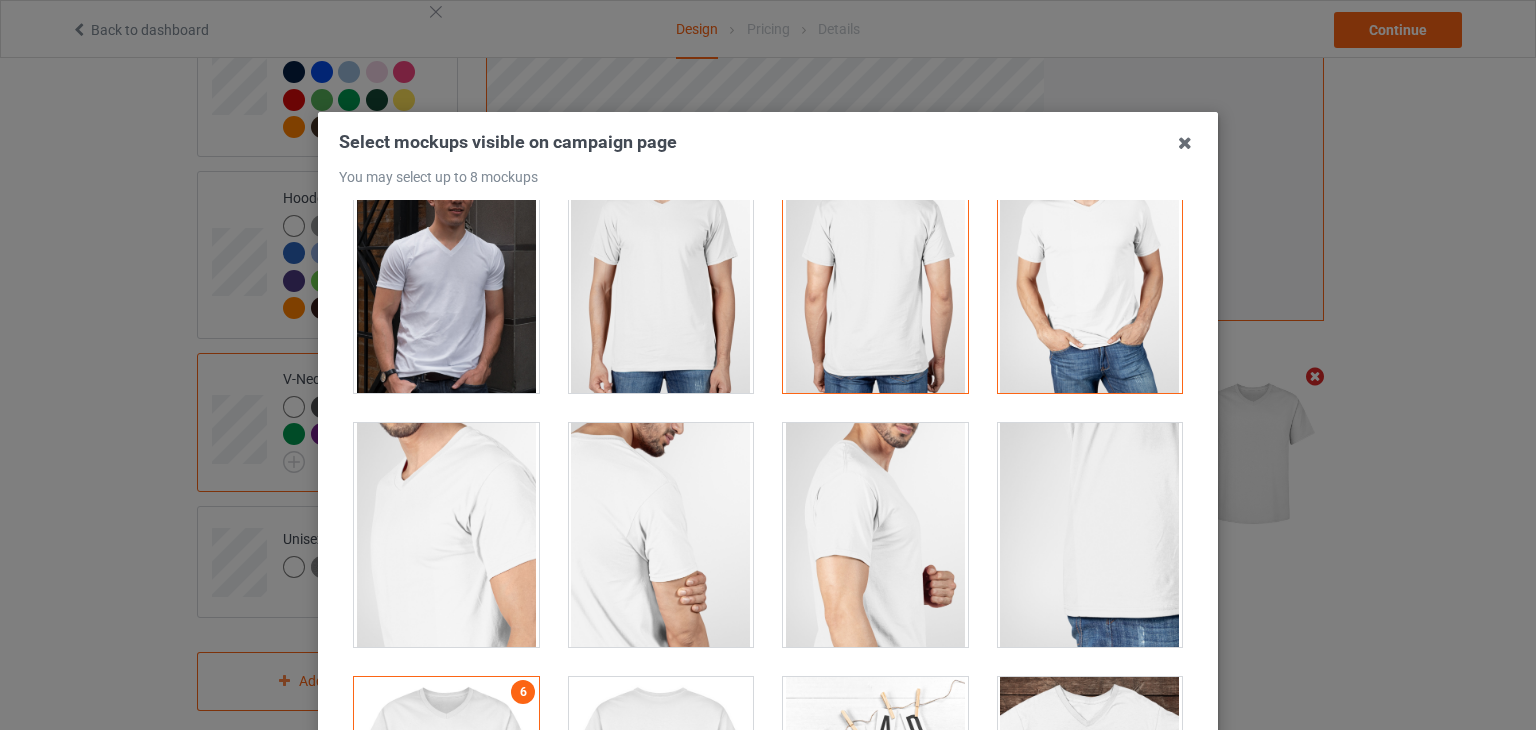 click at bounding box center (875, 281) 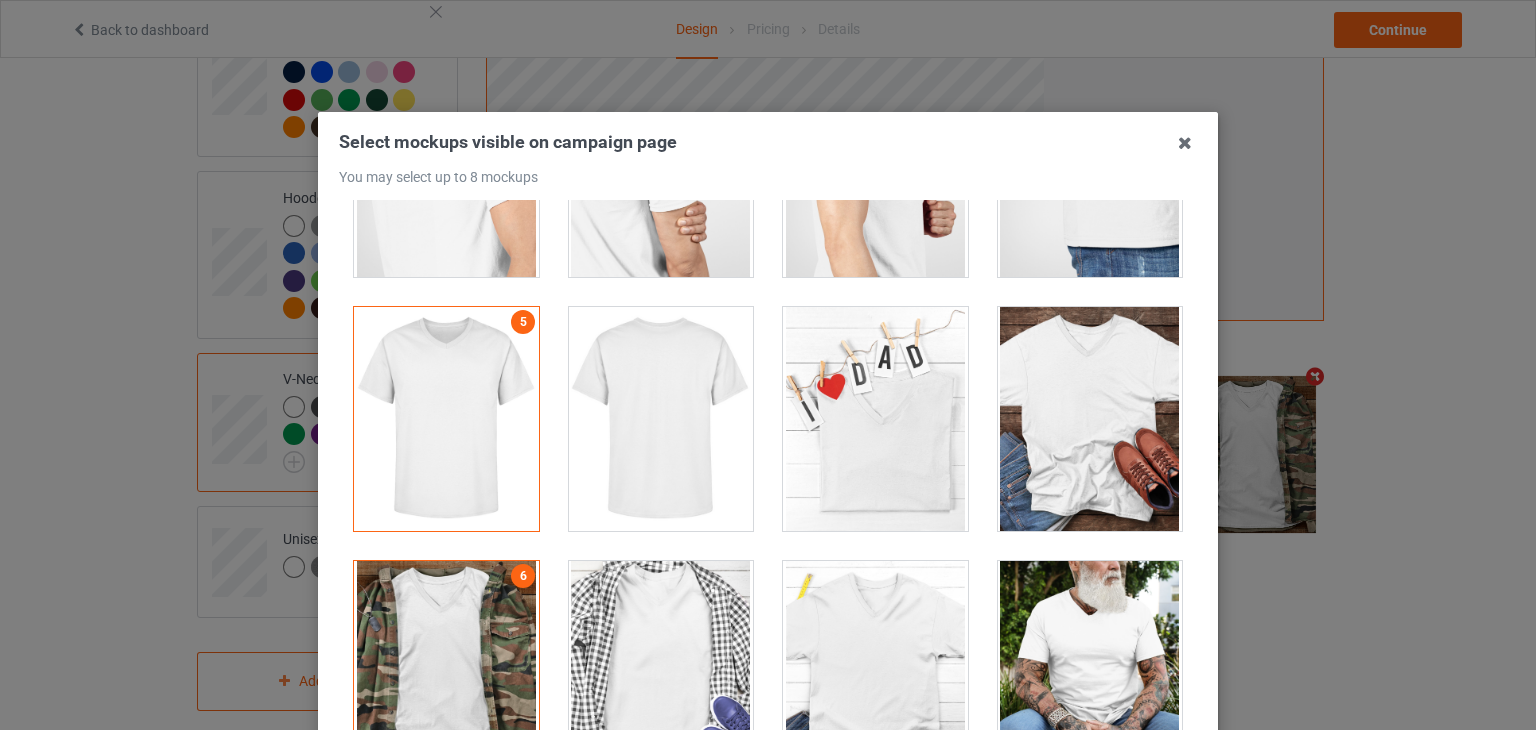 scroll, scrollTop: 700, scrollLeft: 0, axis: vertical 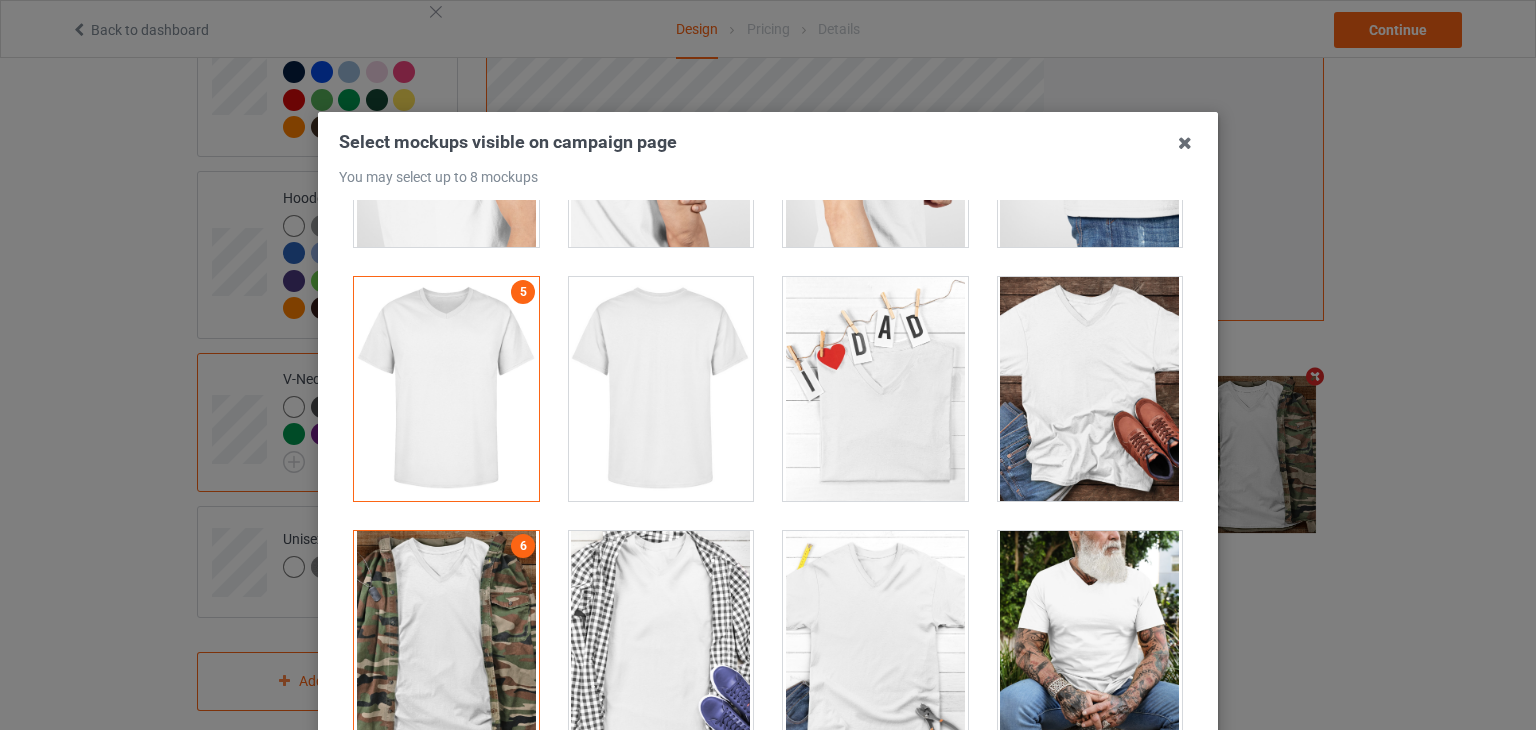 click at bounding box center [446, 389] 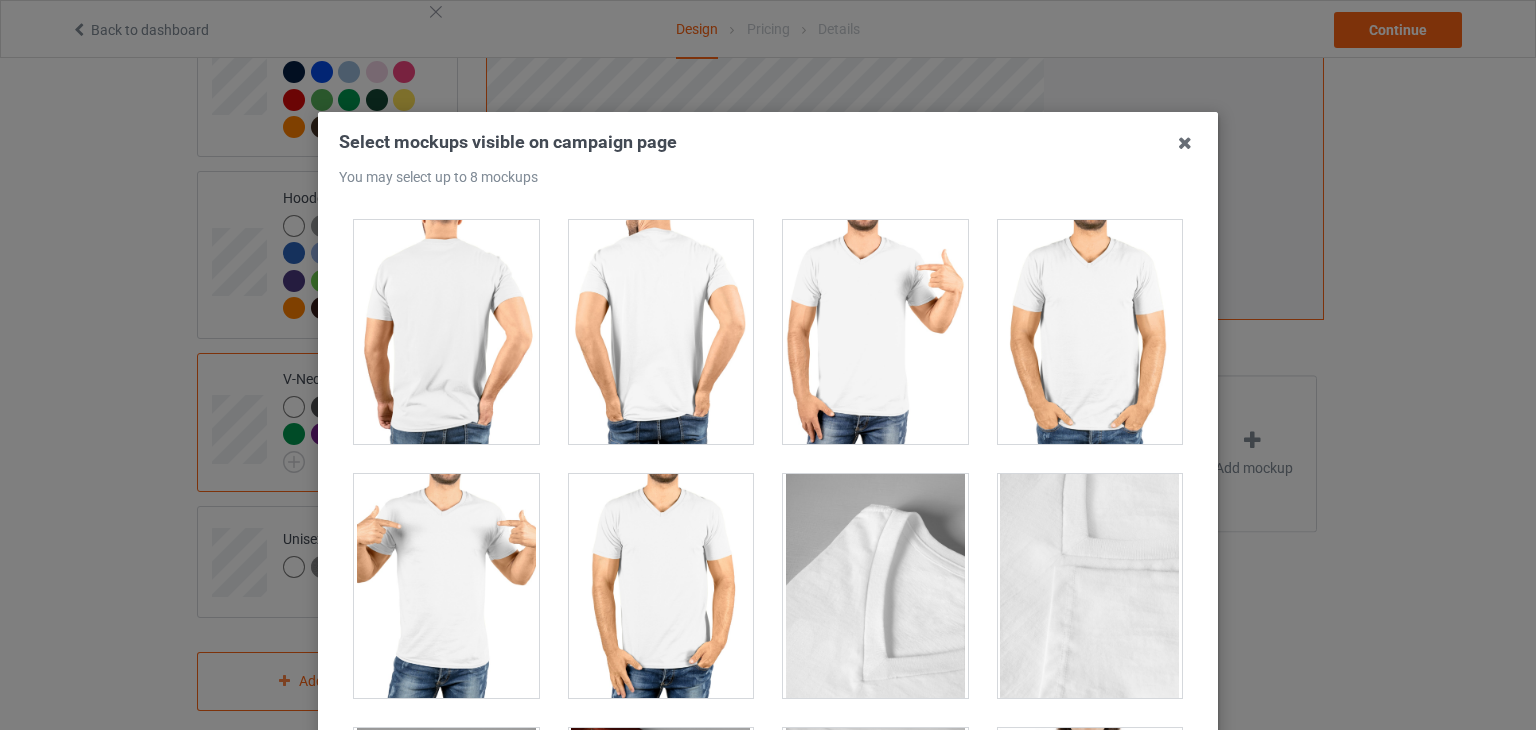 scroll, scrollTop: 1800, scrollLeft: 0, axis: vertical 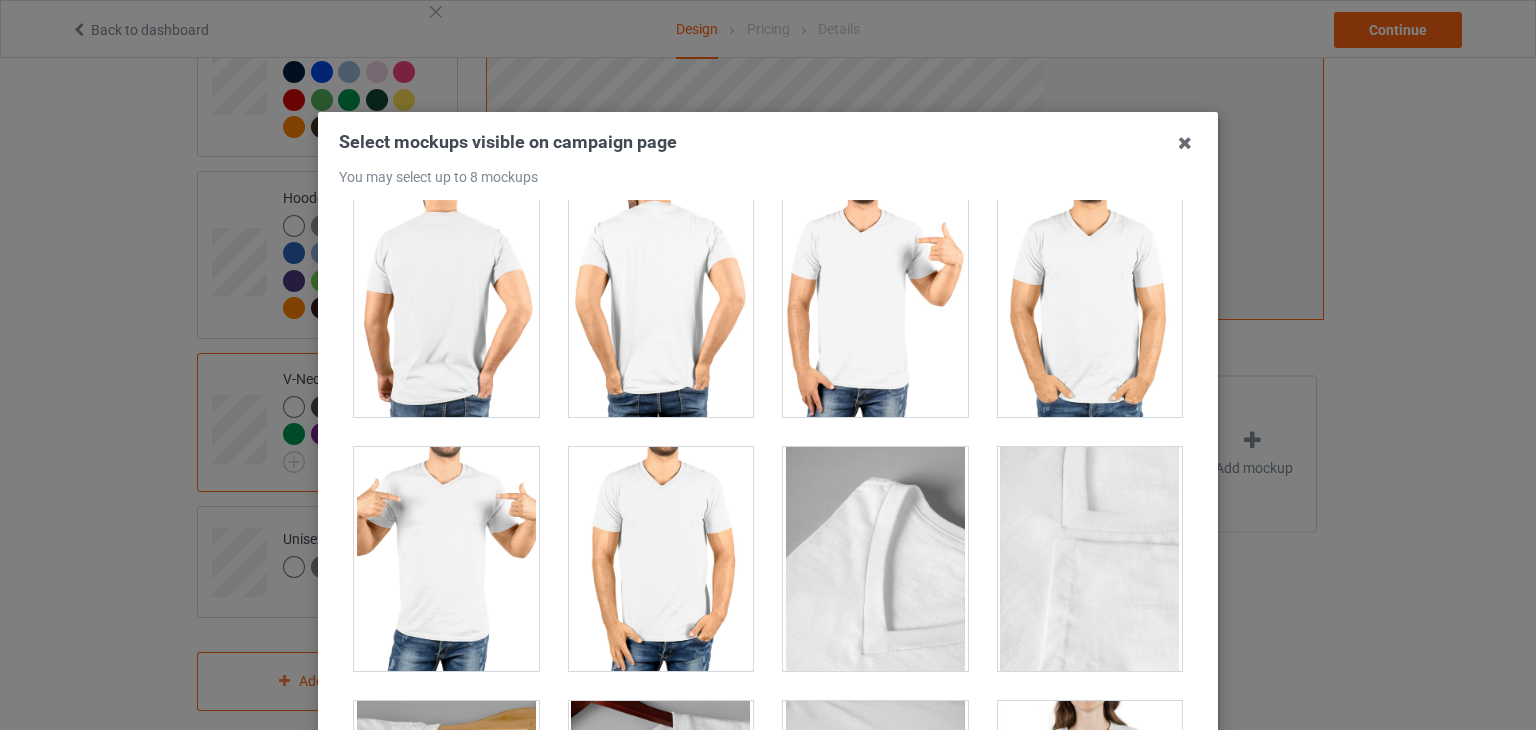 click at bounding box center (875, 305) 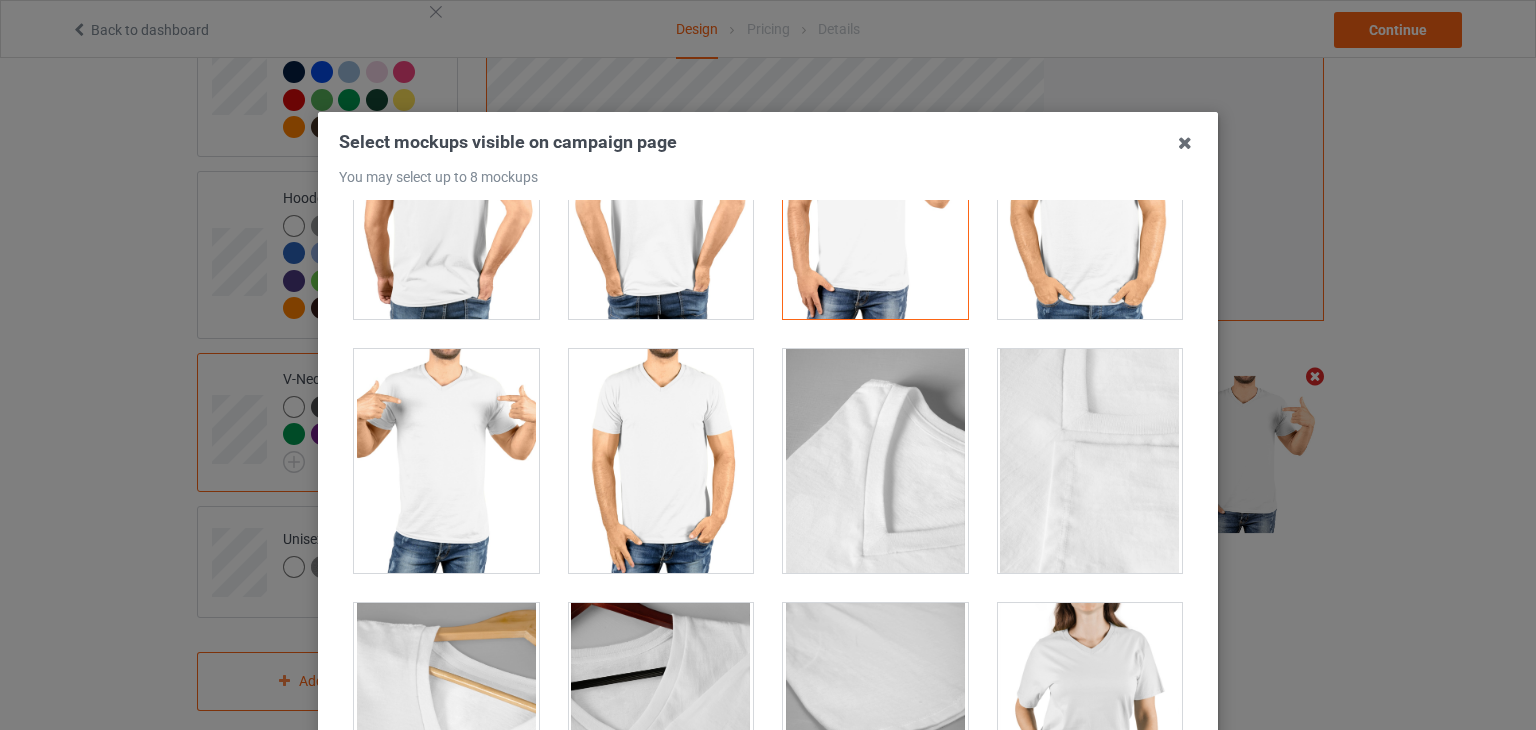 scroll, scrollTop: 2200, scrollLeft: 0, axis: vertical 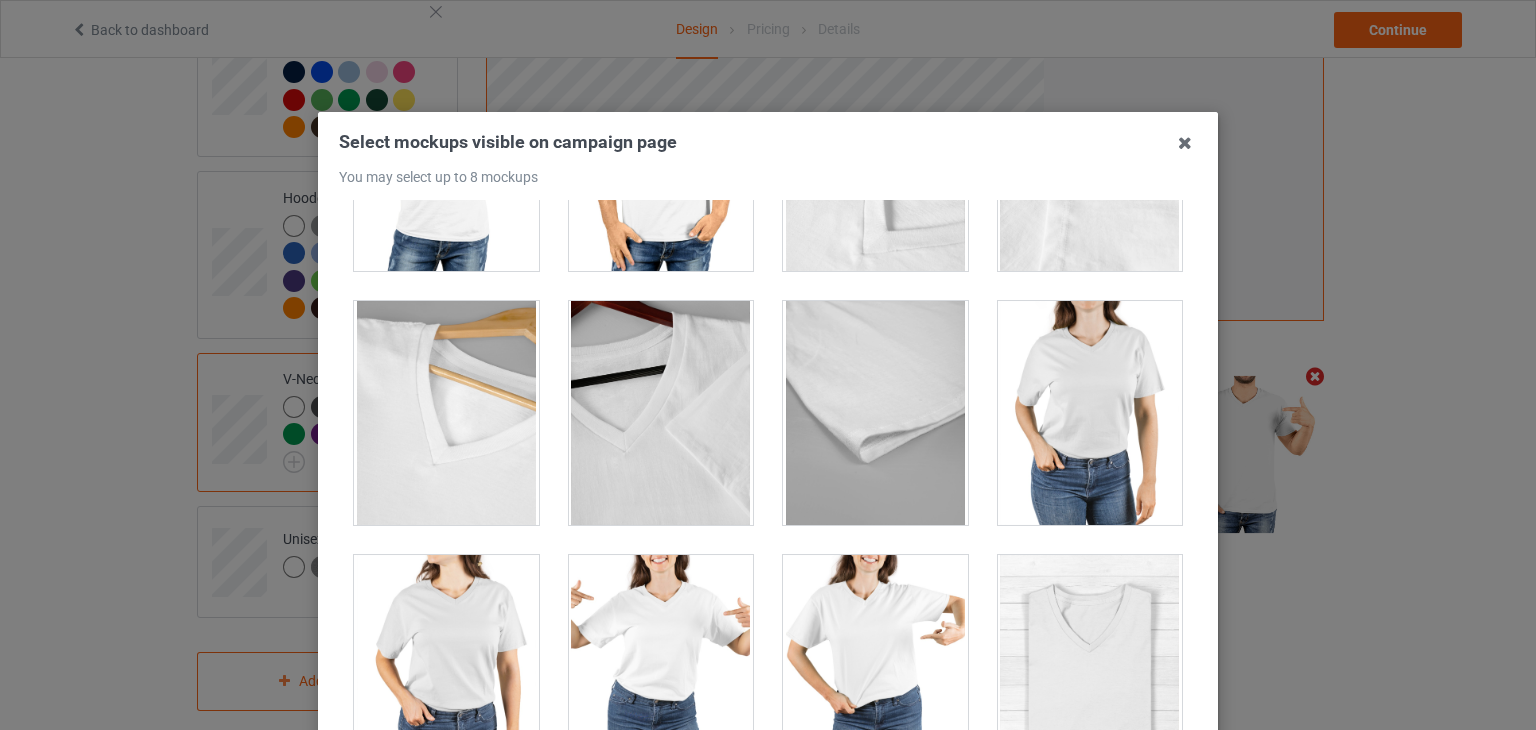 click at bounding box center [1090, 413] 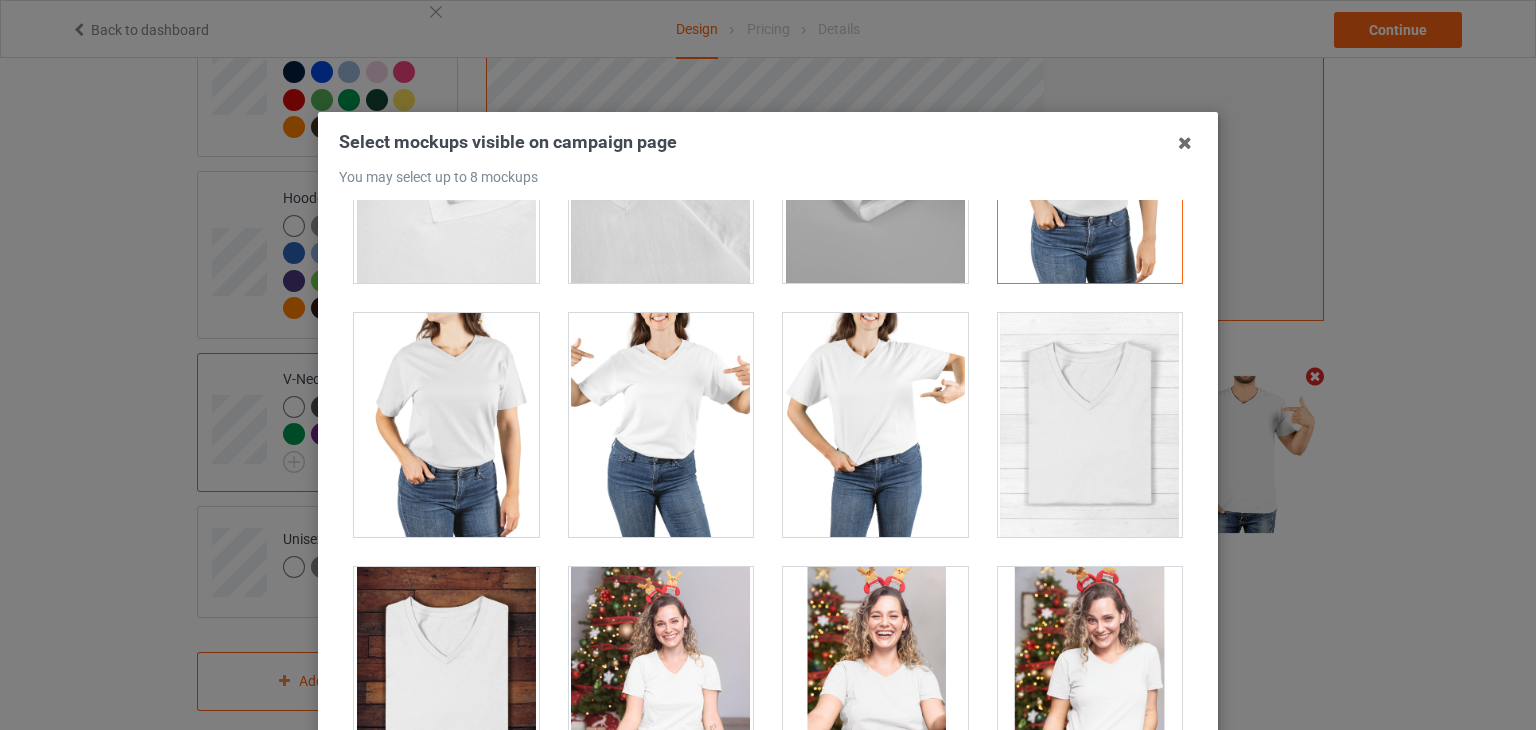 scroll, scrollTop: 2500, scrollLeft: 0, axis: vertical 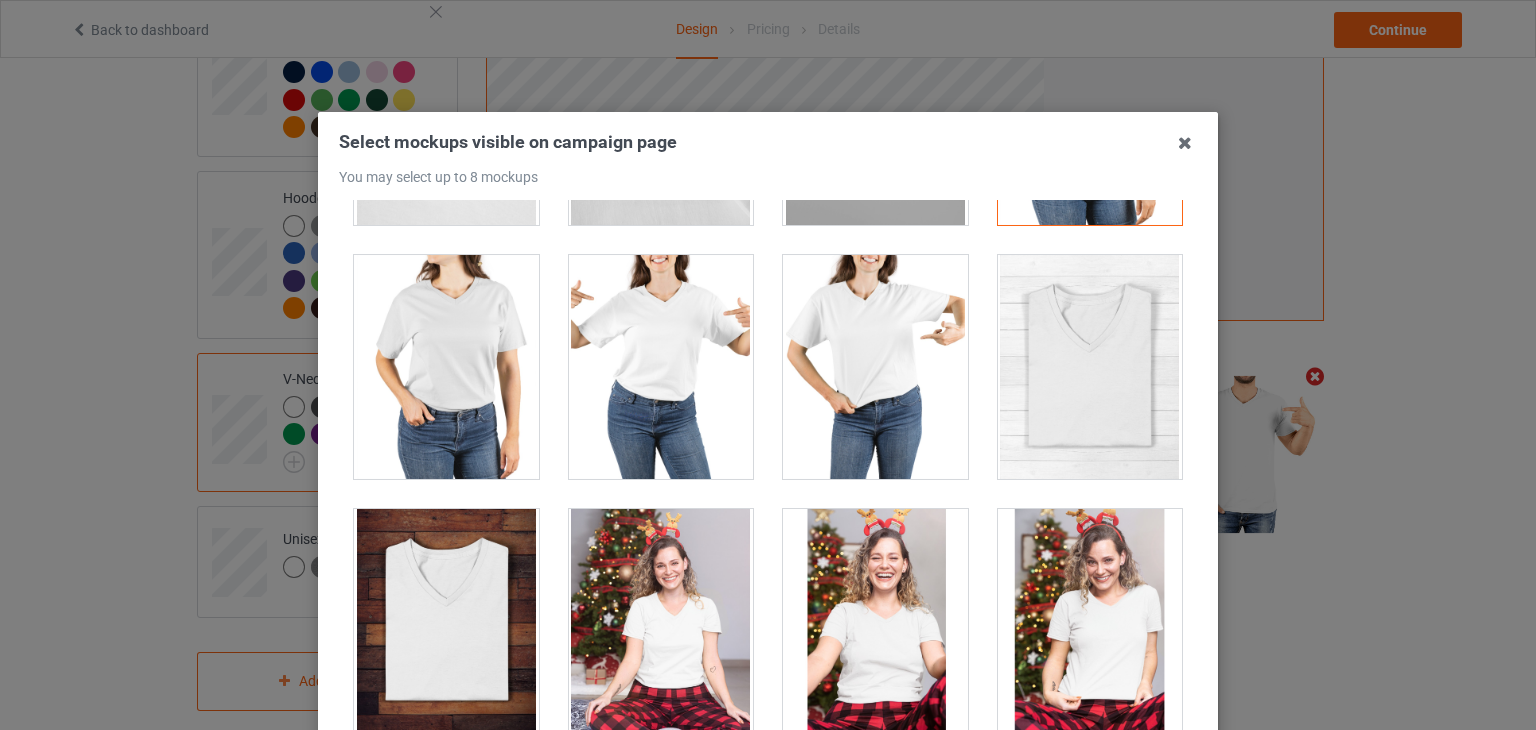 click at bounding box center (661, 367) 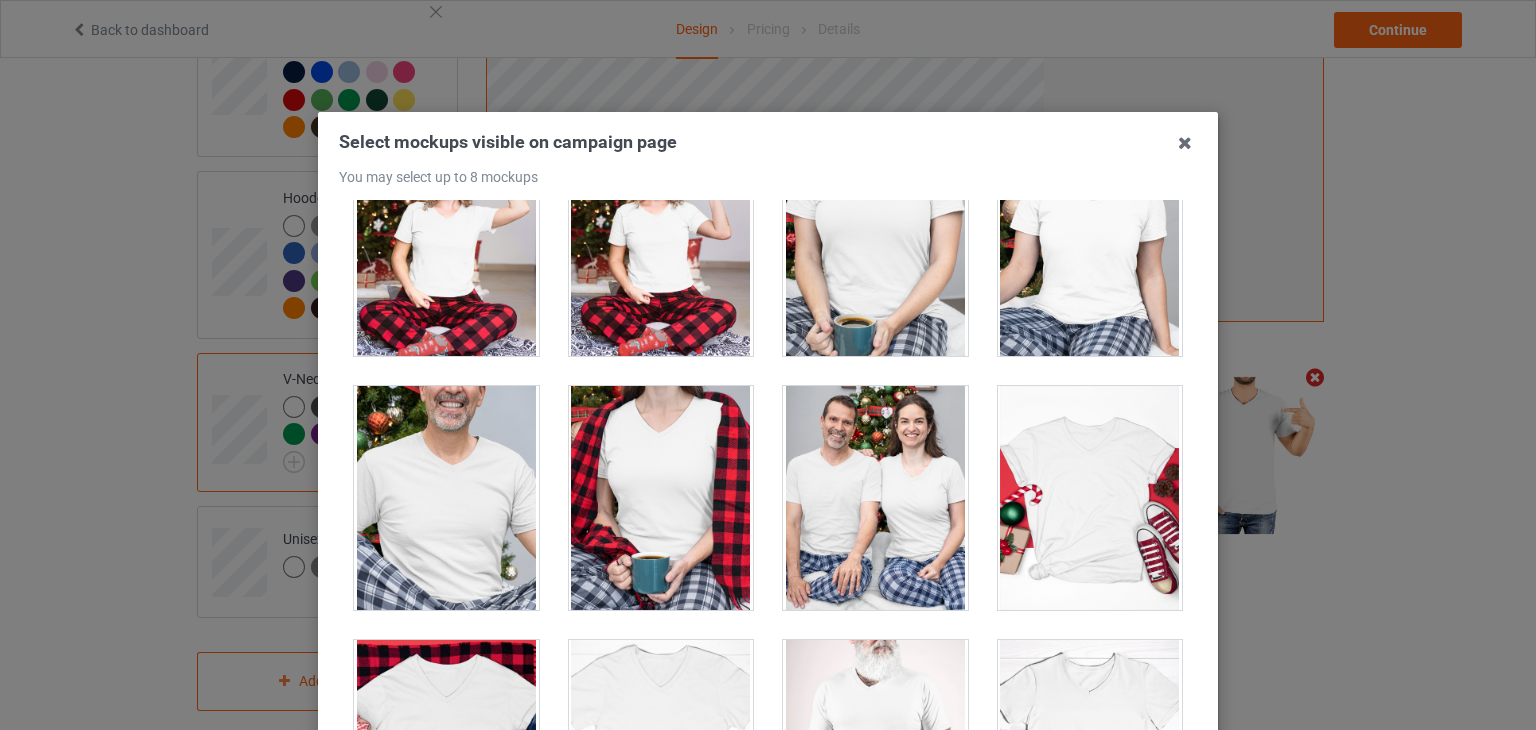 scroll, scrollTop: 3200, scrollLeft: 0, axis: vertical 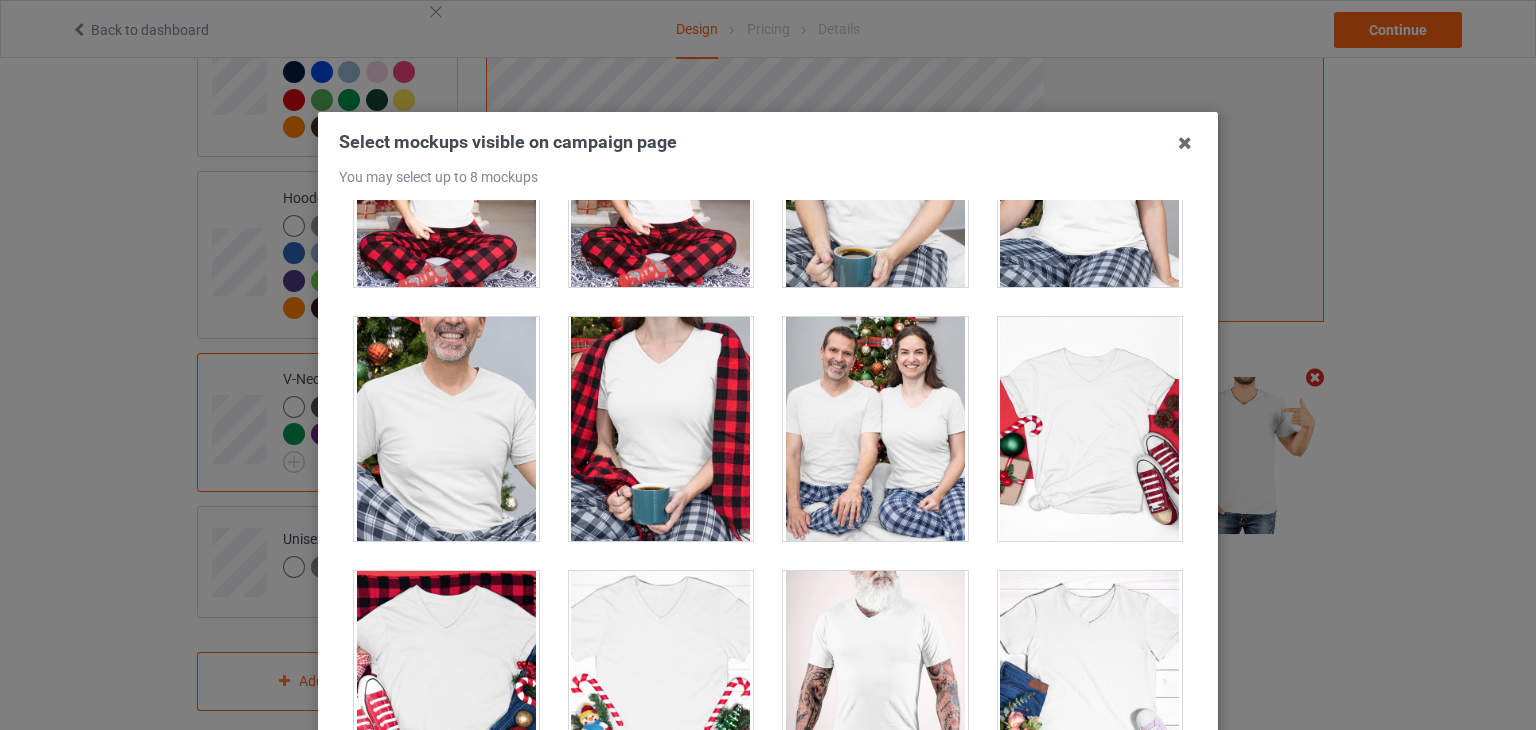 click at bounding box center [875, 175] 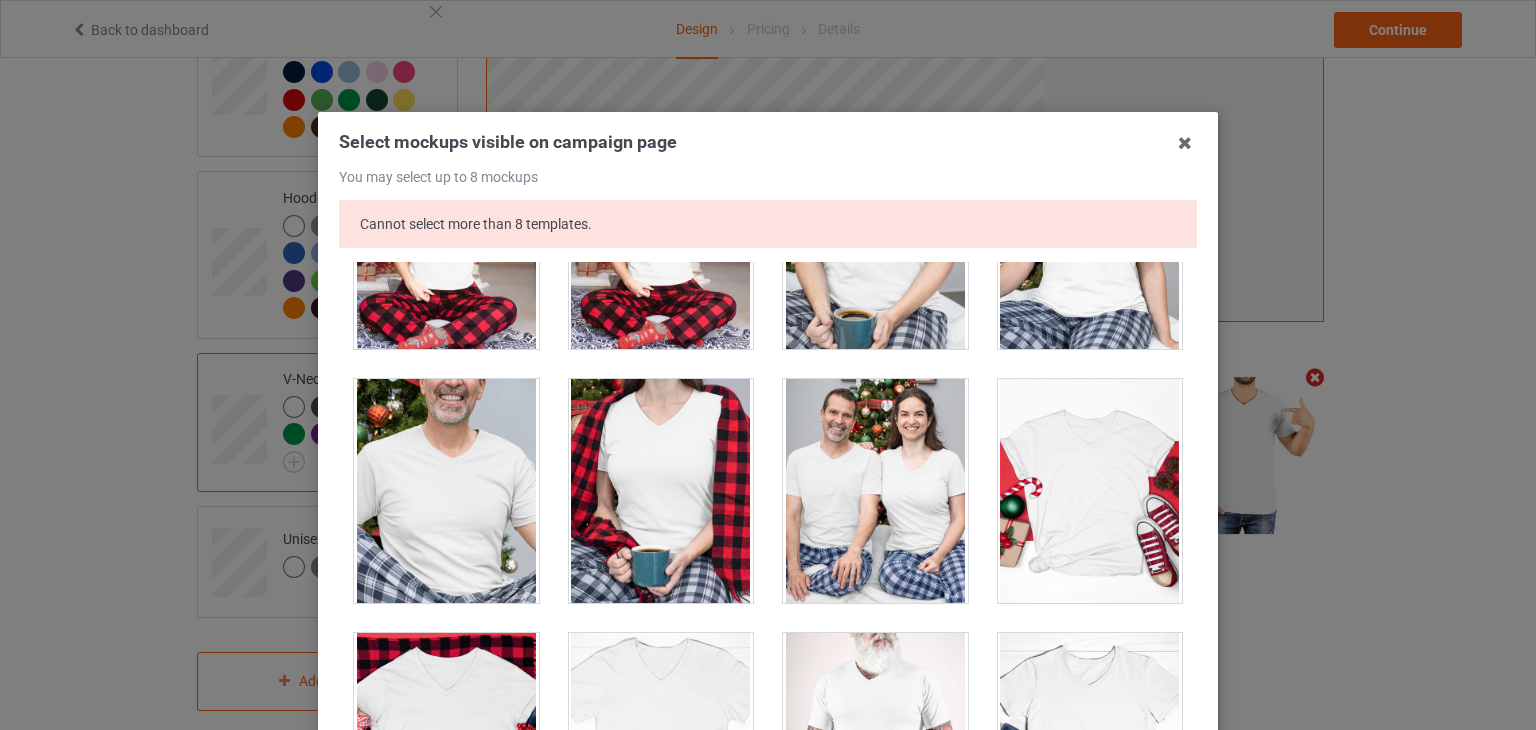 click at bounding box center [875, 237] 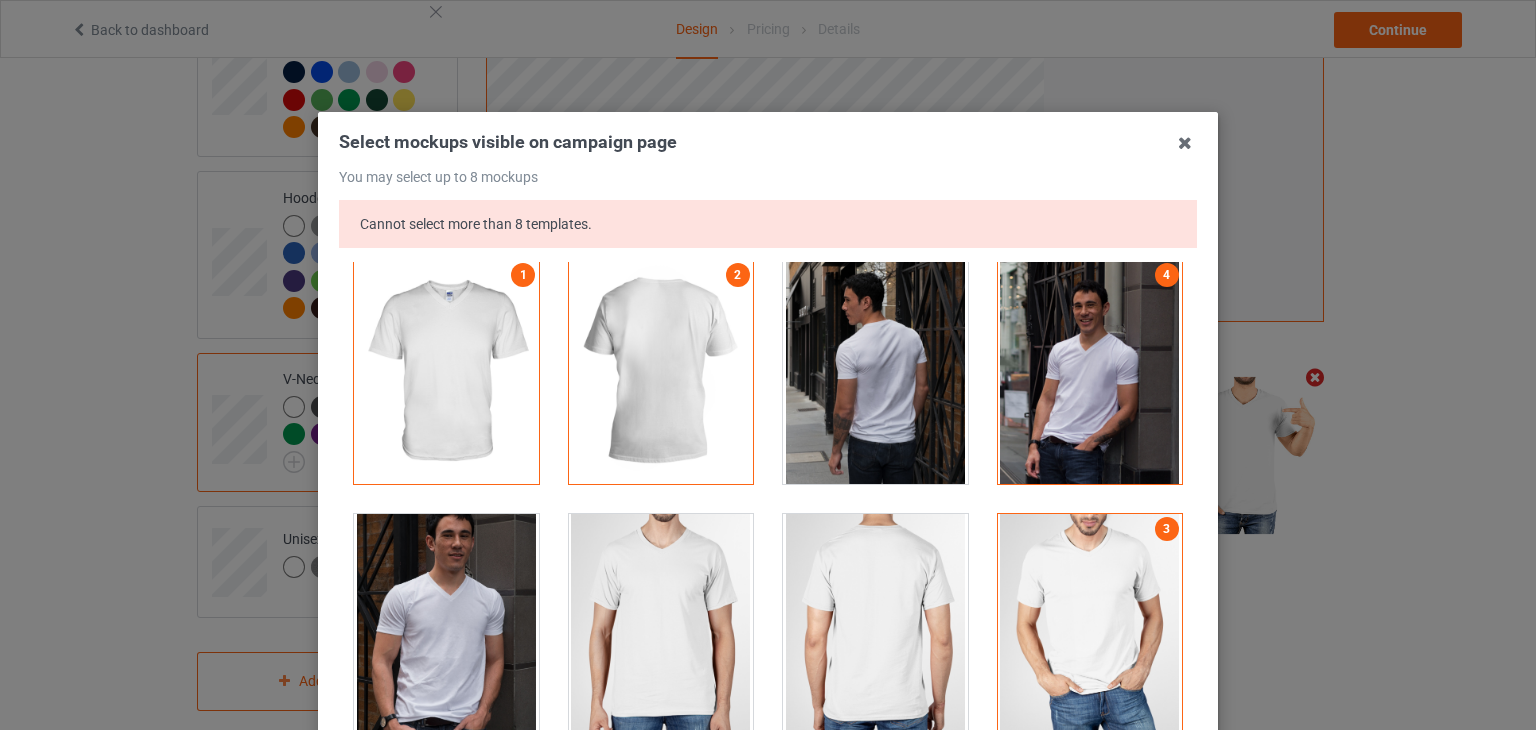 scroll, scrollTop: 0, scrollLeft: 0, axis: both 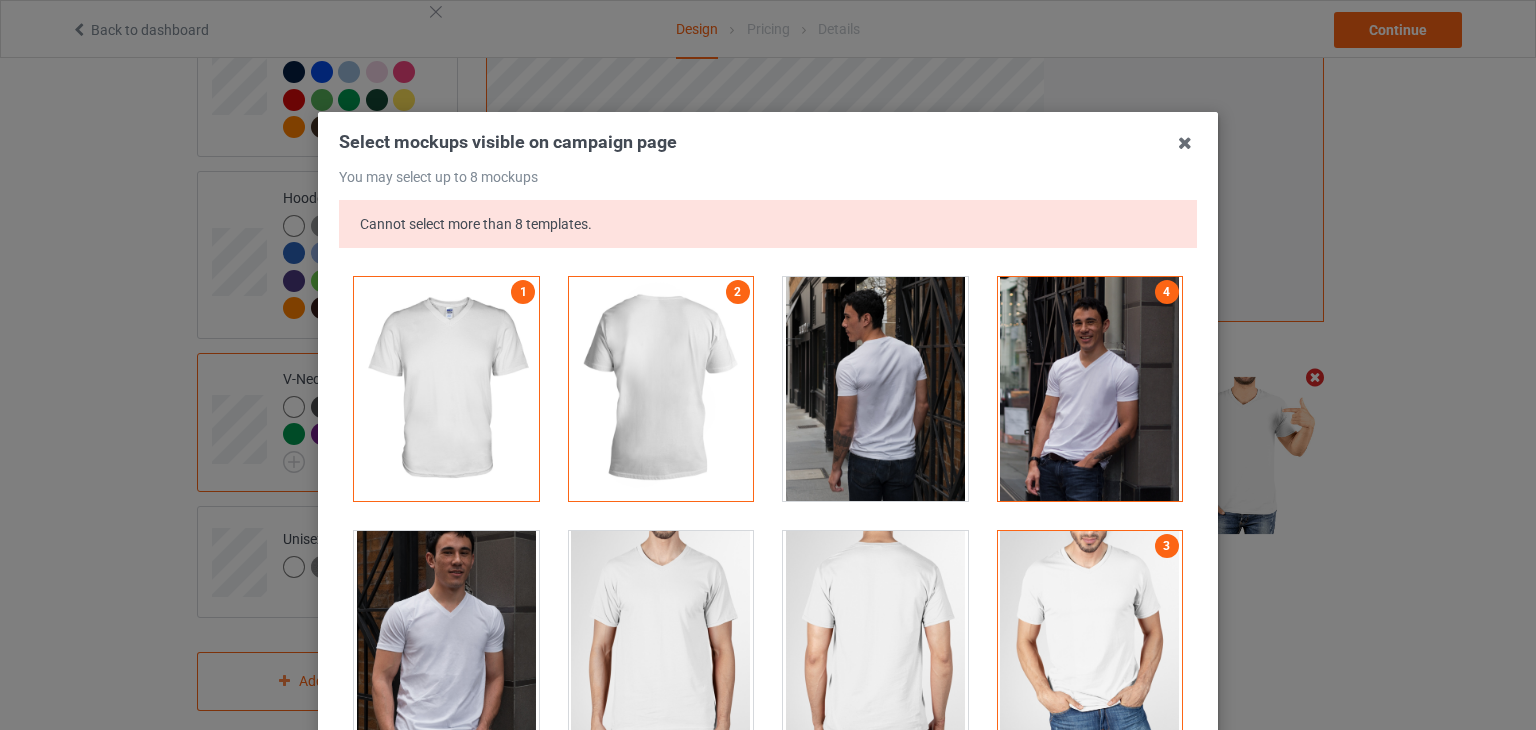 click at bounding box center [661, 389] 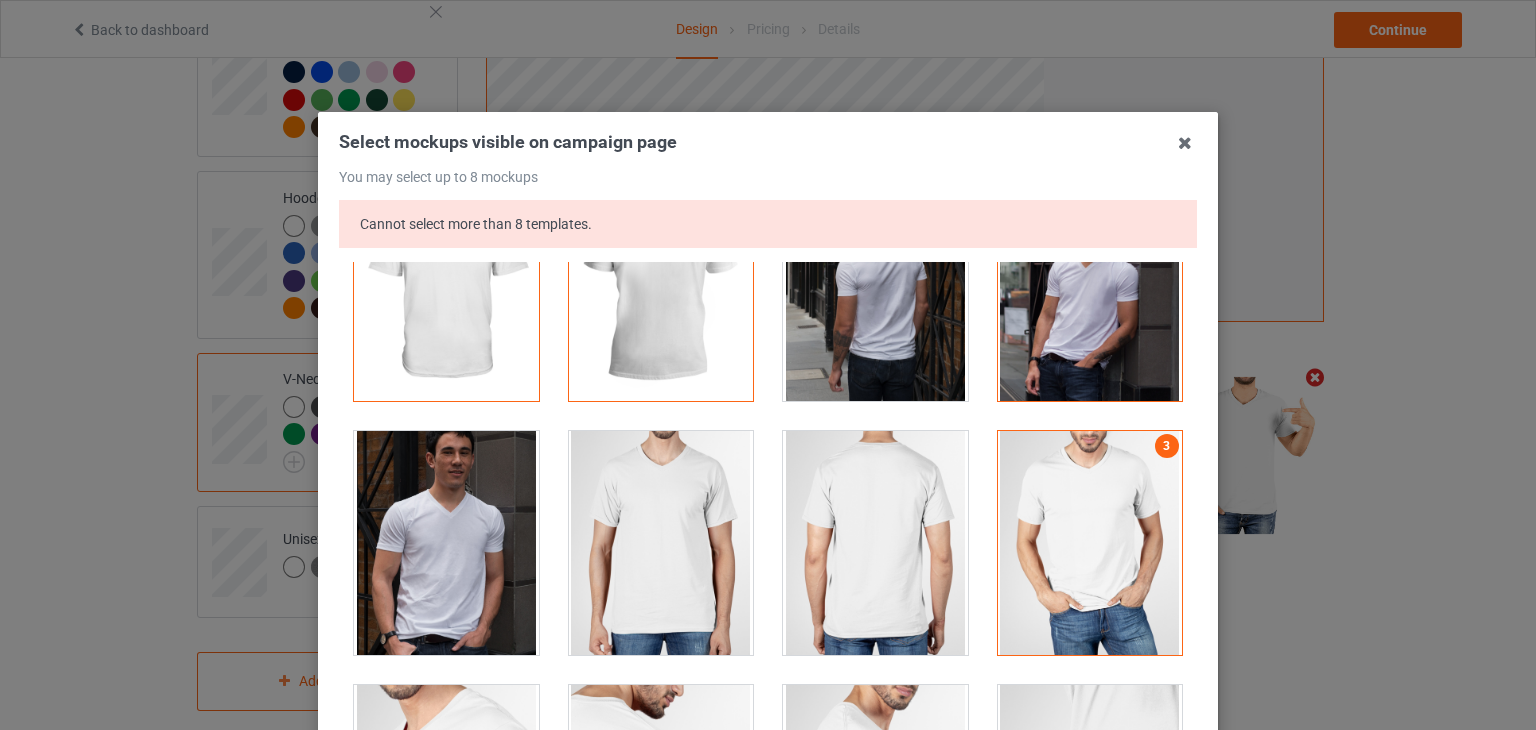 scroll, scrollTop: 200, scrollLeft: 0, axis: vertical 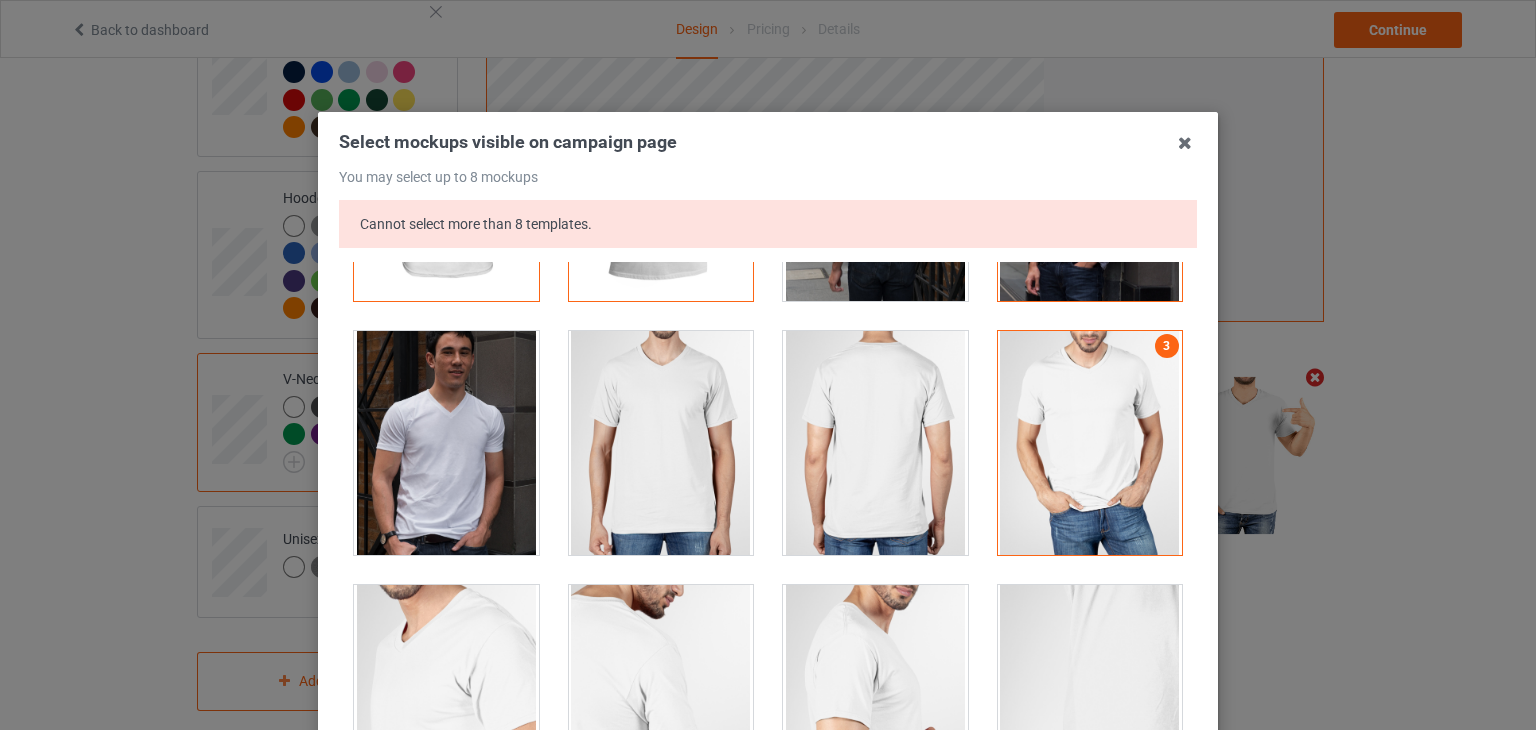 click at bounding box center (661, 189) 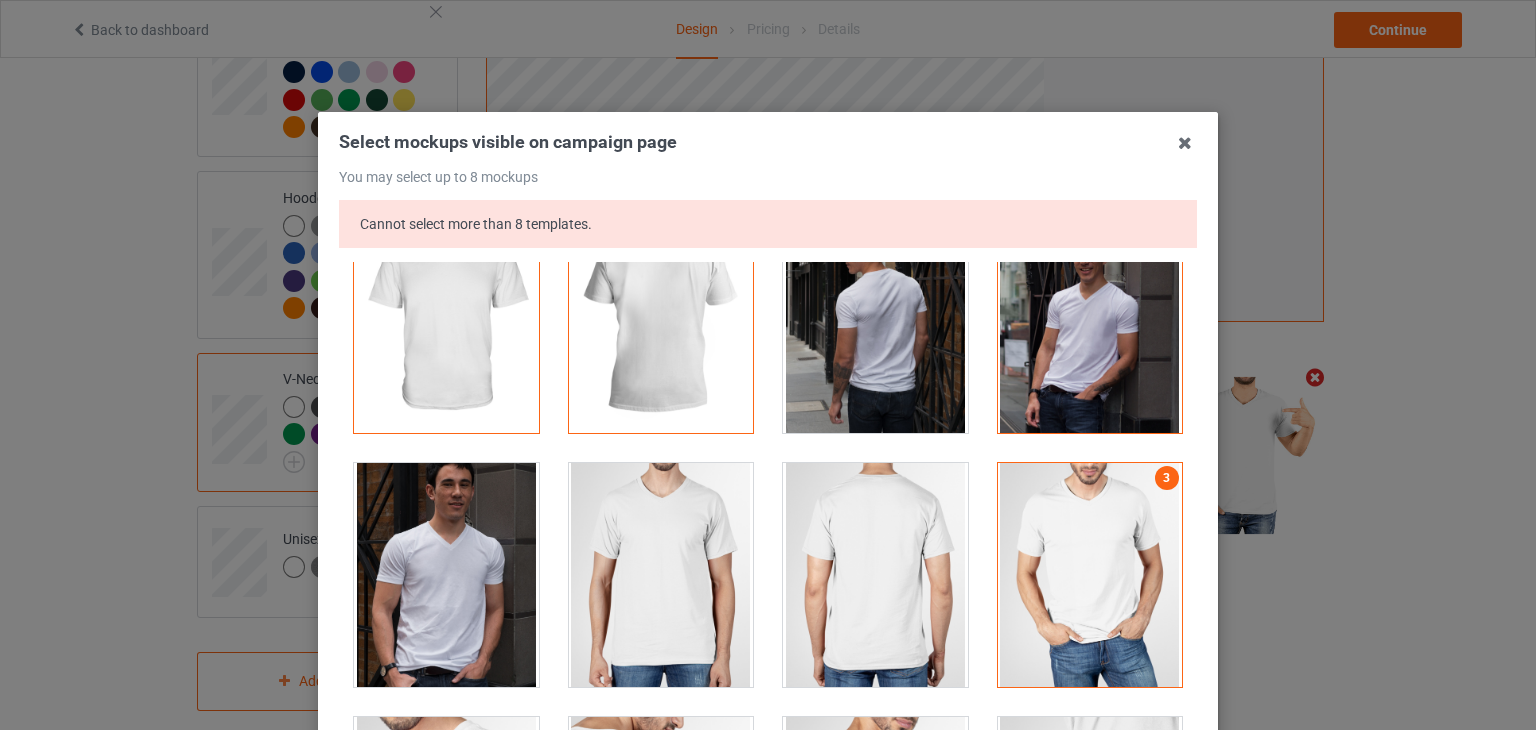 scroll, scrollTop: 0, scrollLeft: 0, axis: both 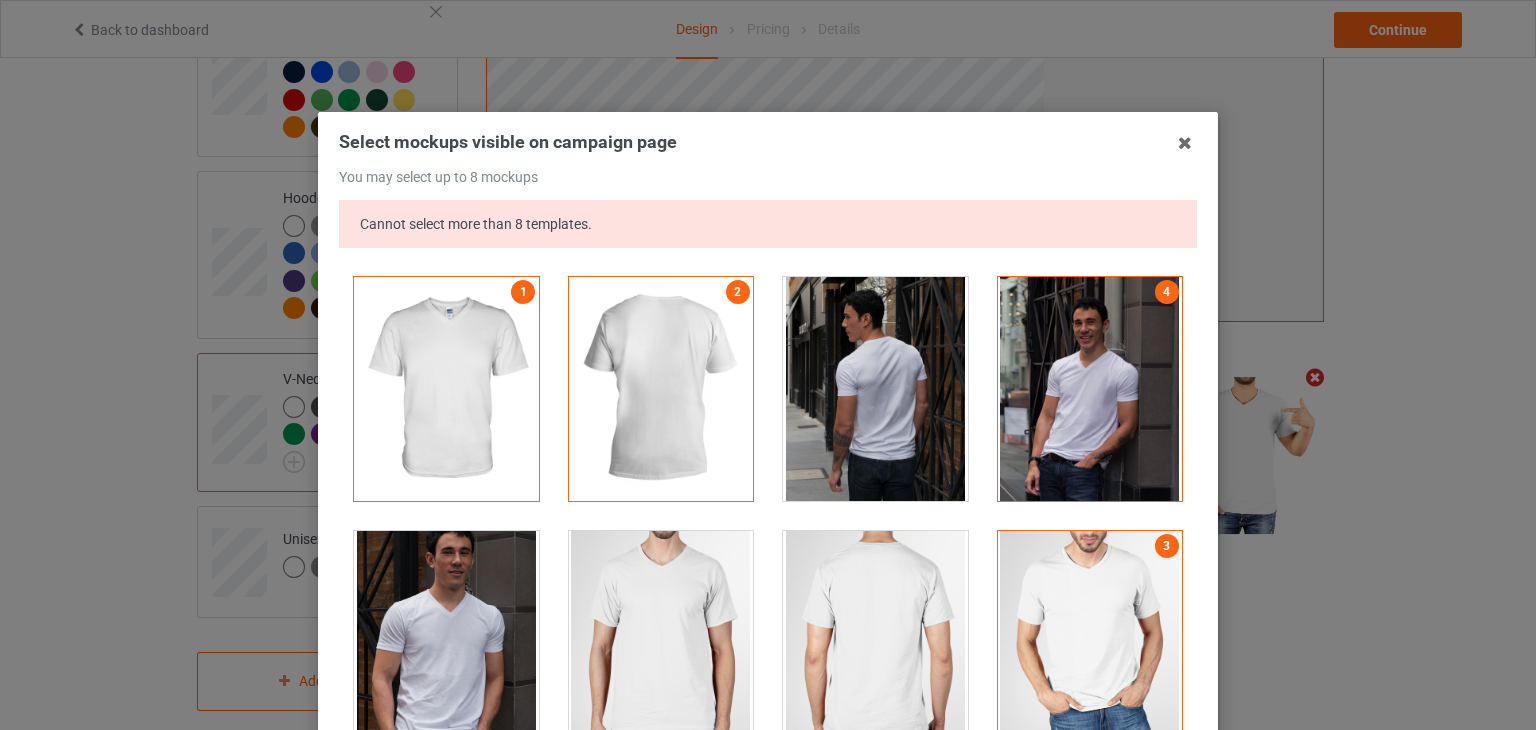 click at bounding box center (661, 389) 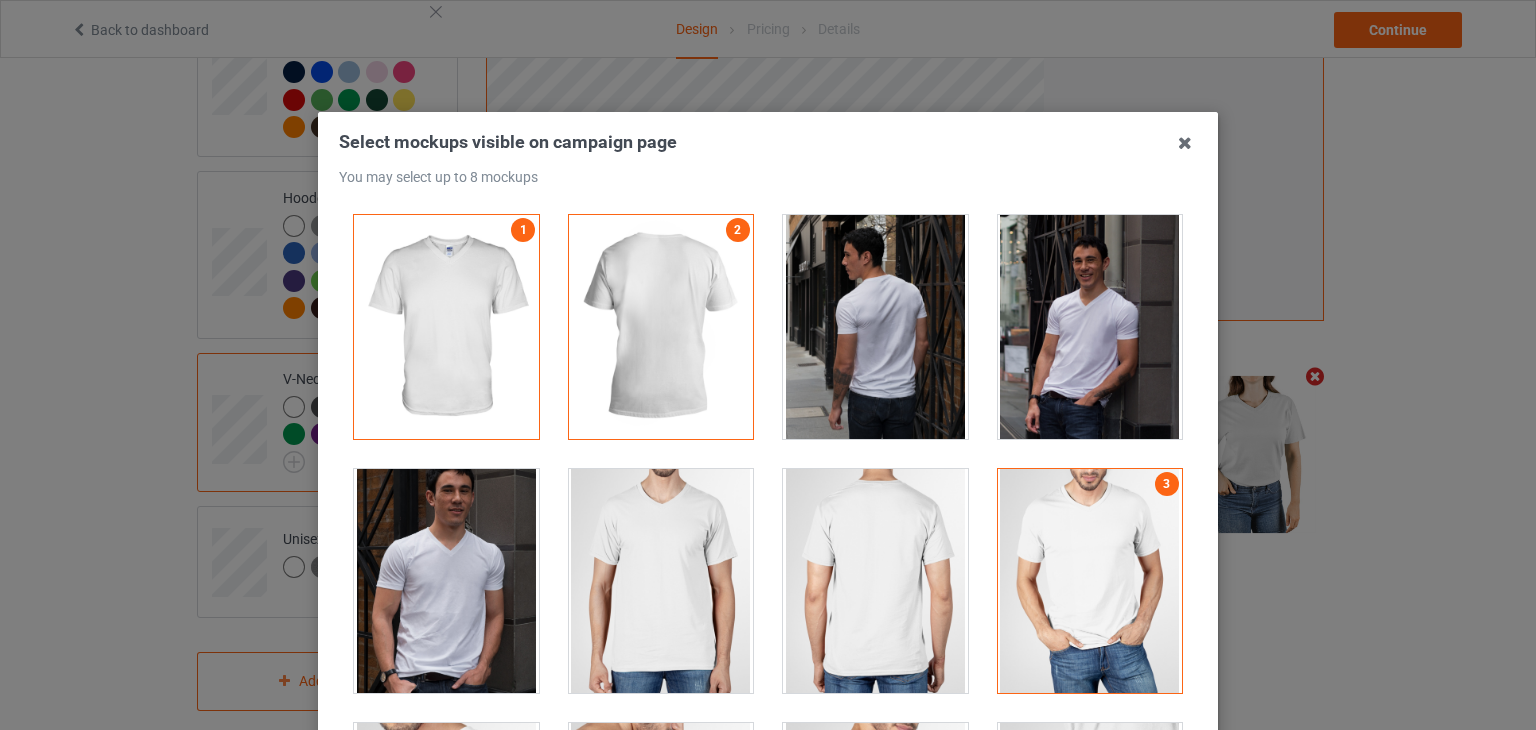 click at bounding box center [661, 327] 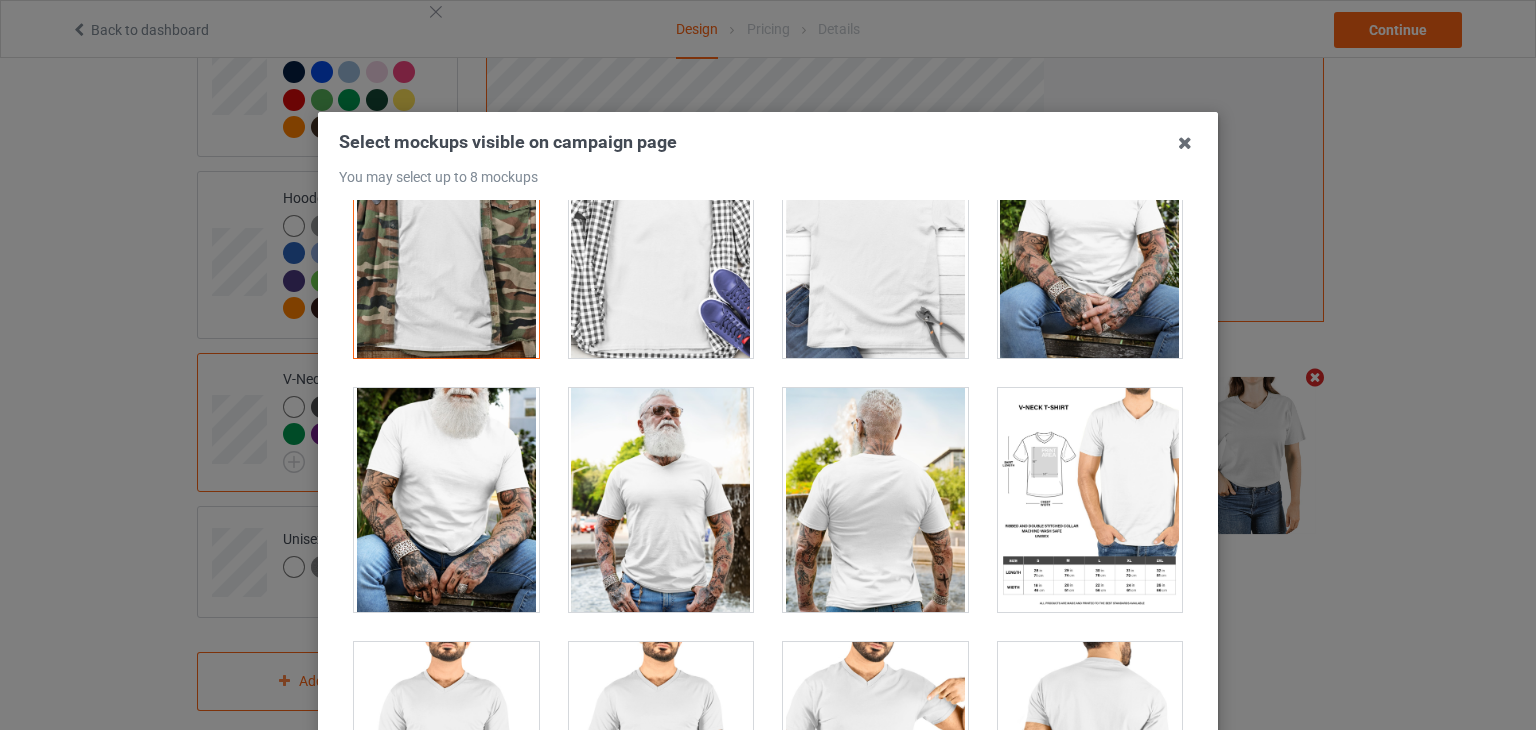 scroll, scrollTop: 1100, scrollLeft: 0, axis: vertical 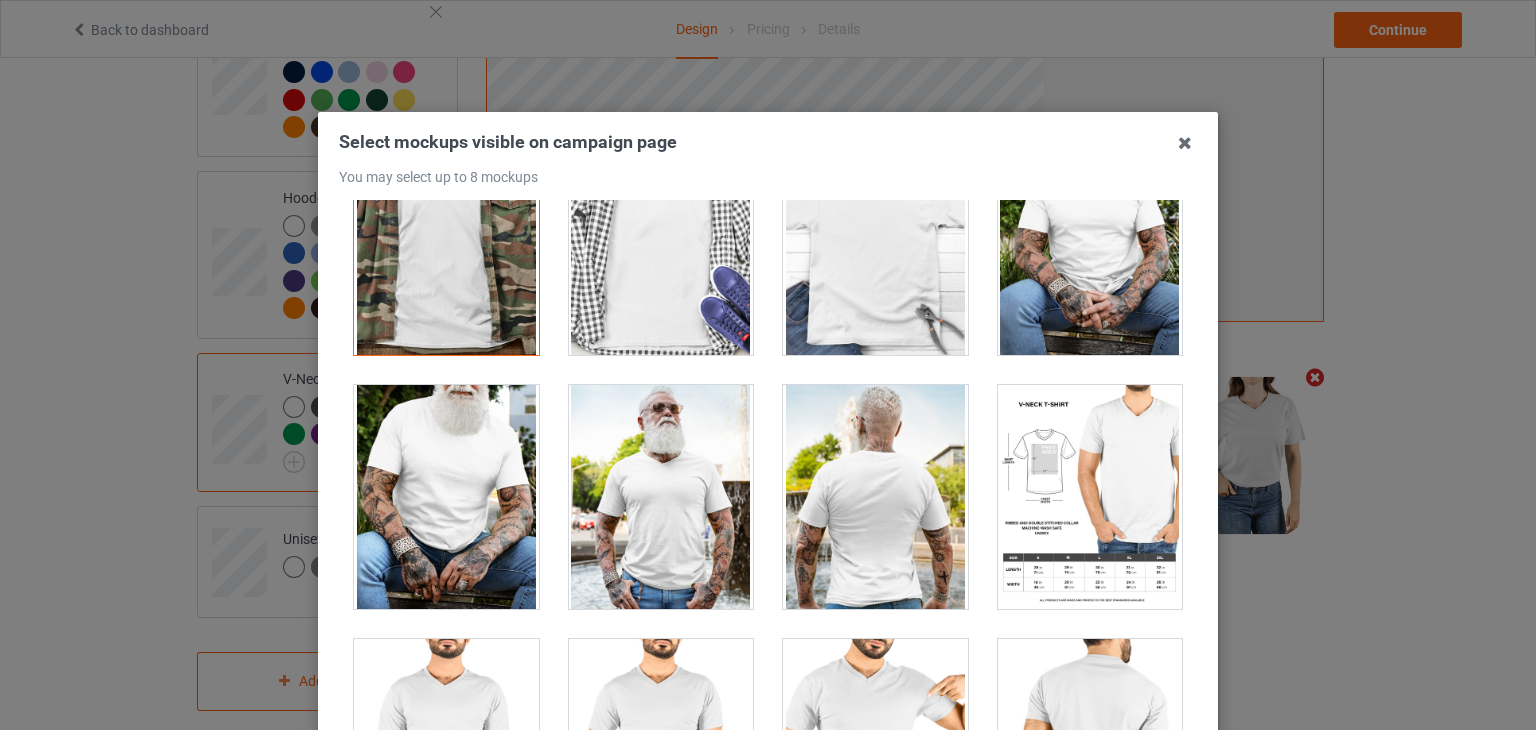 click at bounding box center (446, 243) 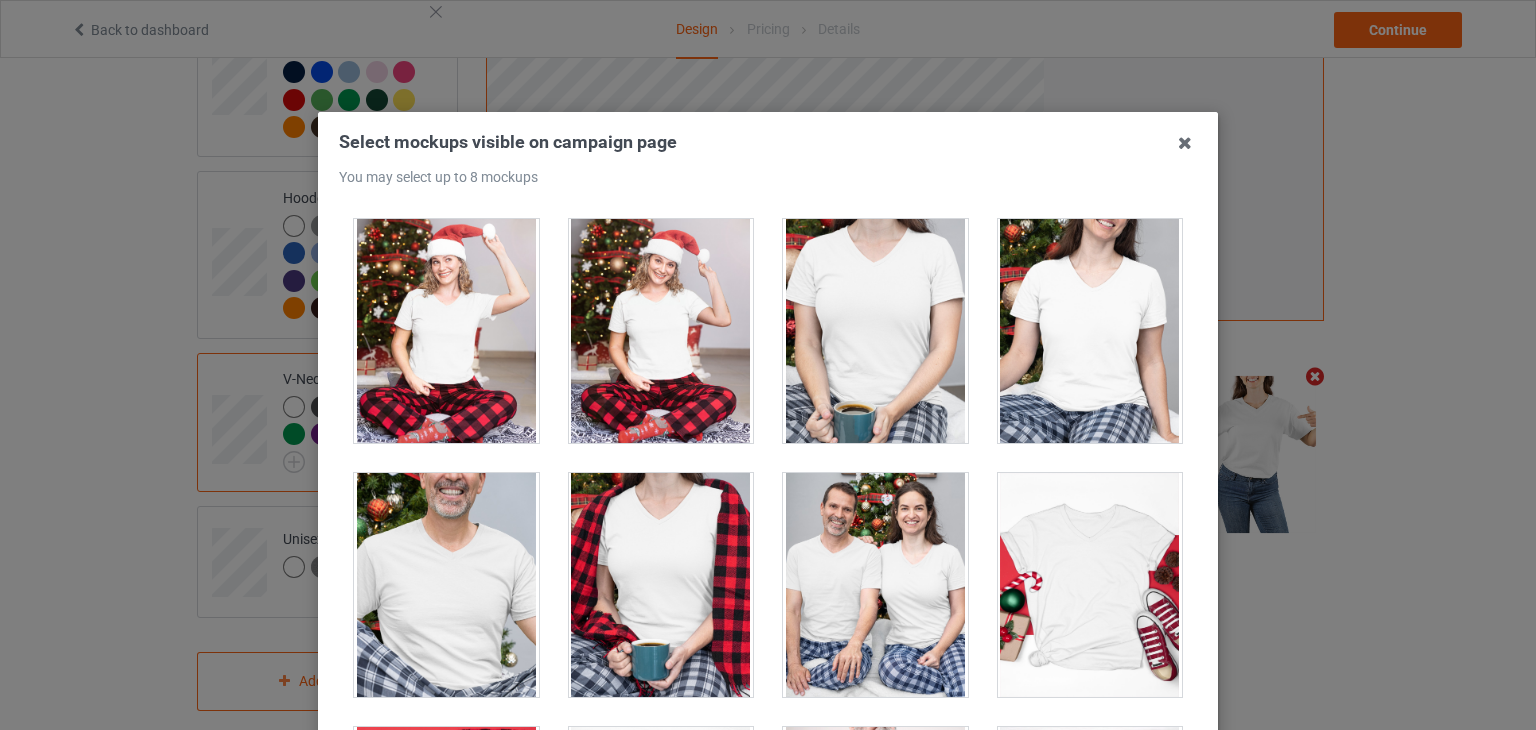 scroll, scrollTop: 3000, scrollLeft: 0, axis: vertical 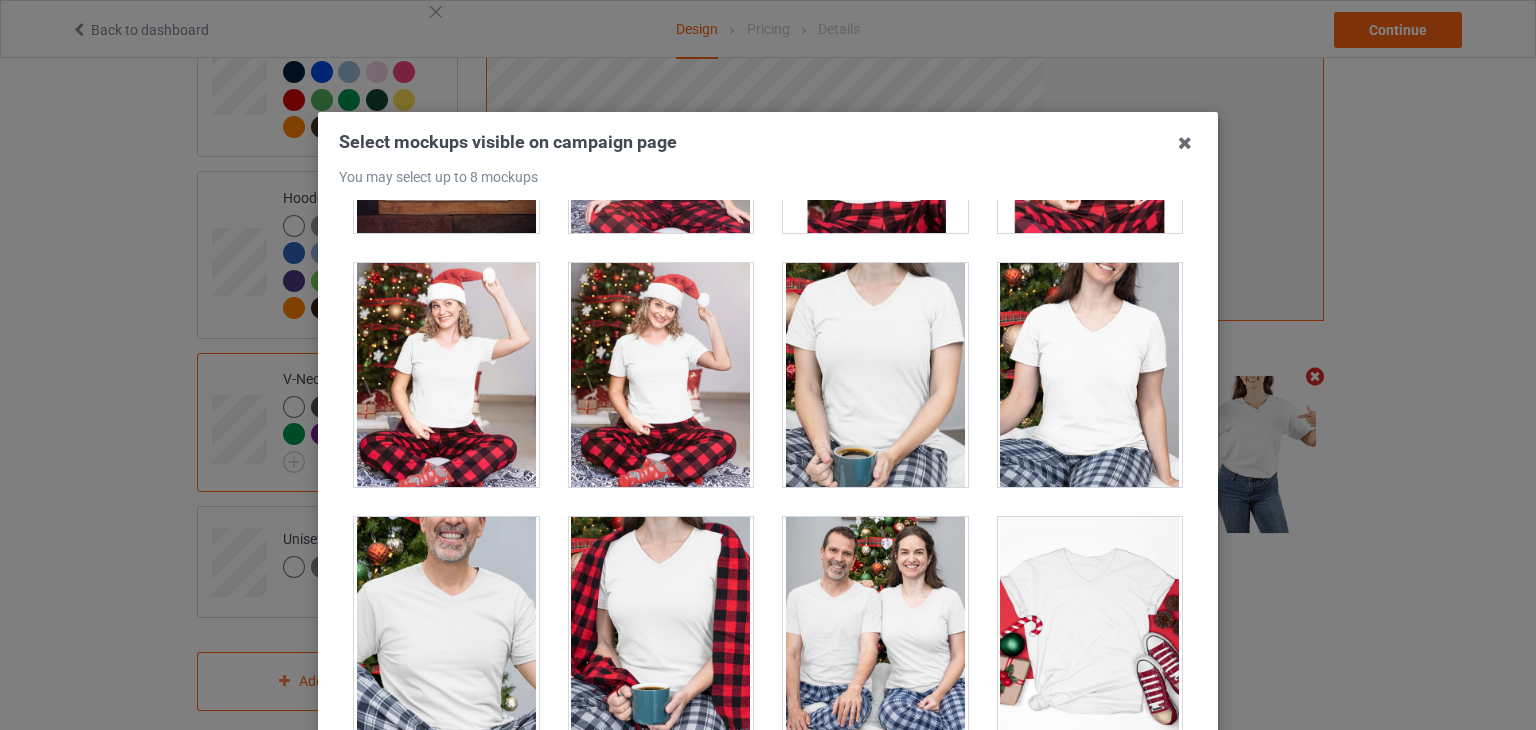 click at bounding box center (875, 375) 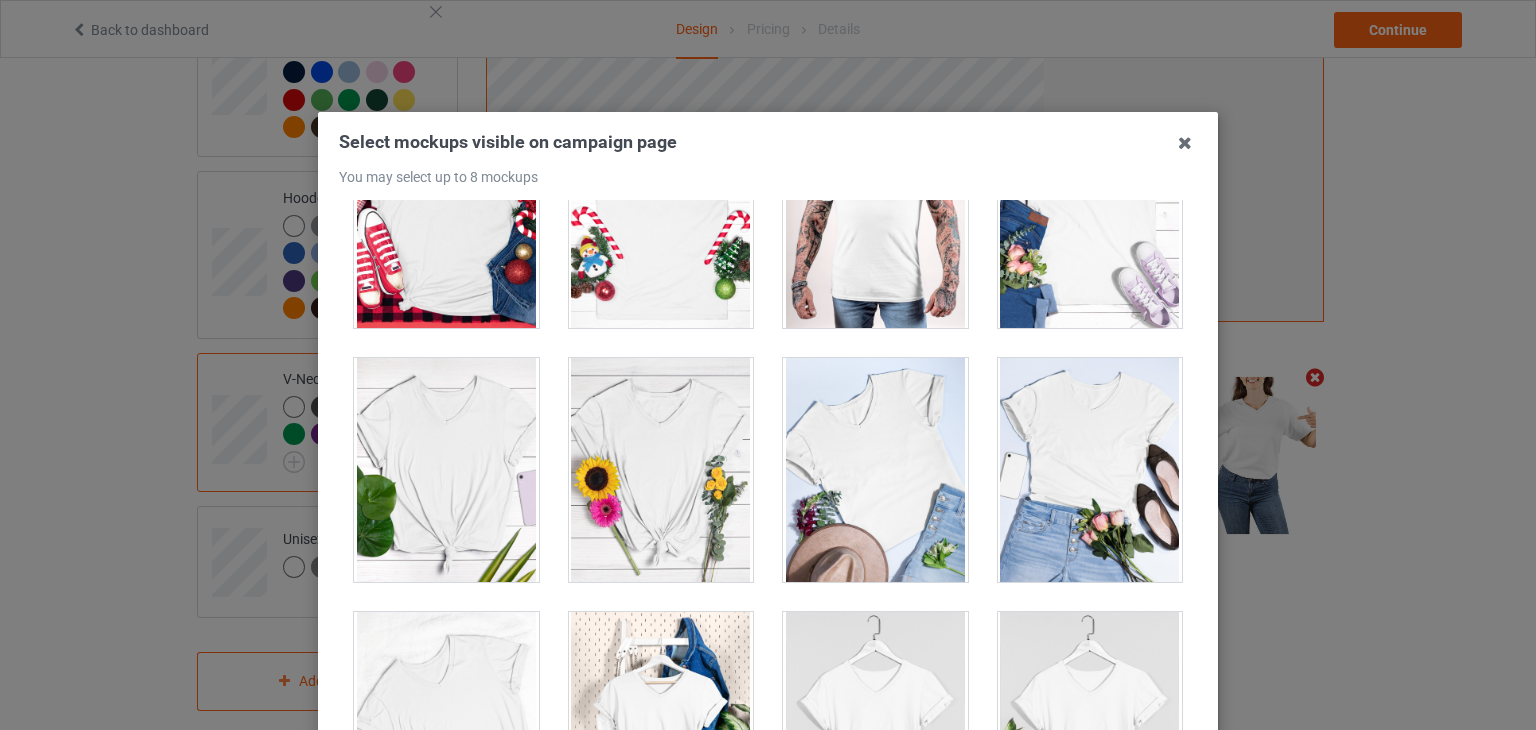 scroll, scrollTop: 3727, scrollLeft: 0, axis: vertical 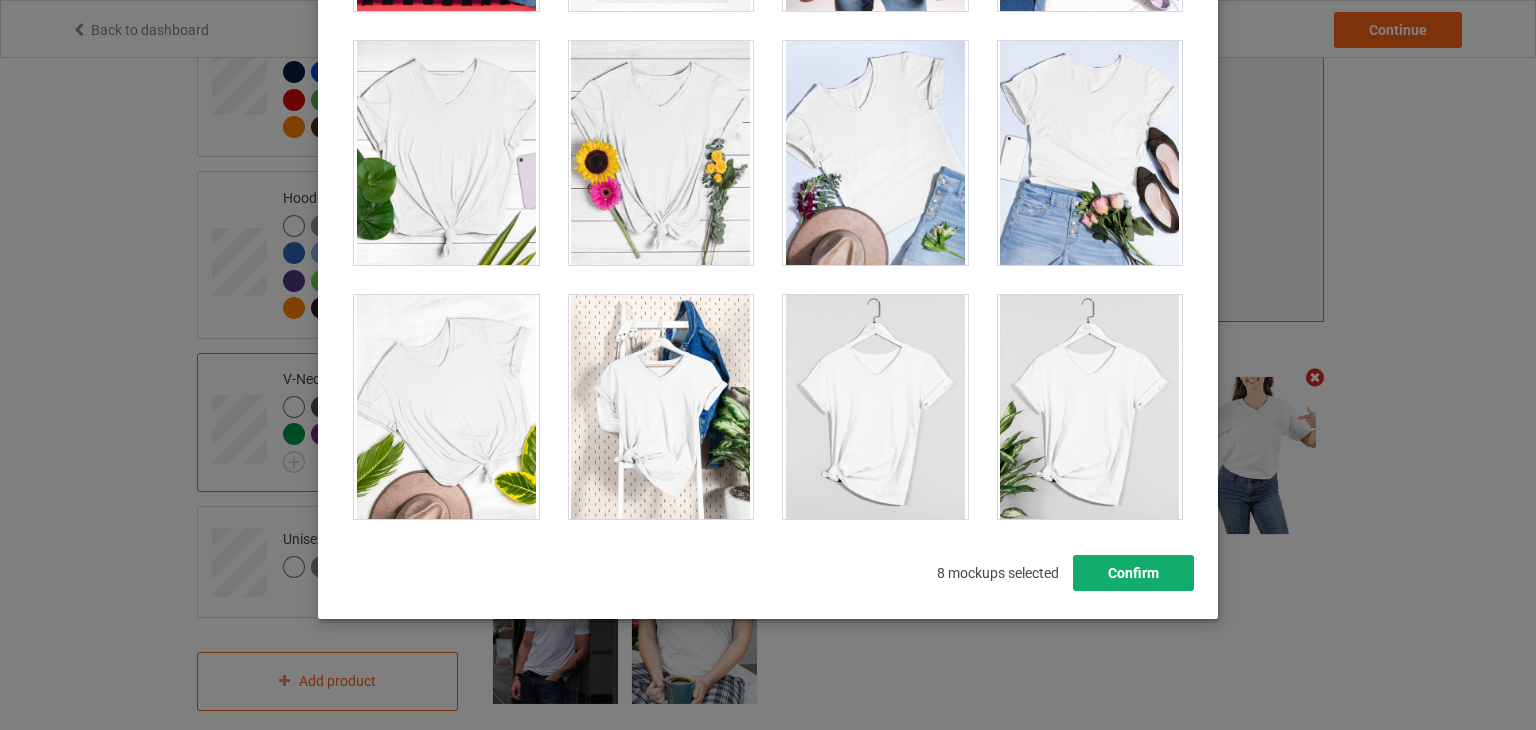 click on "Confirm" at bounding box center (1133, 573) 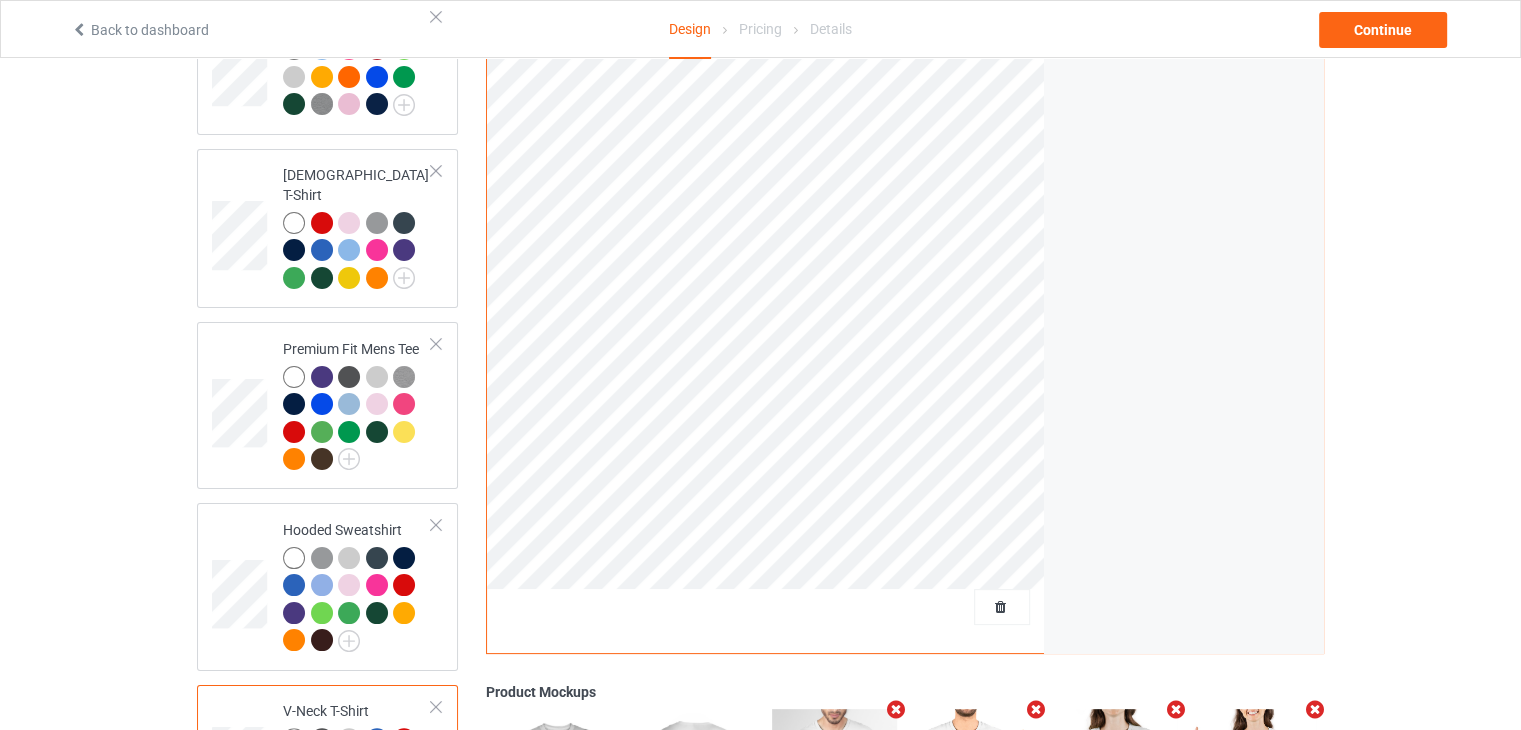 scroll, scrollTop: 68, scrollLeft: 0, axis: vertical 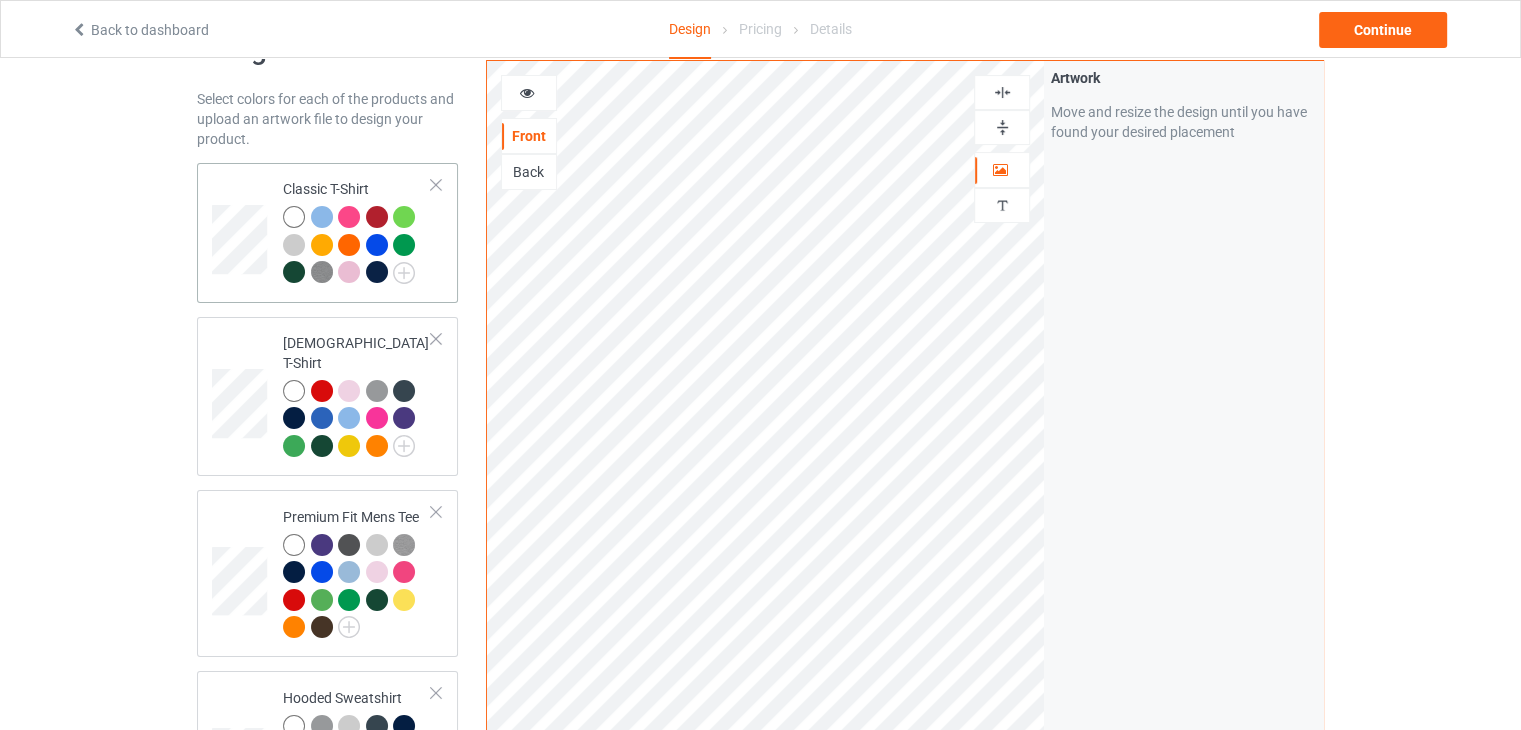 click at bounding box center [352, 248] 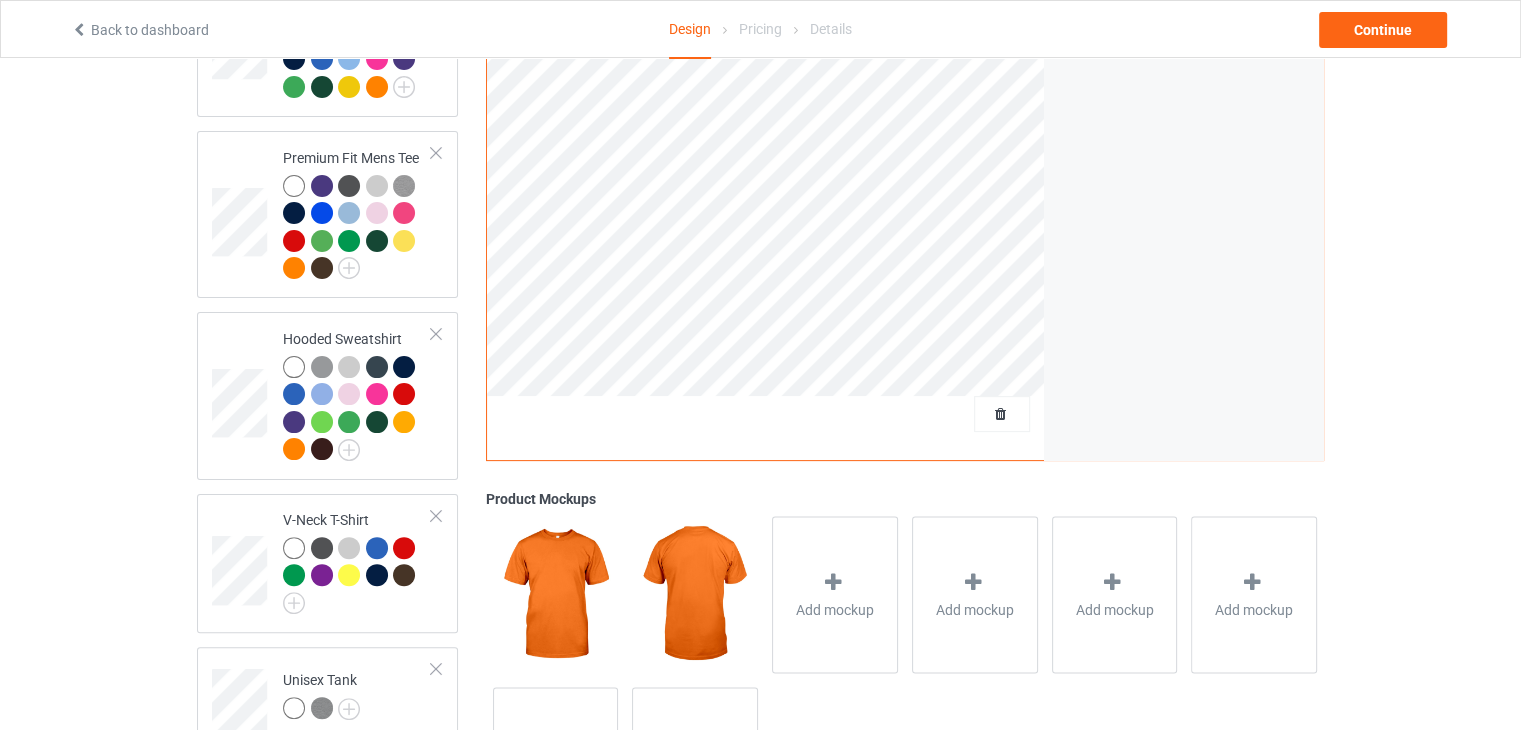 scroll, scrollTop: 568, scrollLeft: 0, axis: vertical 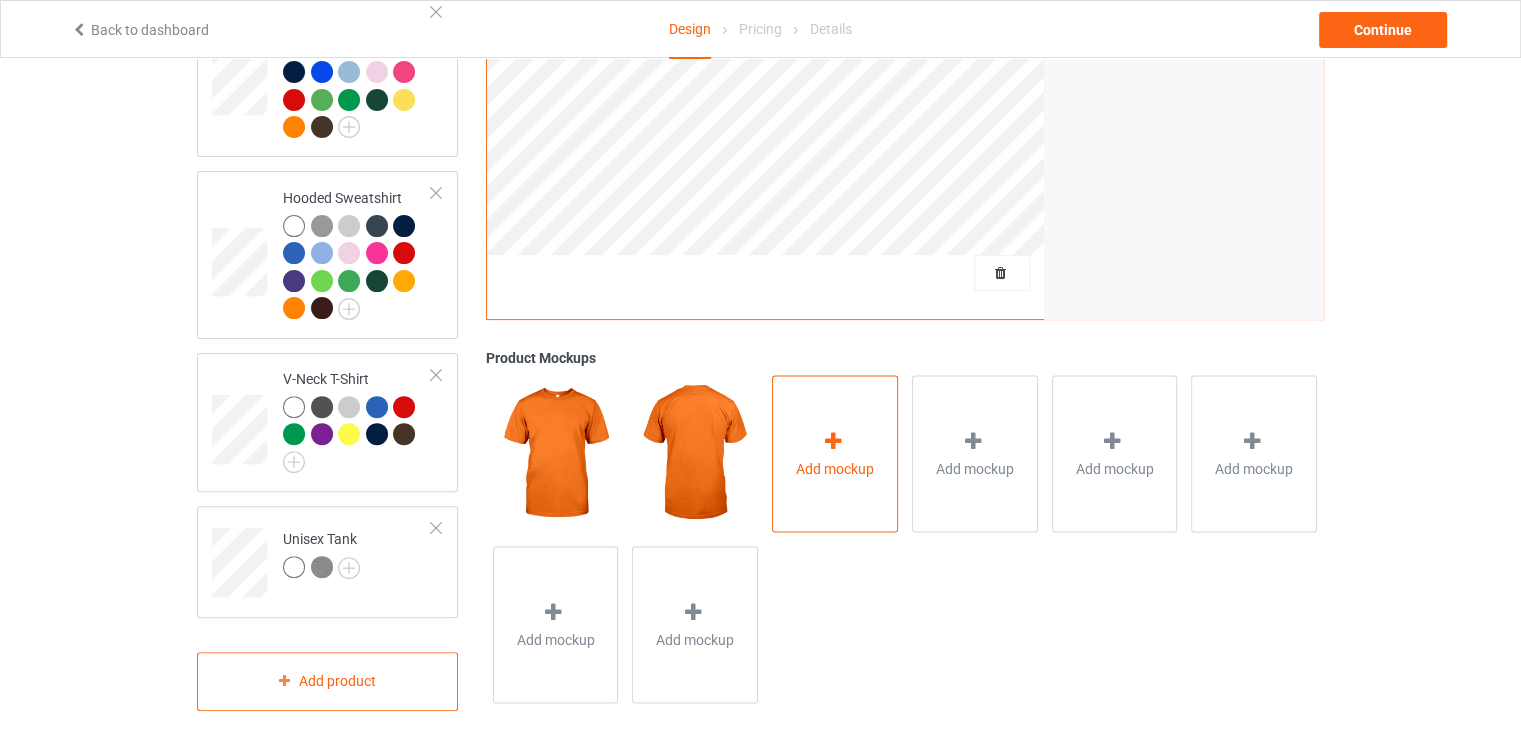 click on "Add mockup" at bounding box center (835, 468) 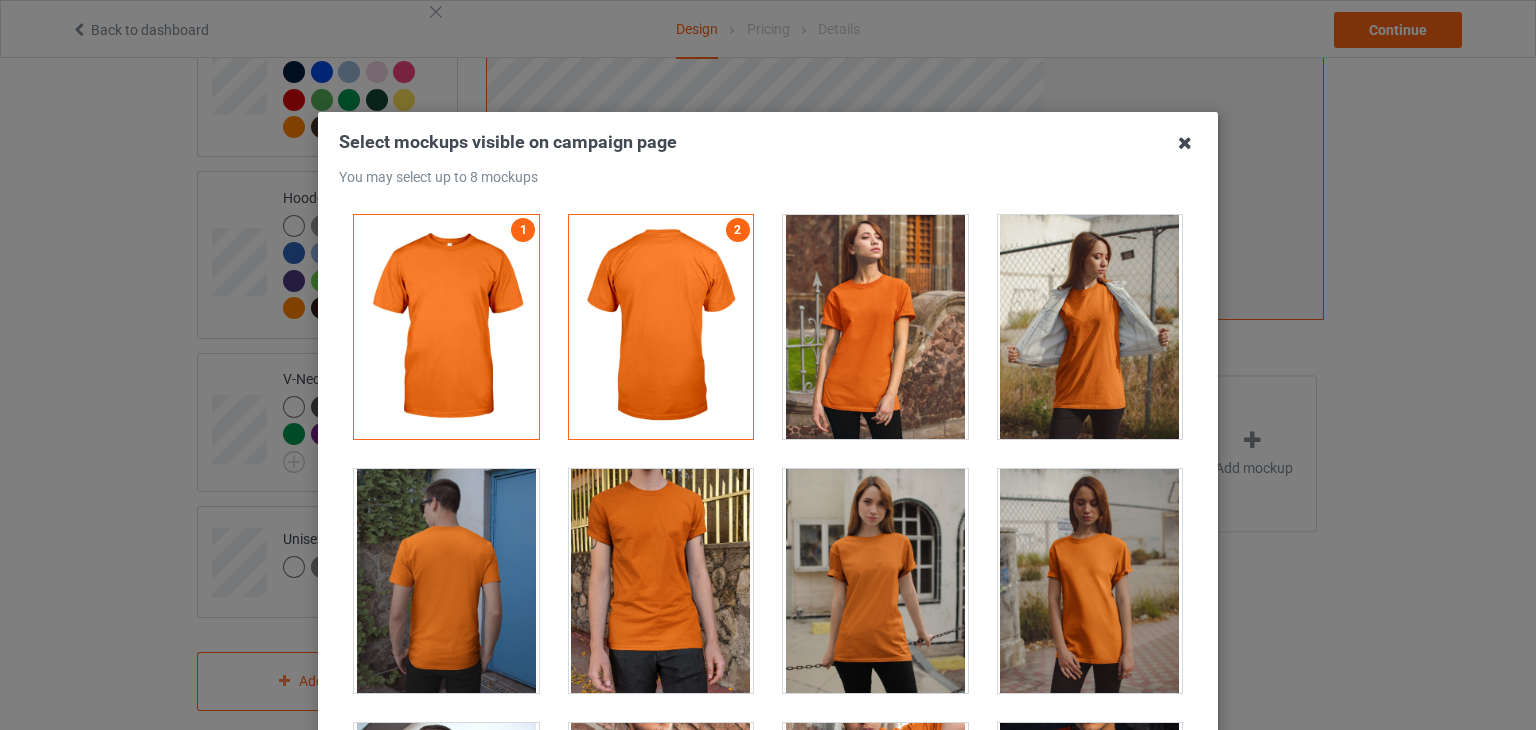 click at bounding box center [1185, 143] 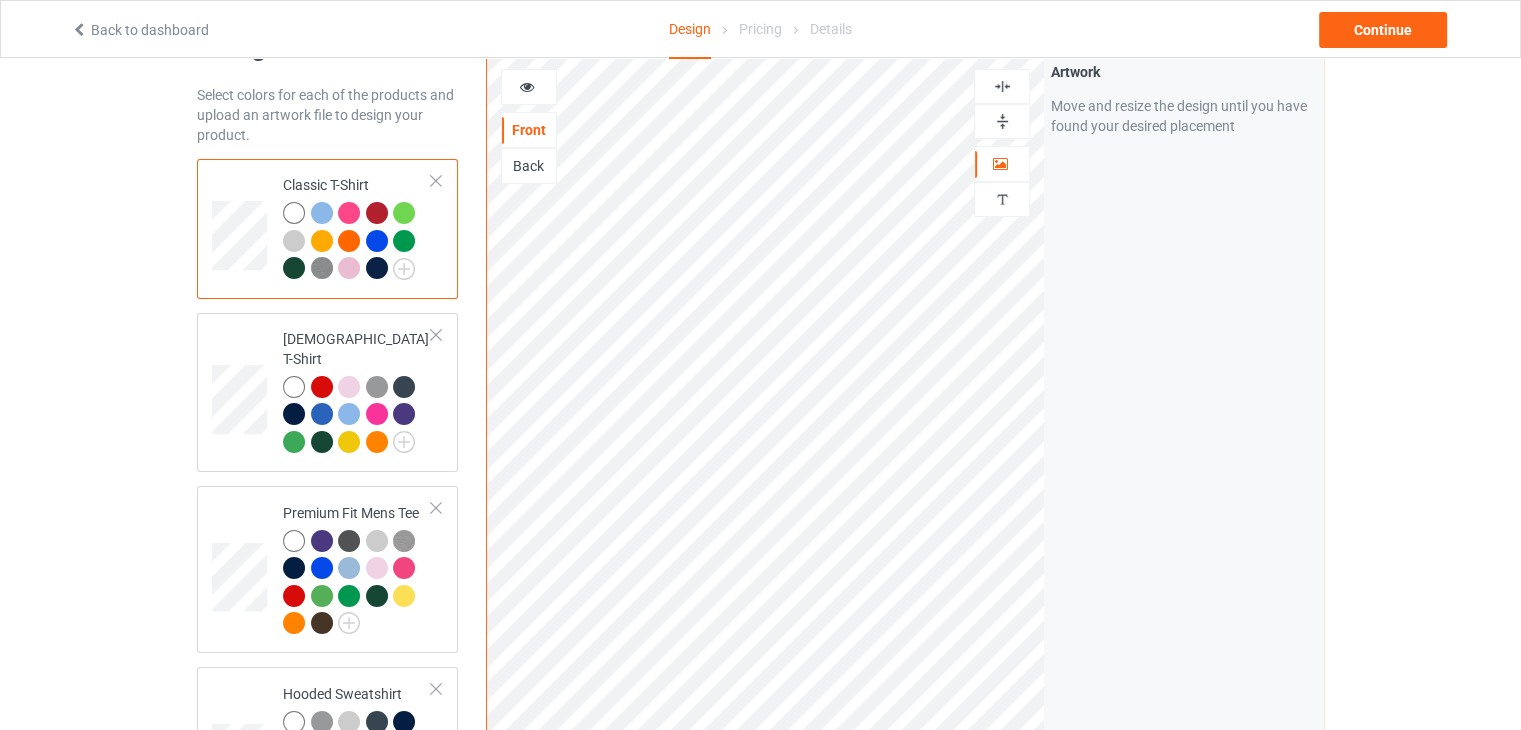 scroll, scrollTop: 0, scrollLeft: 0, axis: both 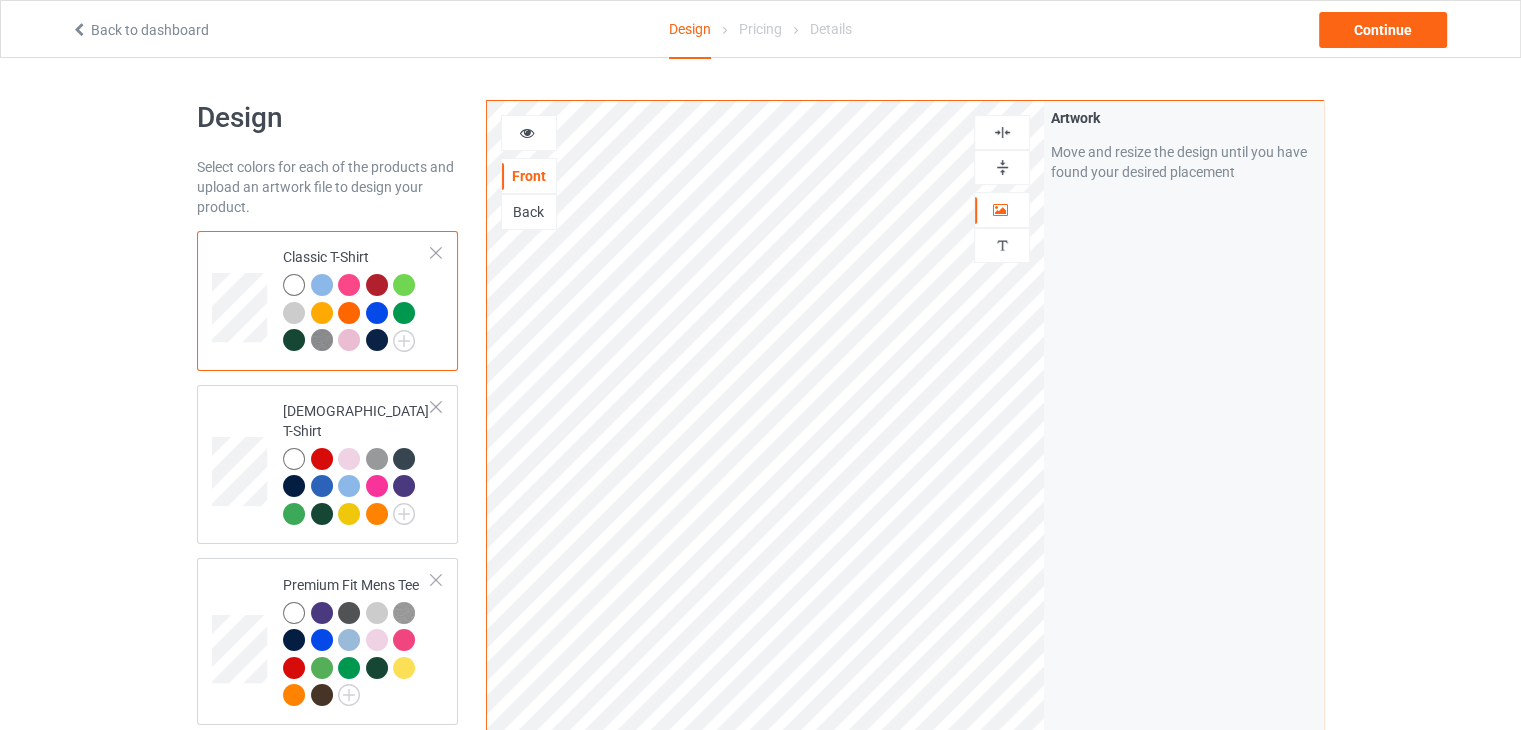 click at bounding box center [294, 285] 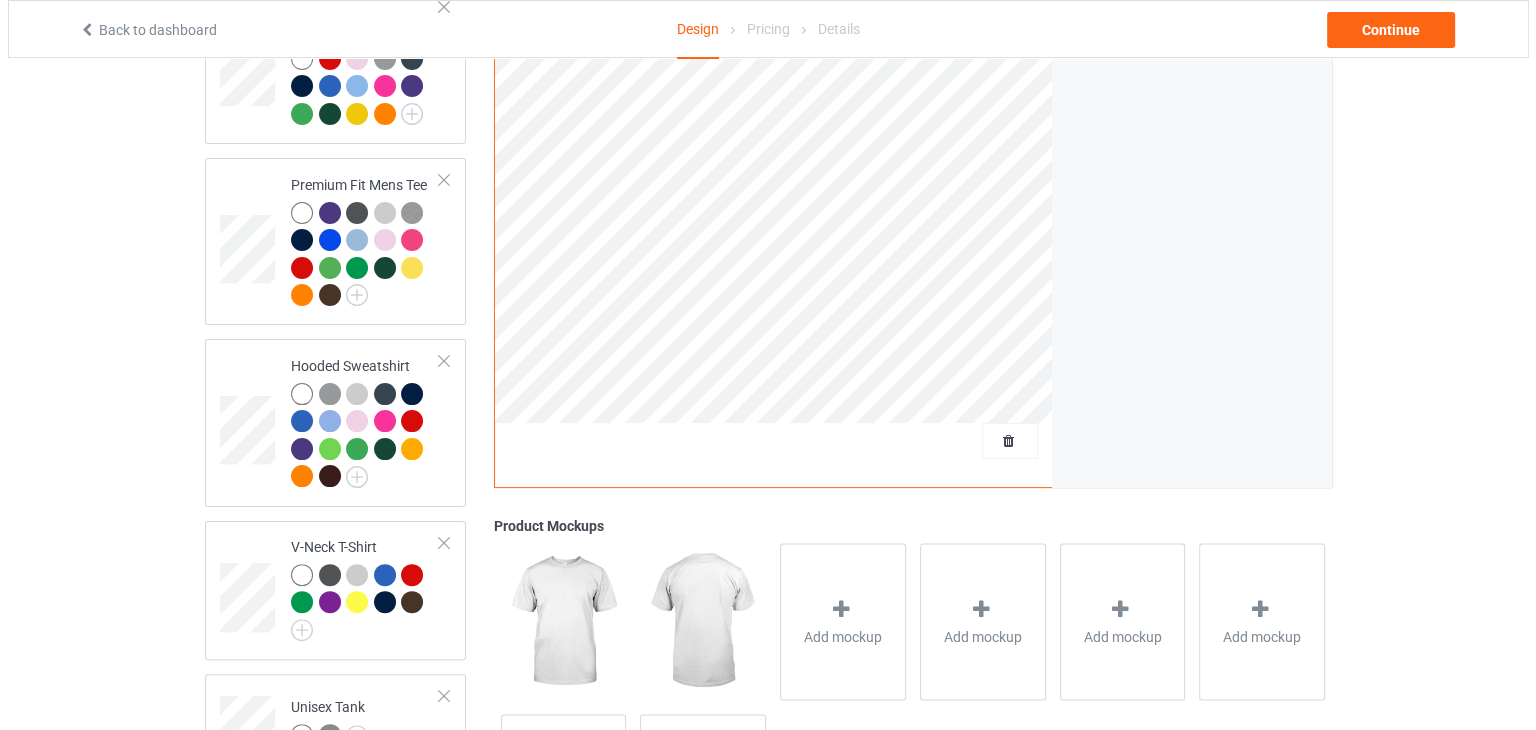 scroll, scrollTop: 568, scrollLeft: 0, axis: vertical 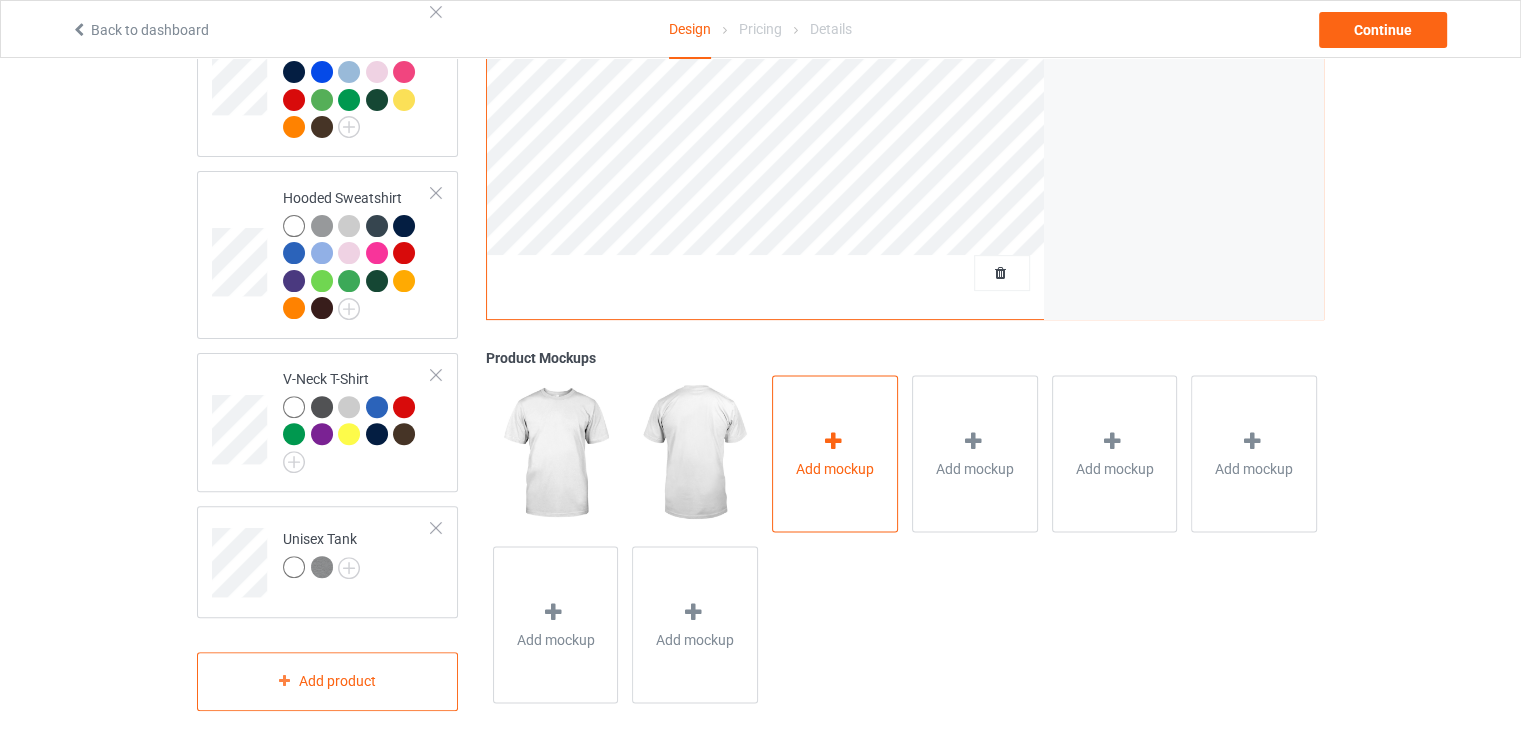 click on "Add mockup" at bounding box center (835, 453) 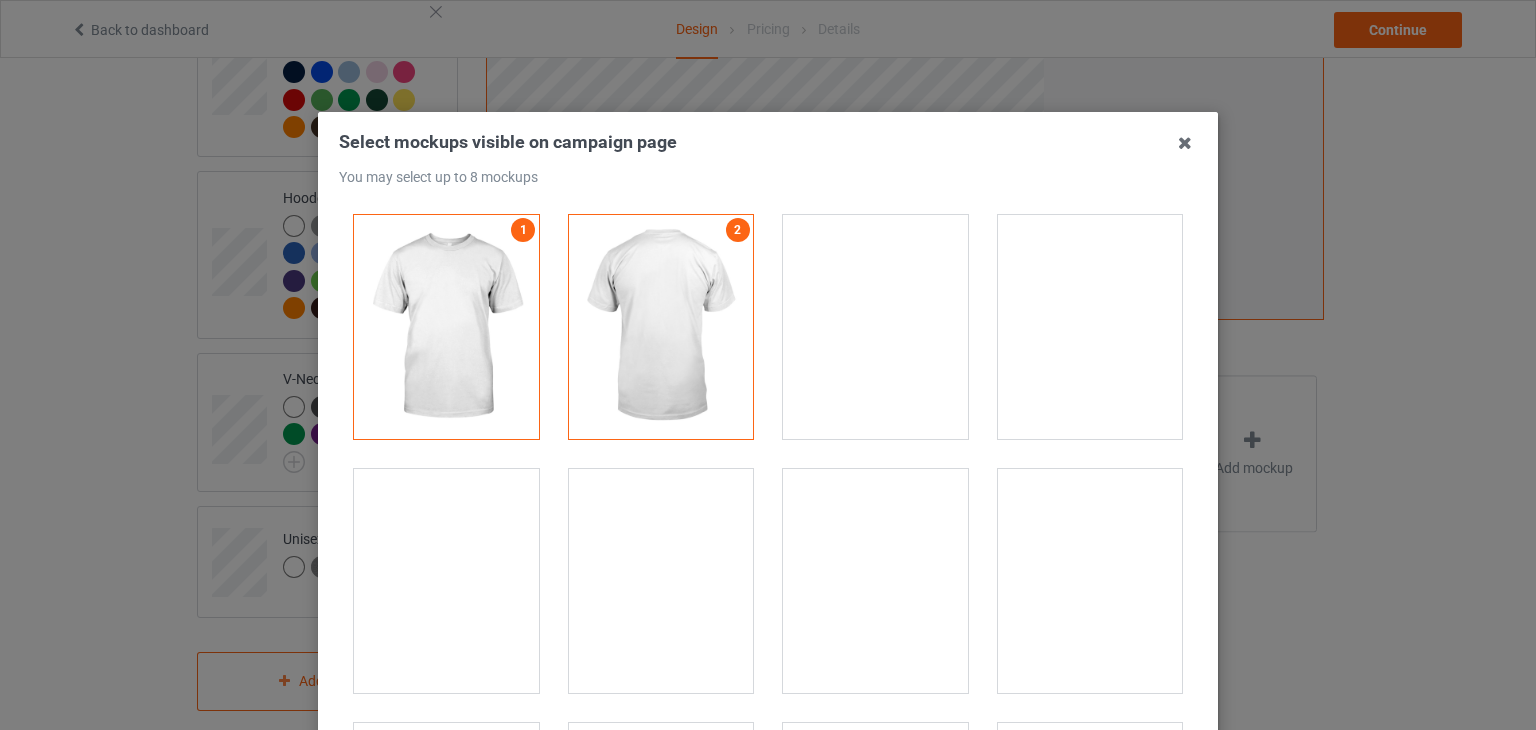 click at bounding box center [661, 327] 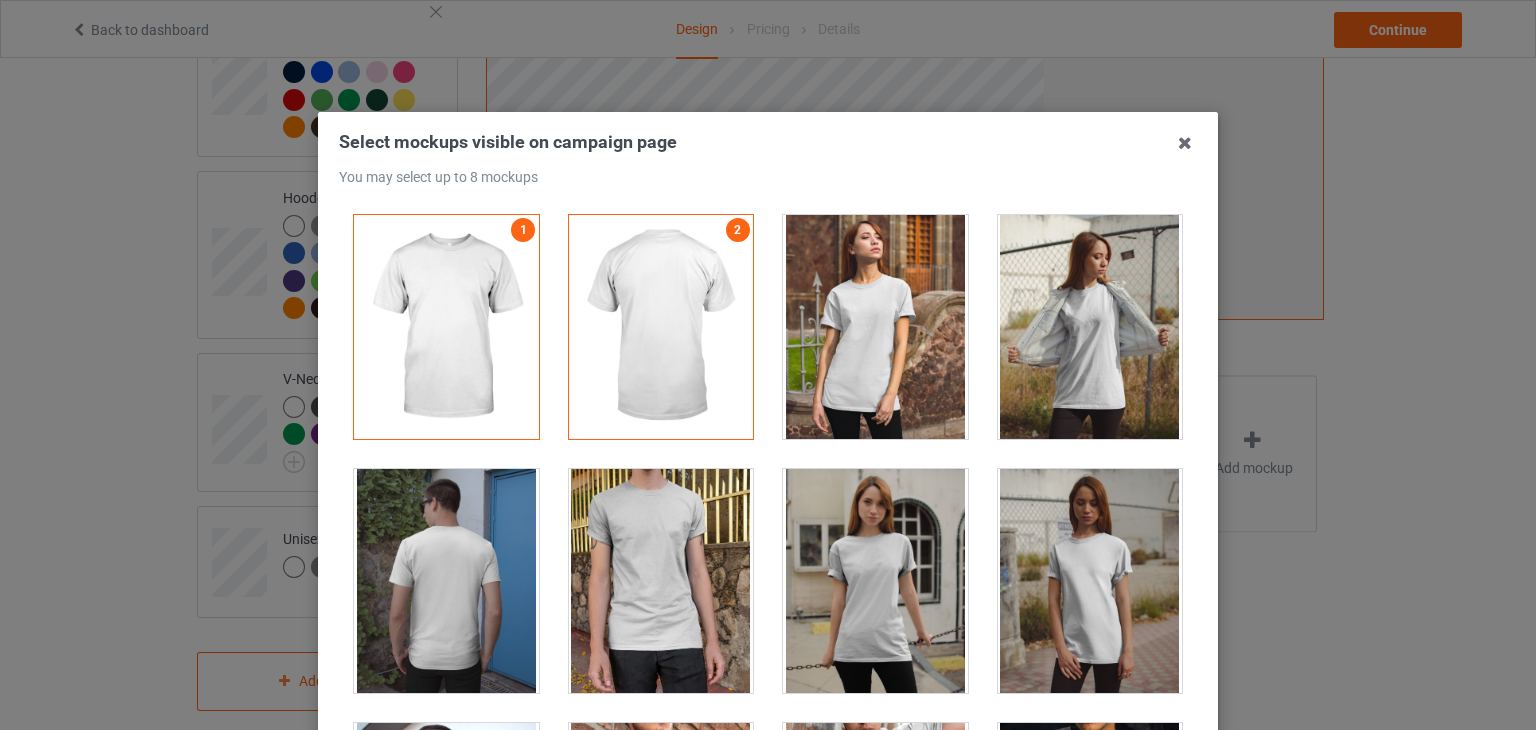 click at bounding box center [875, 327] 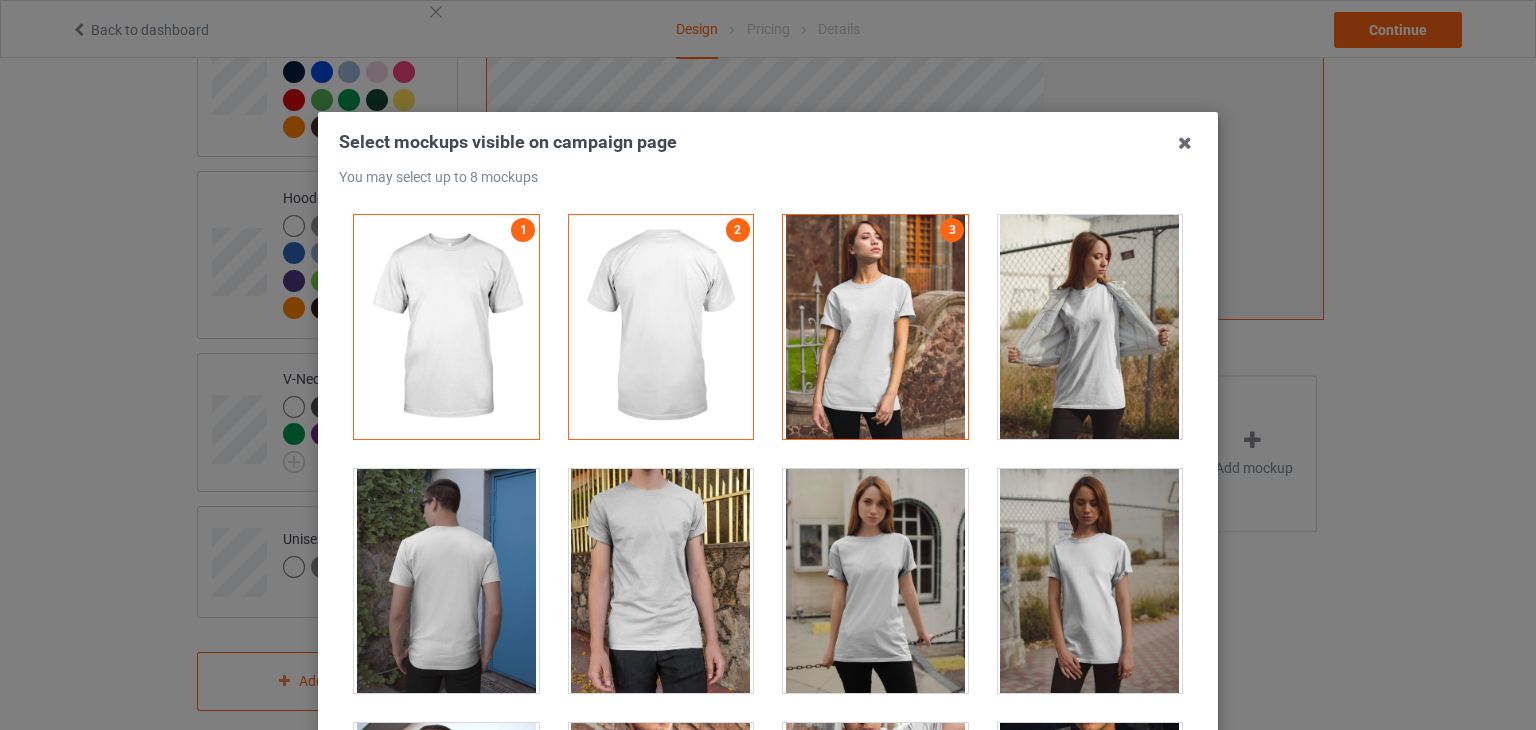 click at bounding box center (875, 327) 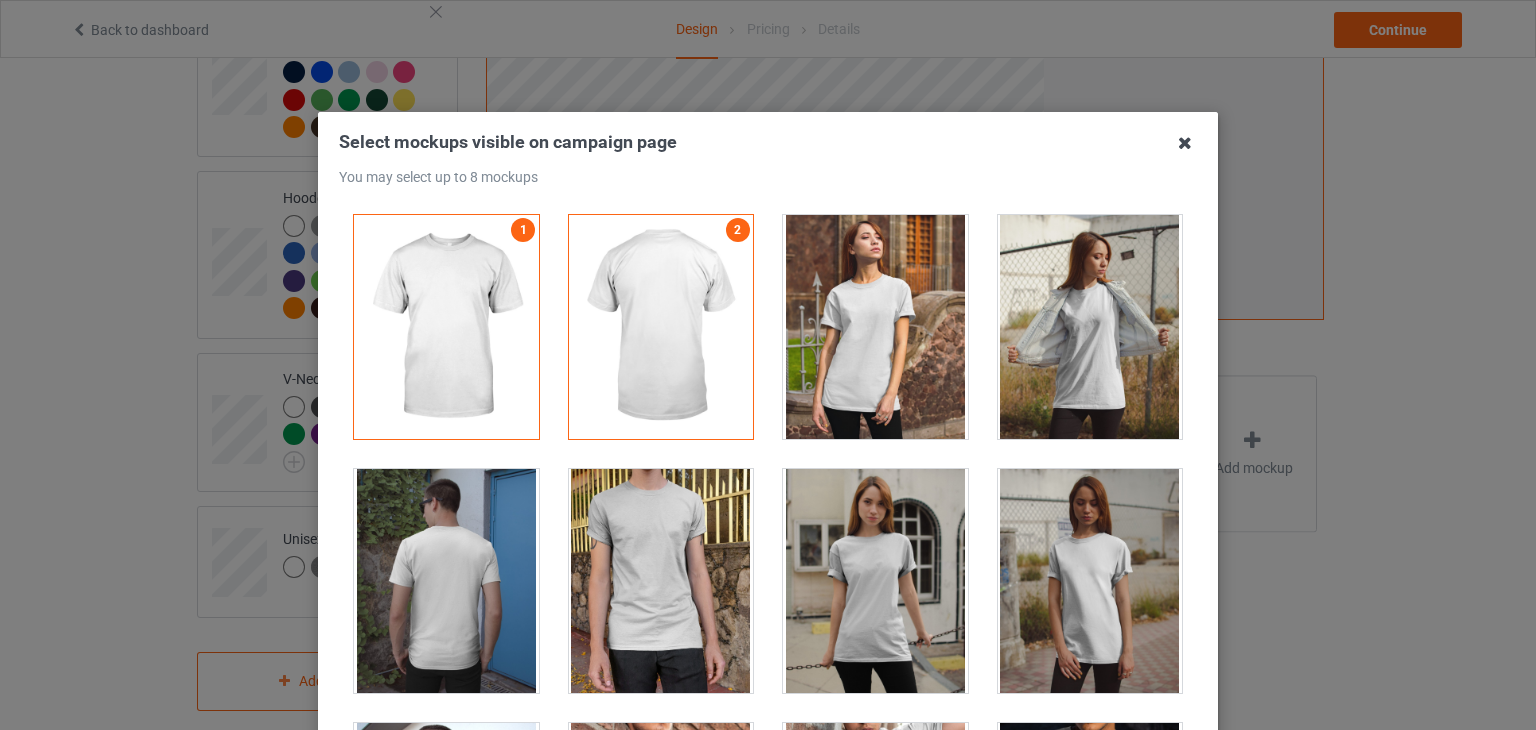 click at bounding box center [1185, 143] 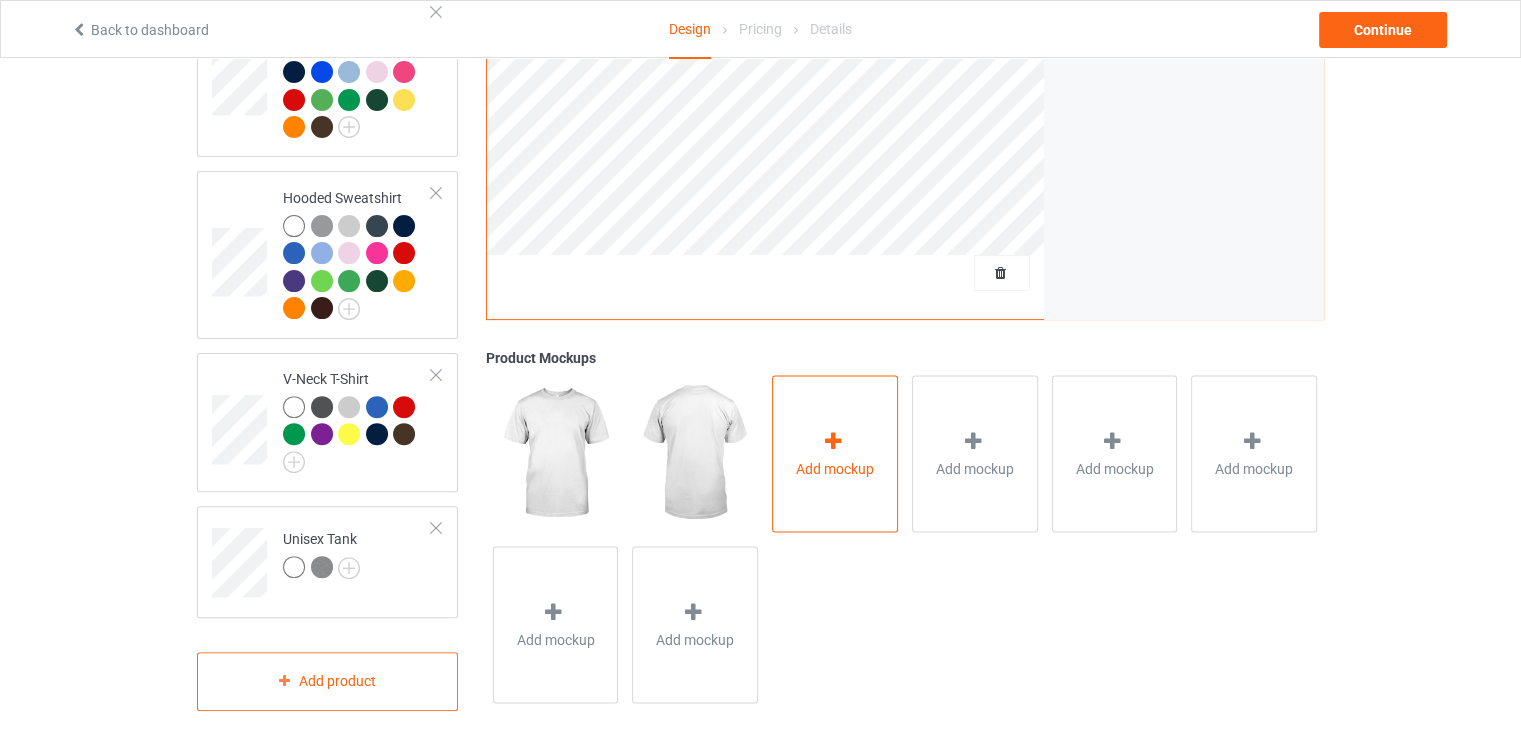 click on "Add mockup" at bounding box center (835, 468) 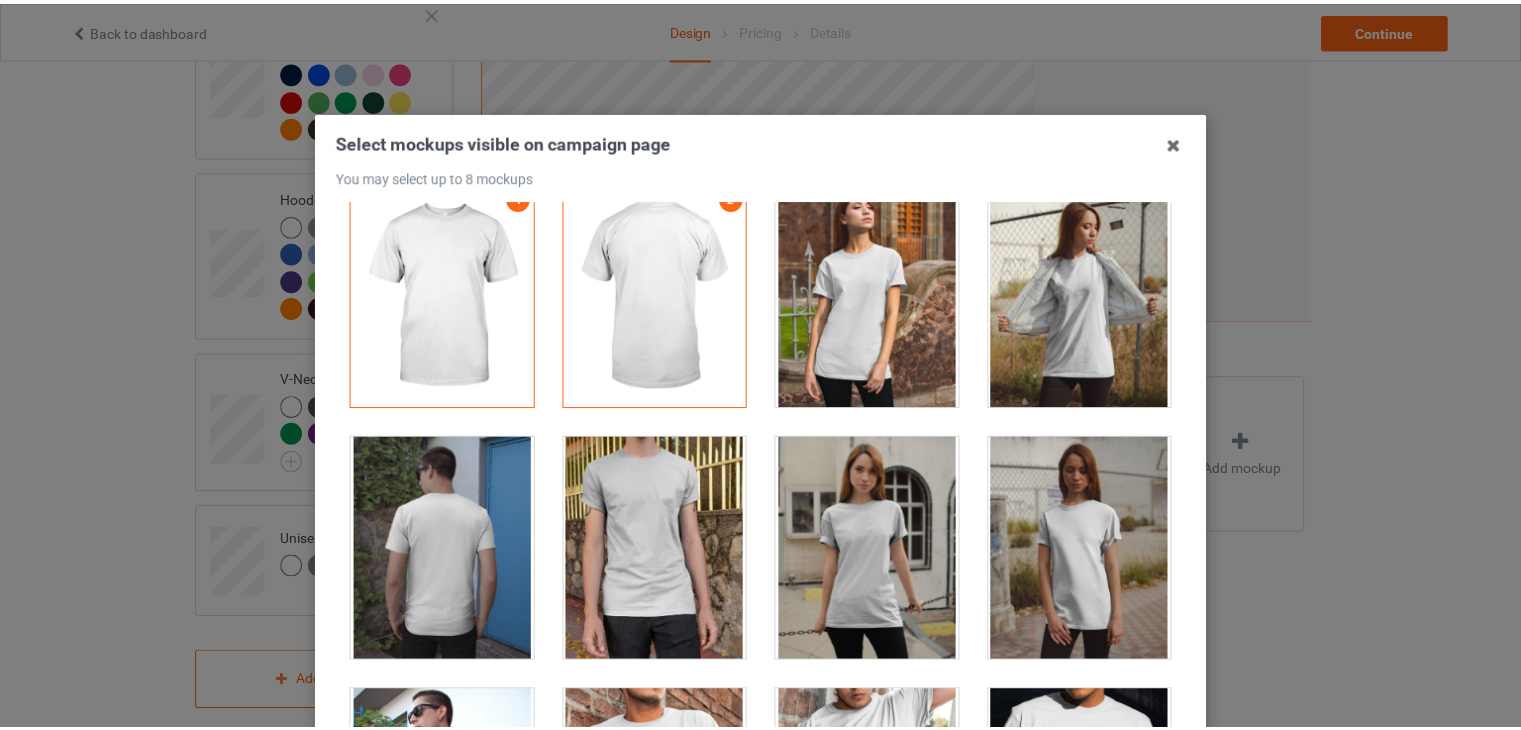 scroll, scrollTop: 0, scrollLeft: 0, axis: both 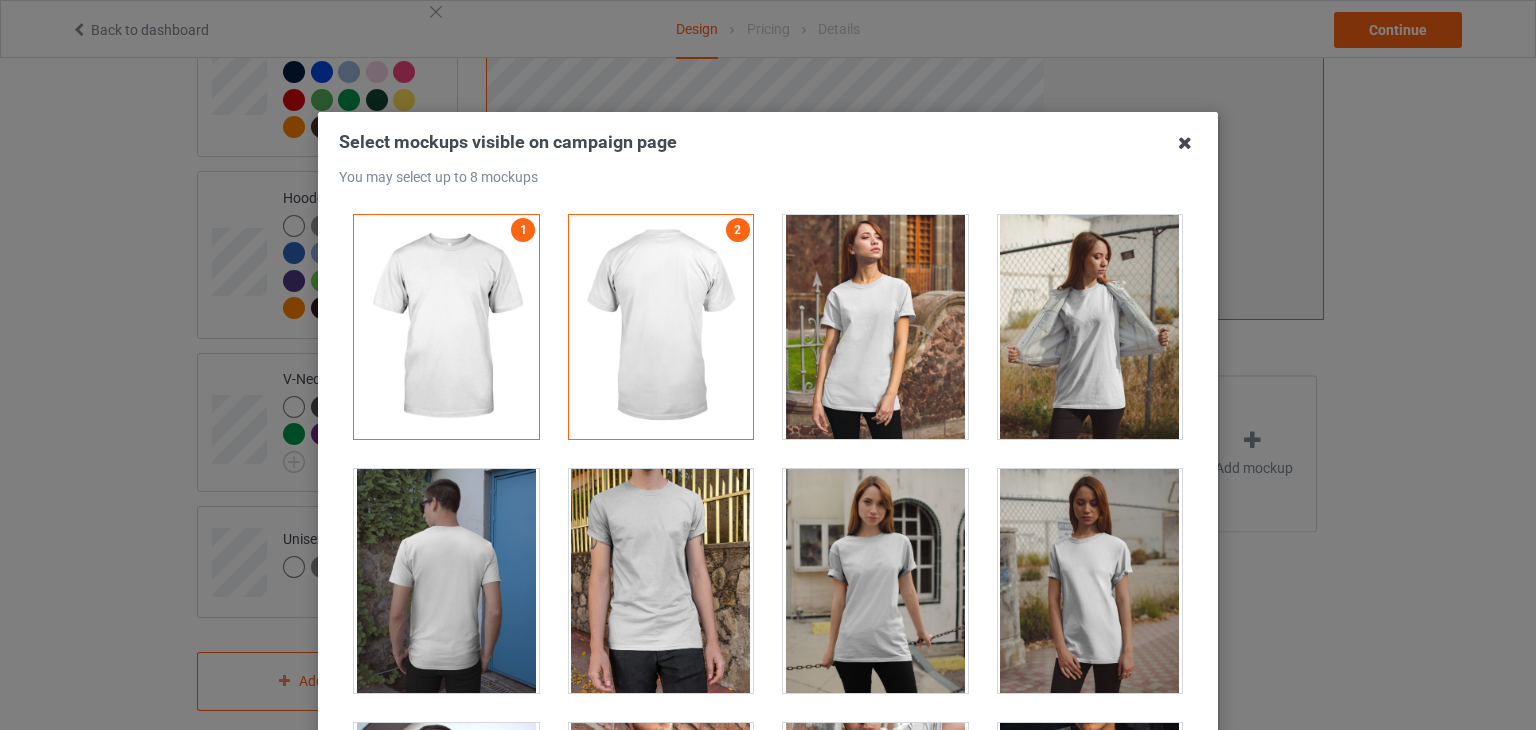click at bounding box center (1185, 143) 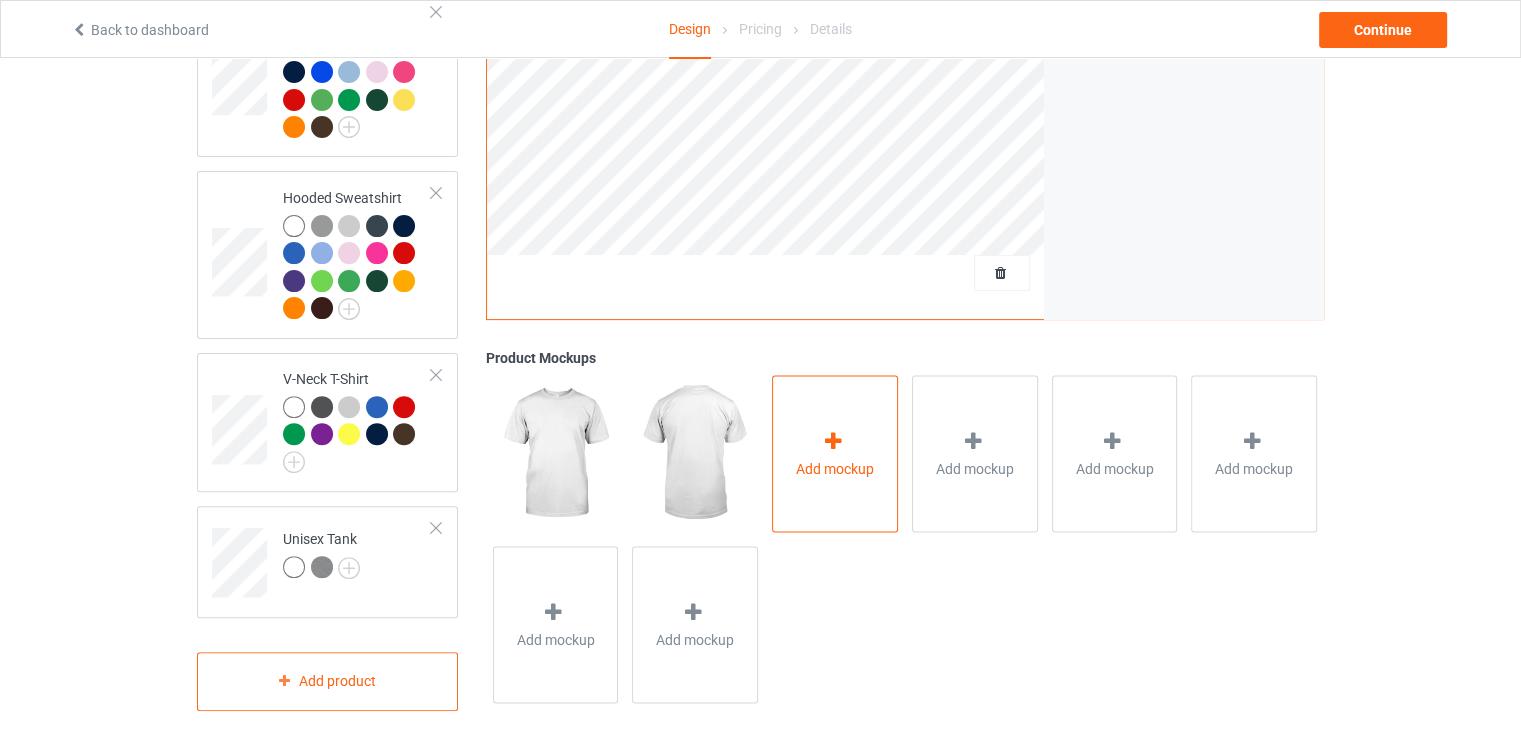click on "Add mockup" at bounding box center [835, 468] 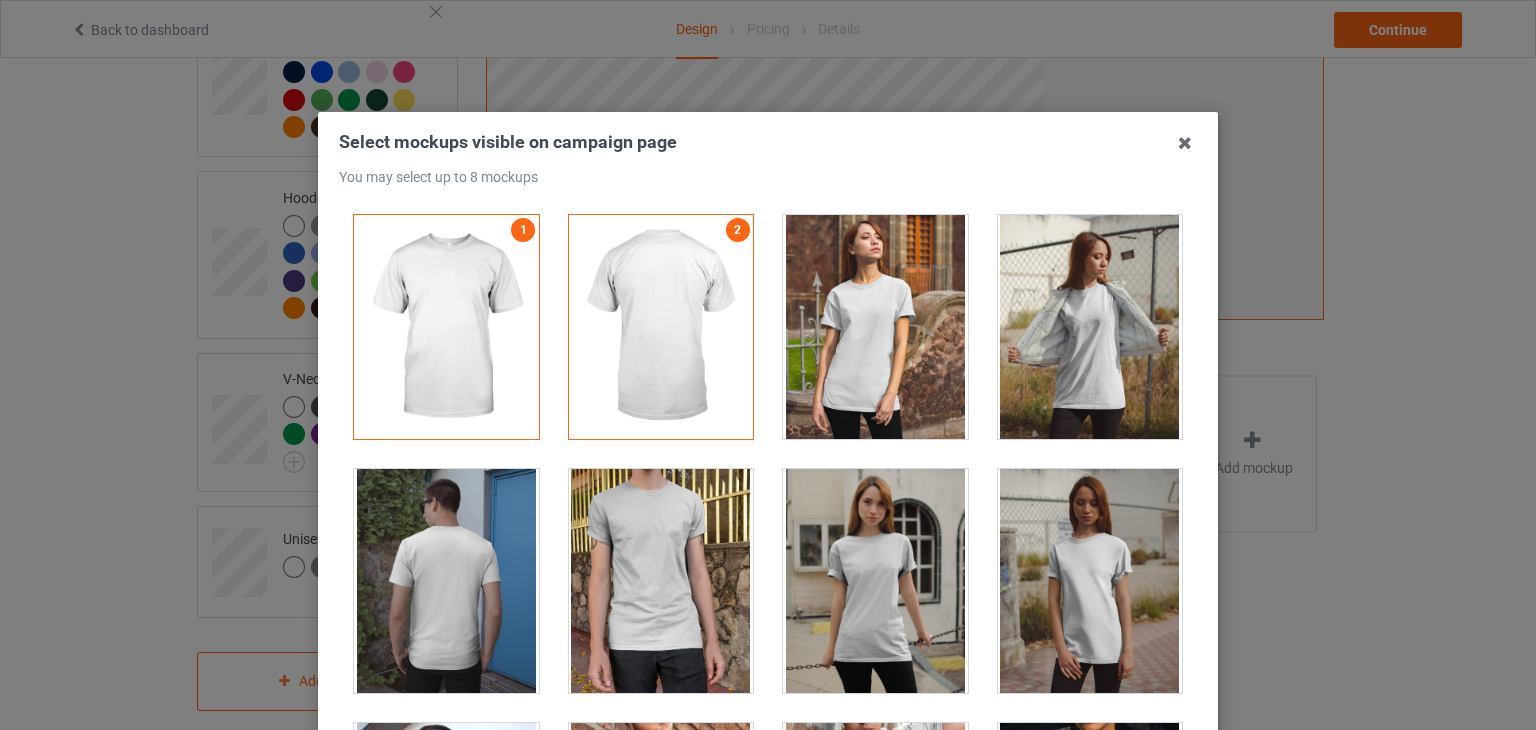 click at bounding box center (875, 327) 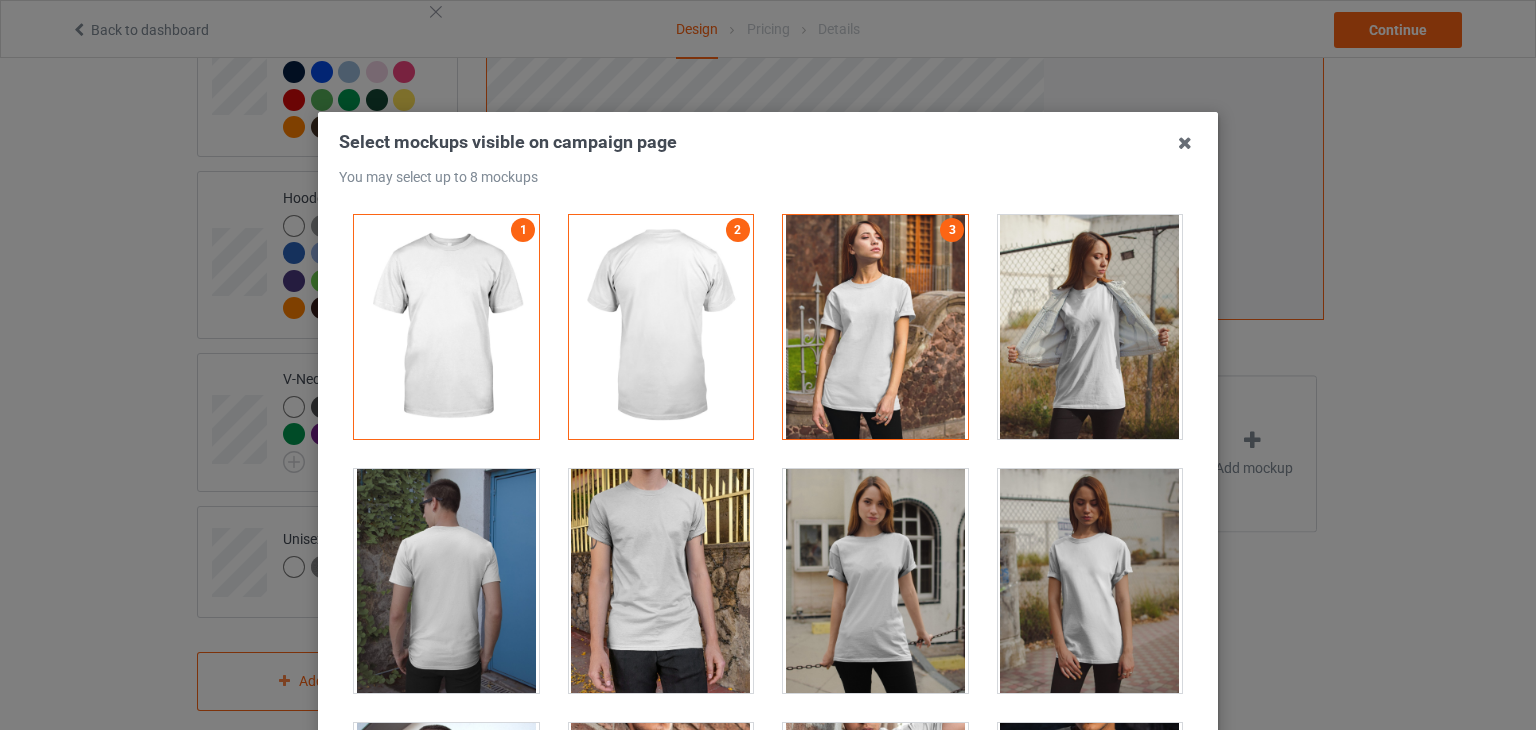 click at bounding box center (875, 327) 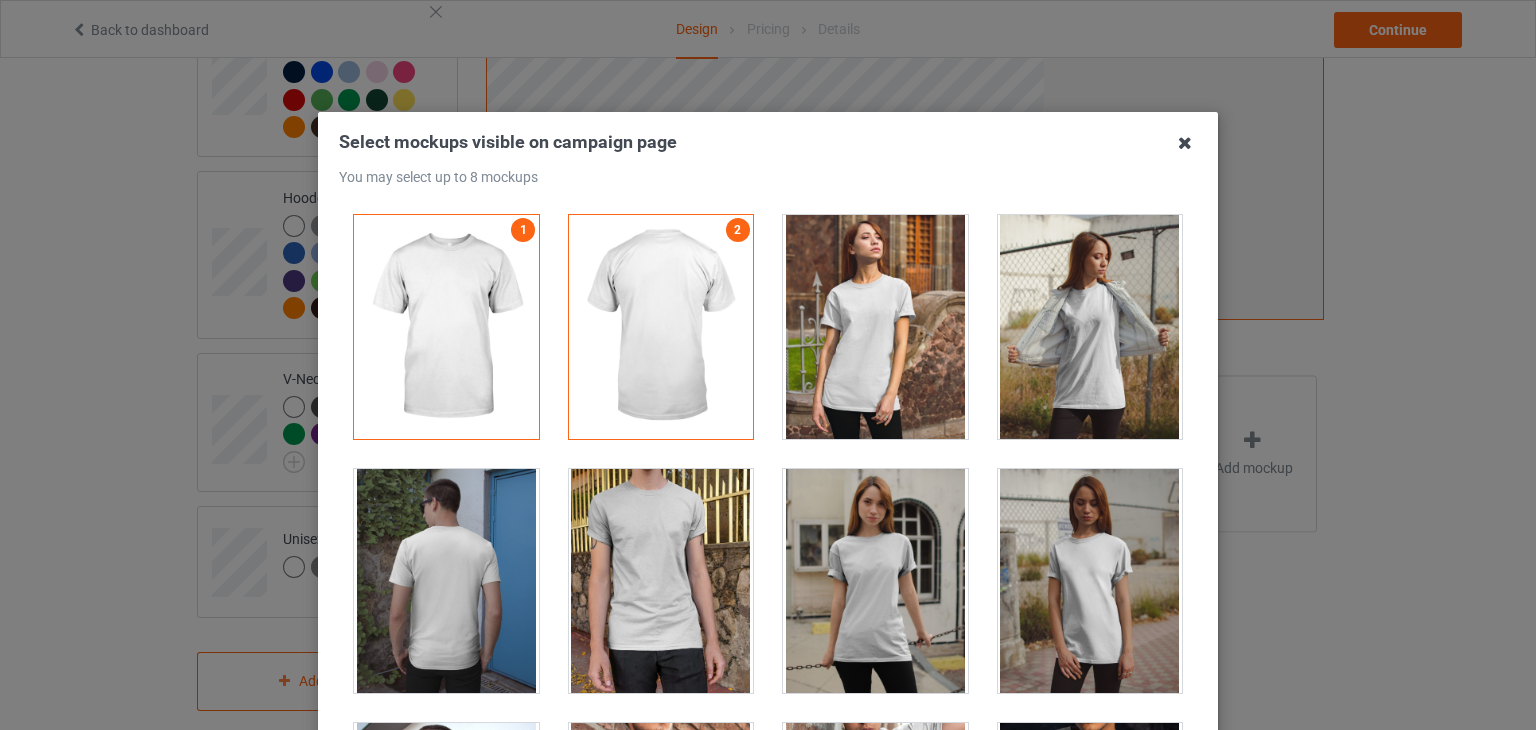click at bounding box center [1185, 143] 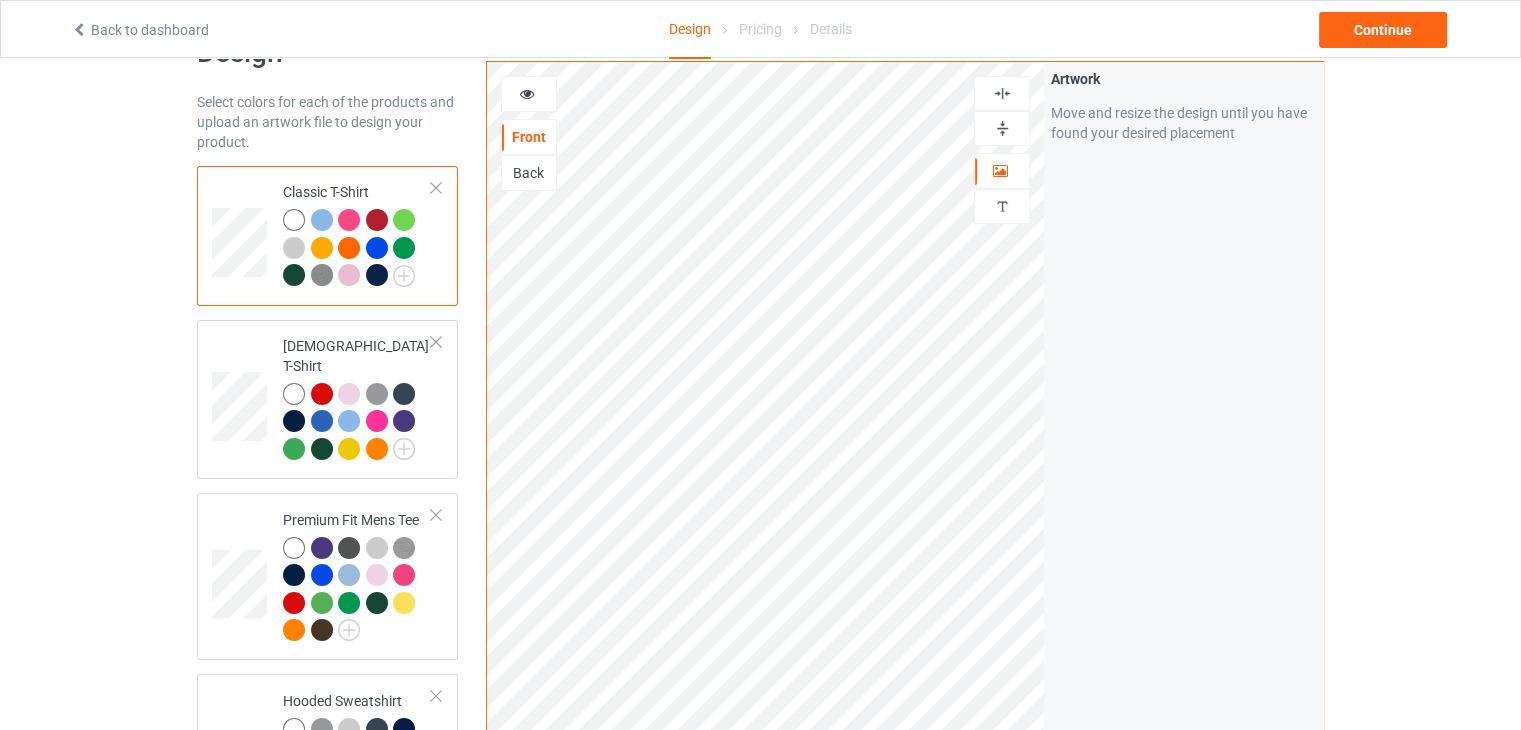 scroll, scrollTop: 0, scrollLeft: 0, axis: both 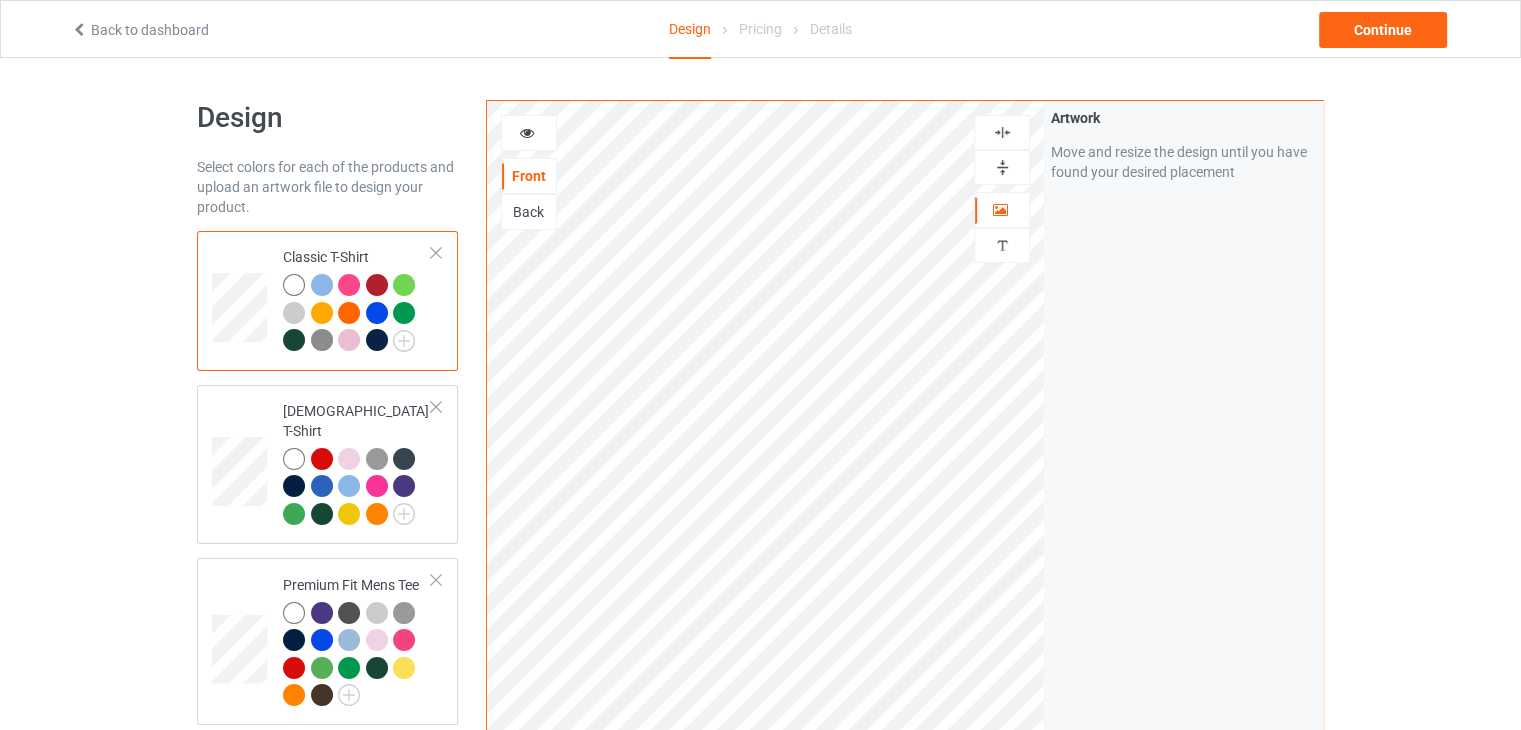 click at bounding box center (322, 285) 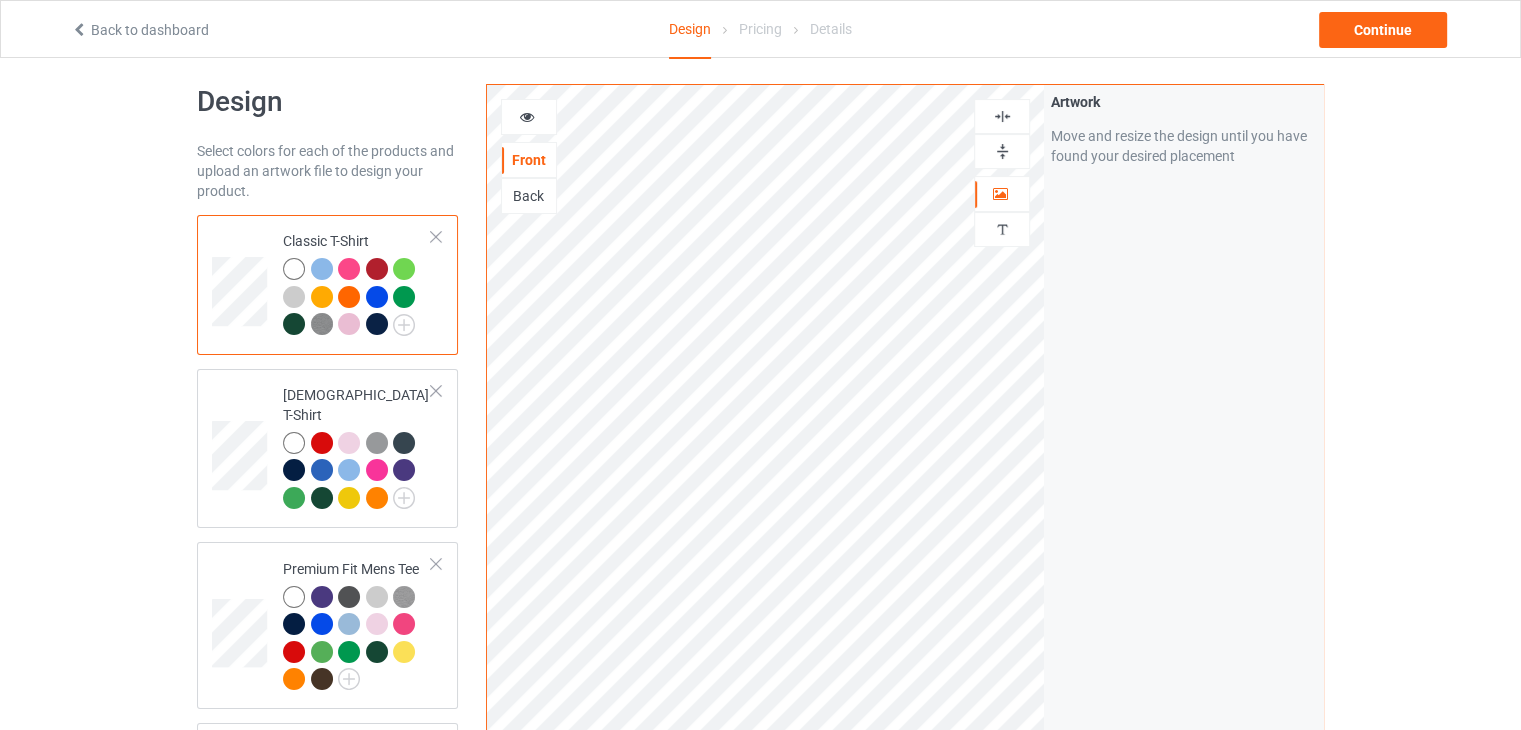 scroll, scrollTop: 0, scrollLeft: 0, axis: both 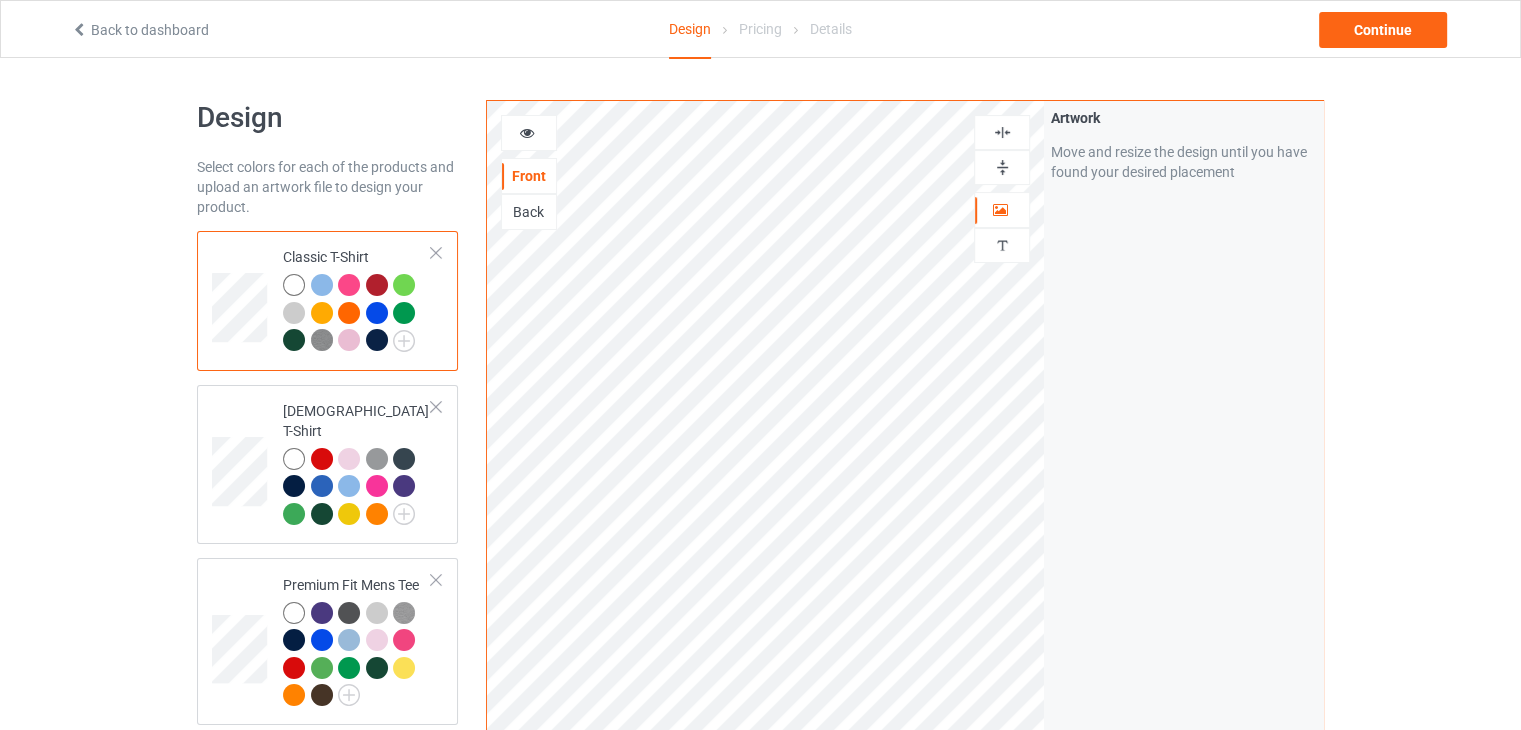 click at bounding box center (322, 285) 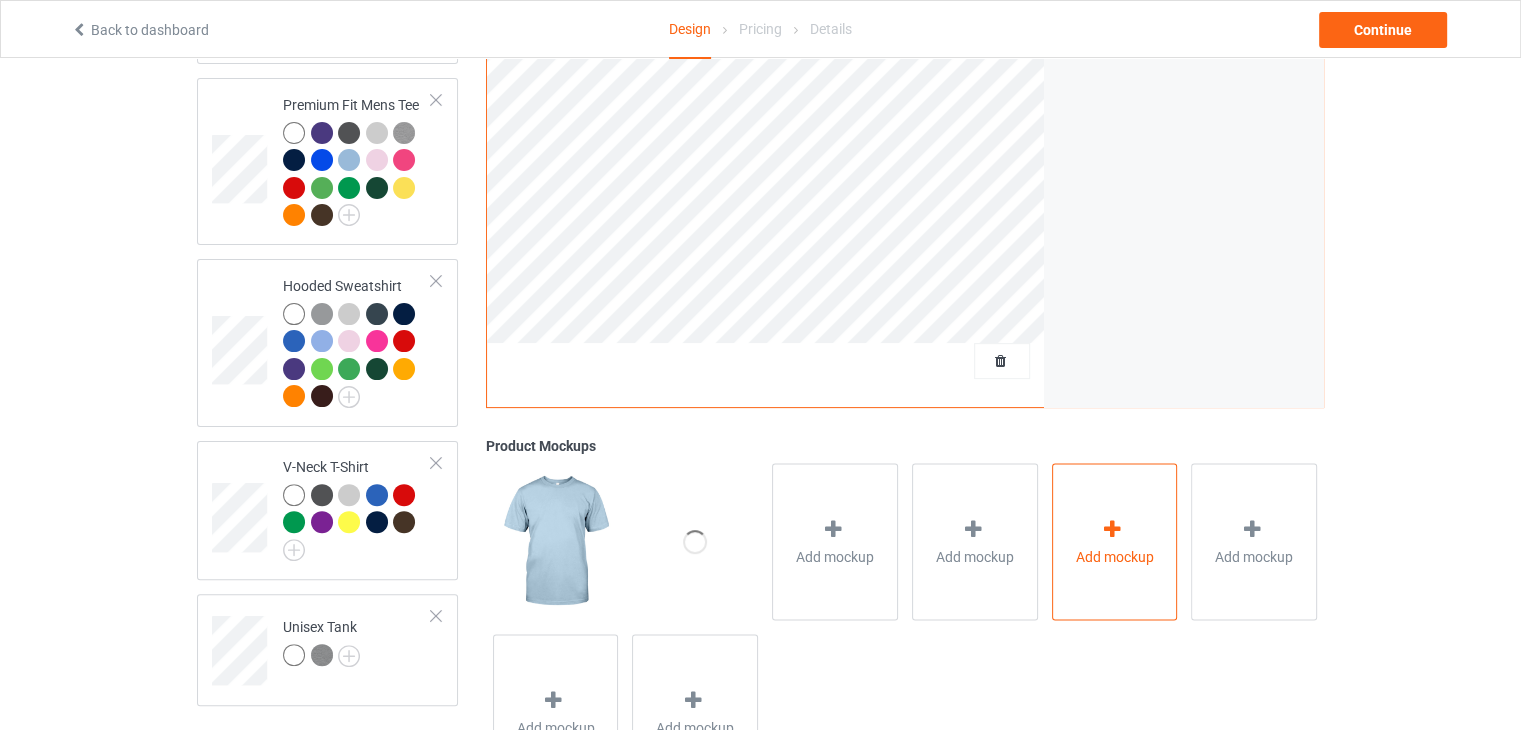 scroll, scrollTop: 568, scrollLeft: 0, axis: vertical 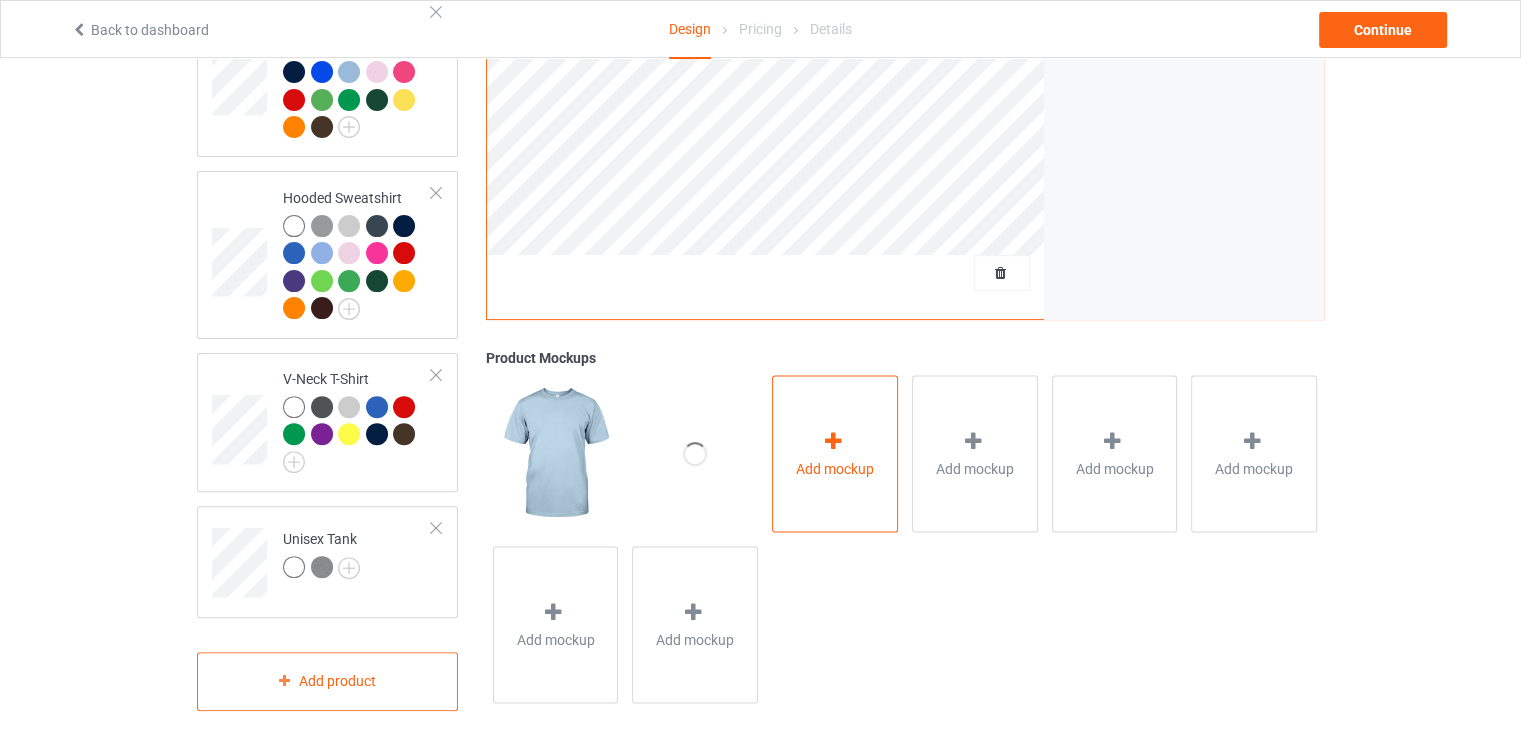 click on "Add mockup" at bounding box center [835, 453] 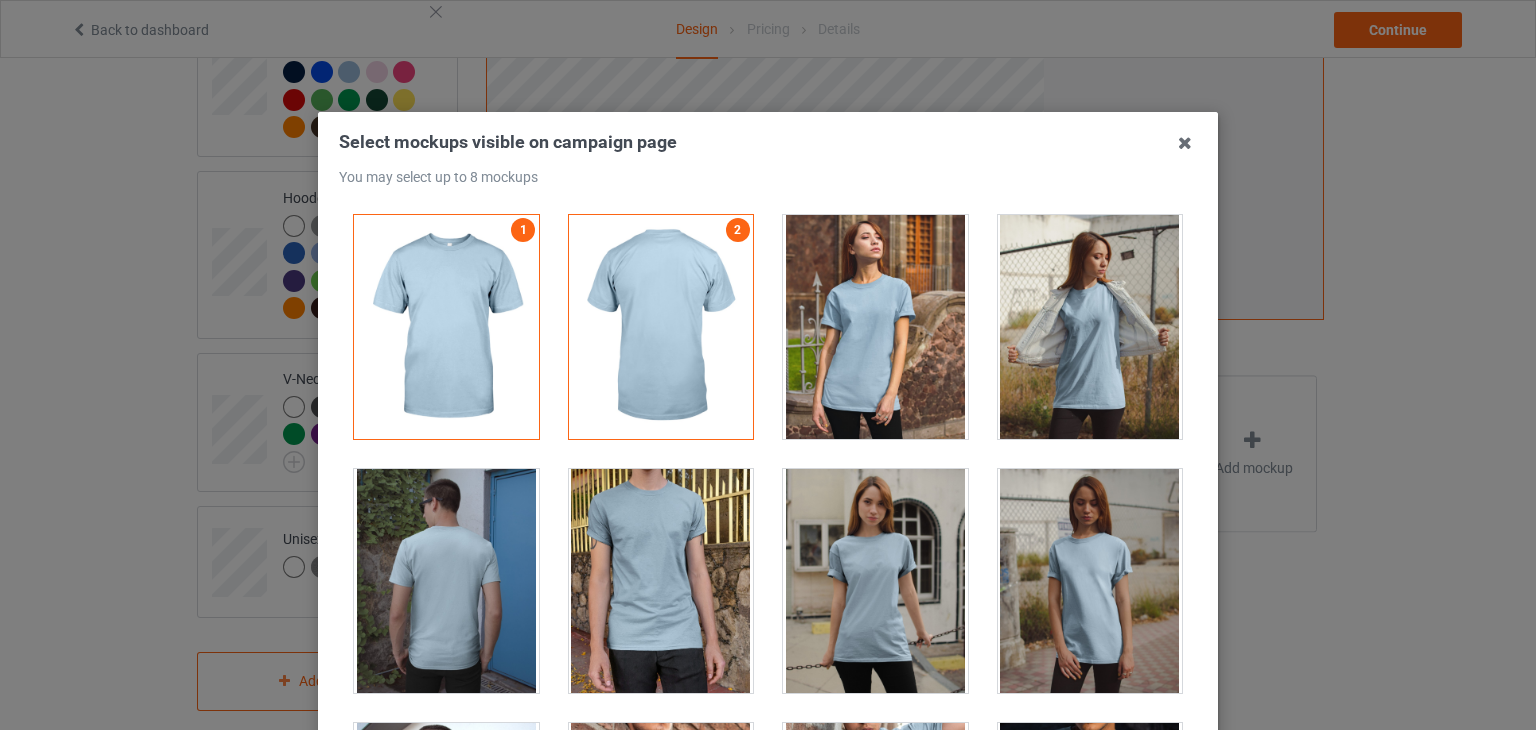click at bounding box center [875, 327] 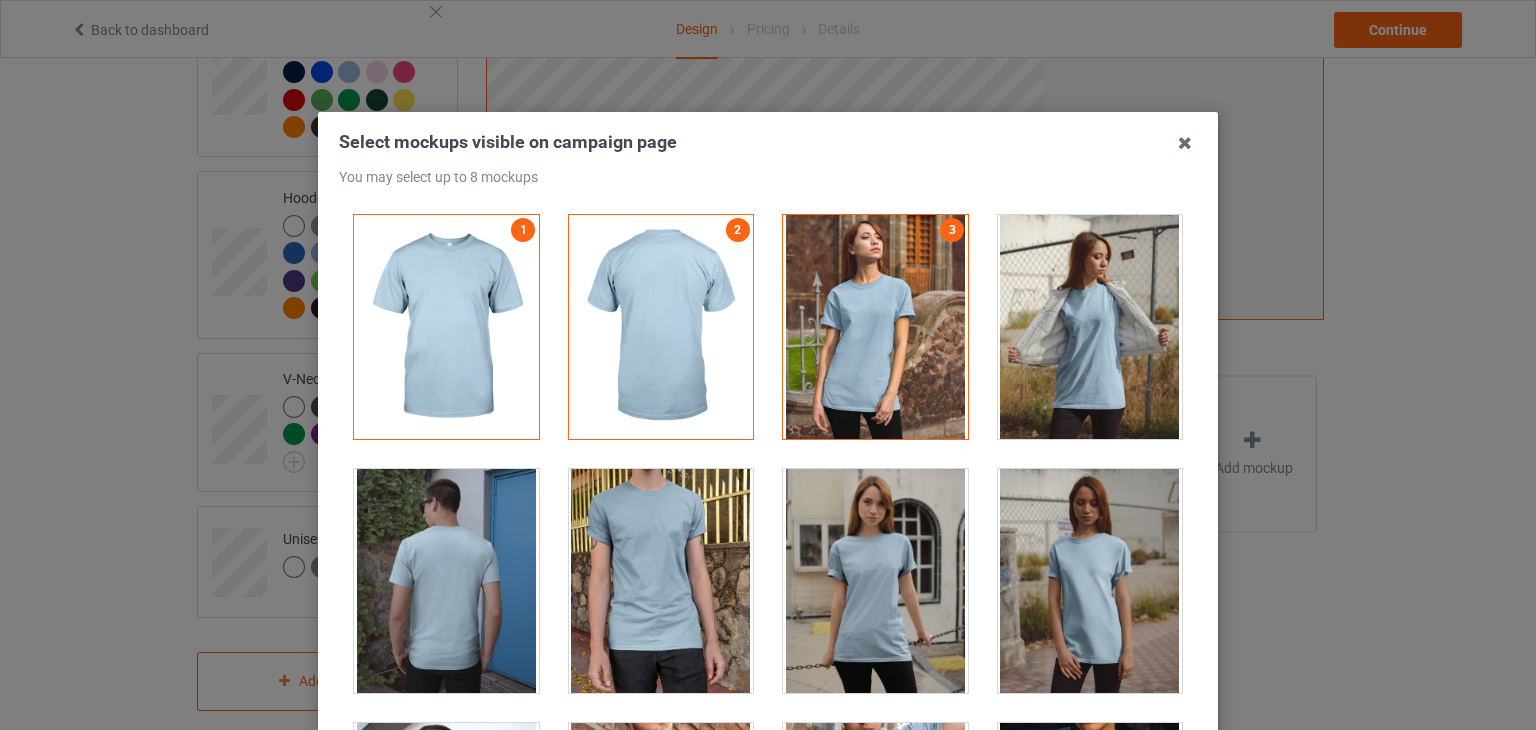click at bounding box center [875, 327] 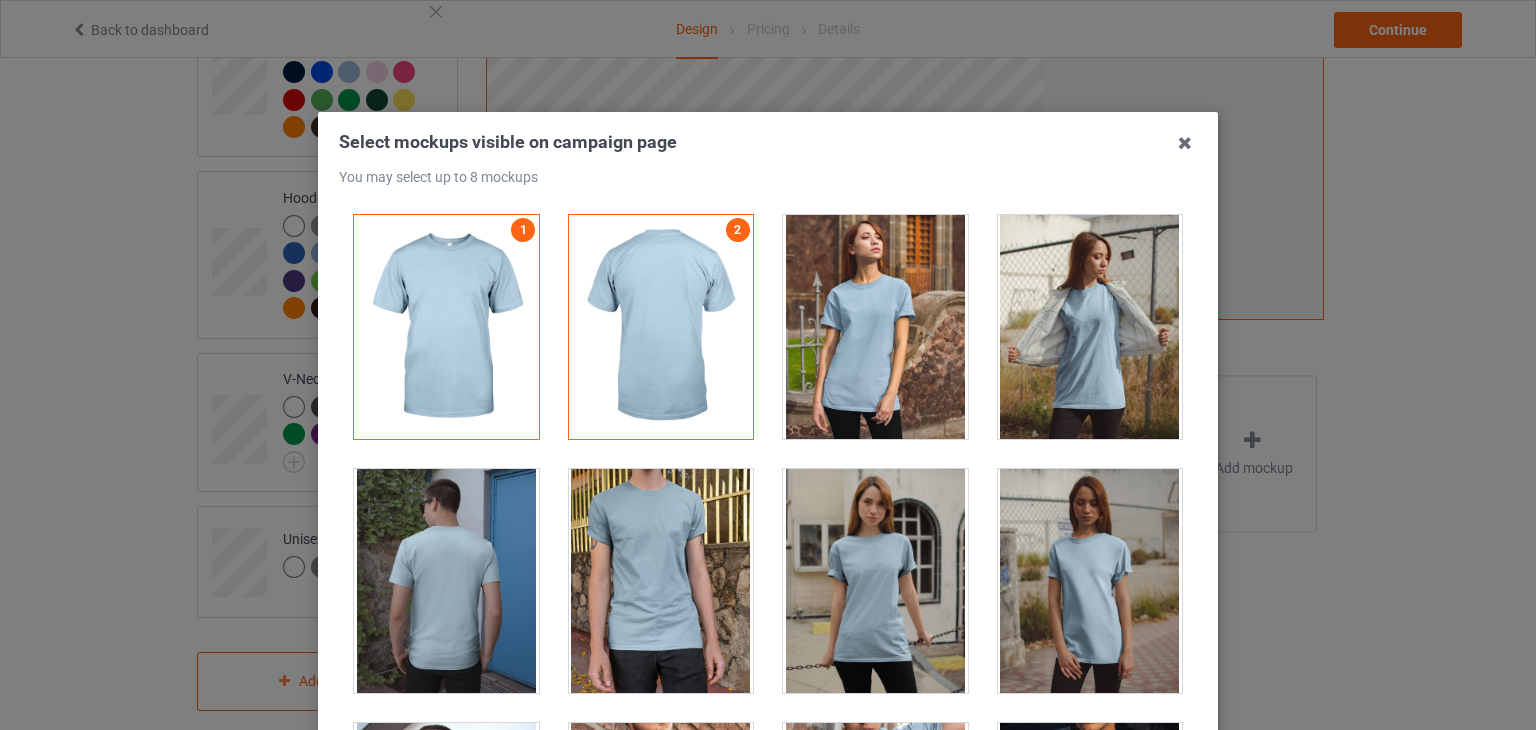 click on "Select mockups visible on campaign page You may select up to 8 mockups 1 2 2 mockups selected Confirm" at bounding box center (768, 365) 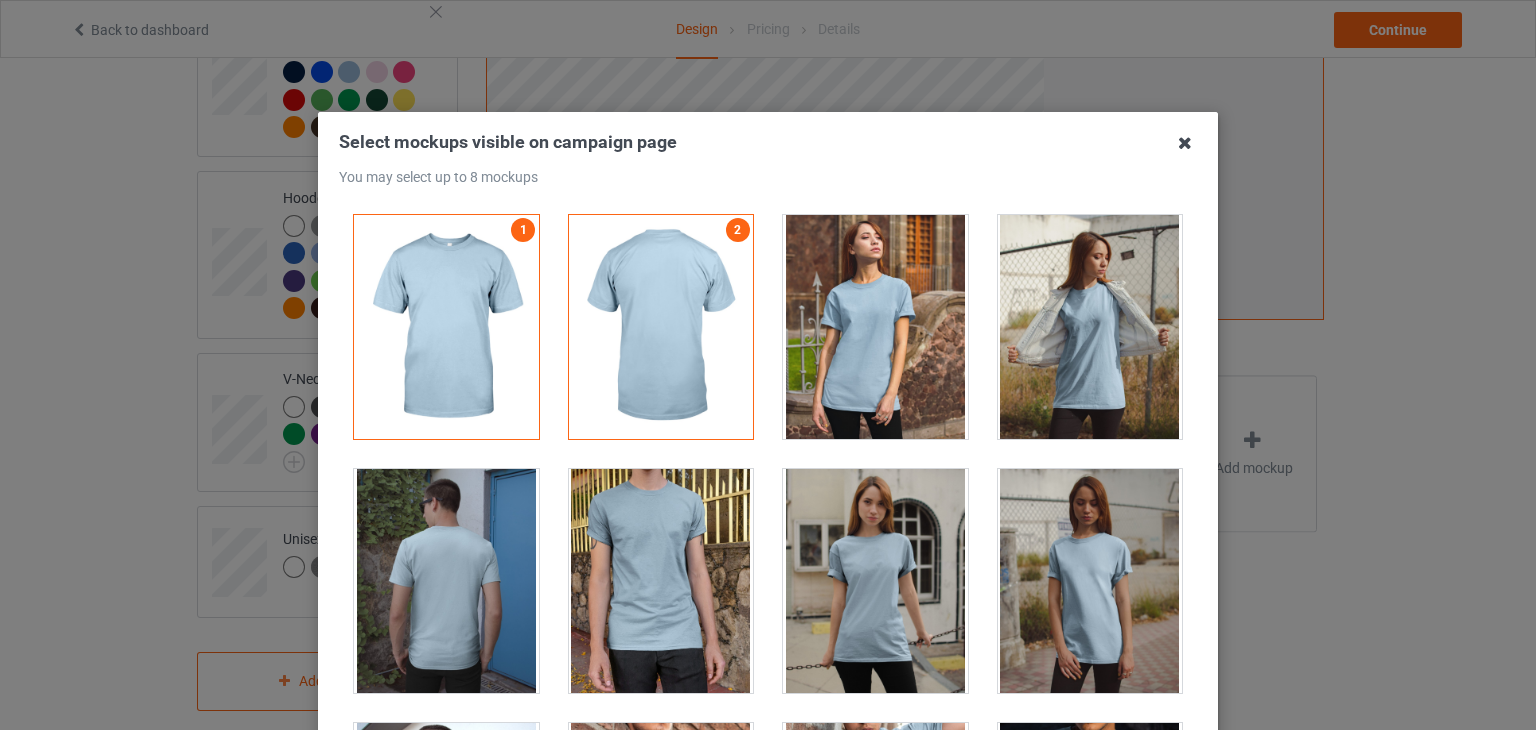click at bounding box center [1185, 143] 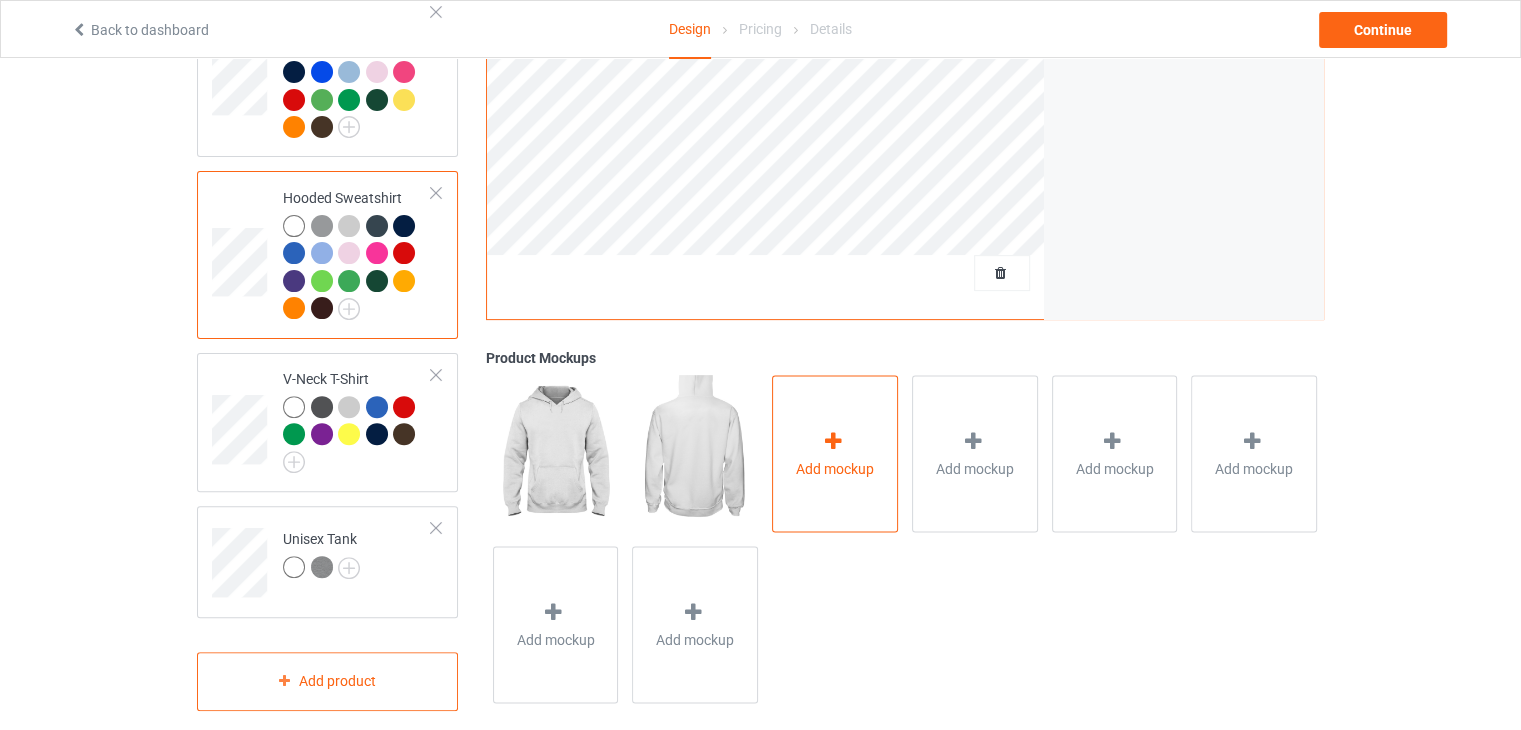 click on "Add mockup" at bounding box center (835, 453) 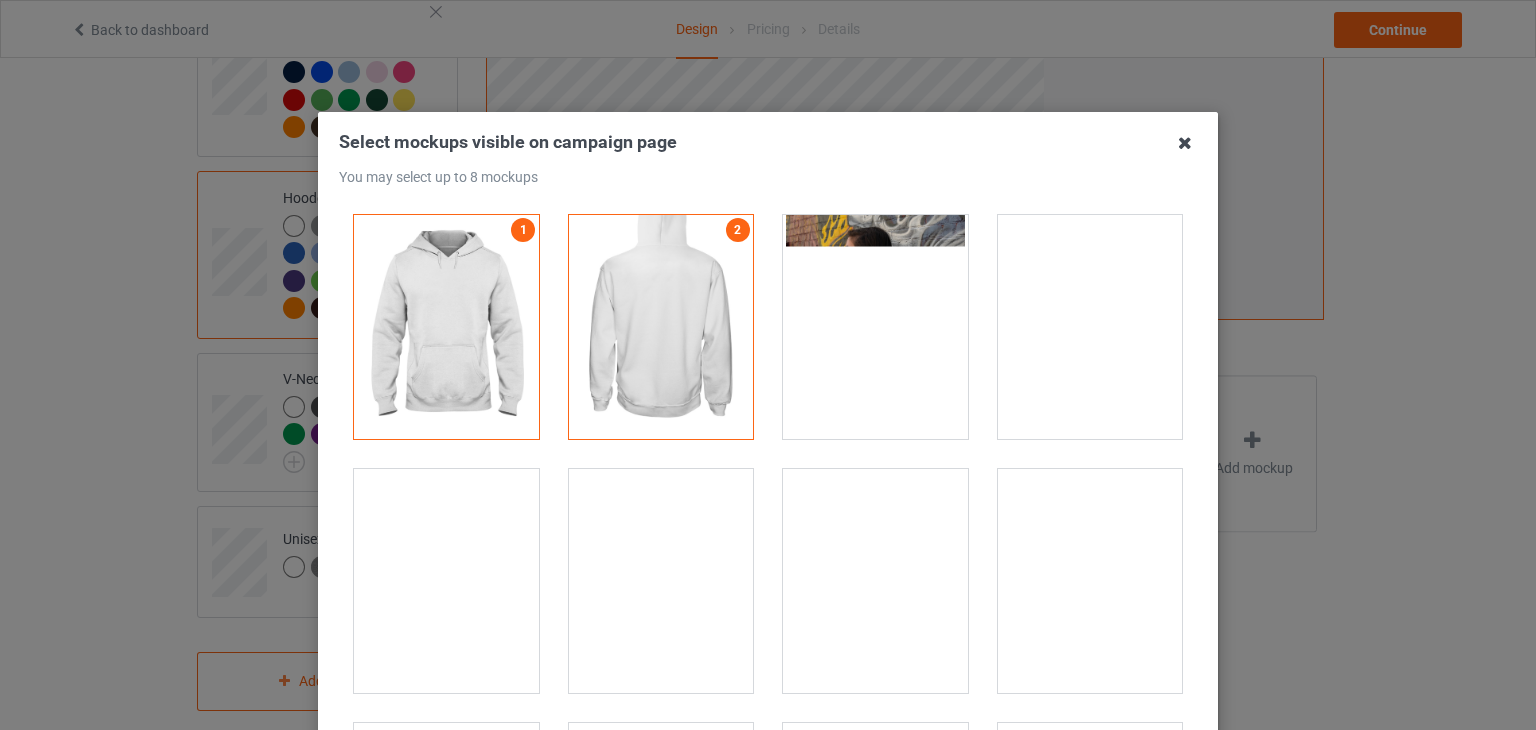 click at bounding box center [1185, 143] 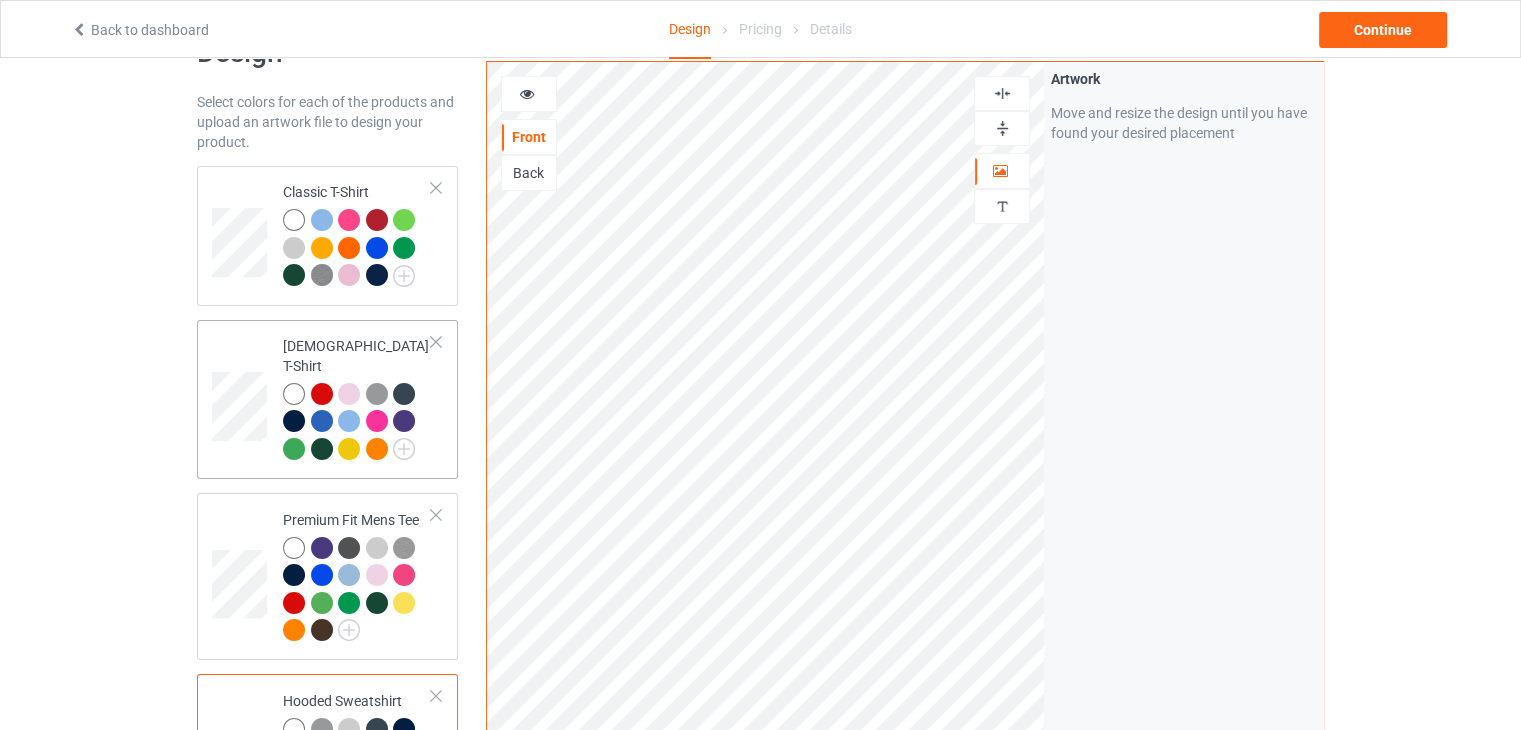 scroll, scrollTop: 100, scrollLeft: 0, axis: vertical 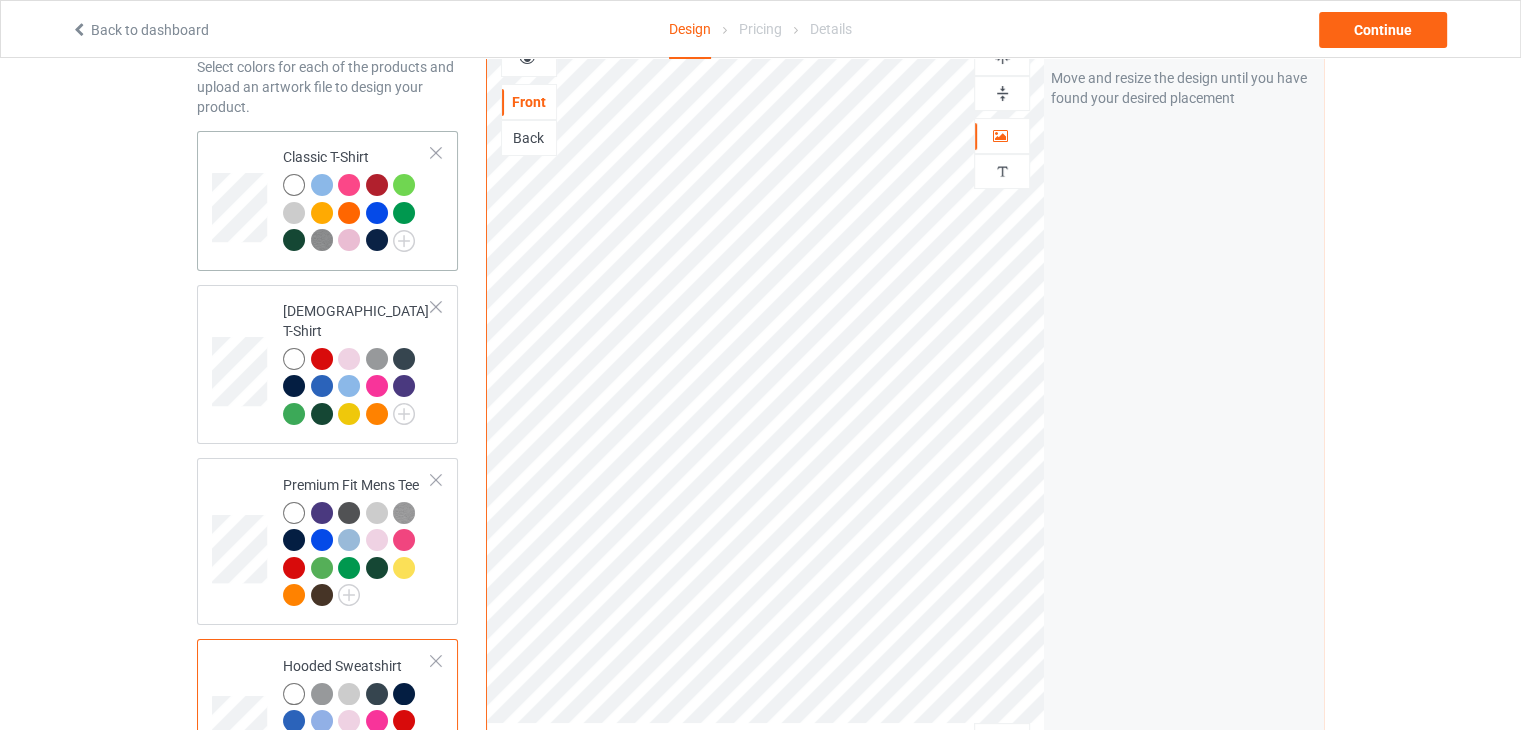 click at bounding box center (322, 213) 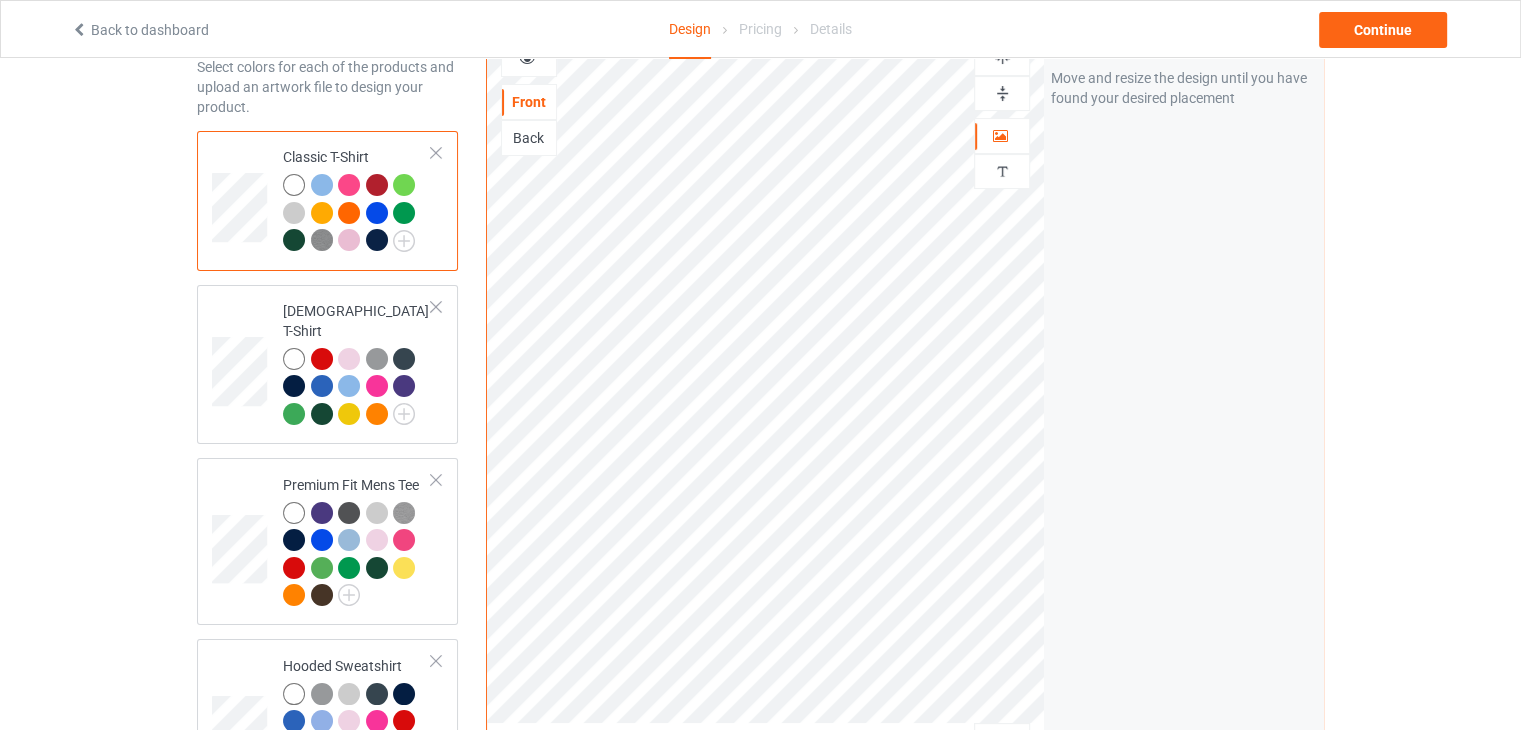 click at bounding box center [322, 213] 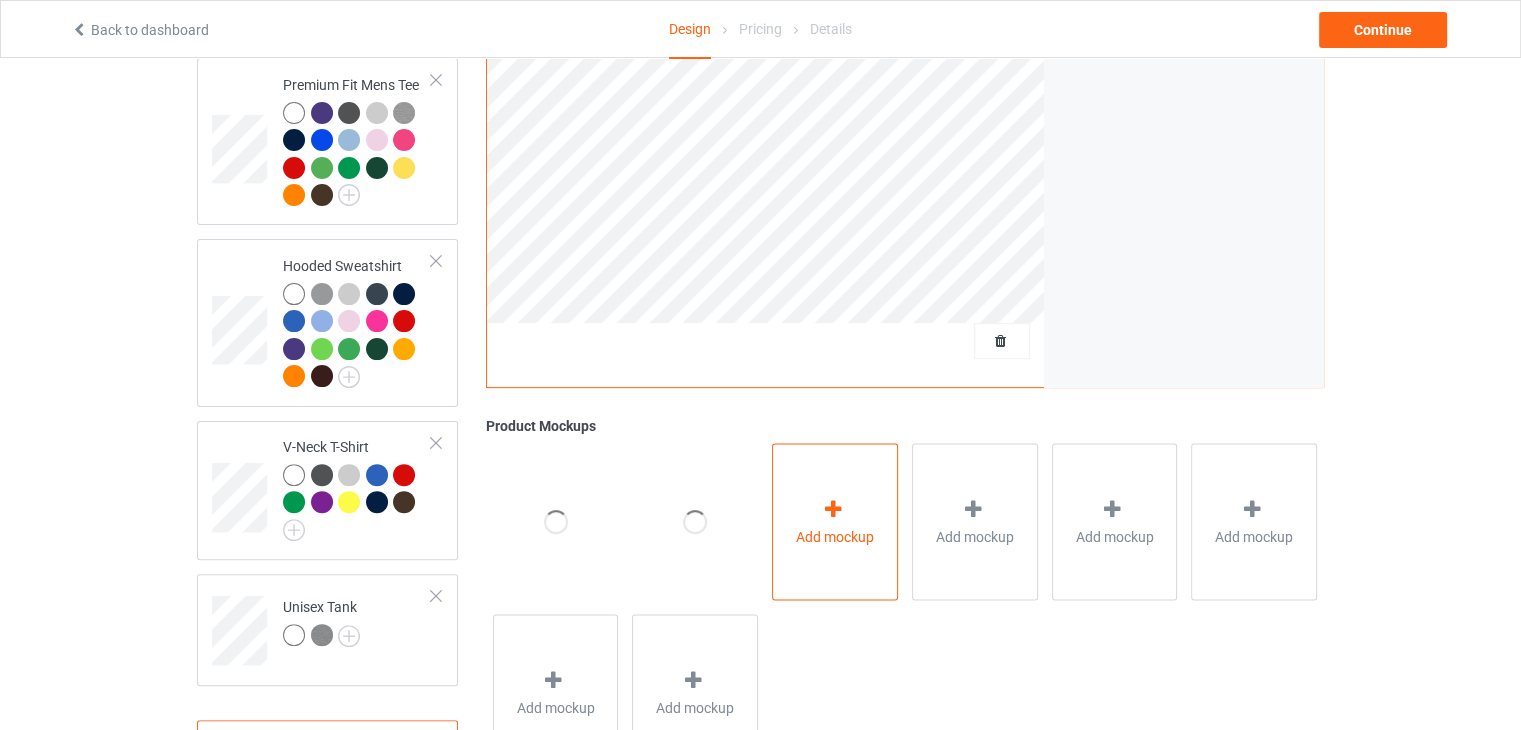 click on "Add mockup" at bounding box center [835, 536] 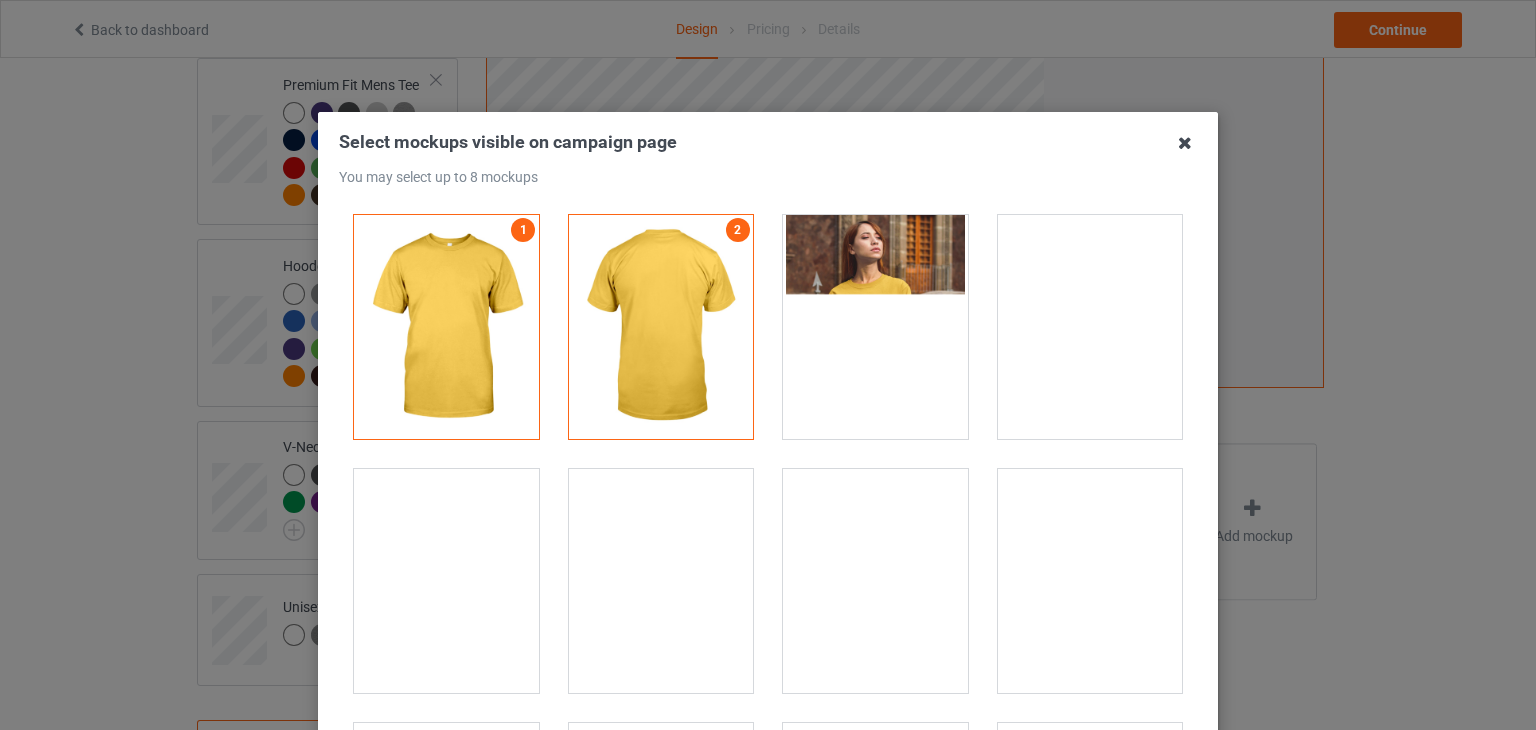 click at bounding box center [1185, 143] 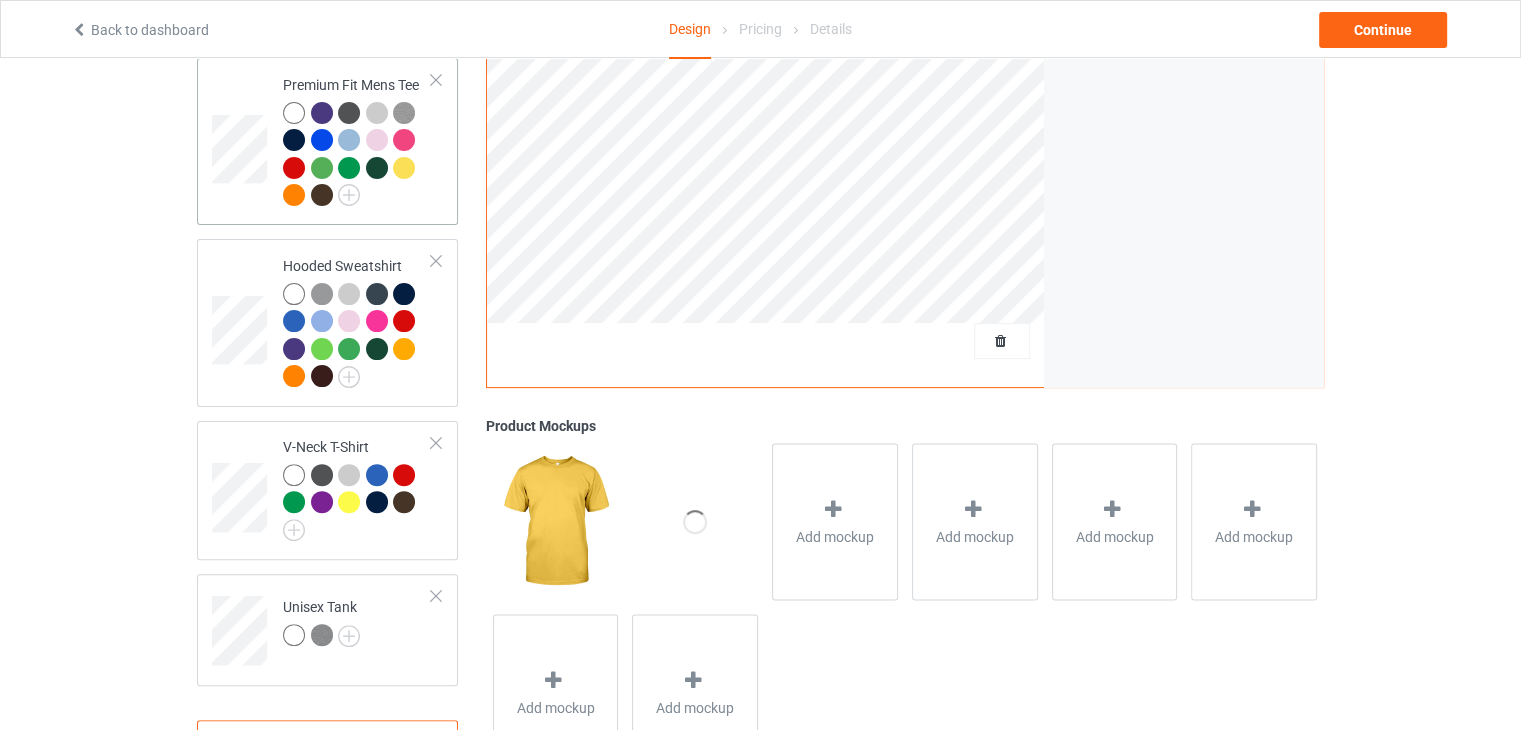 click at bounding box center (404, 168) 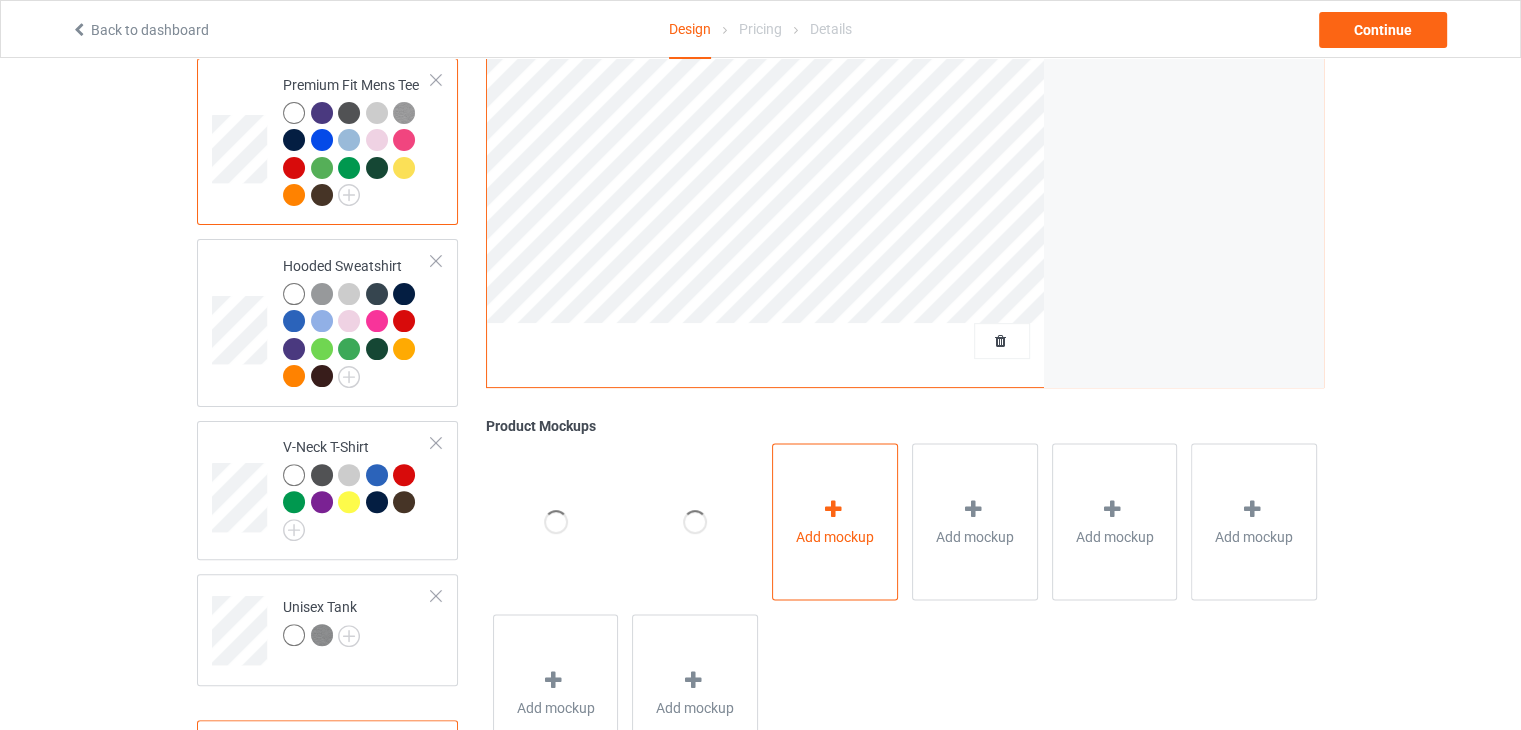 click on "Add mockup" at bounding box center (835, 521) 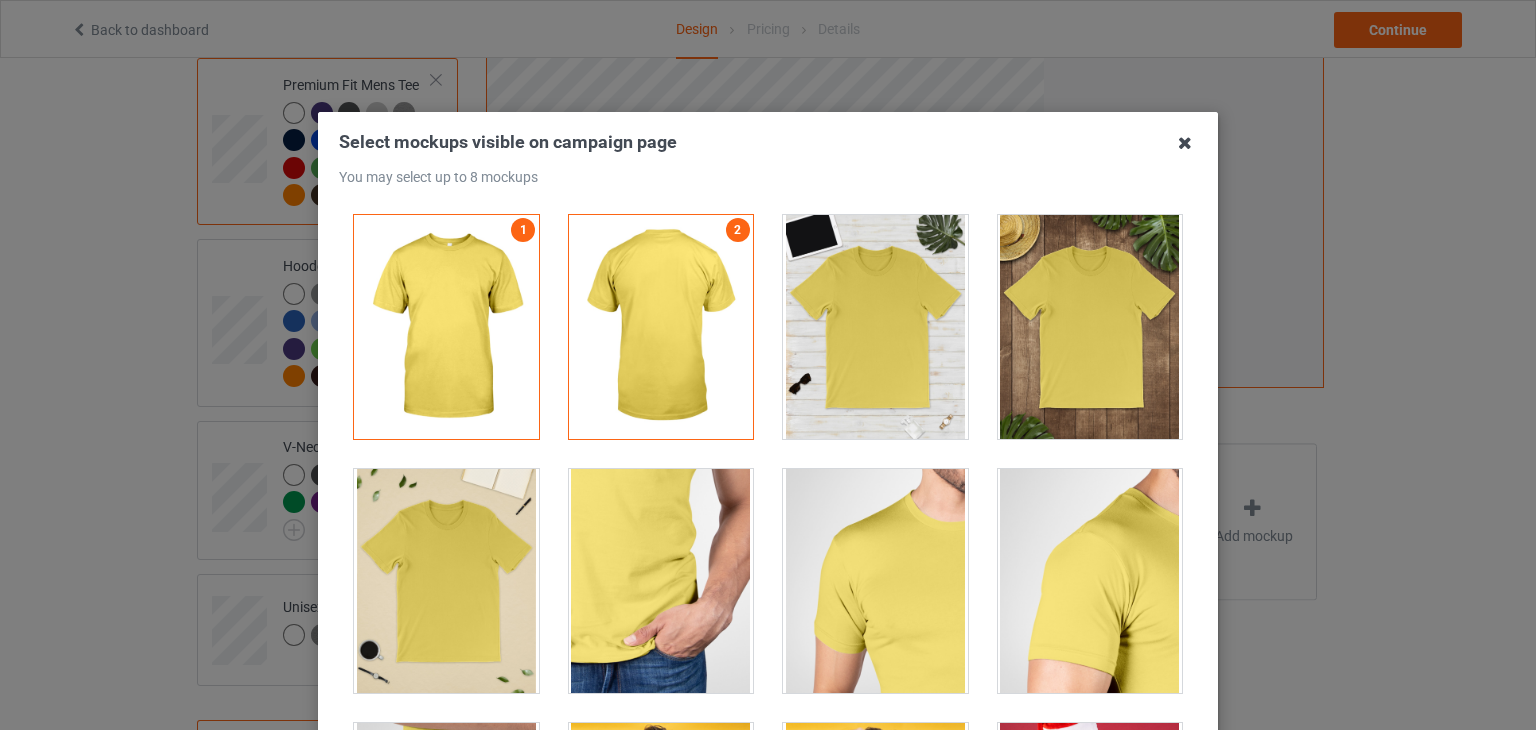 click at bounding box center (1185, 143) 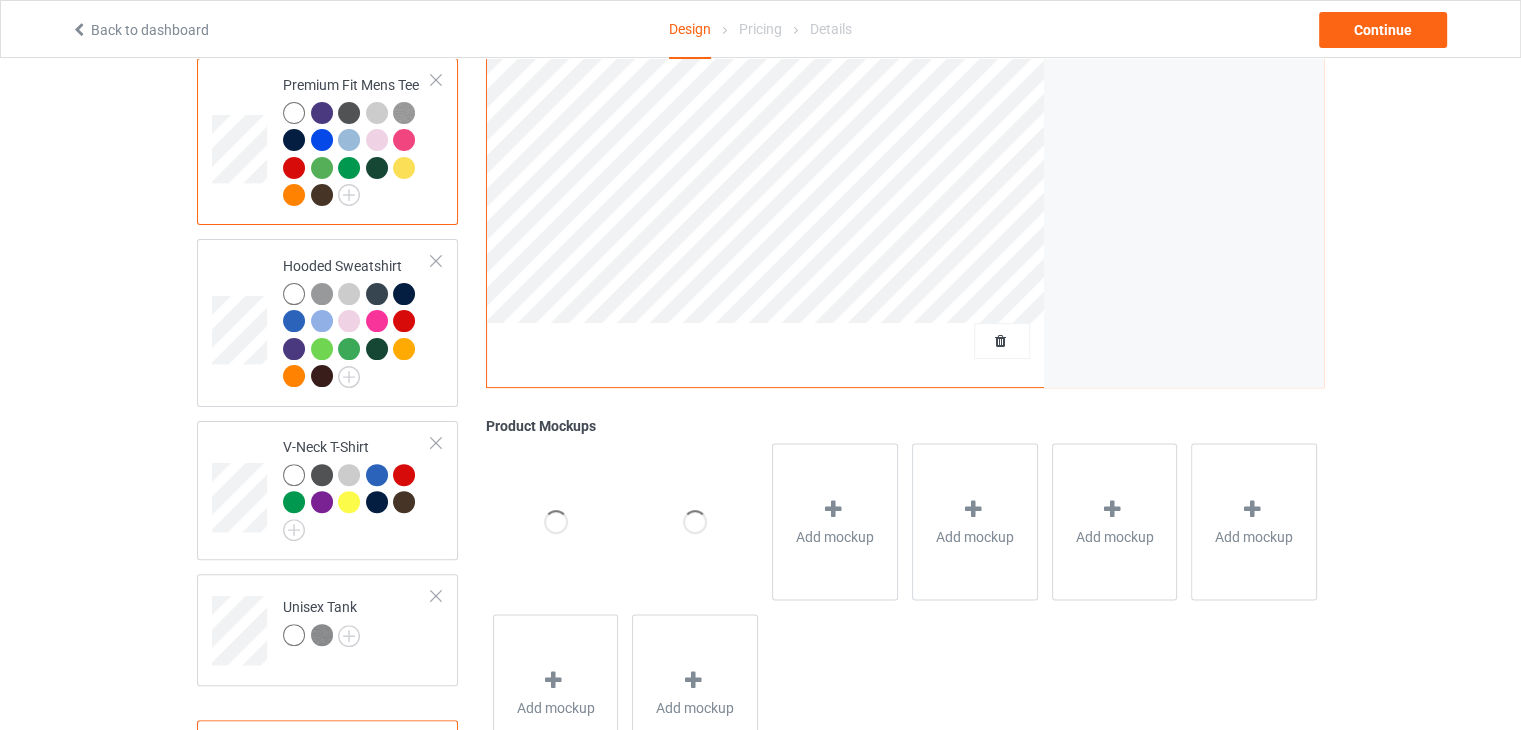 scroll, scrollTop: 0, scrollLeft: 0, axis: both 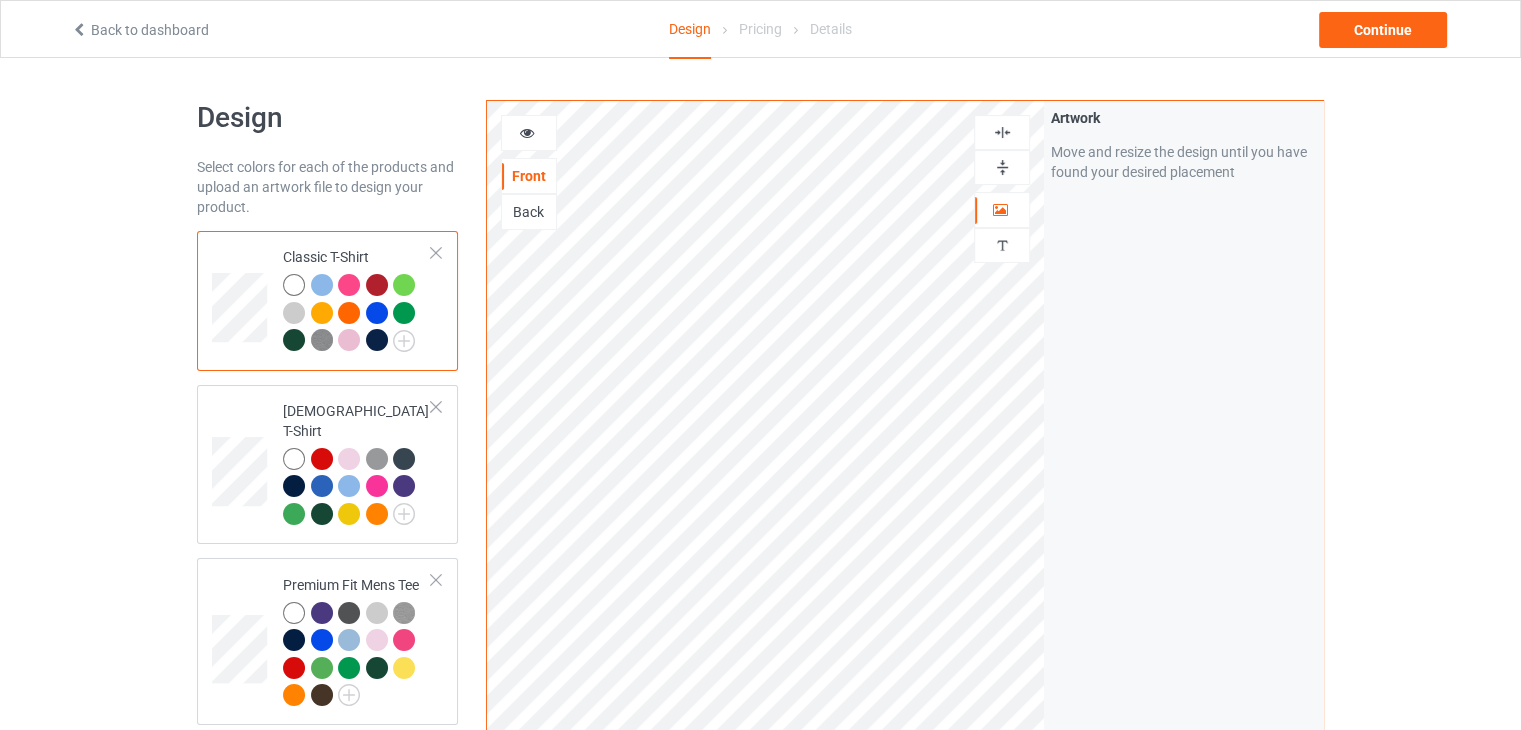 click at bounding box center [322, 313] 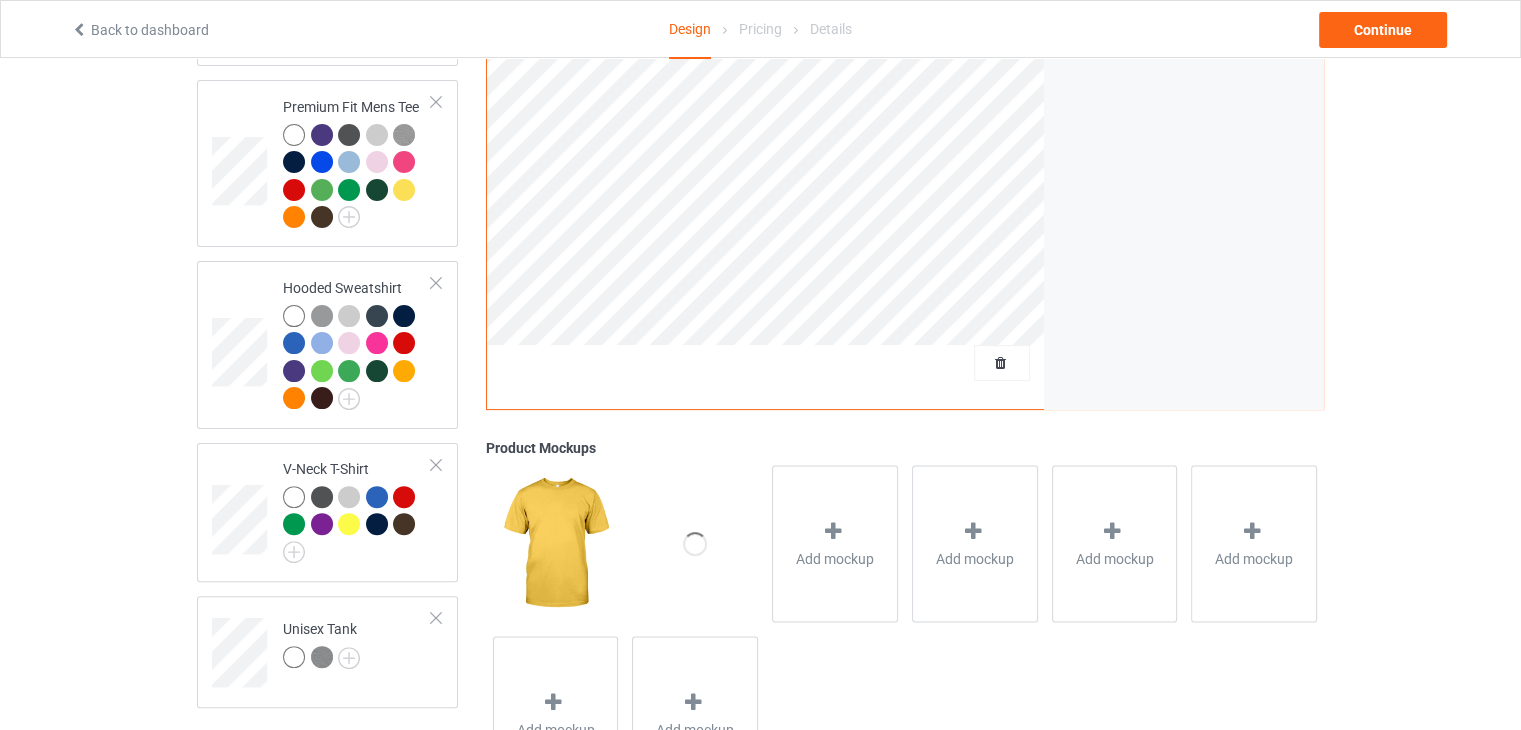 scroll, scrollTop: 500, scrollLeft: 0, axis: vertical 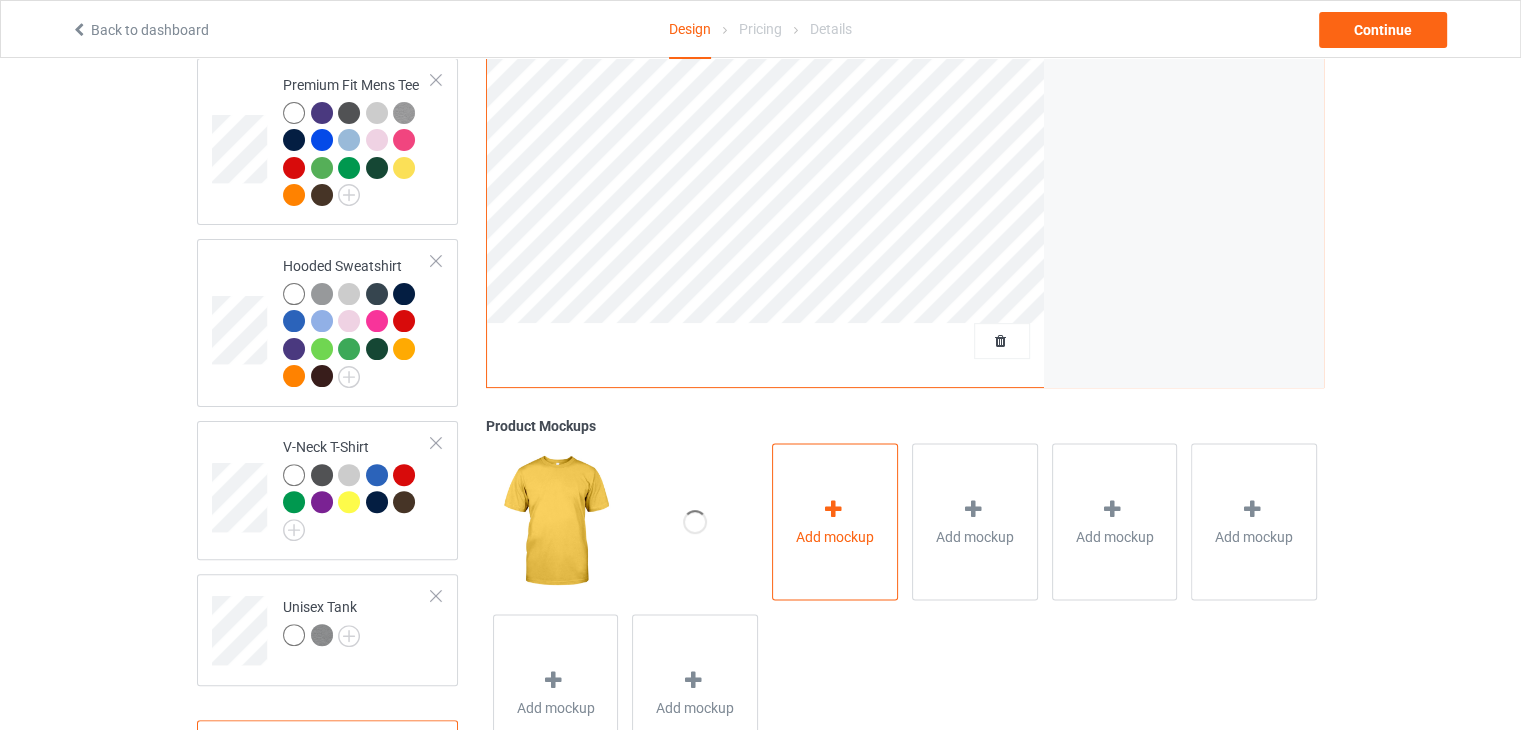click on "Add mockup" at bounding box center (835, 536) 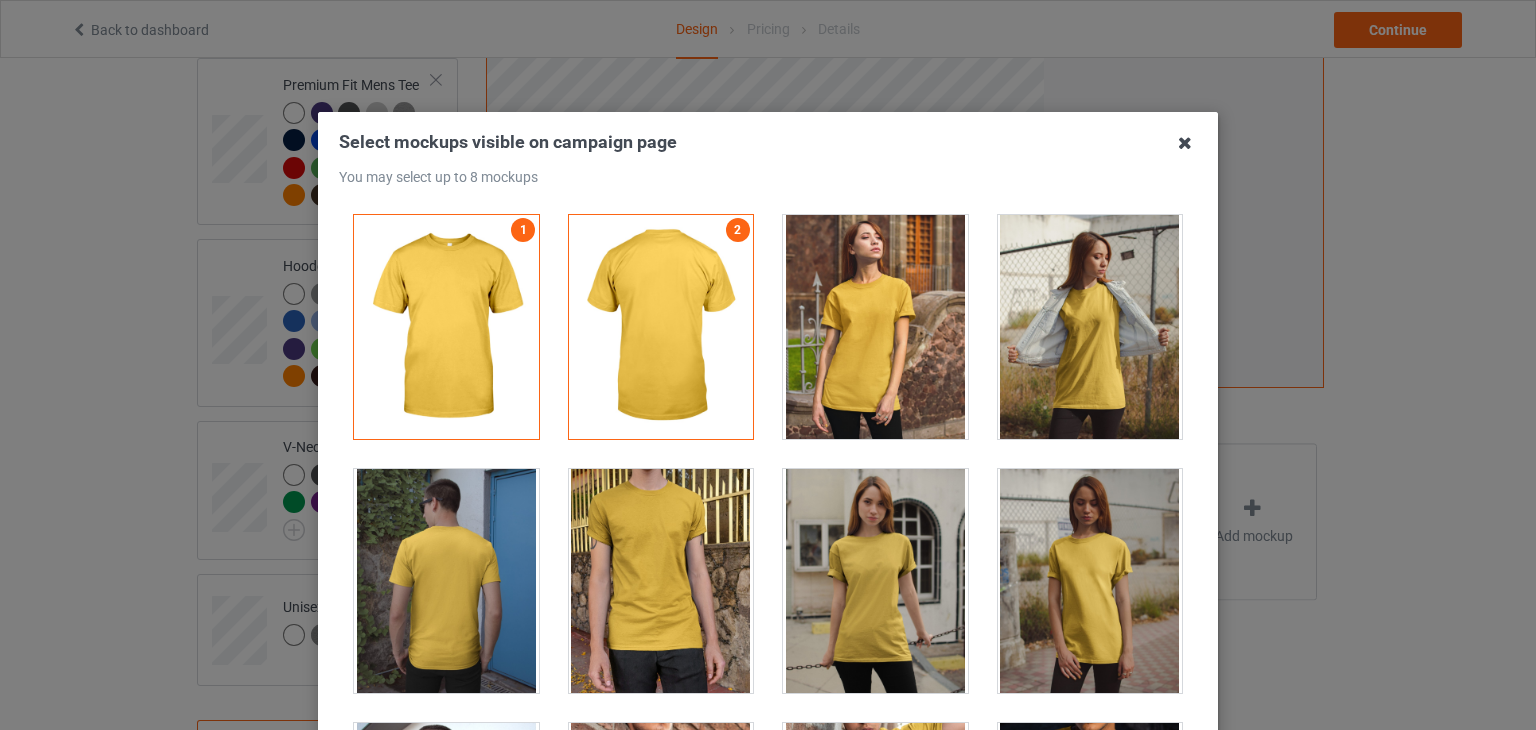 click at bounding box center [1185, 143] 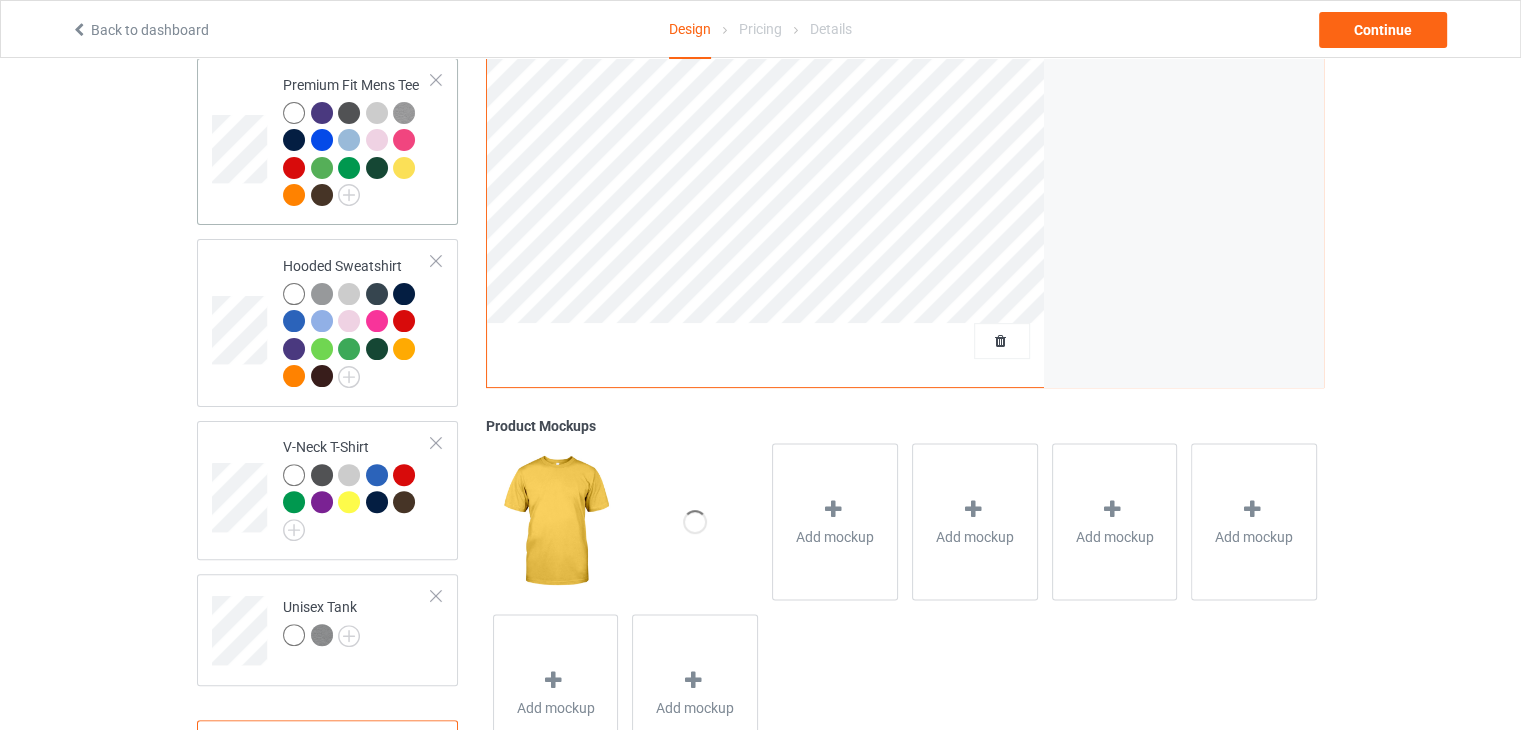 click at bounding box center (294, 195) 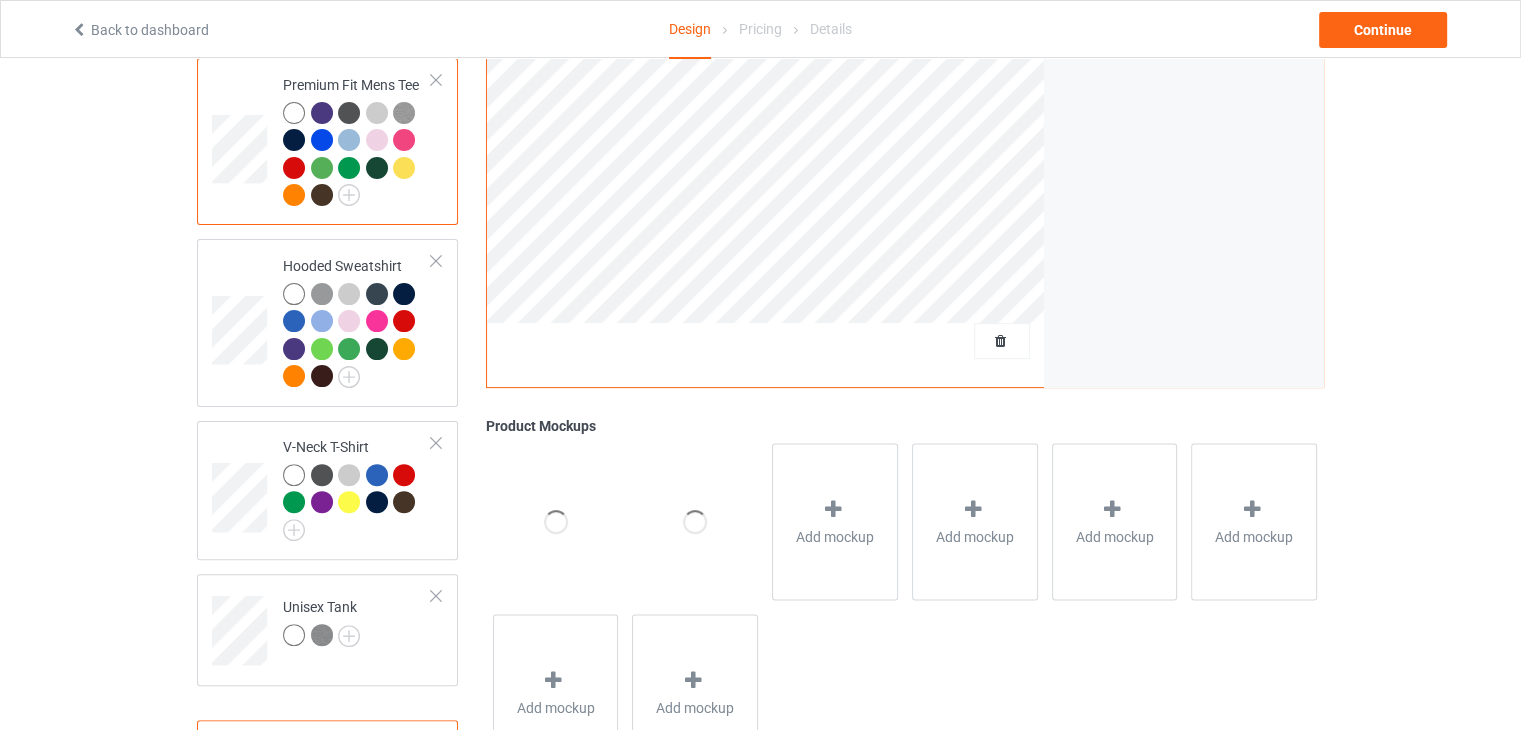 click at bounding box center (294, 195) 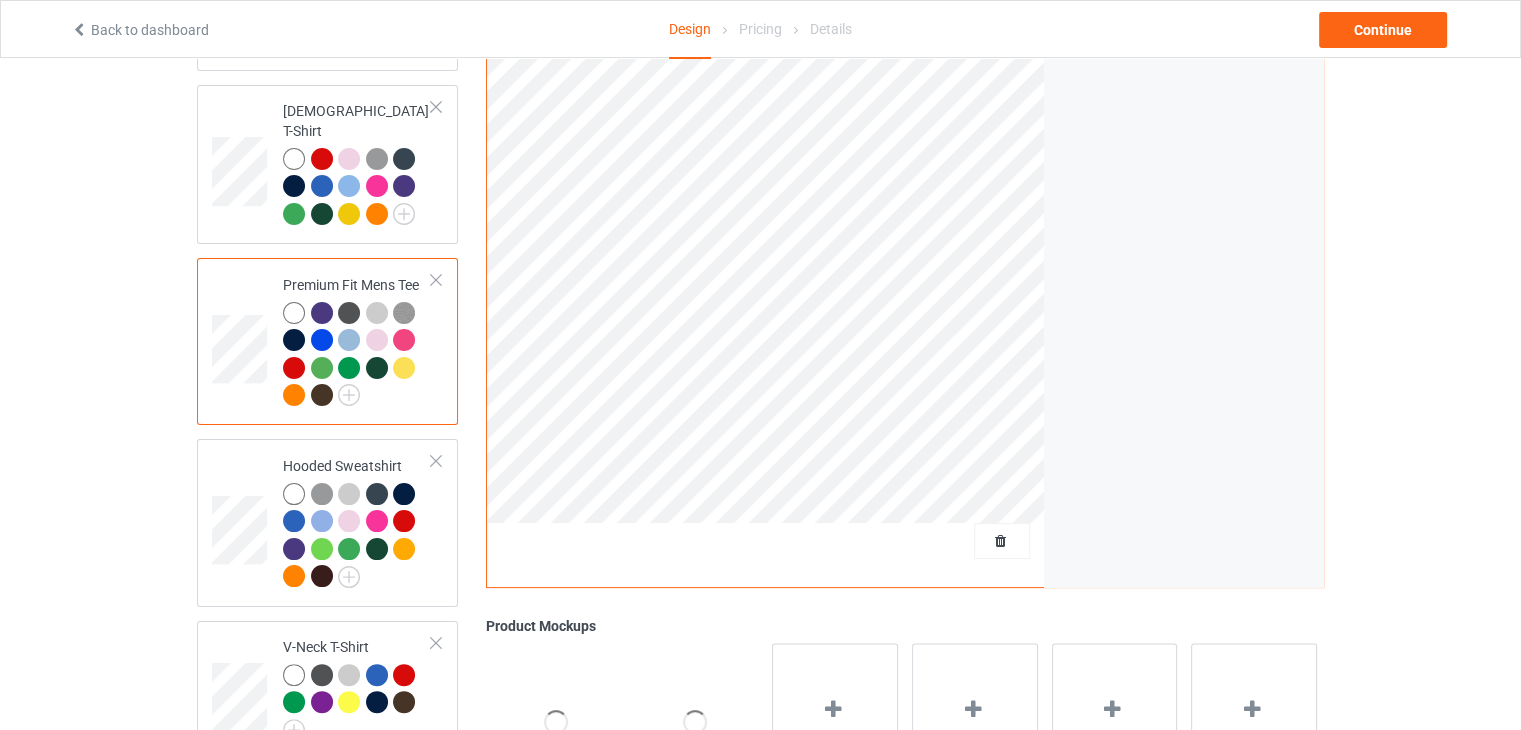 scroll, scrollTop: 0, scrollLeft: 0, axis: both 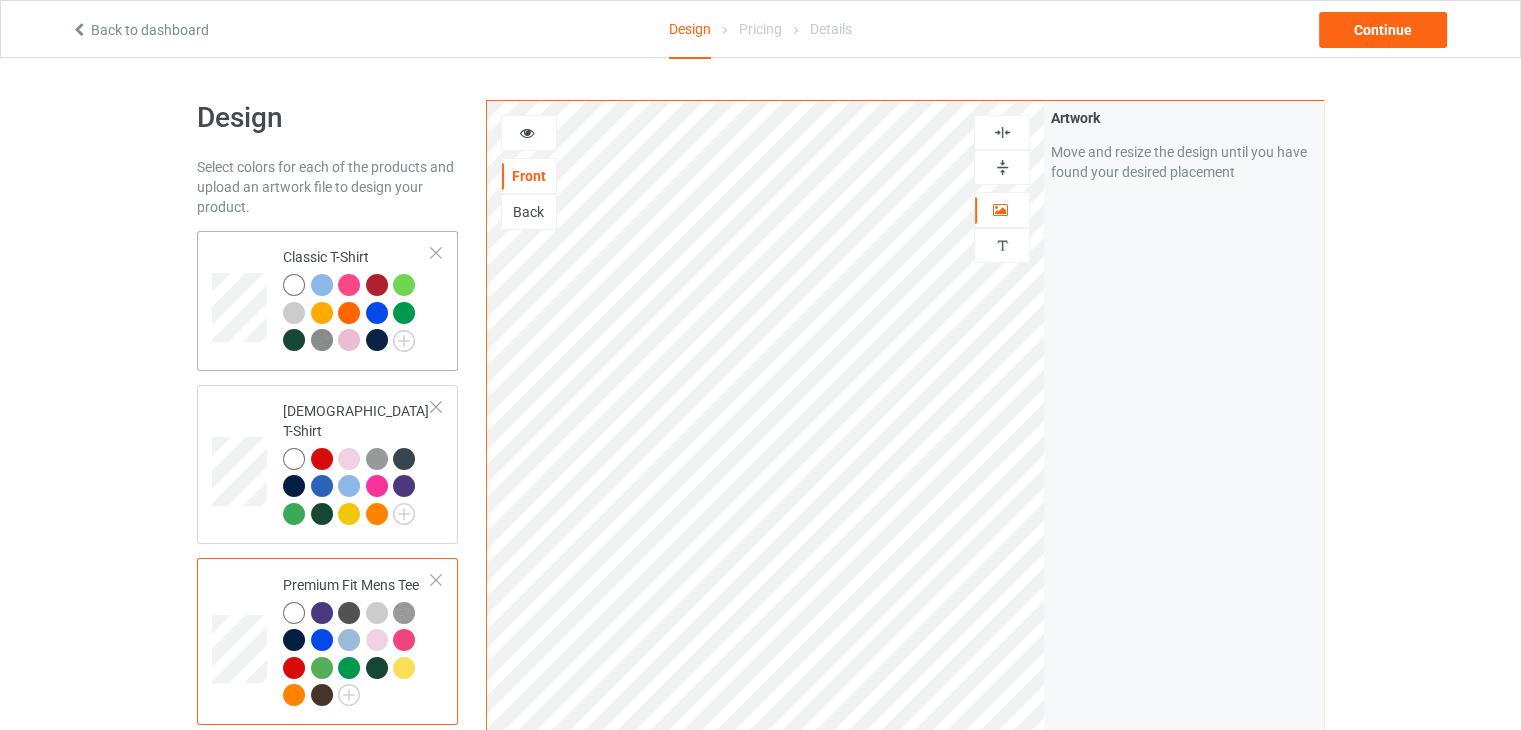 click at bounding box center (349, 313) 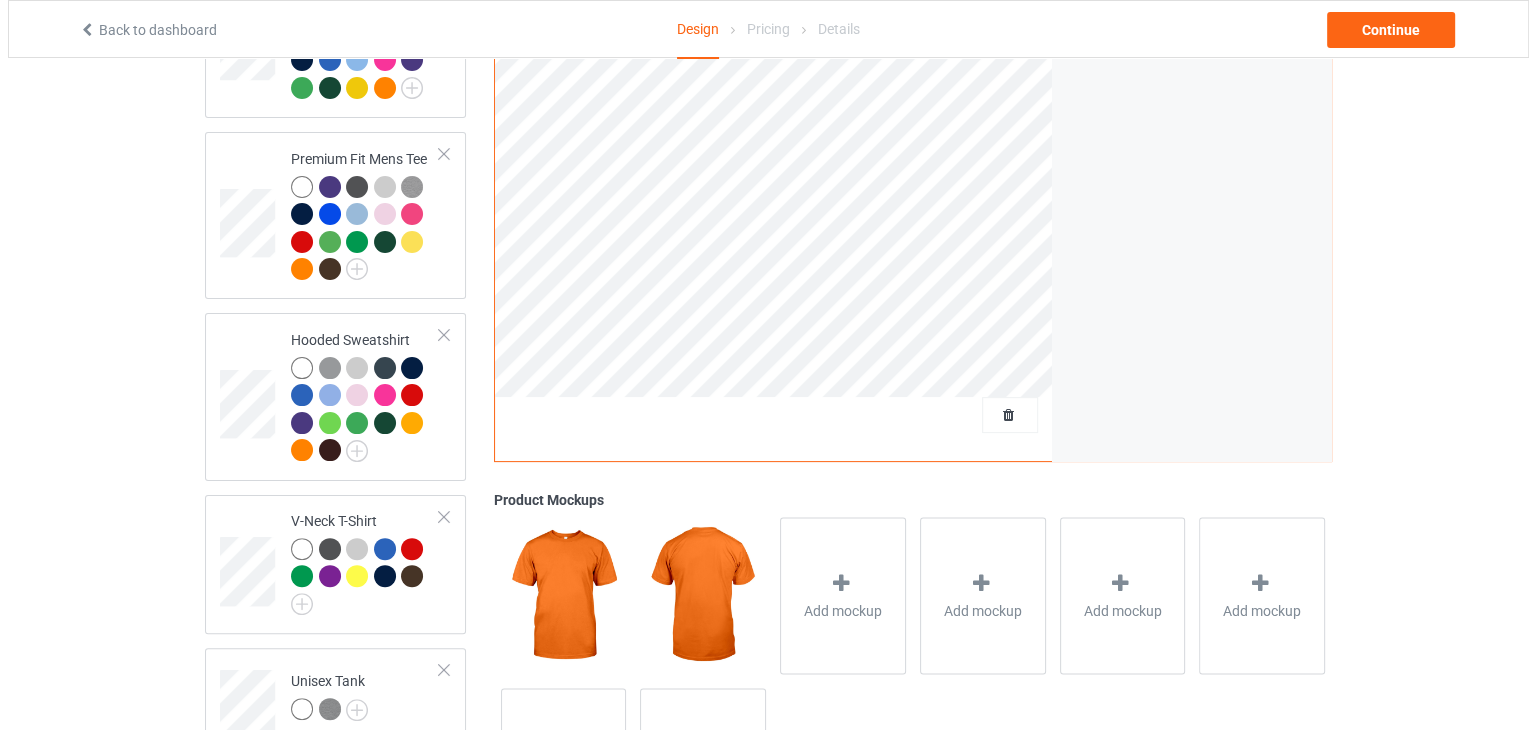 scroll, scrollTop: 568, scrollLeft: 0, axis: vertical 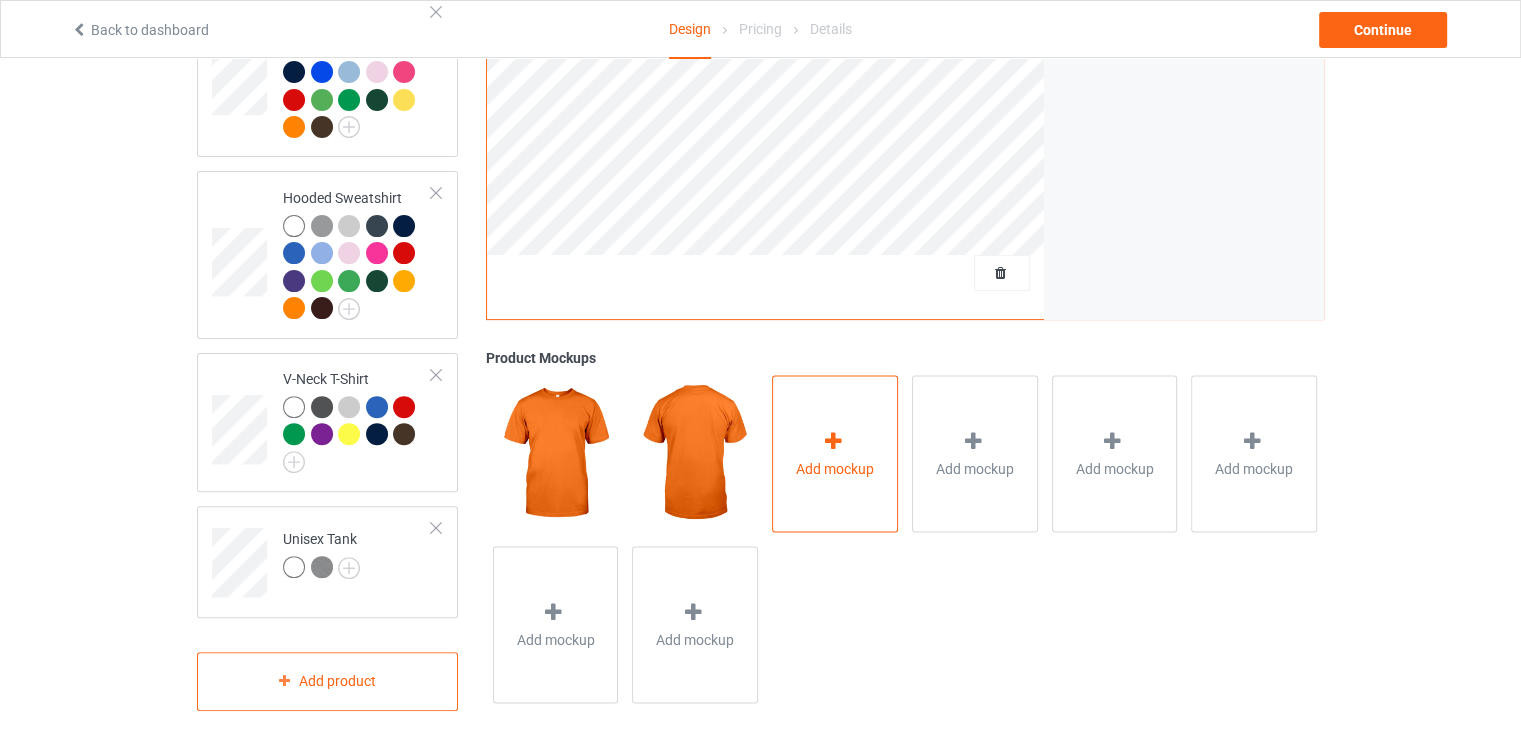 click on "Add mockup" at bounding box center (835, 453) 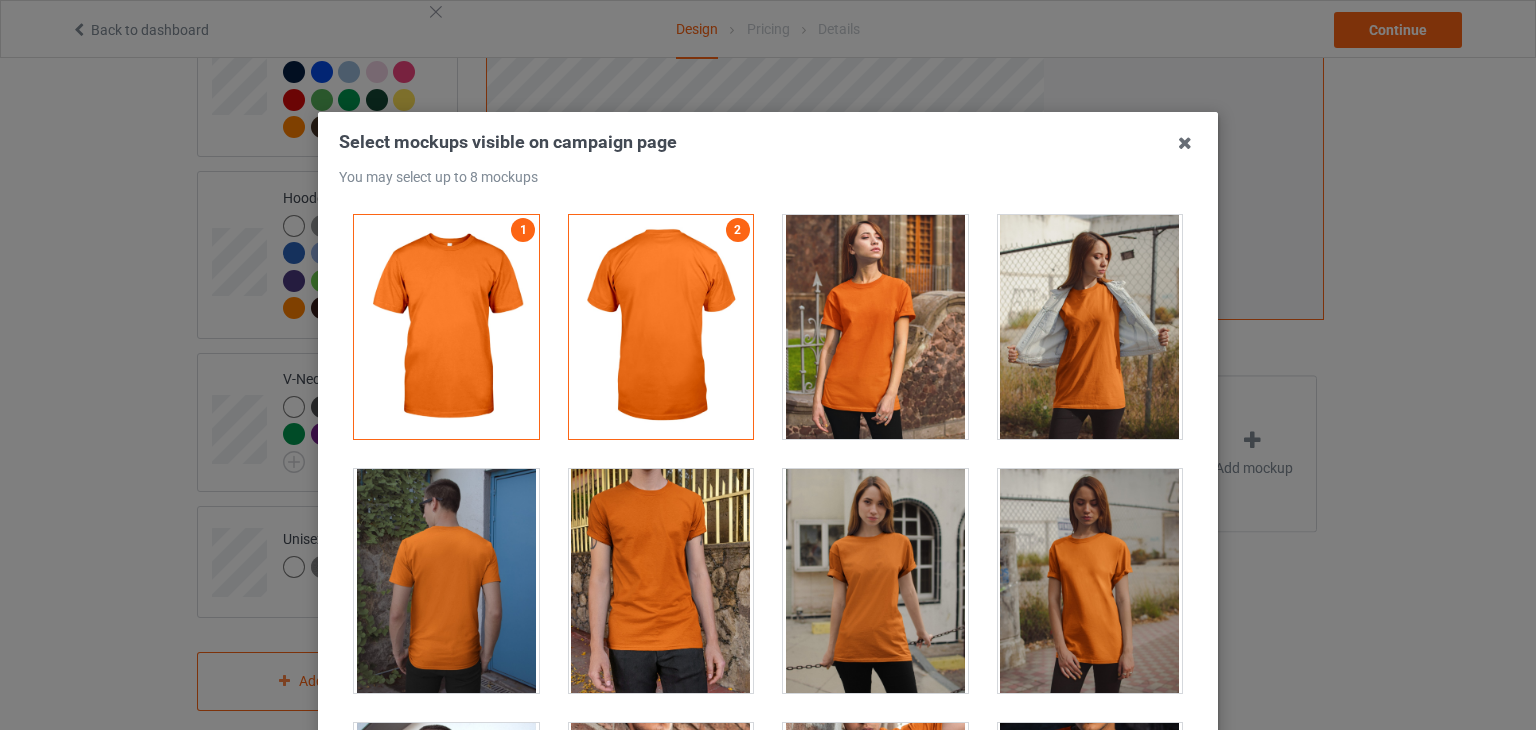 click at bounding box center (875, 327) 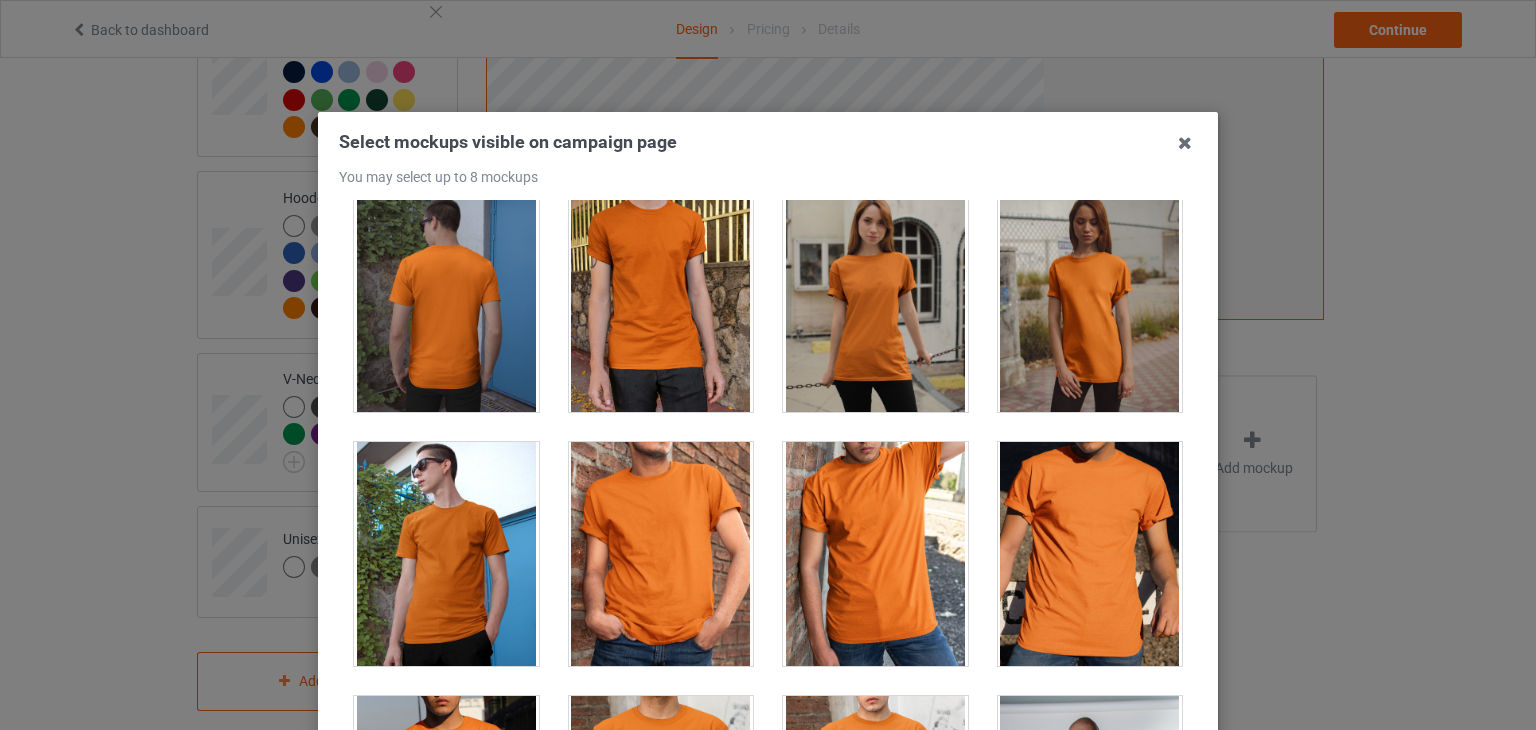 scroll, scrollTop: 400, scrollLeft: 0, axis: vertical 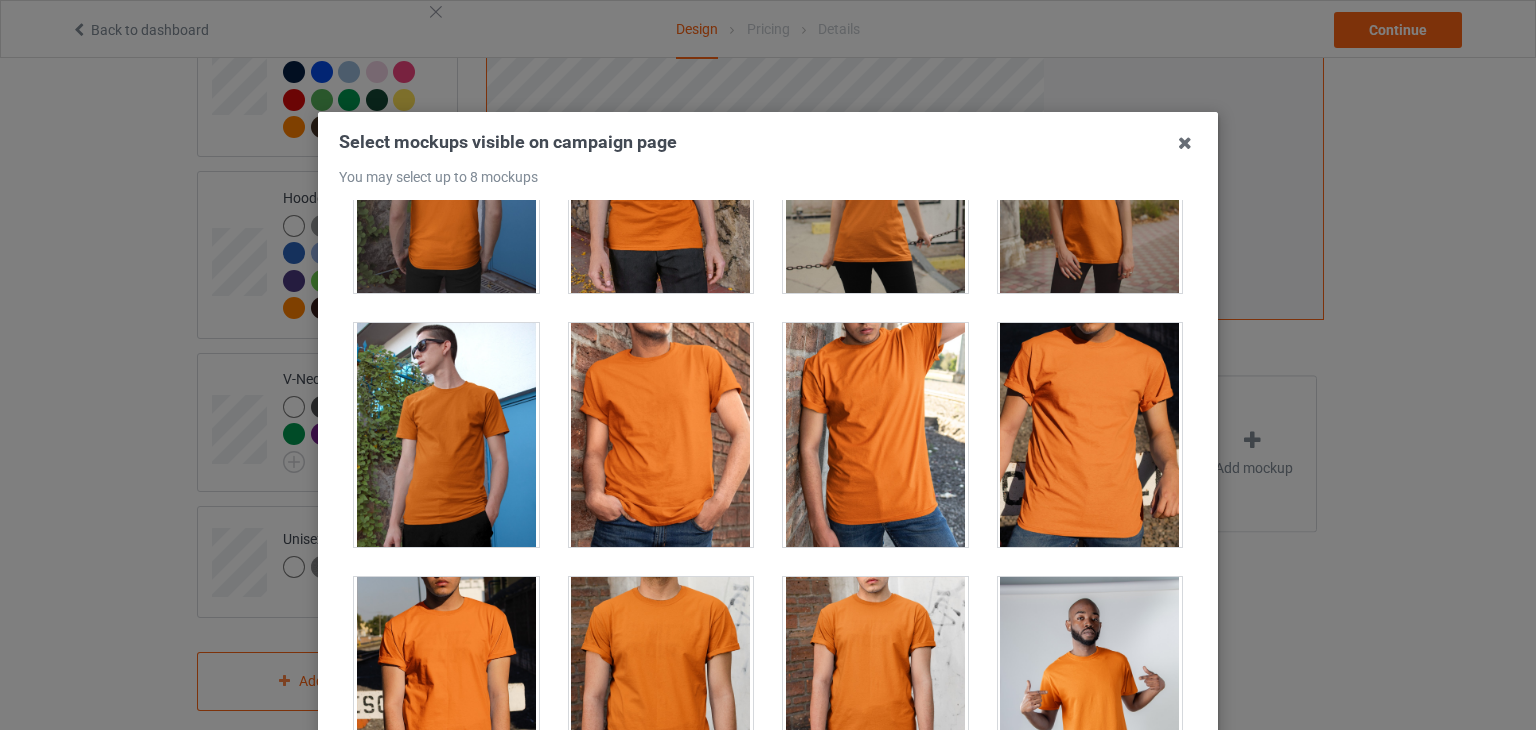click at bounding box center [446, 435] 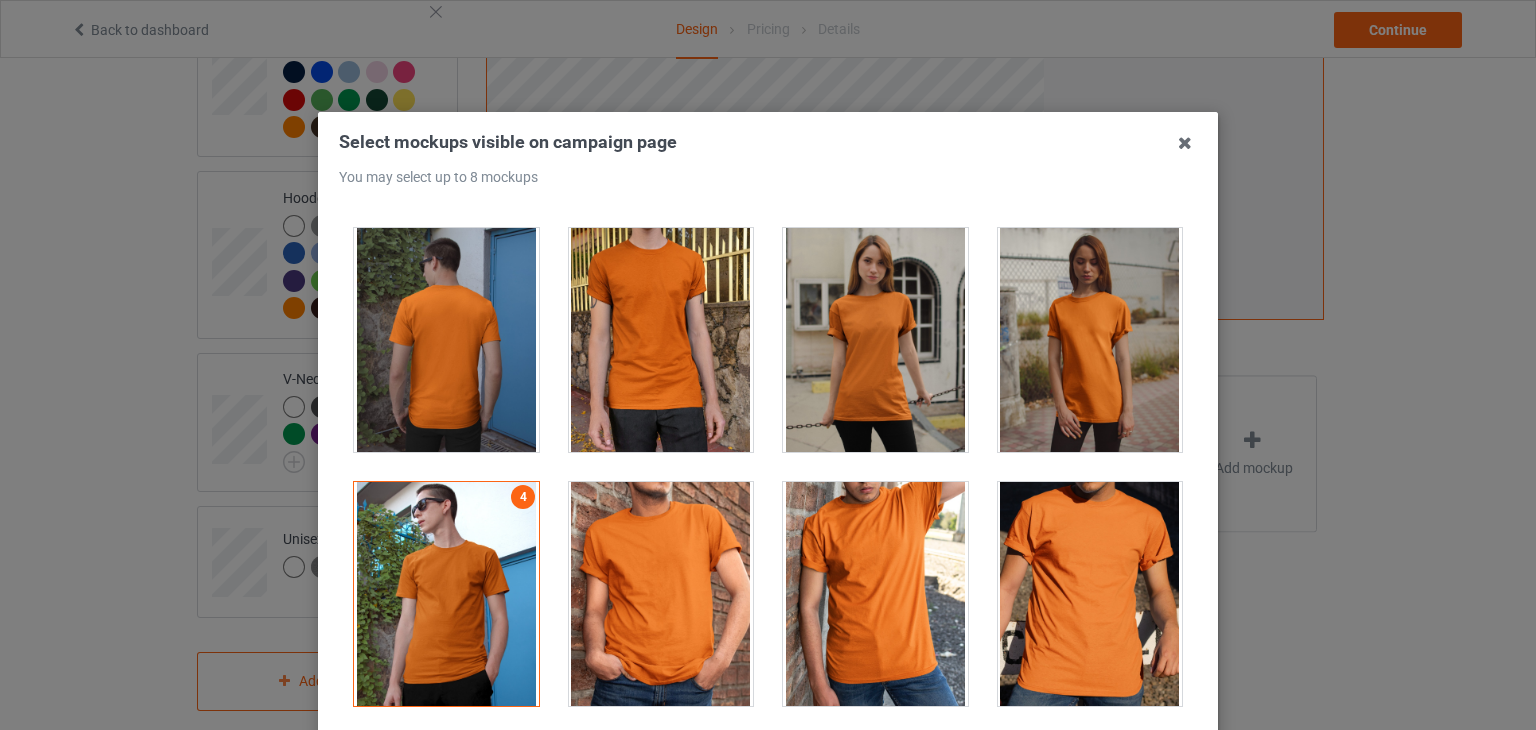 scroll, scrollTop: 300, scrollLeft: 0, axis: vertical 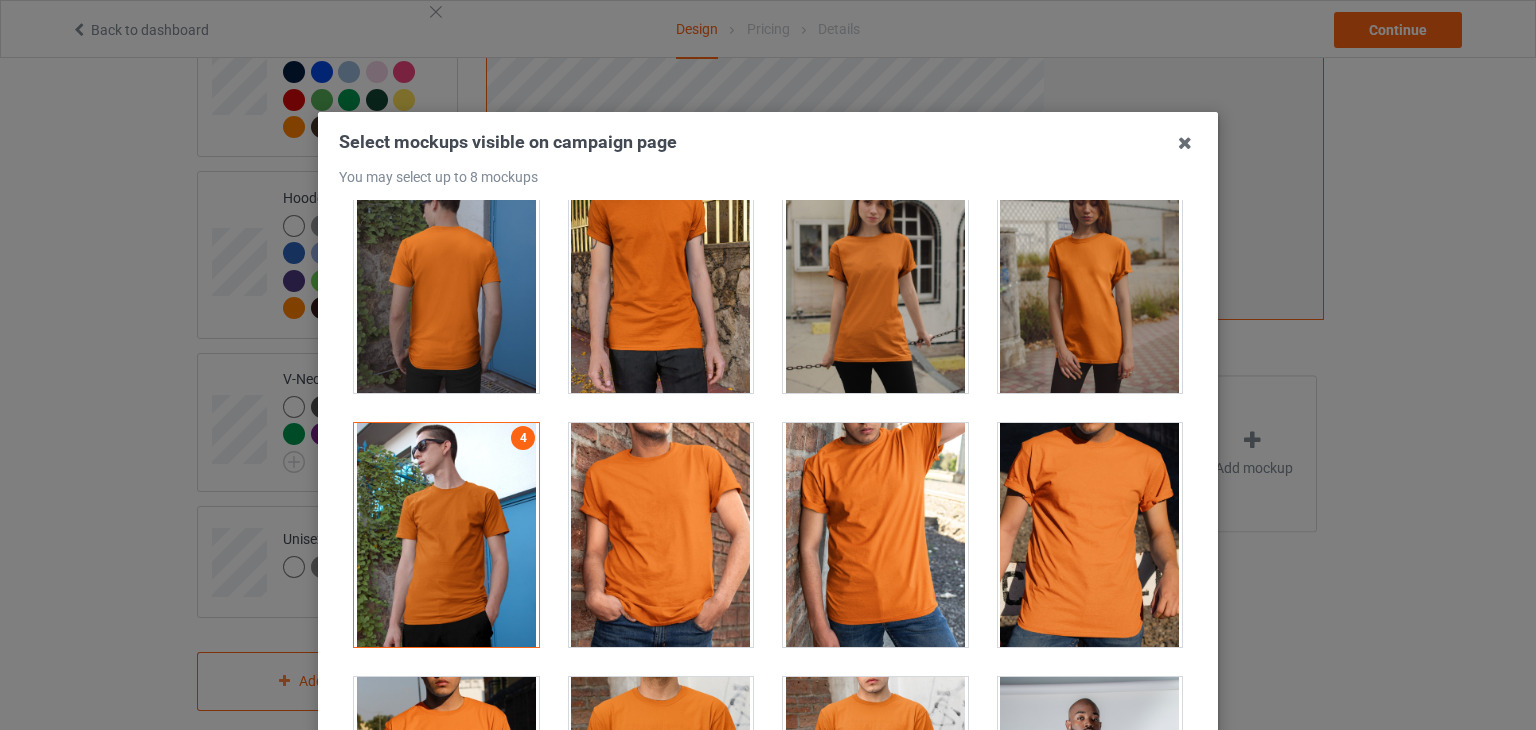 click at bounding box center [1090, 535] 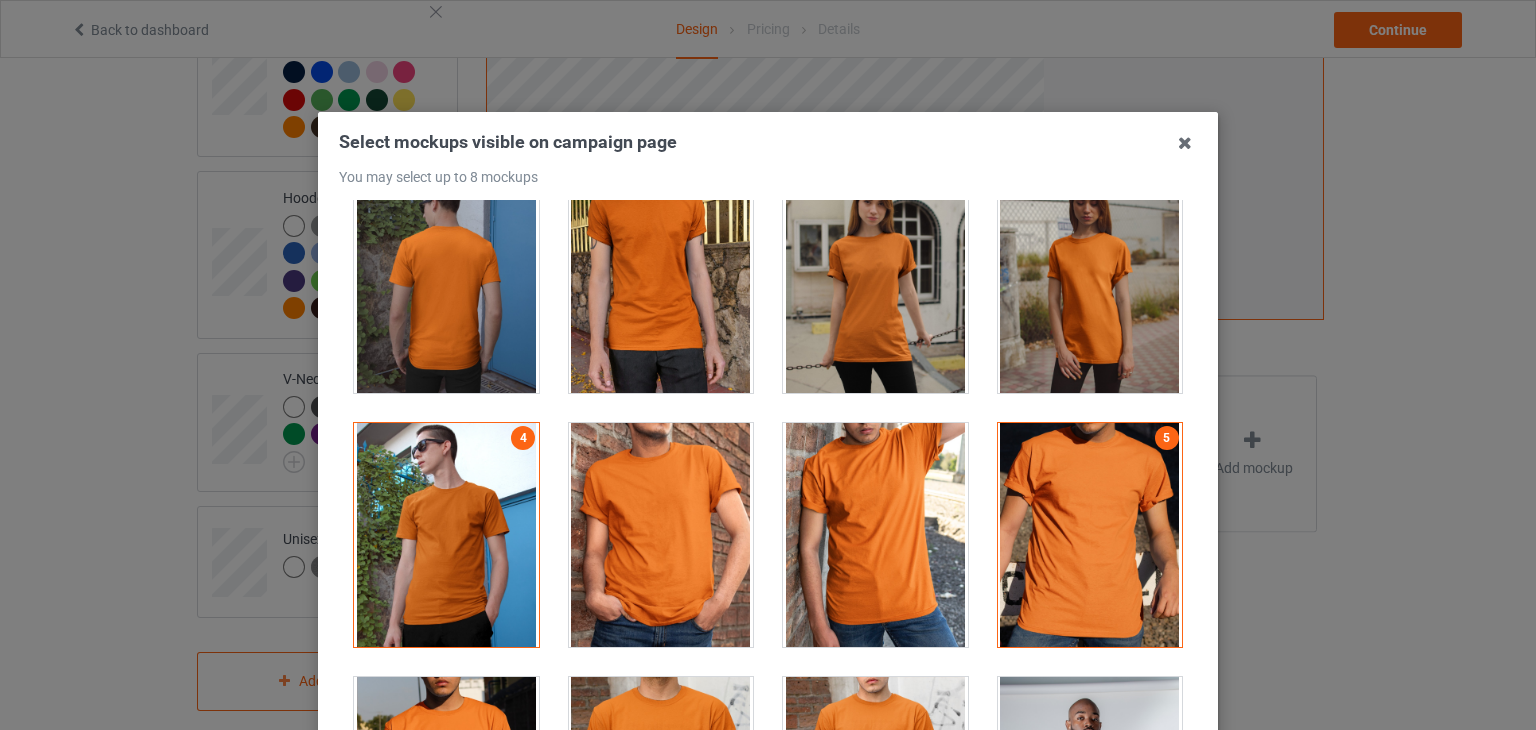 click at bounding box center [661, 535] 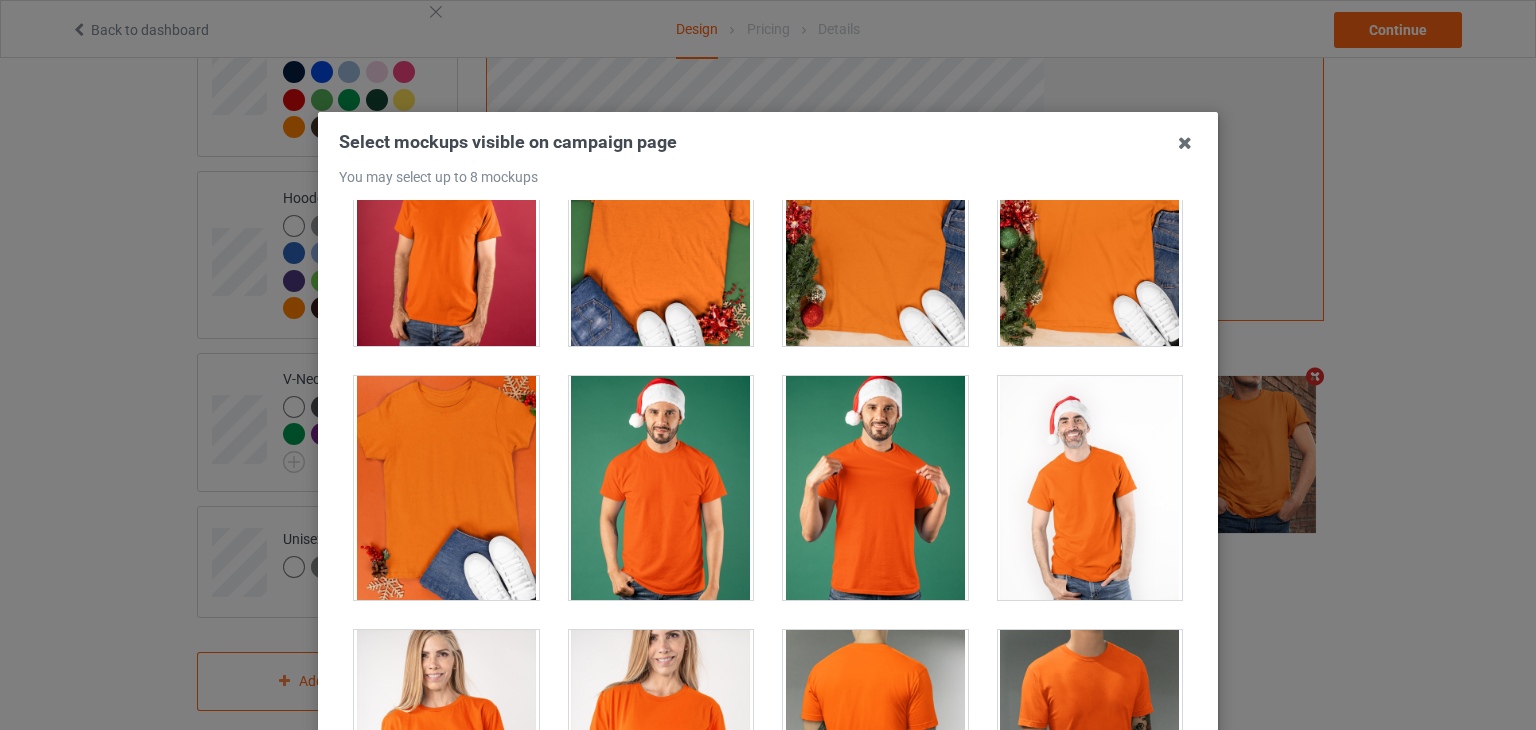 scroll, scrollTop: 2900, scrollLeft: 0, axis: vertical 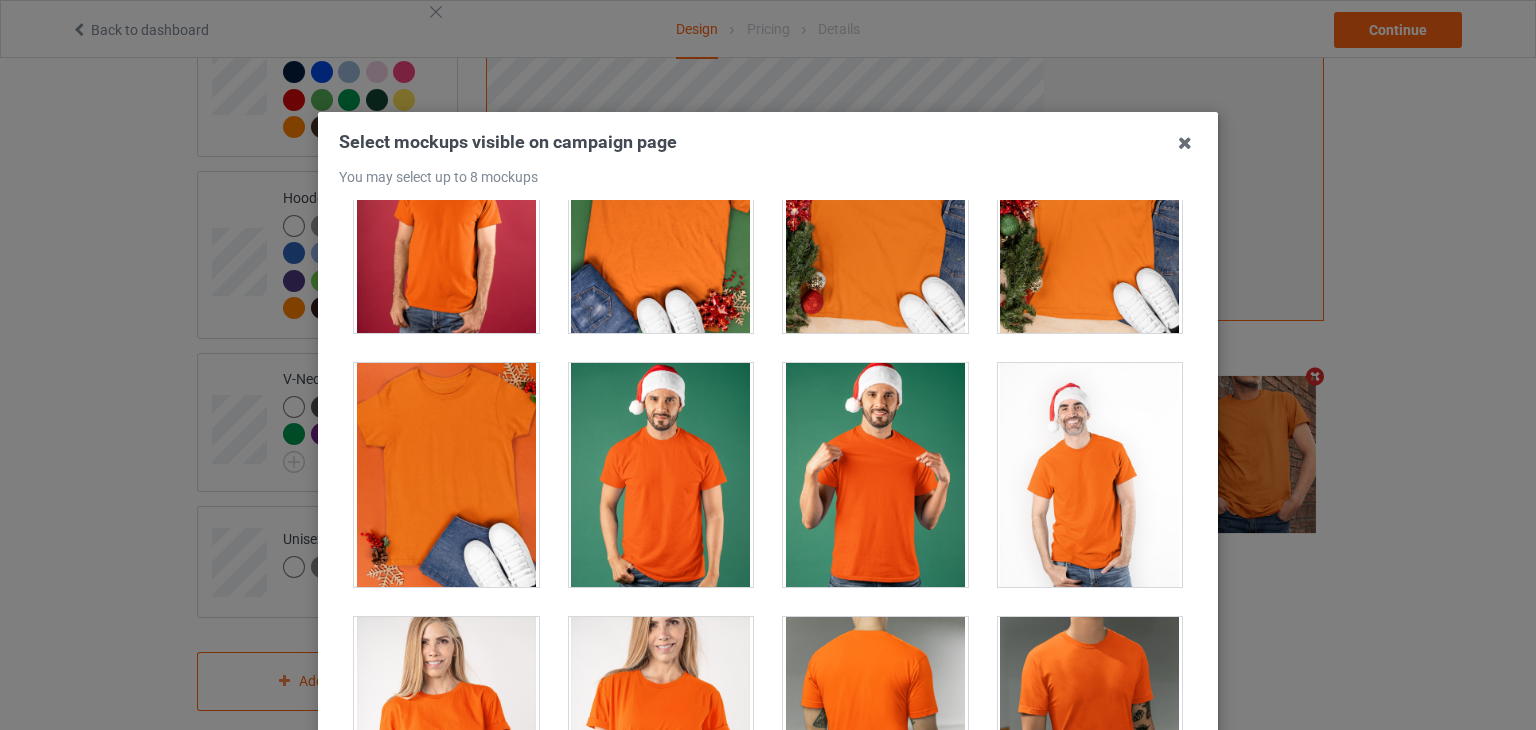 click at bounding box center [446, 475] 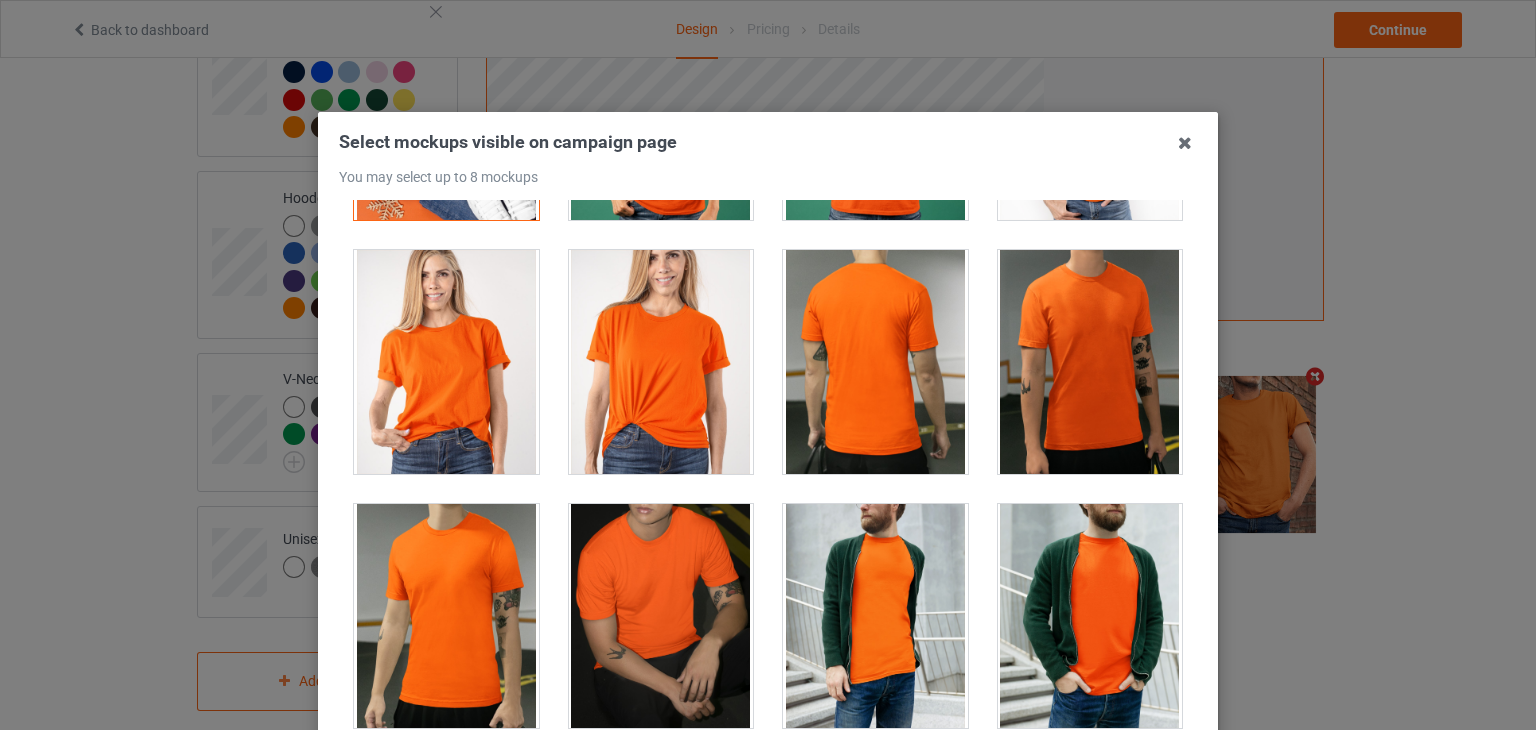 scroll, scrollTop: 3300, scrollLeft: 0, axis: vertical 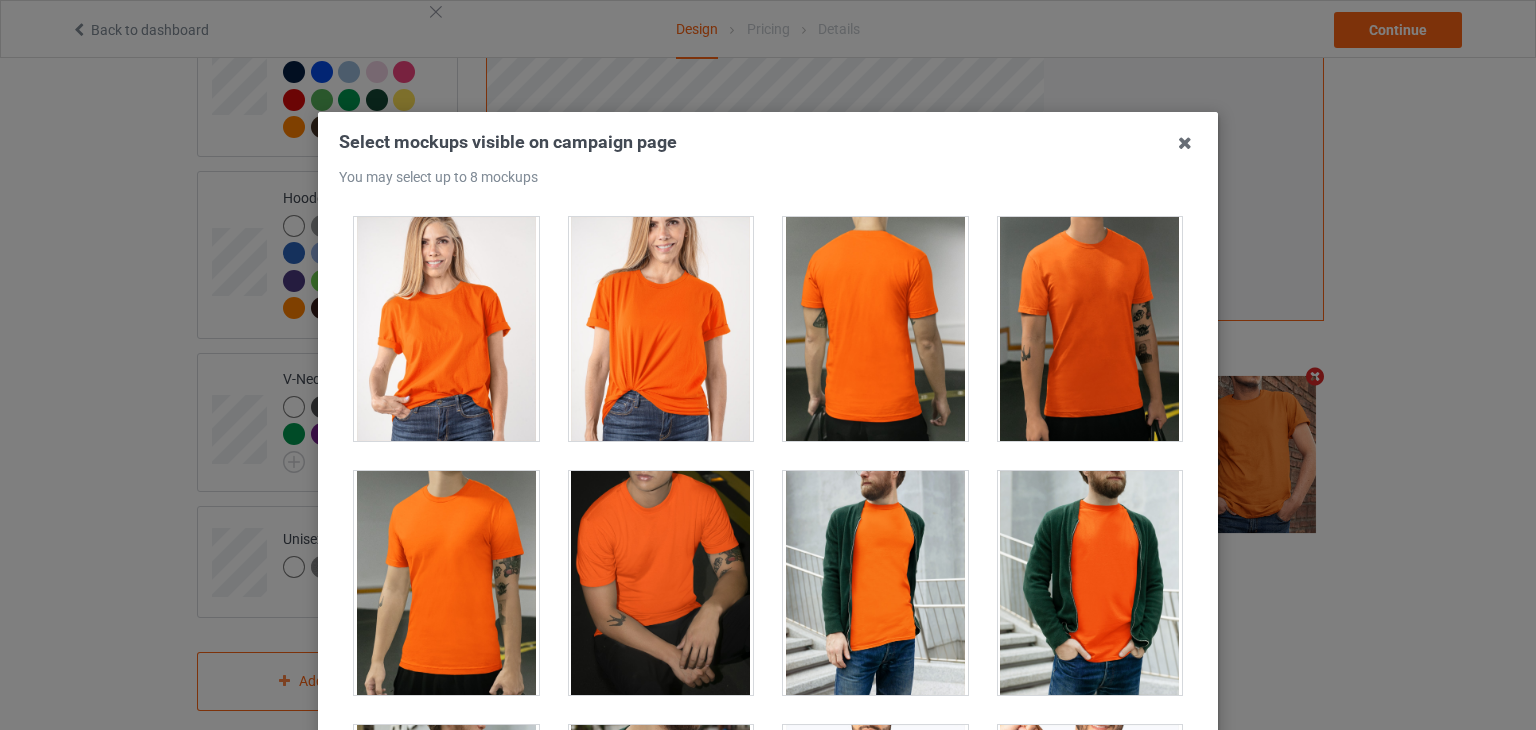 click at bounding box center (661, 329) 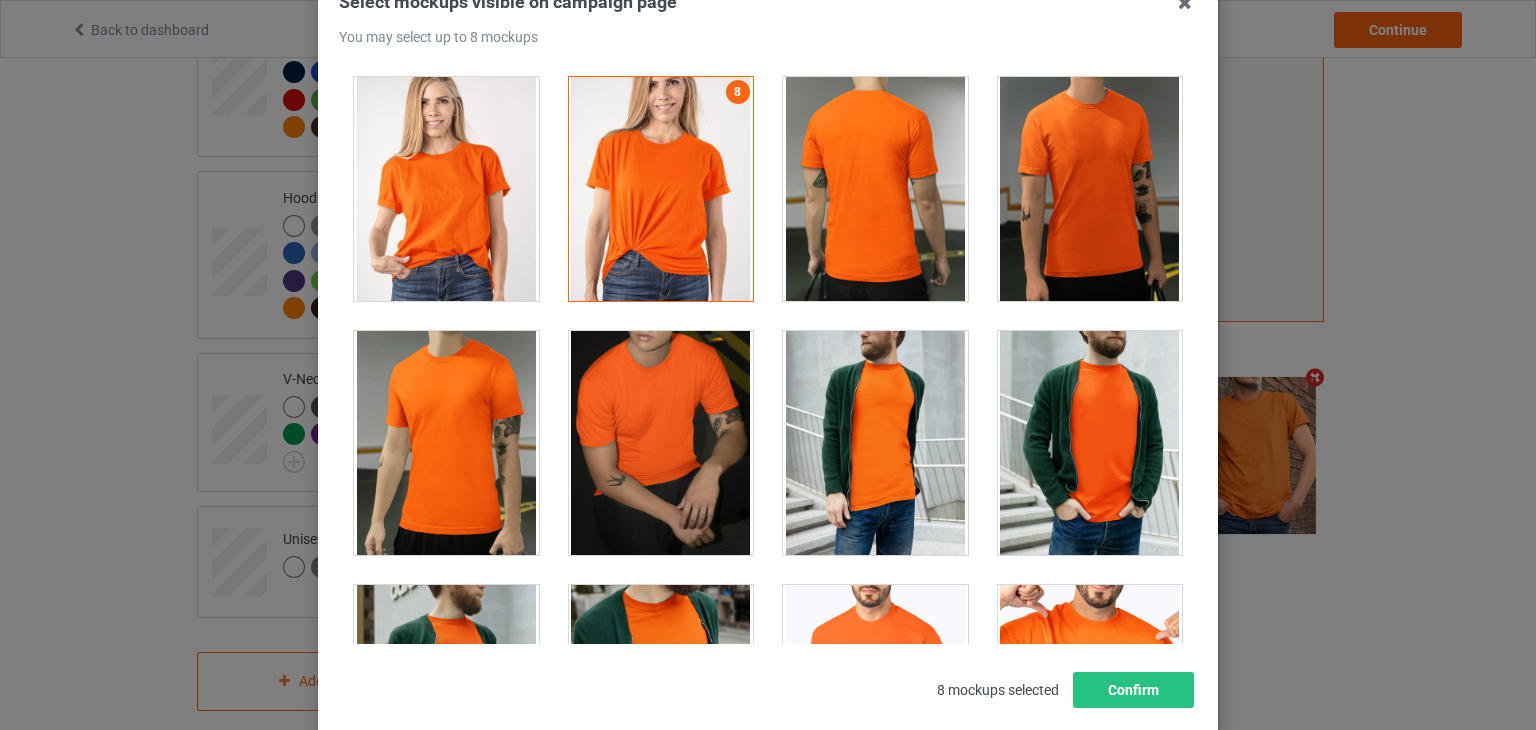 scroll, scrollTop: 257, scrollLeft: 0, axis: vertical 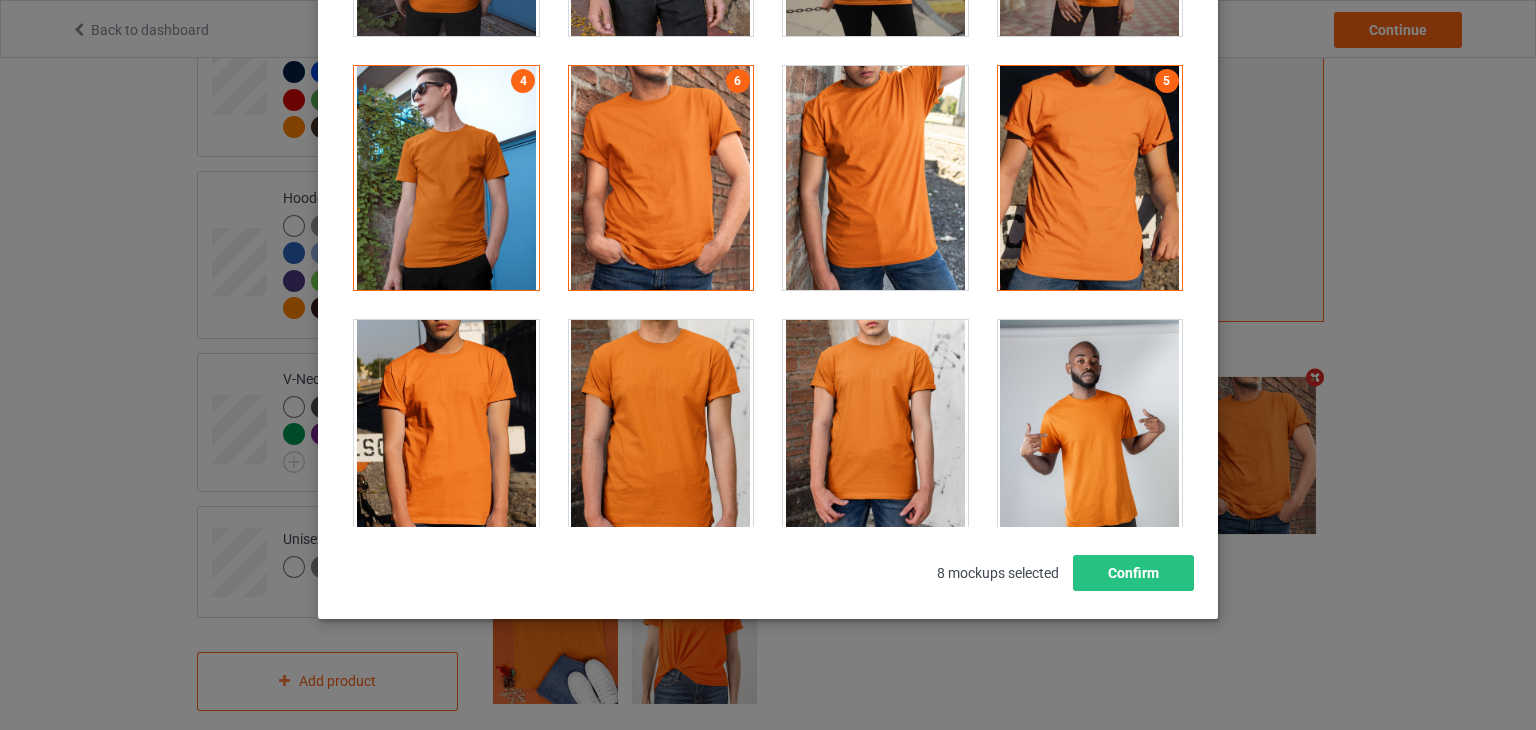 click at bounding box center (661, 178) 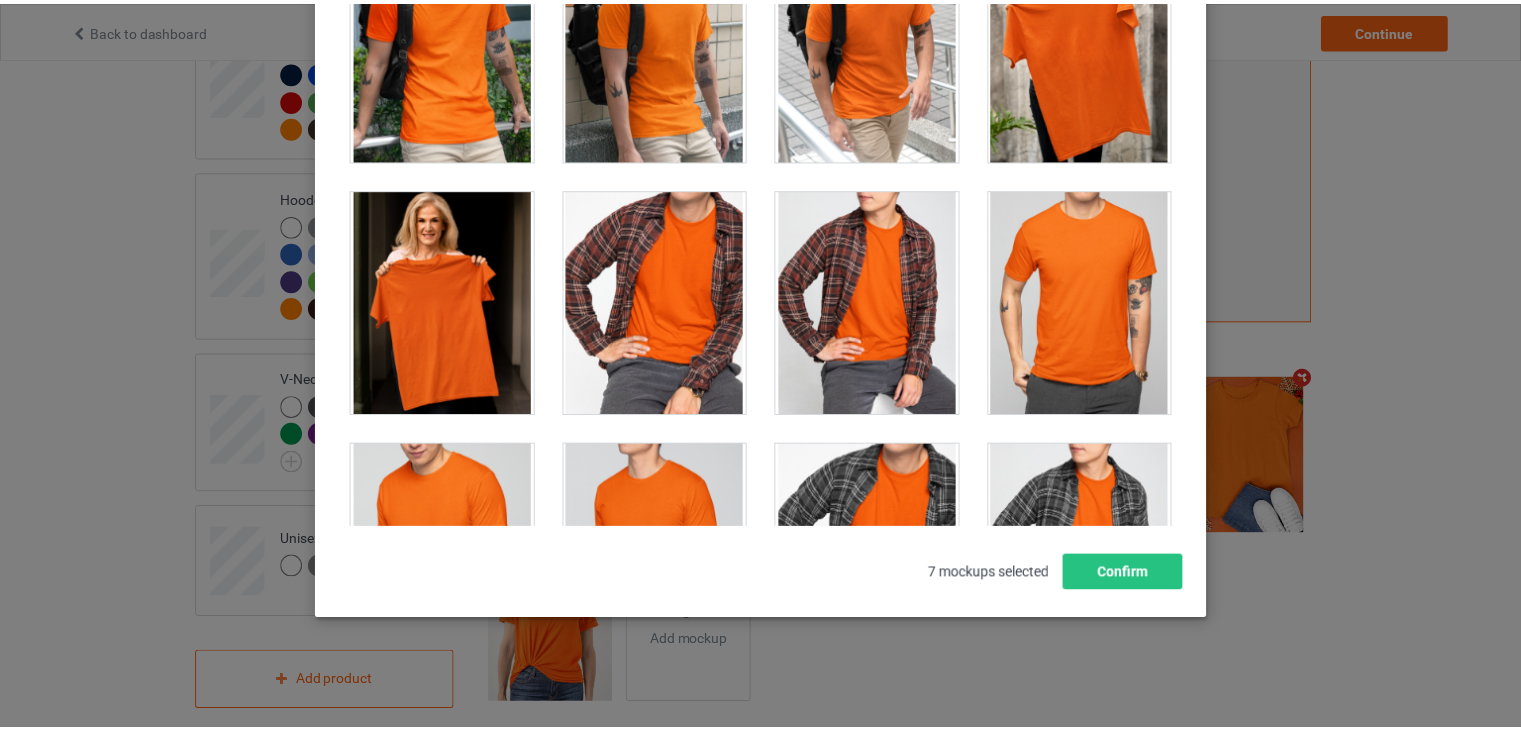 scroll, scrollTop: 5400, scrollLeft: 0, axis: vertical 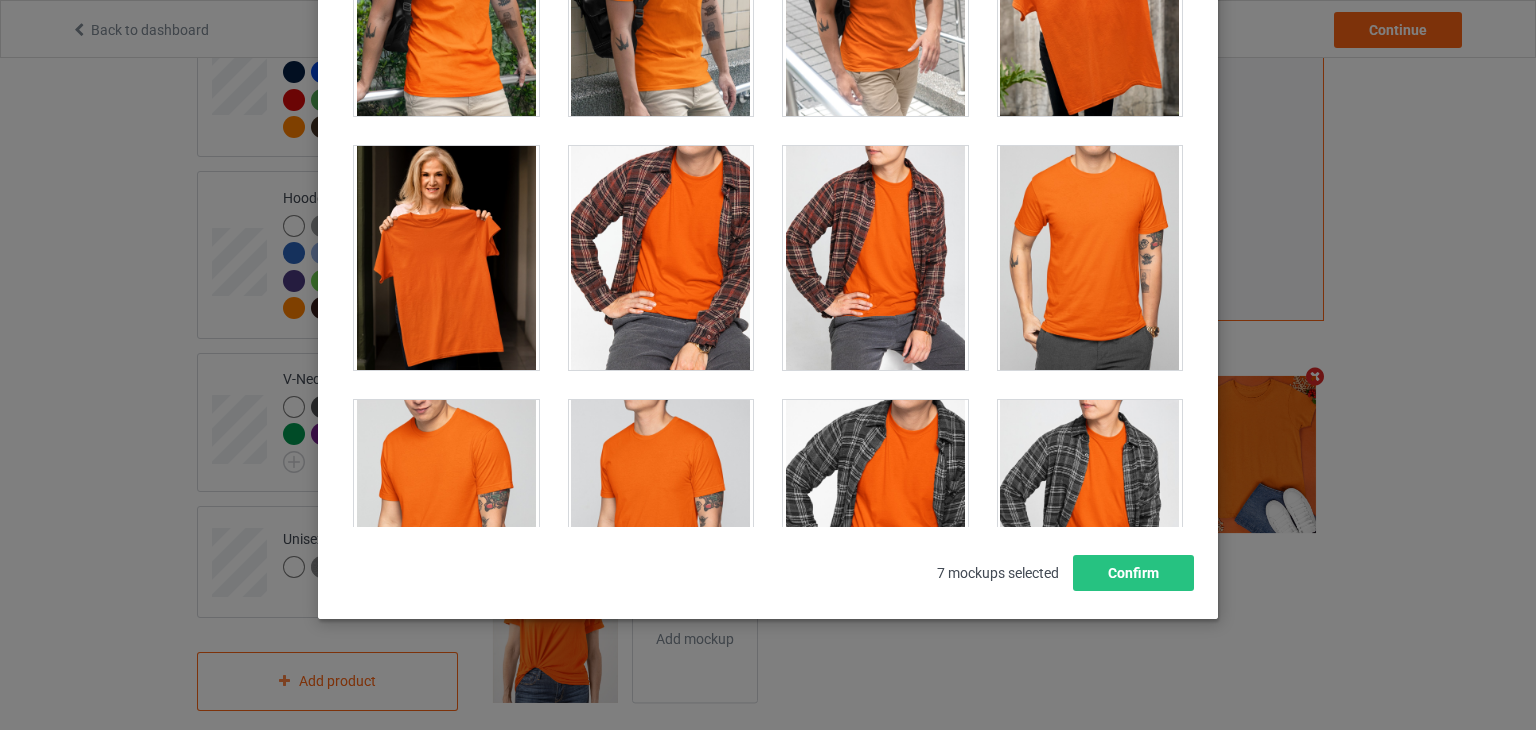 click at bounding box center [446, 258] 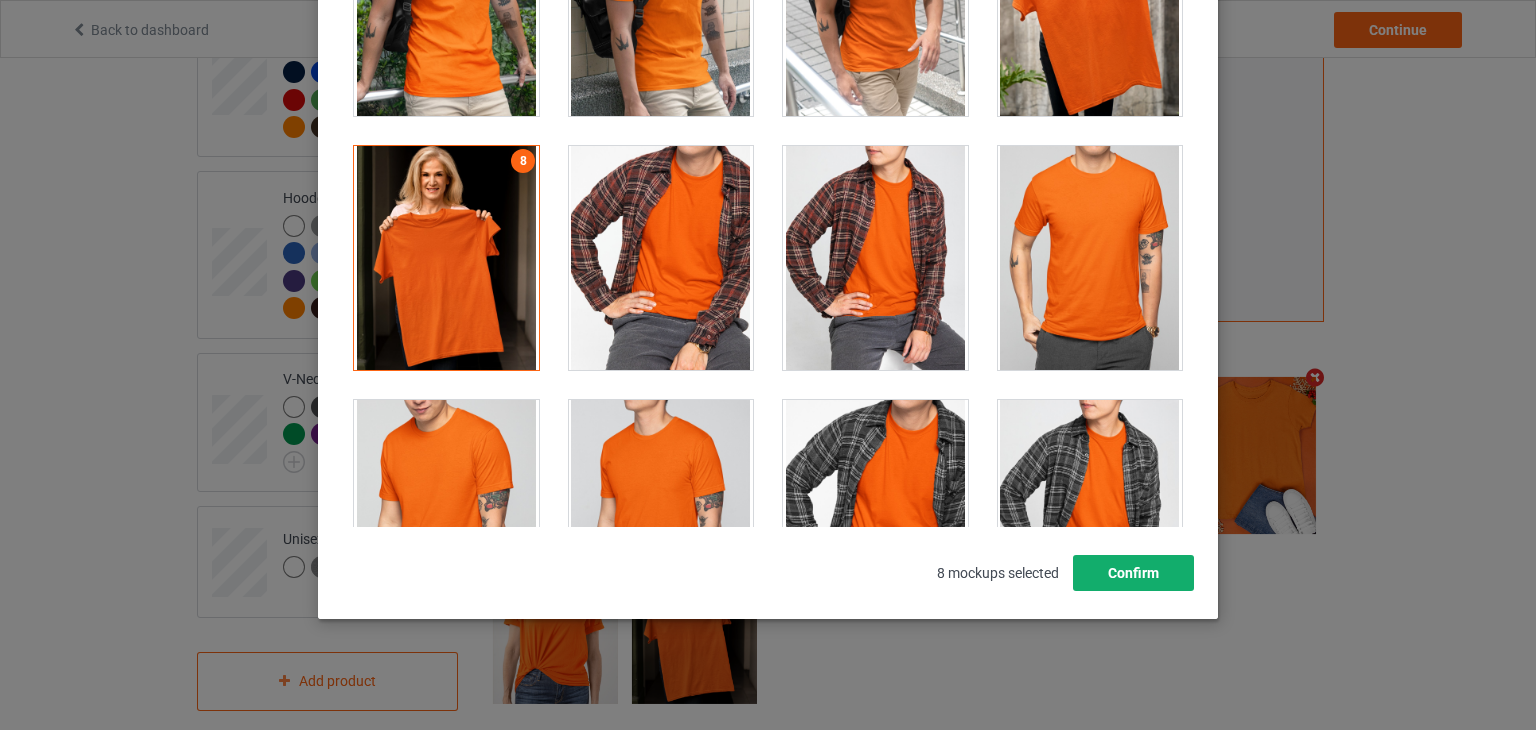 click on "Confirm" at bounding box center [1133, 573] 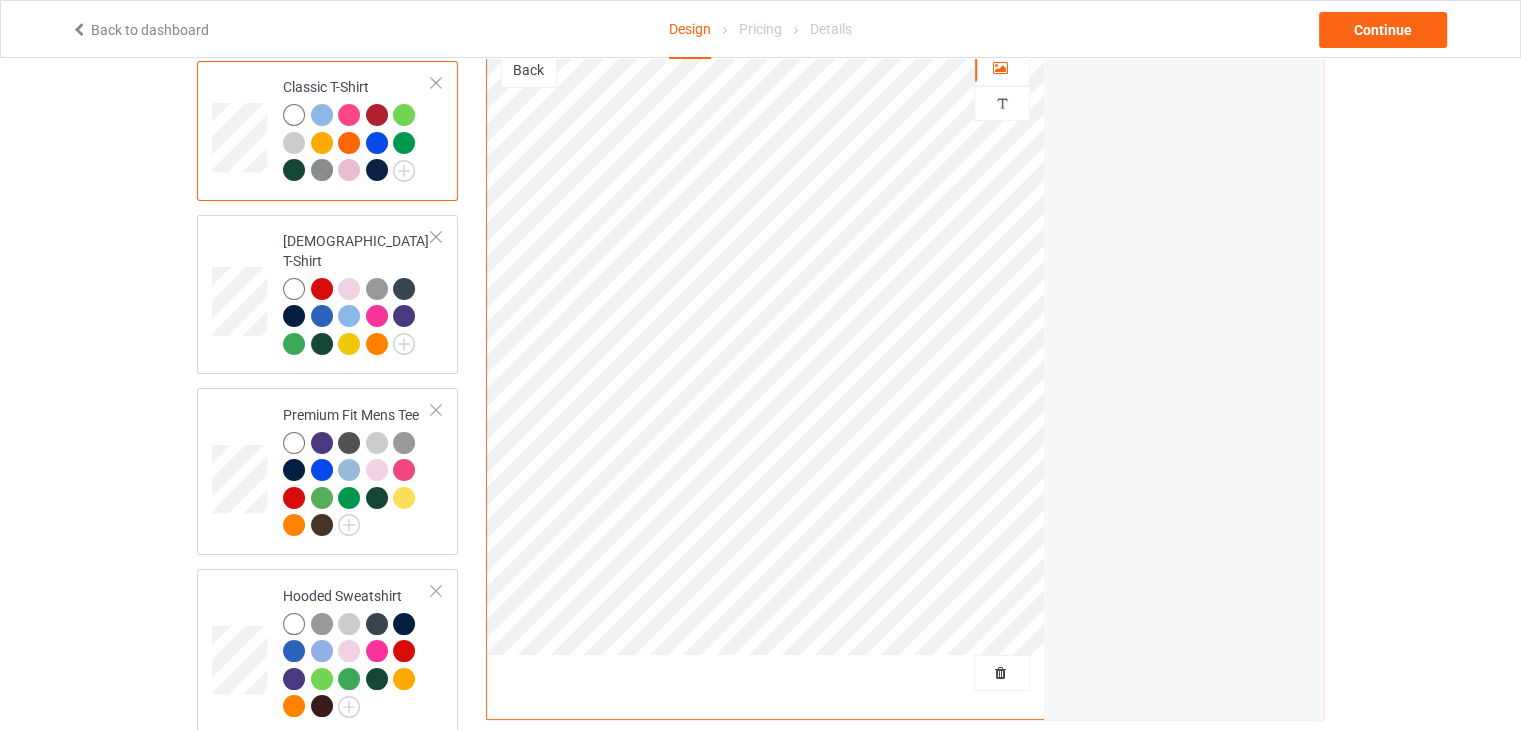 scroll, scrollTop: 368, scrollLeft: 0, axis: vertical 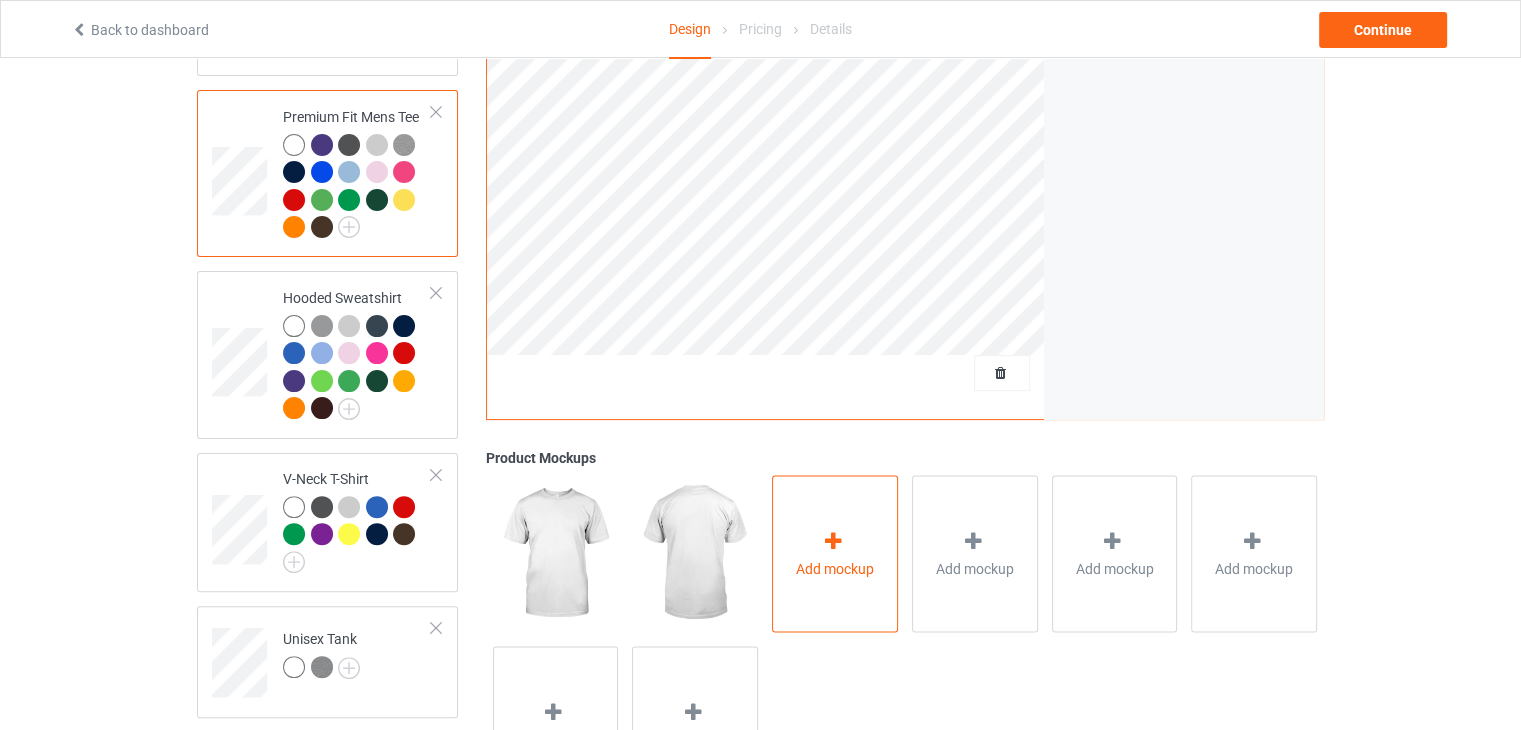 click on "Add mockup" at bounding box center [835, 553] 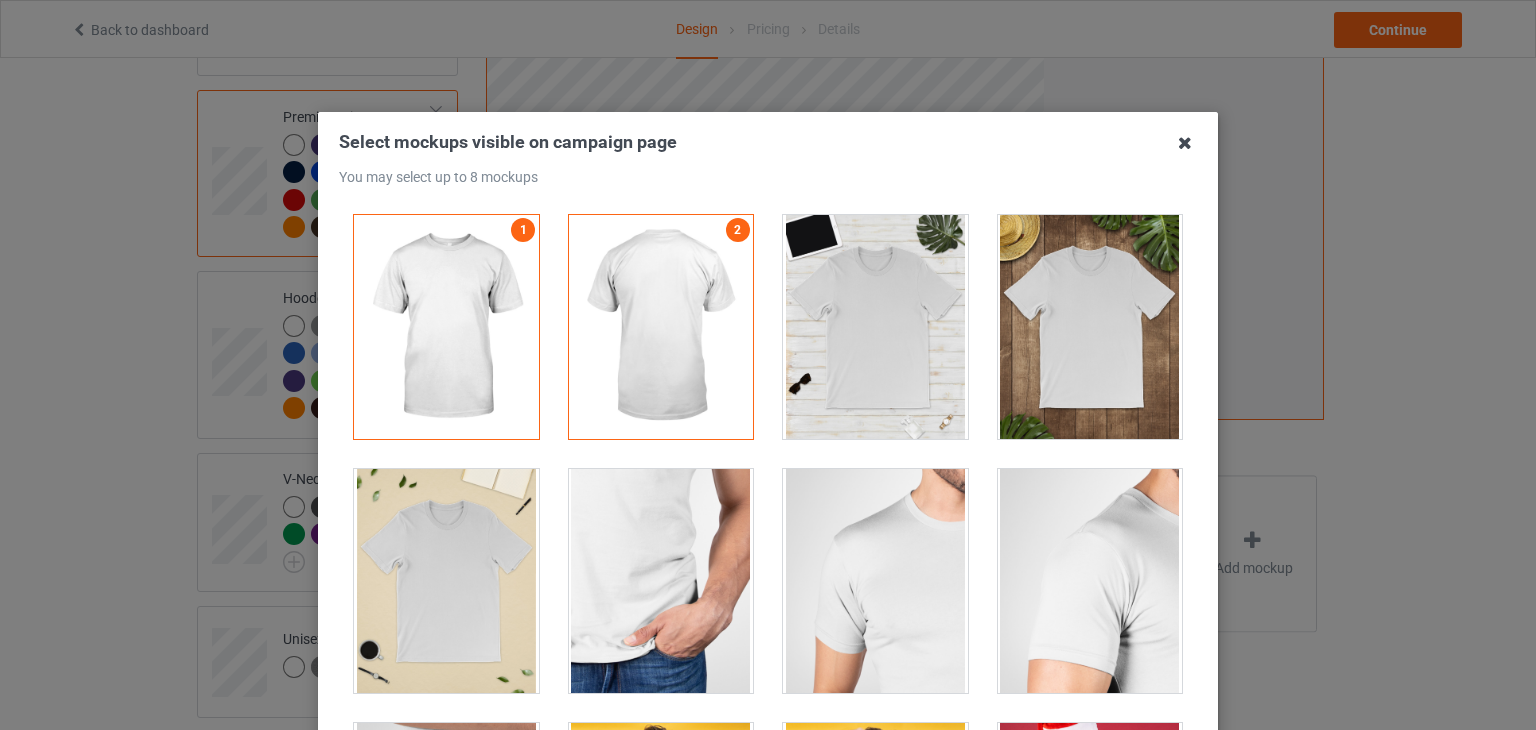 click at bounding box center [1185, 143] 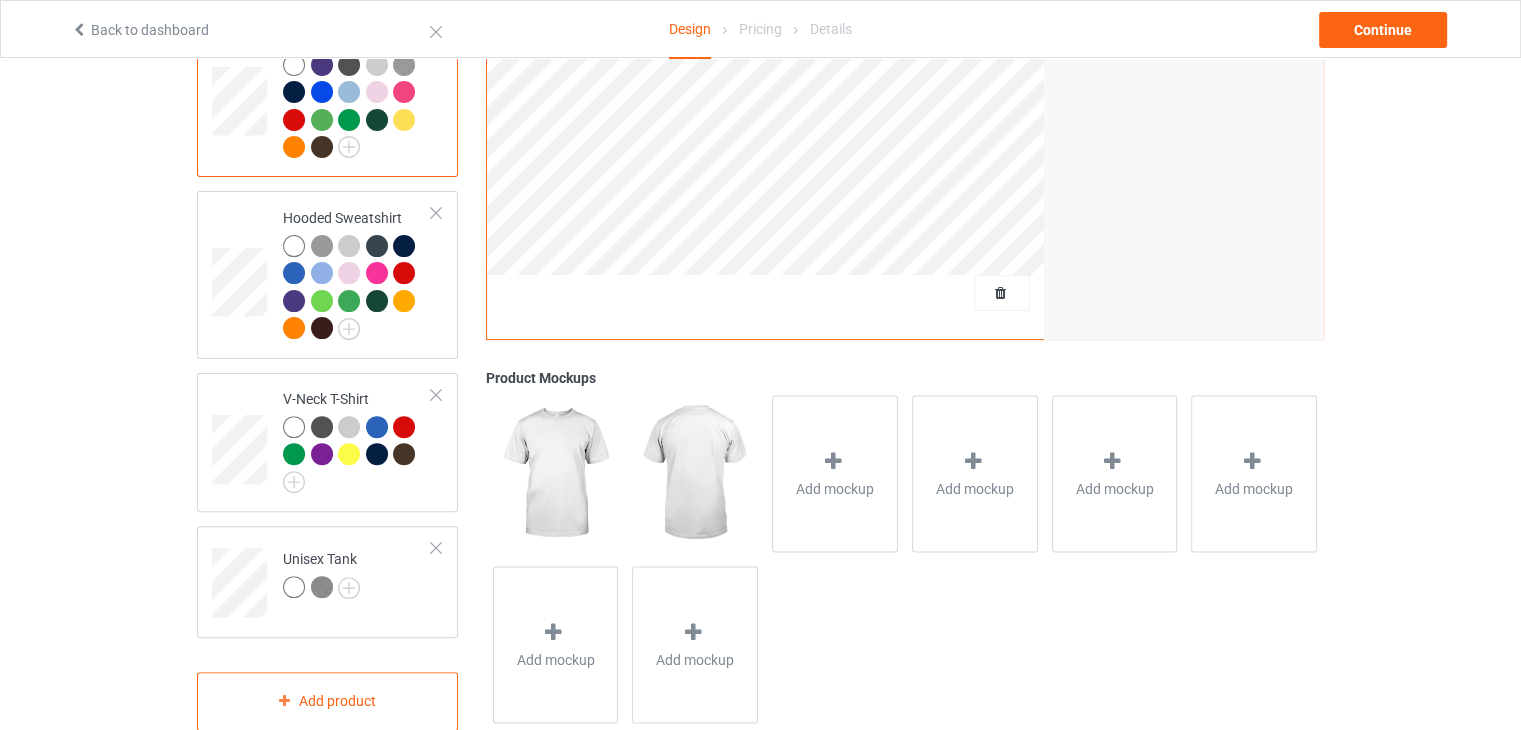 scroll, scrollTop: 568, scrollLeft: 0, axis: vertical 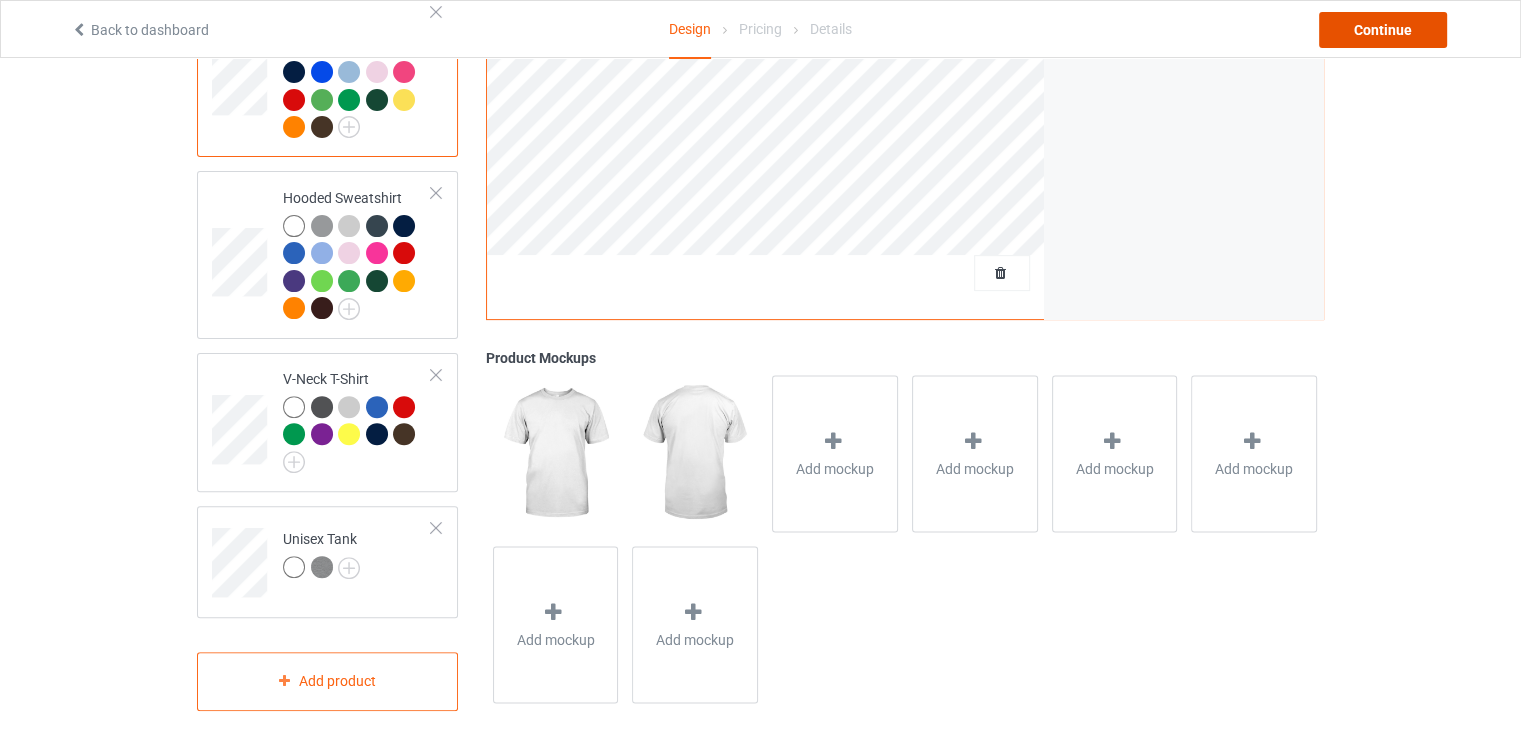 click on "Continue" at bounding box center (1383, 30) 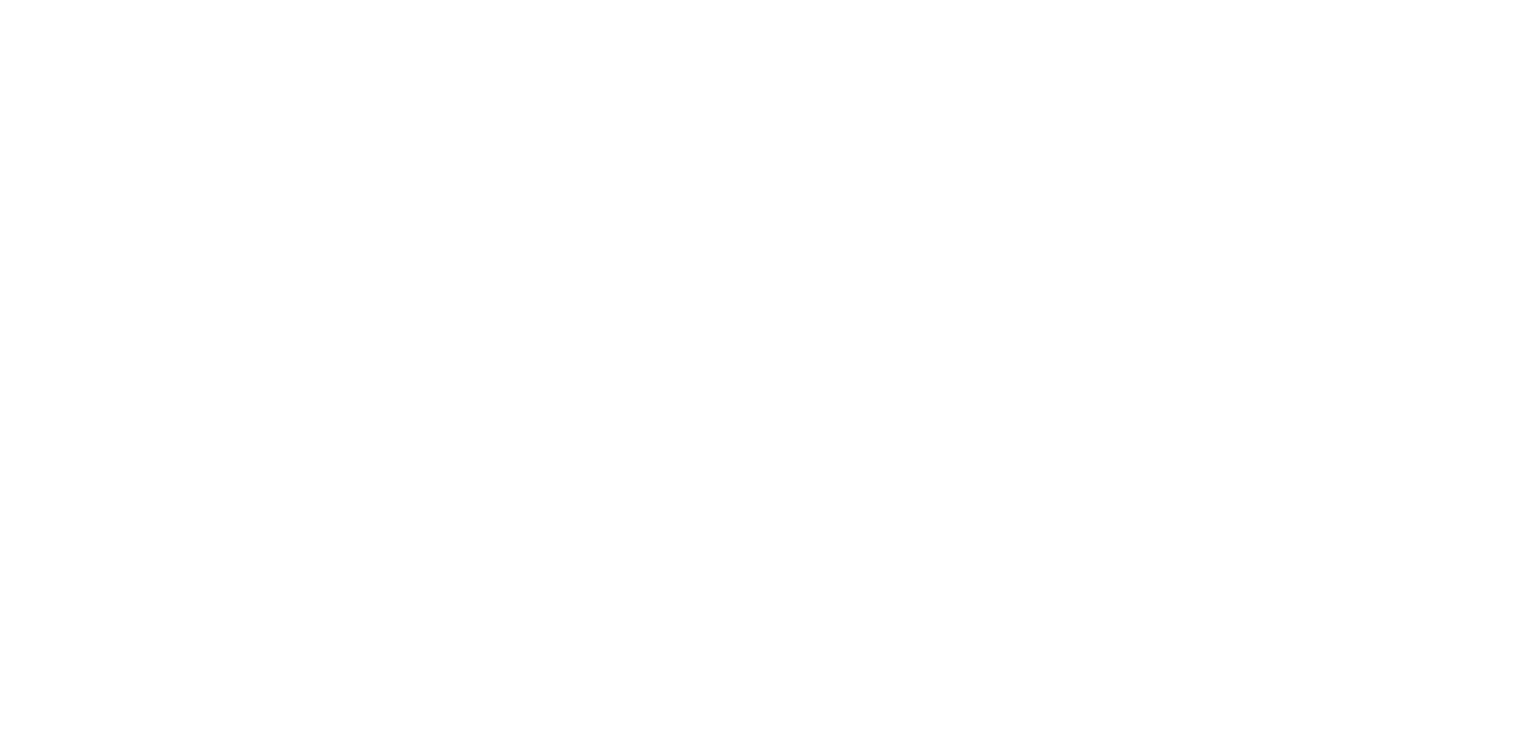scroll, scrollTop: 0, scrollLeft: 0, axis: both 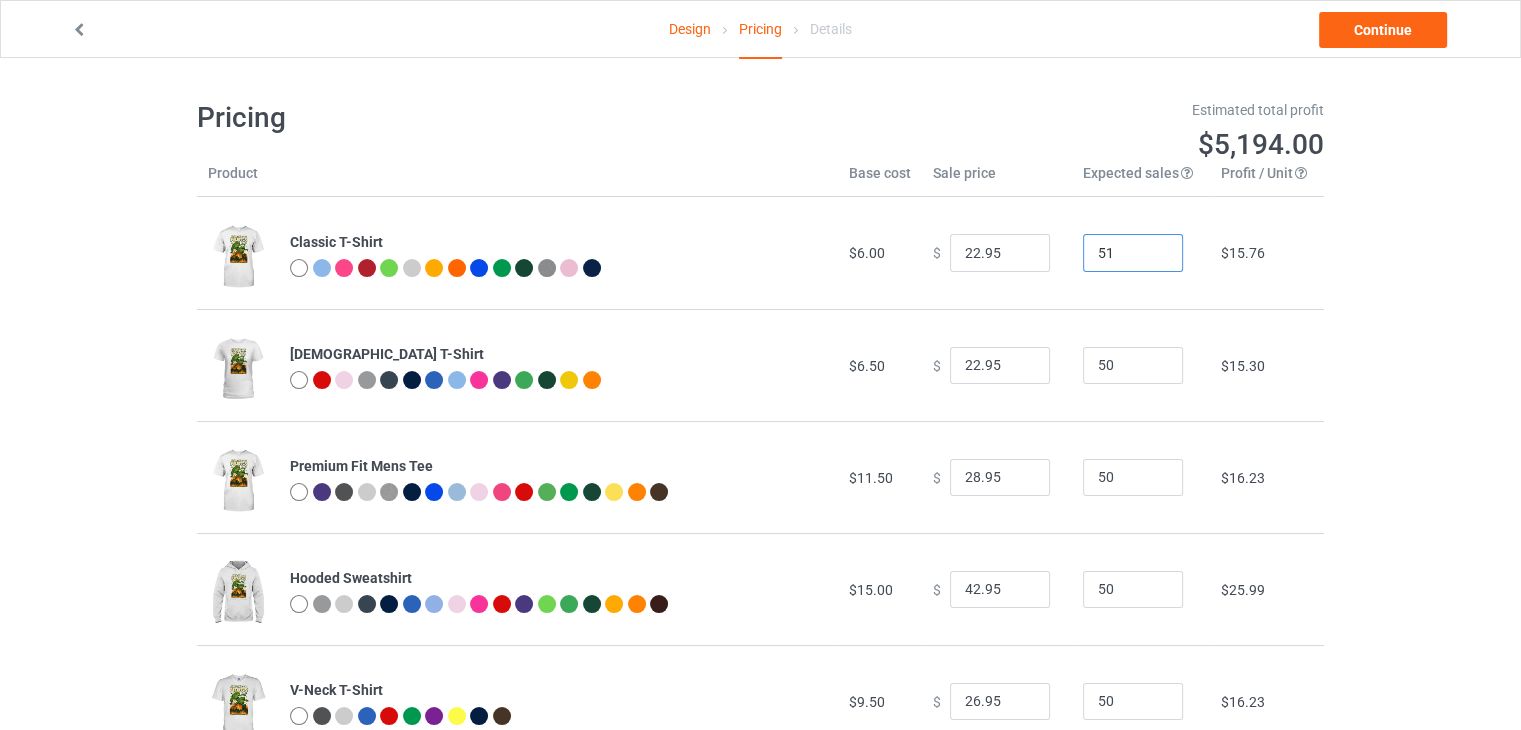 type on "51" 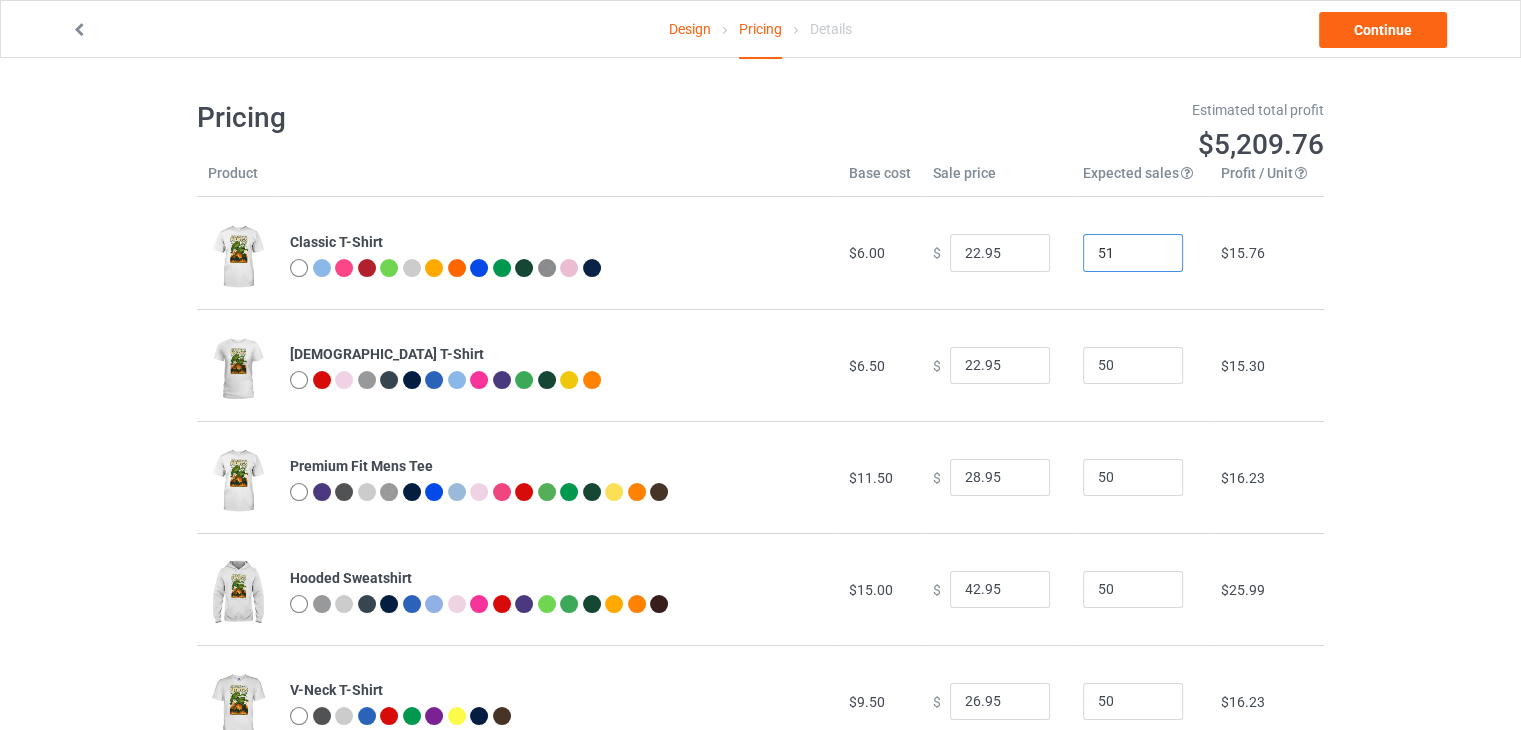 drag, startPoint x: 1120, startPoint y: 262, endPoint x: 1067, endPoint y: 262, distance: 53 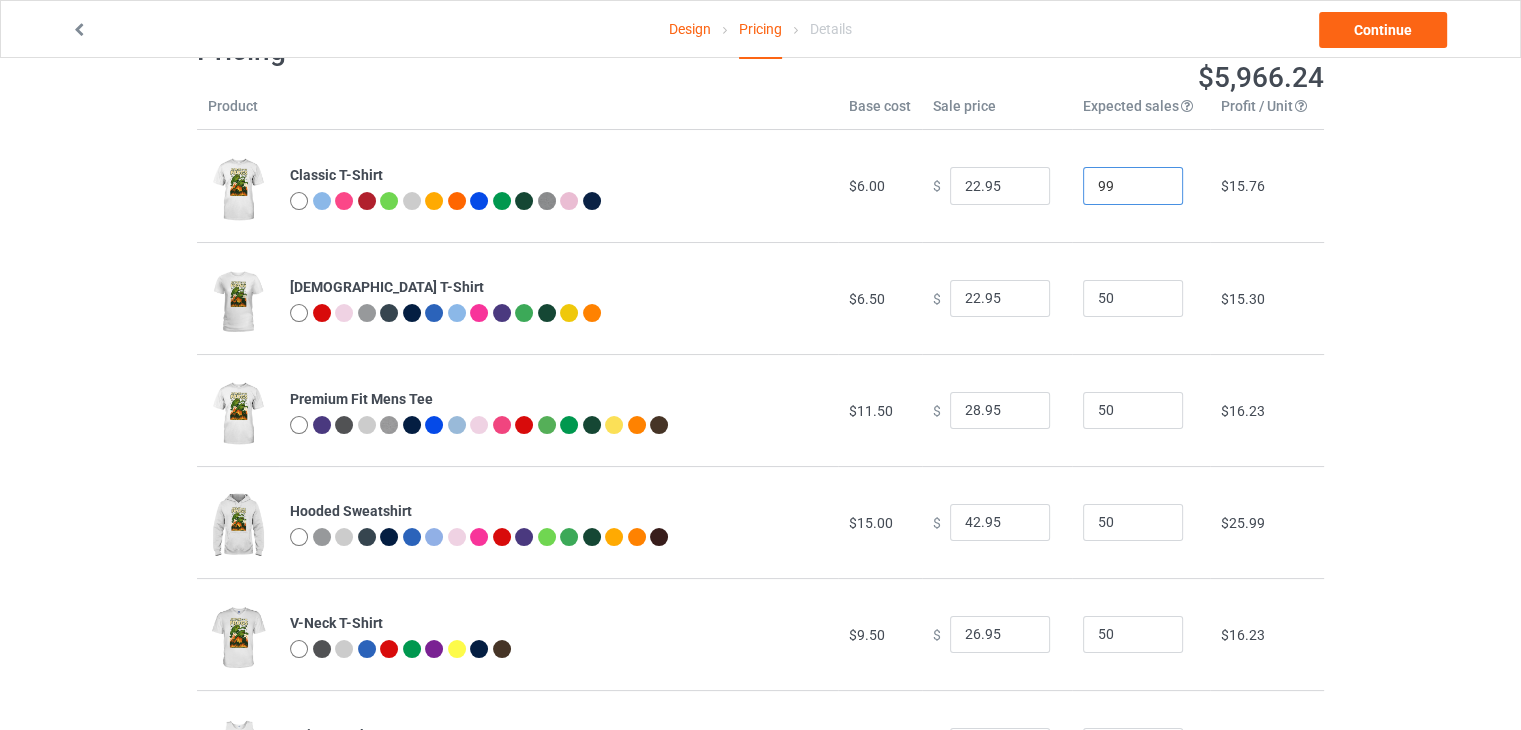 scroll, scrollTop: 0, scrollLeft: 0, axis: both 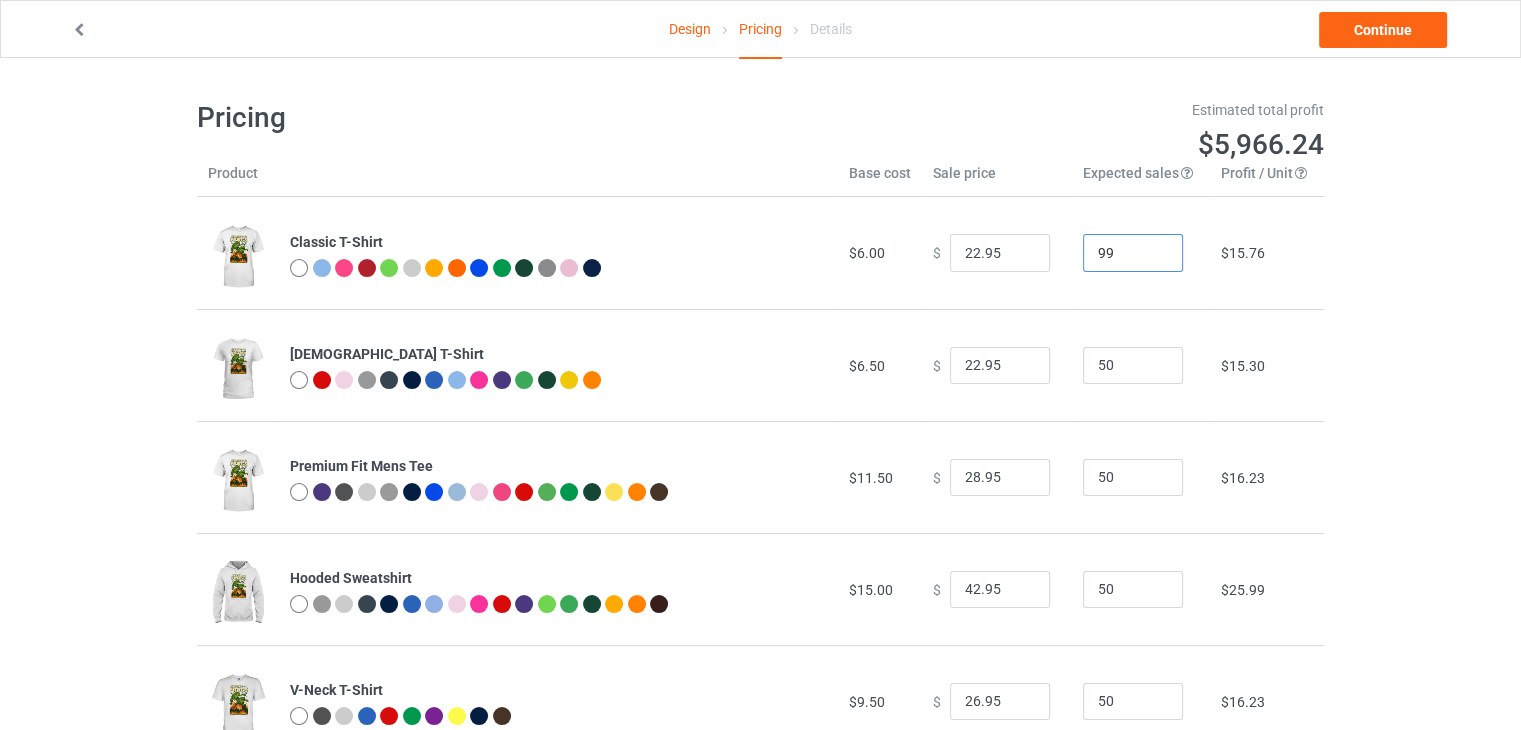 type on "99" 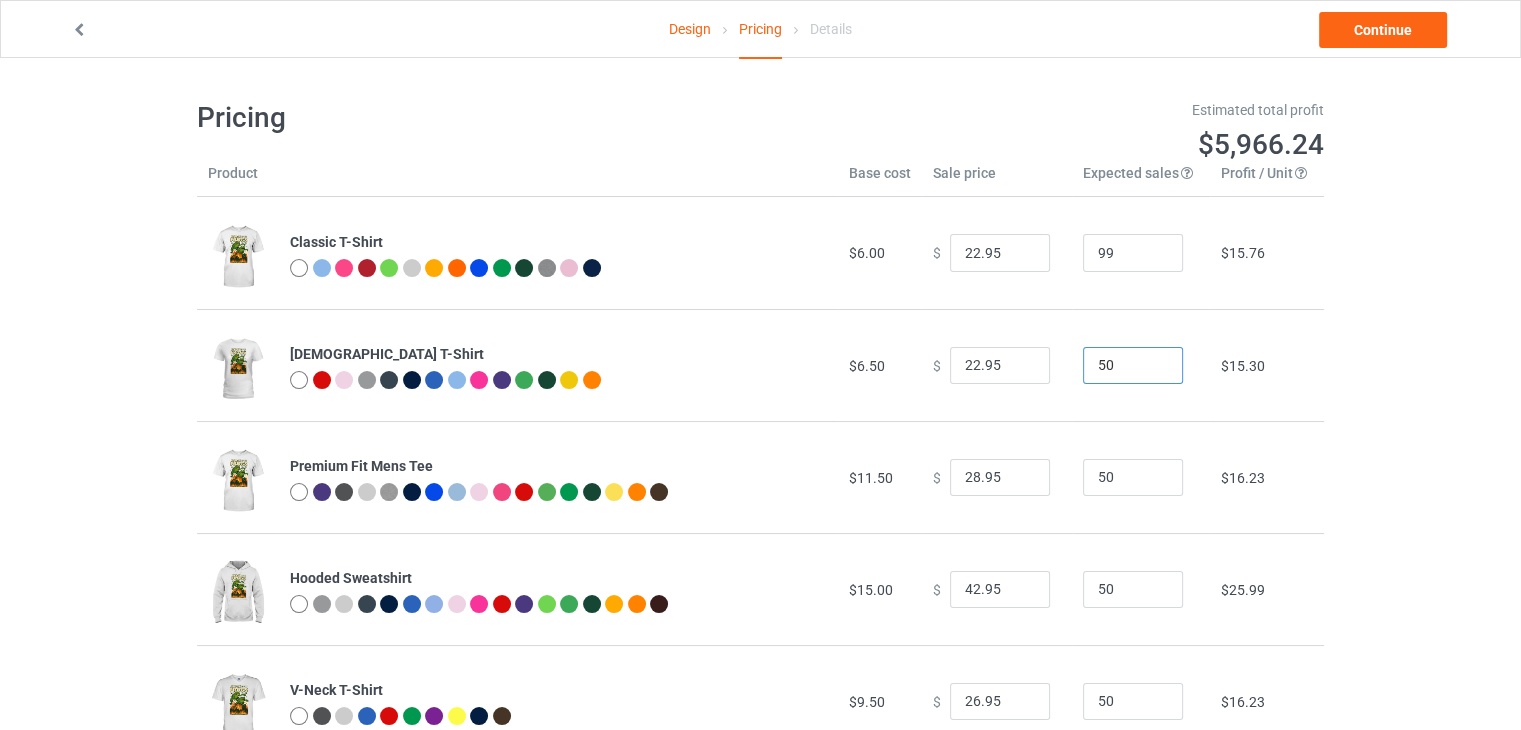drag, startPoint x: 1124, startPoint y: 369, endPoint x: 1070, endPoint y: 368, distance: 54.00926 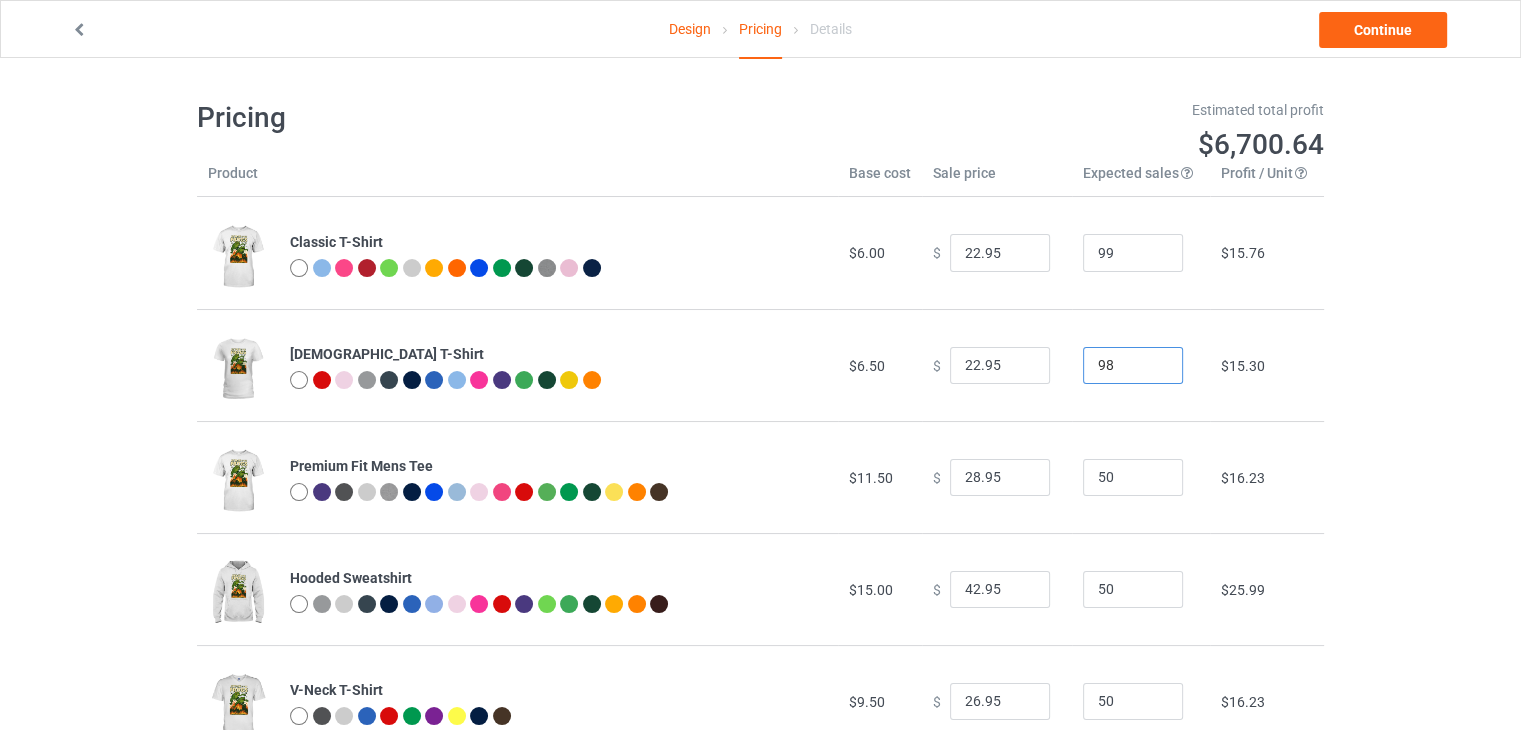 type on "99" 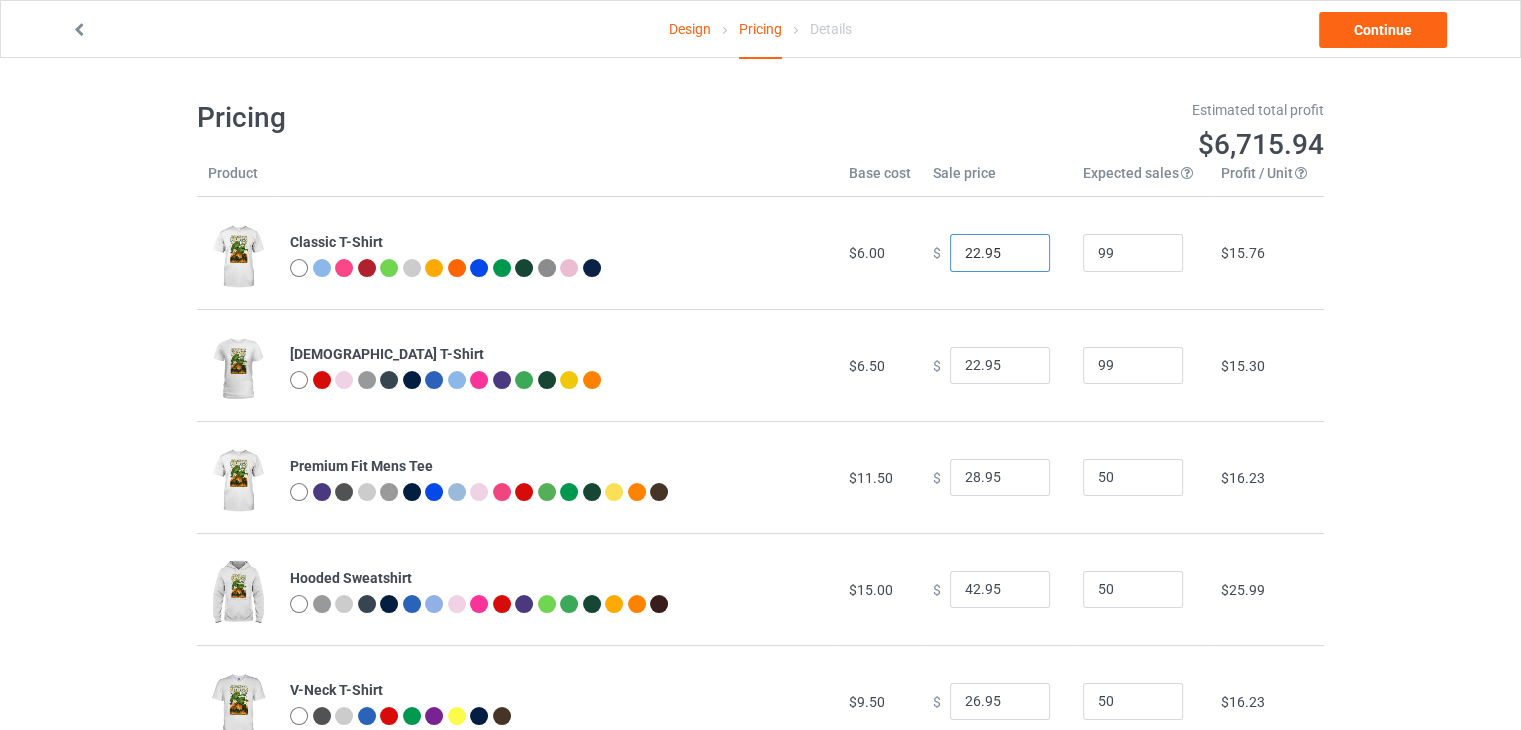 drag, startPoint x: 967, startPoint y: 250, endPoint x: 957, endPoint y: 249, distance: 10.049875 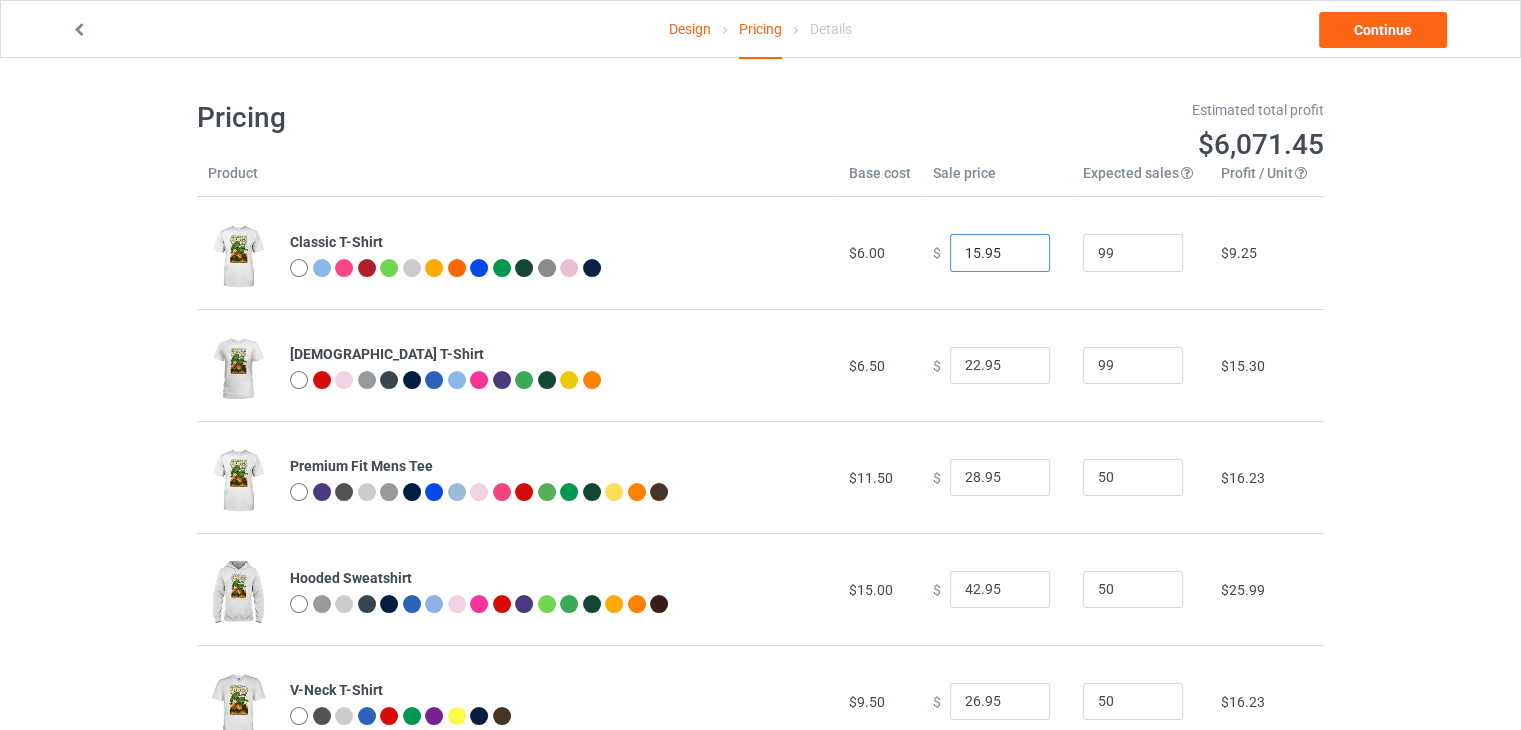 type on "15.95" 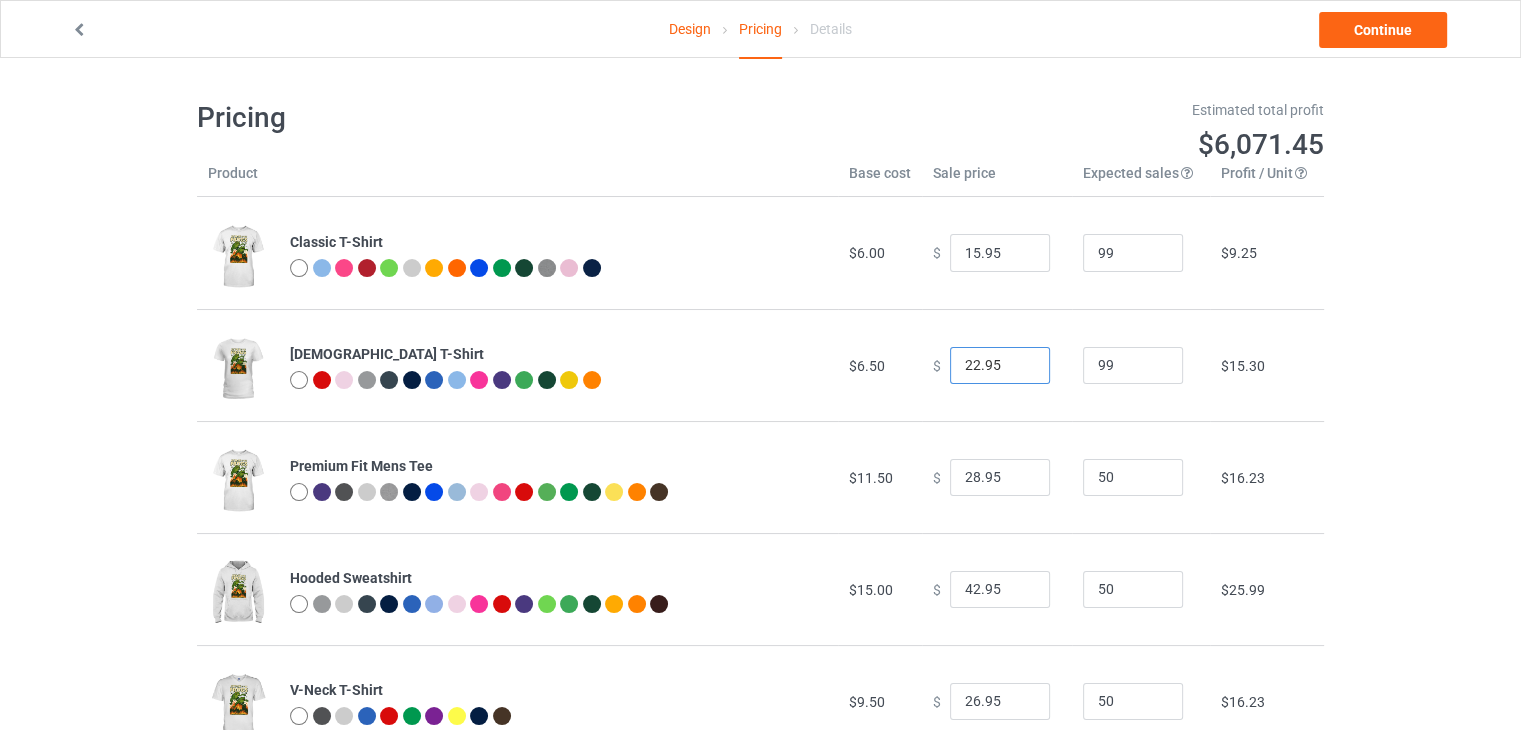 drag, startPoint x: 968, startPoint y: 365, endPoint x: 950, endPoint y: 369, distance: 18.439089 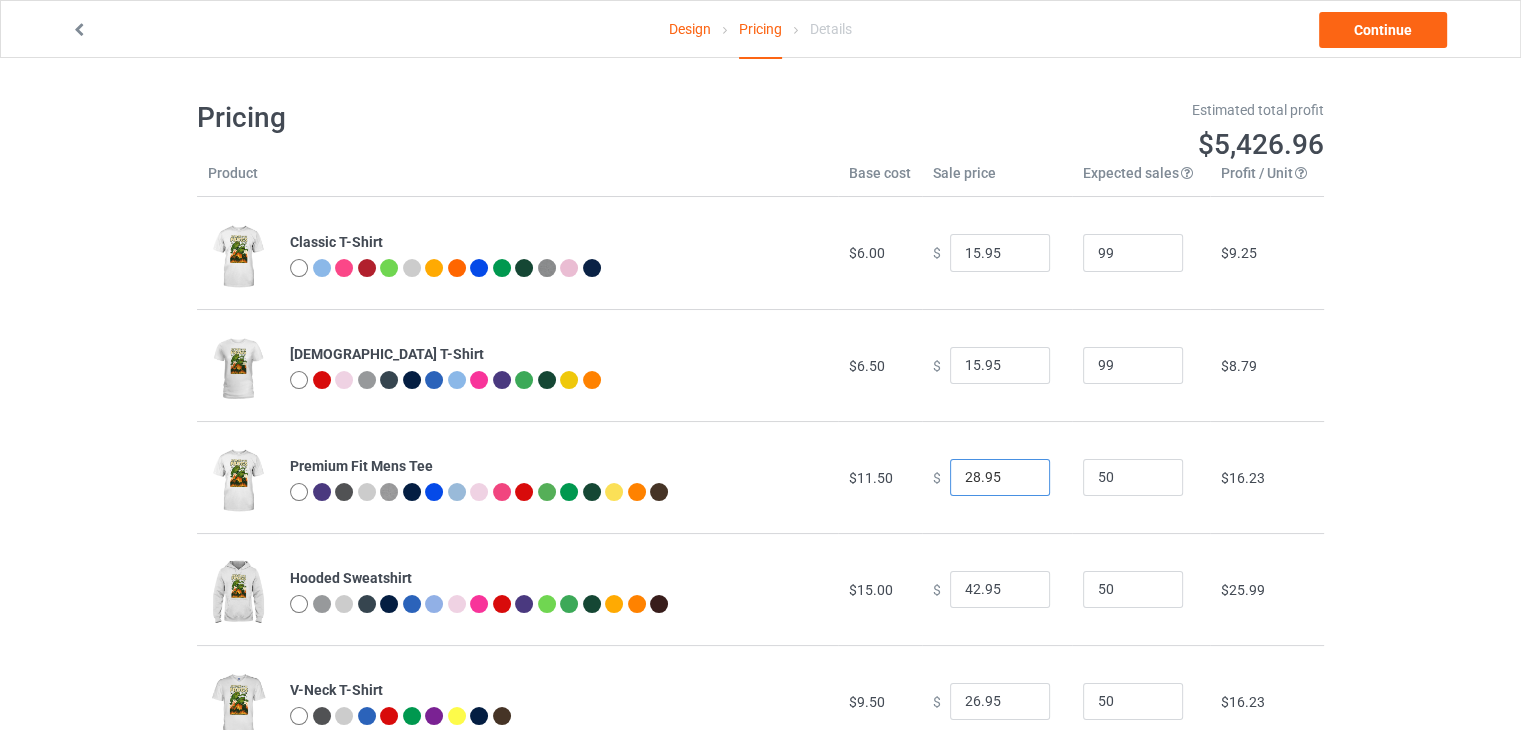 drag, startPoint x: 968, startPoint y: 473, endPoint x: 947, endPoint y: 476, distance: 21.213203 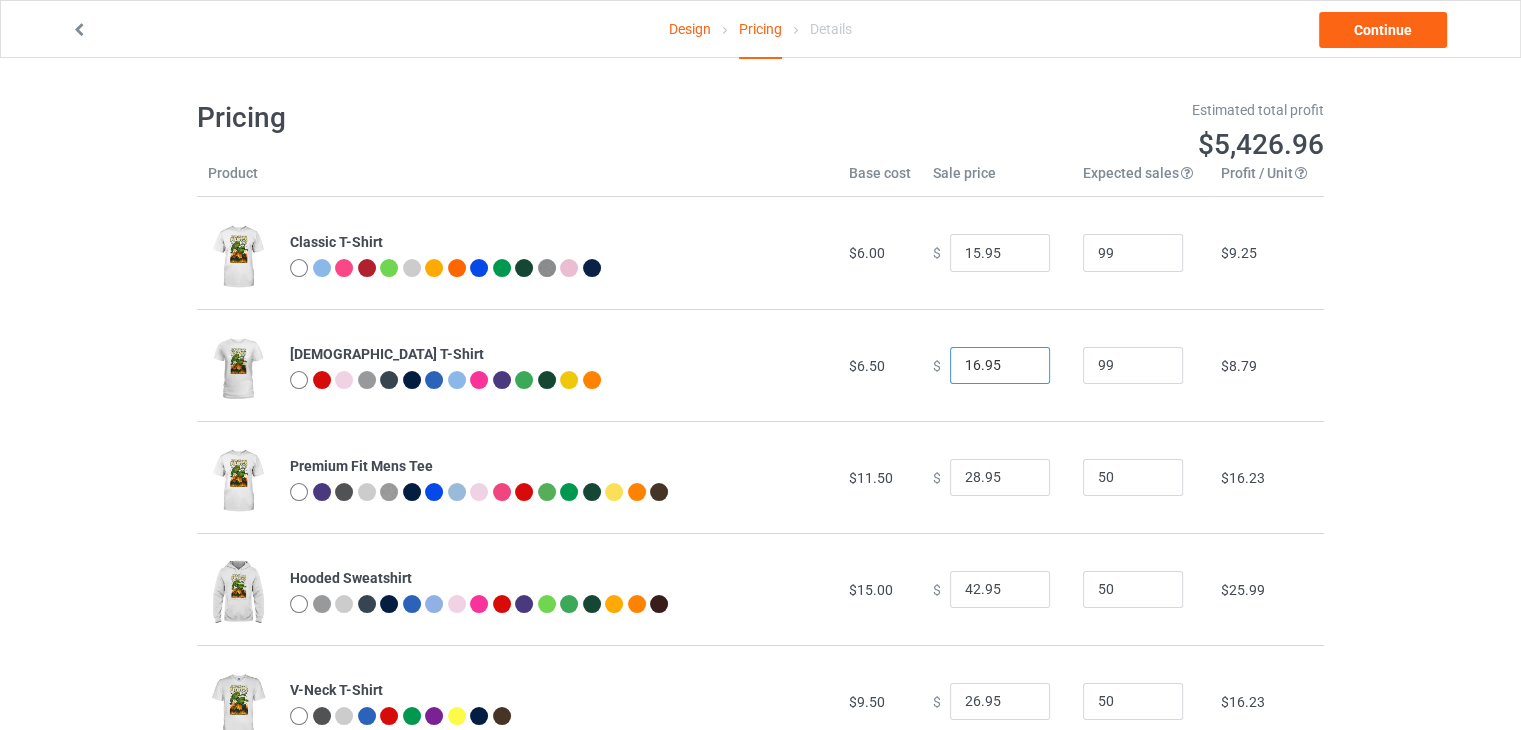 type on "16.95" 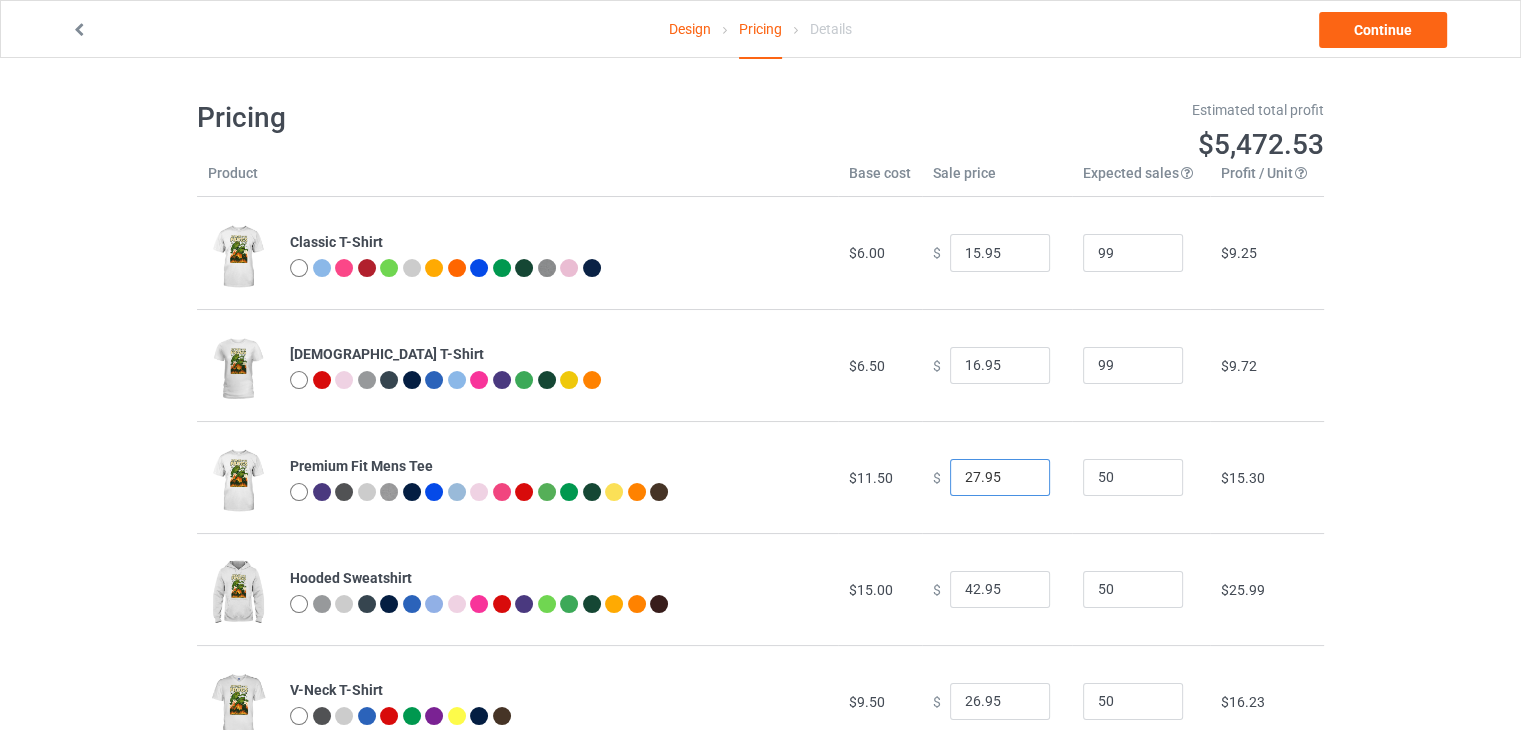 click on "27.95" at bounding box center (1000, 478) 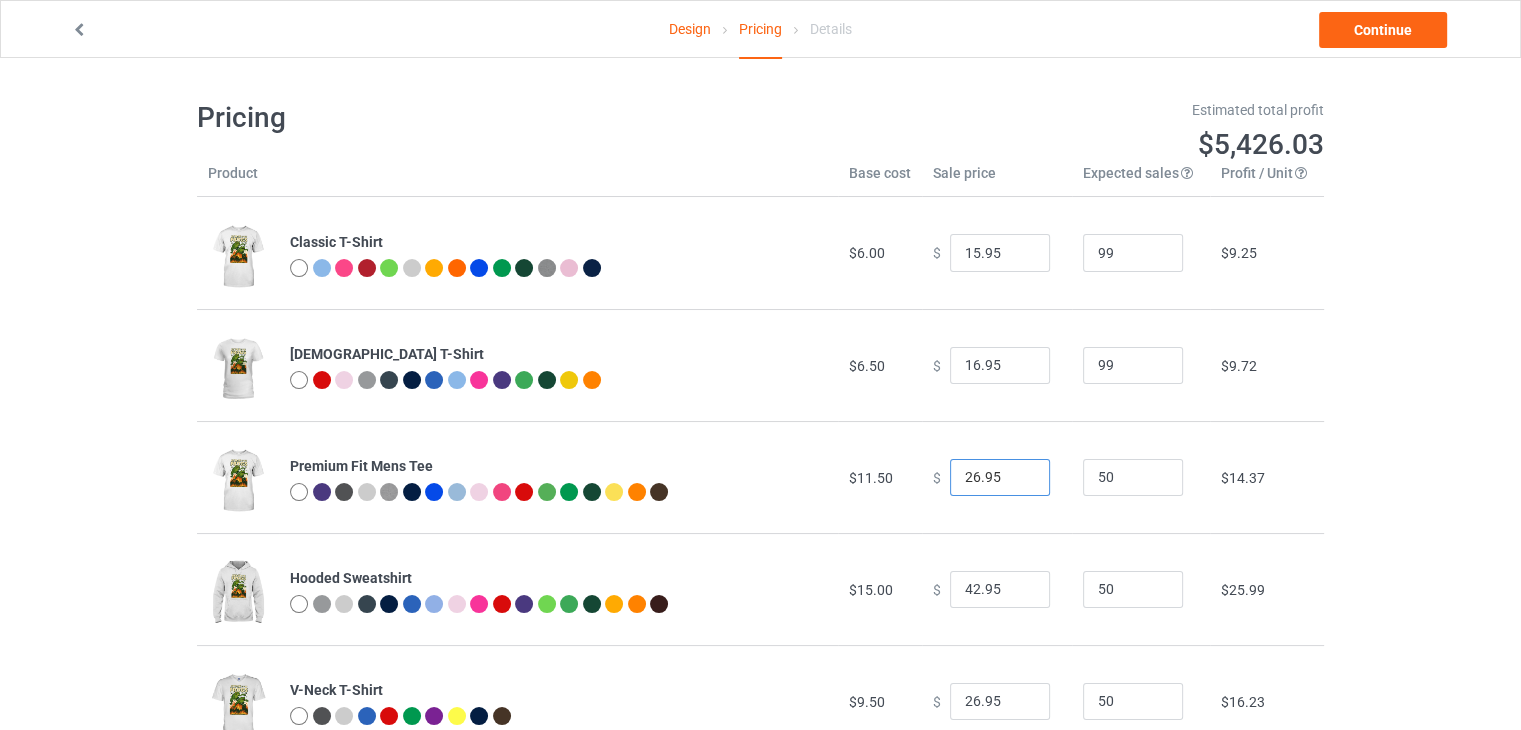 click on "26.95" at bounding box center (1000, 478) 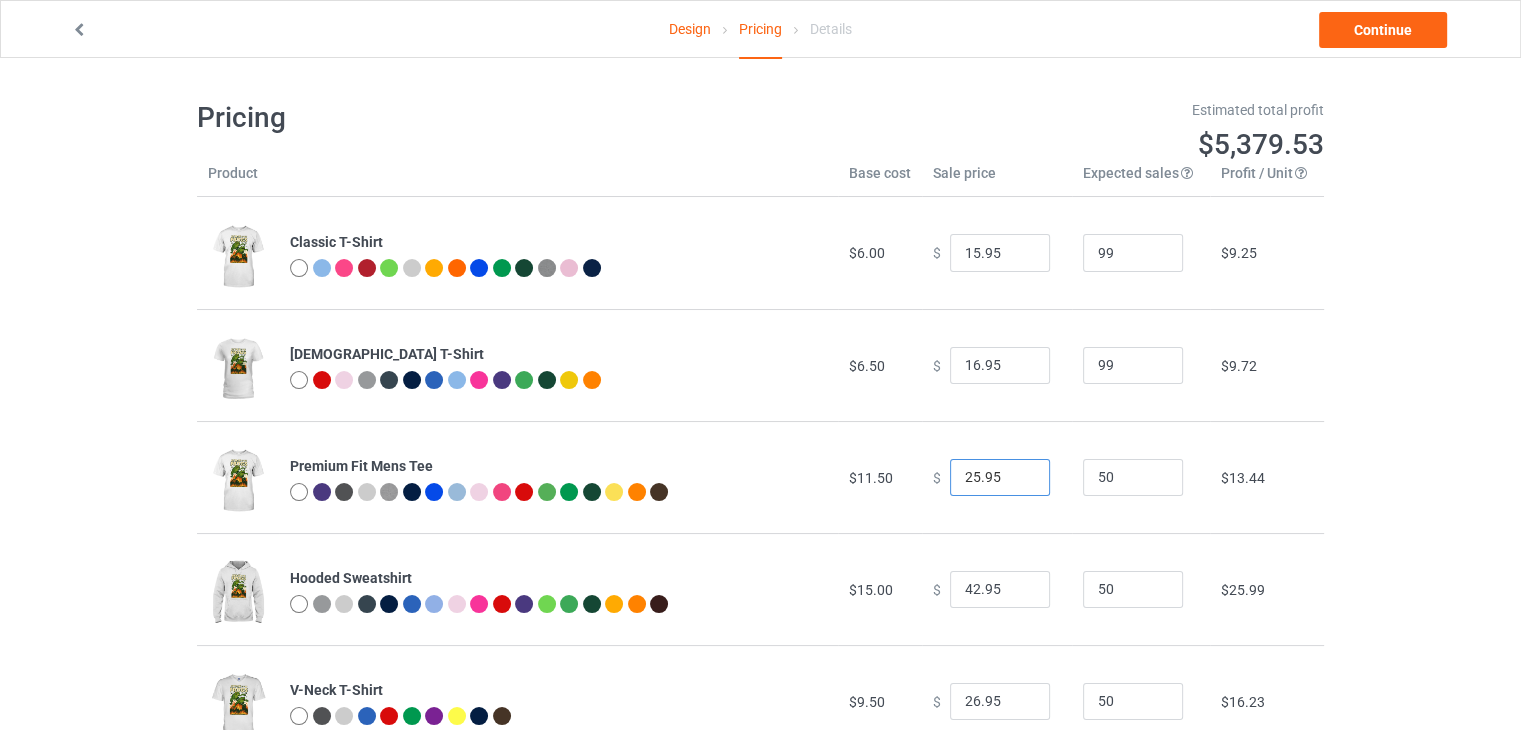 click on "25.95" at bounding box center [1000, 478] 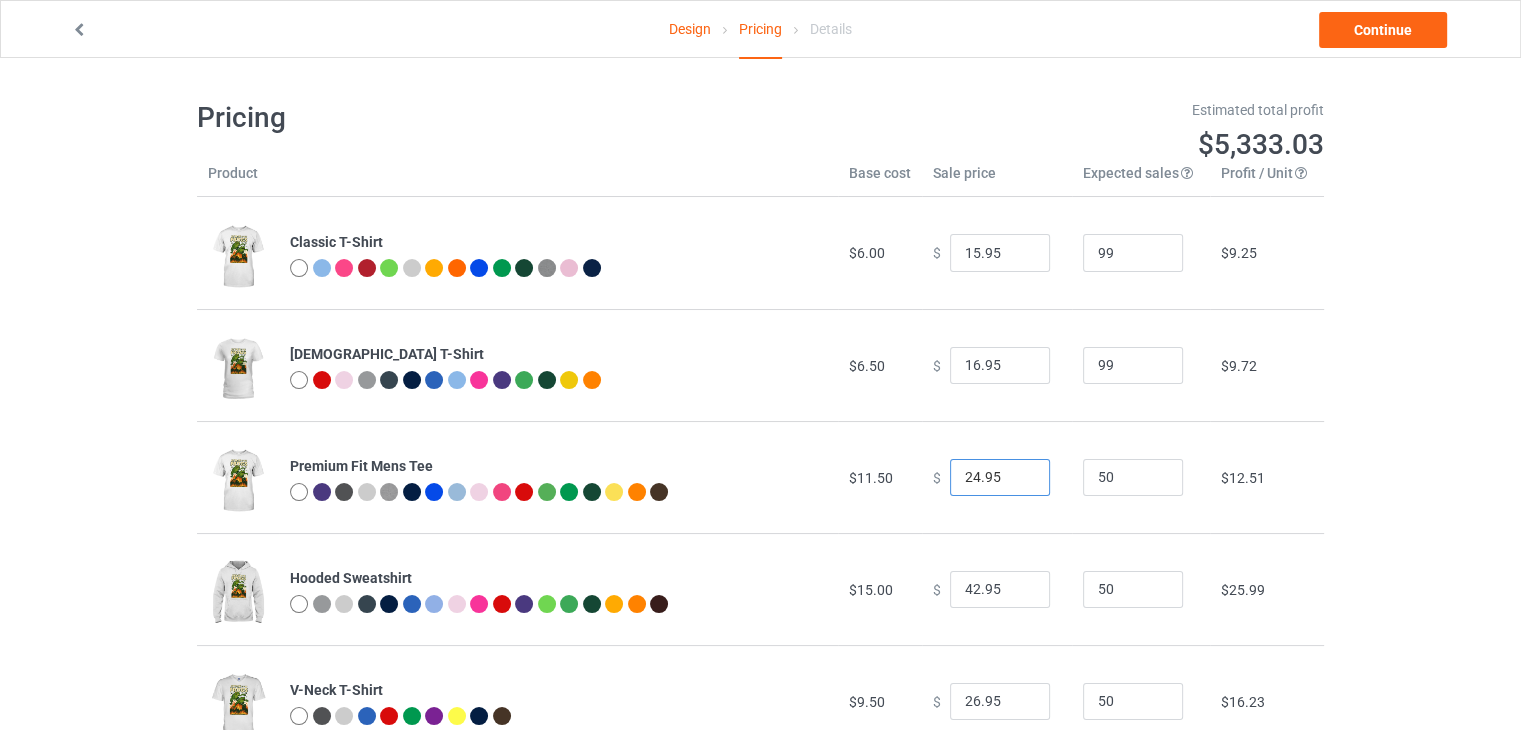 click on "24.95" at bounding box center [1000, 478] 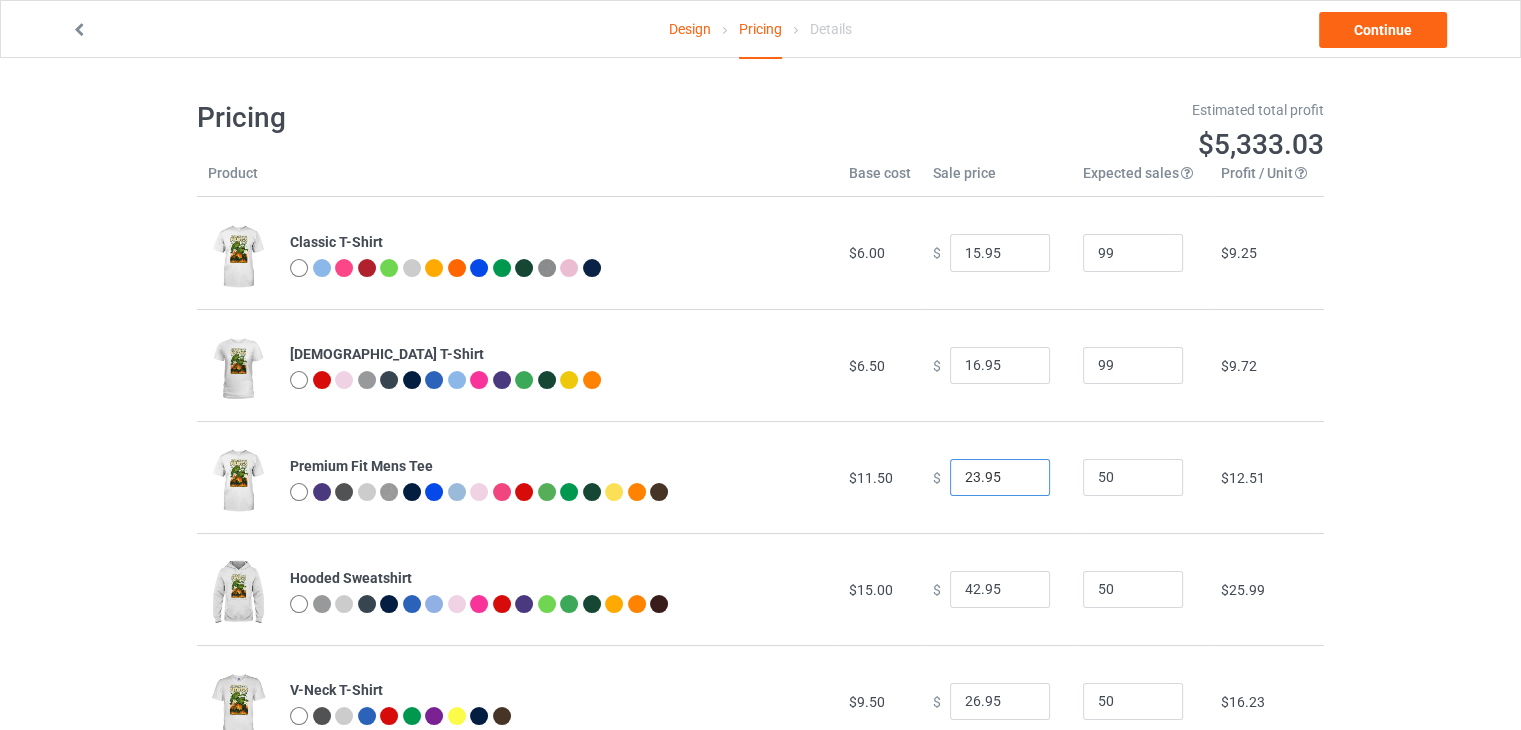 click on "23.95" at bounding box center [1000, 478] 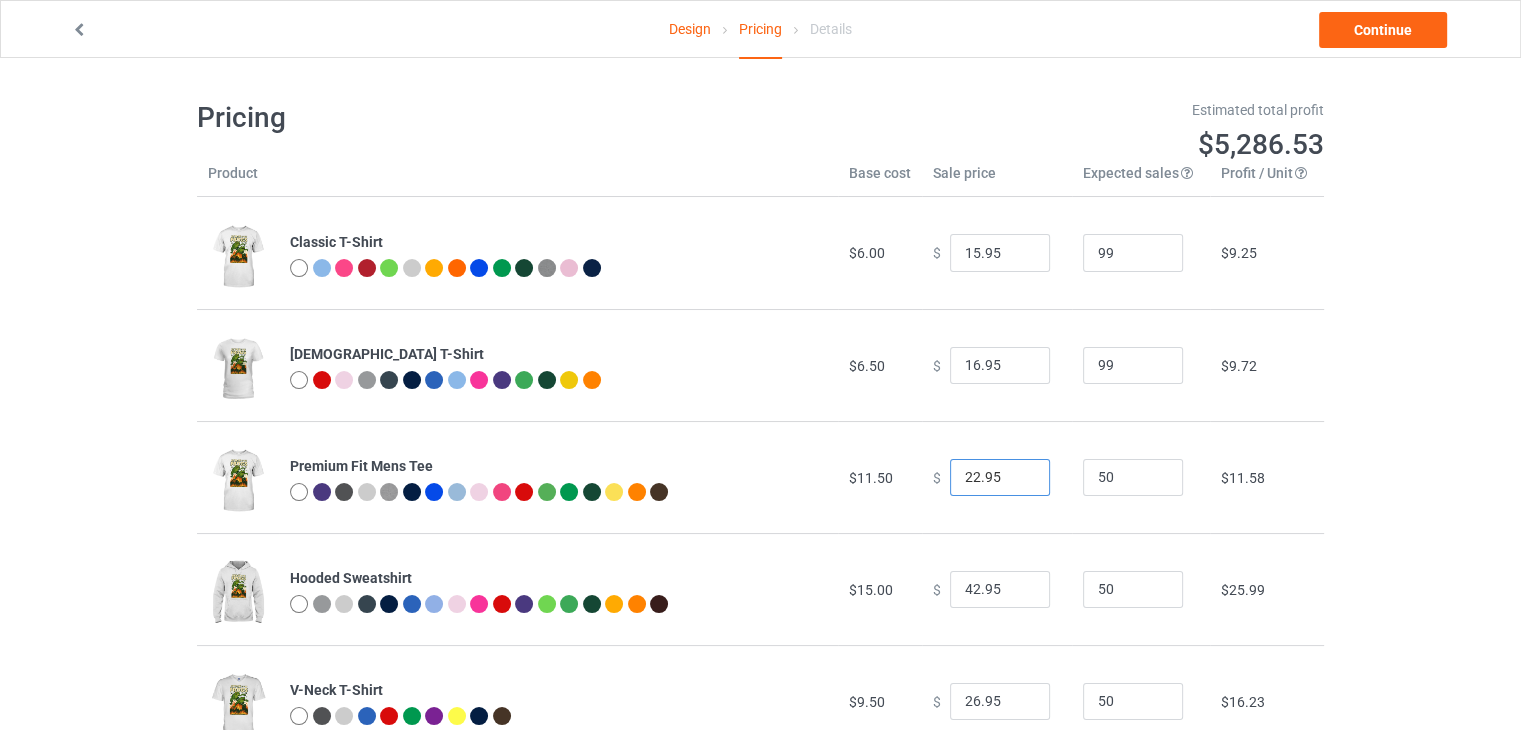 click on "22.95" at bounding box center [1000, 478] 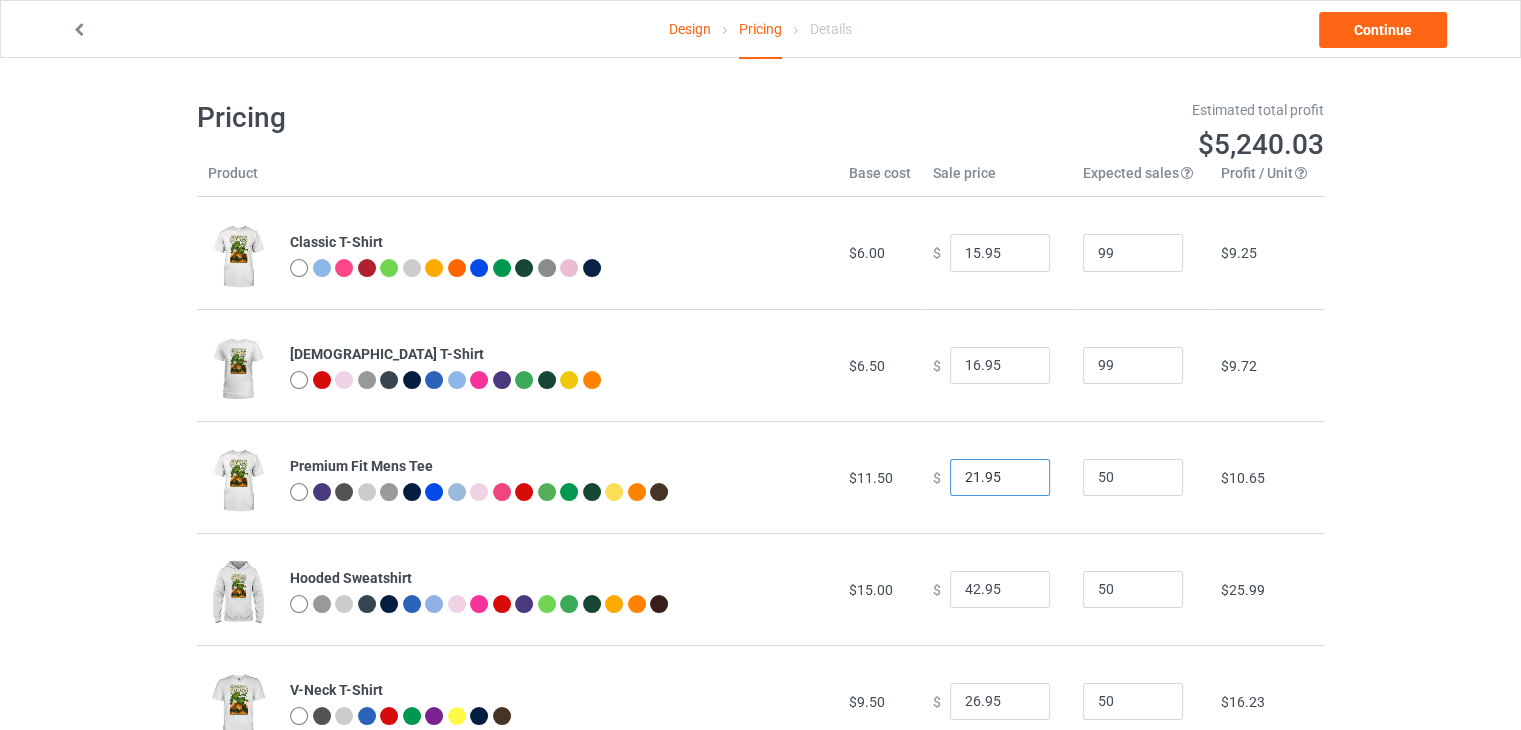 click on "21.95" at bounding box center (1000, 478) 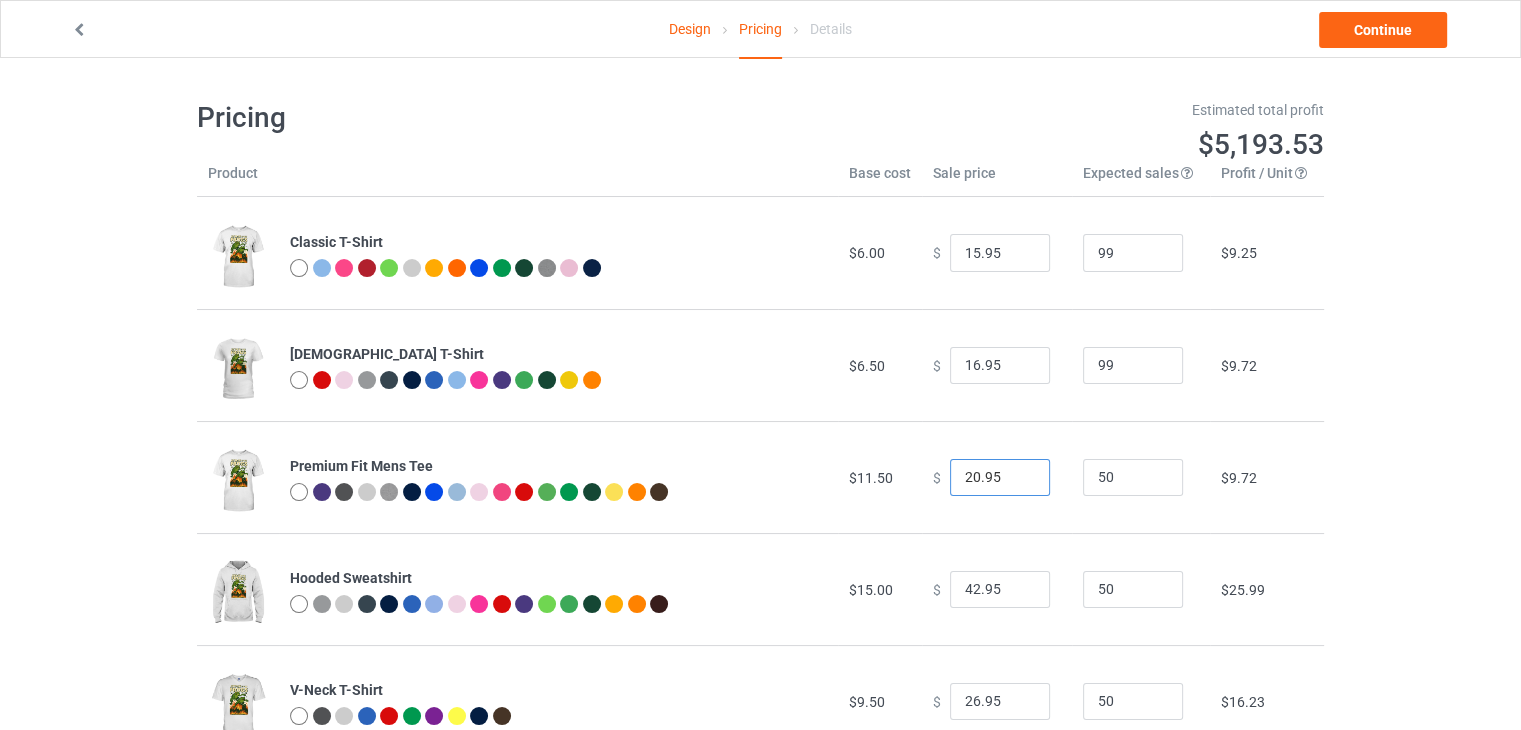 click on "20.95" at bounding box center [1000, 478] 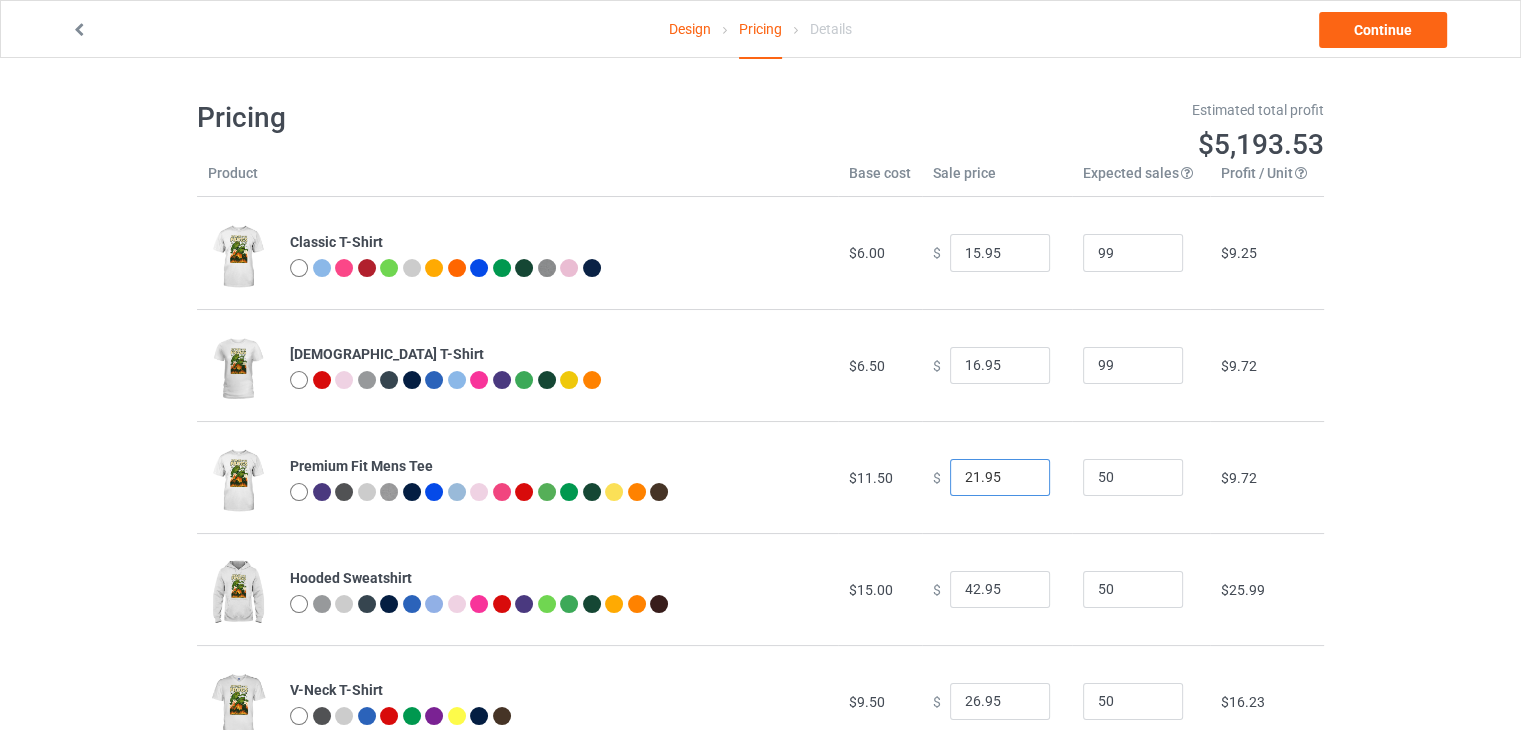 click on "21.95" at bounding box center (1000, 478) 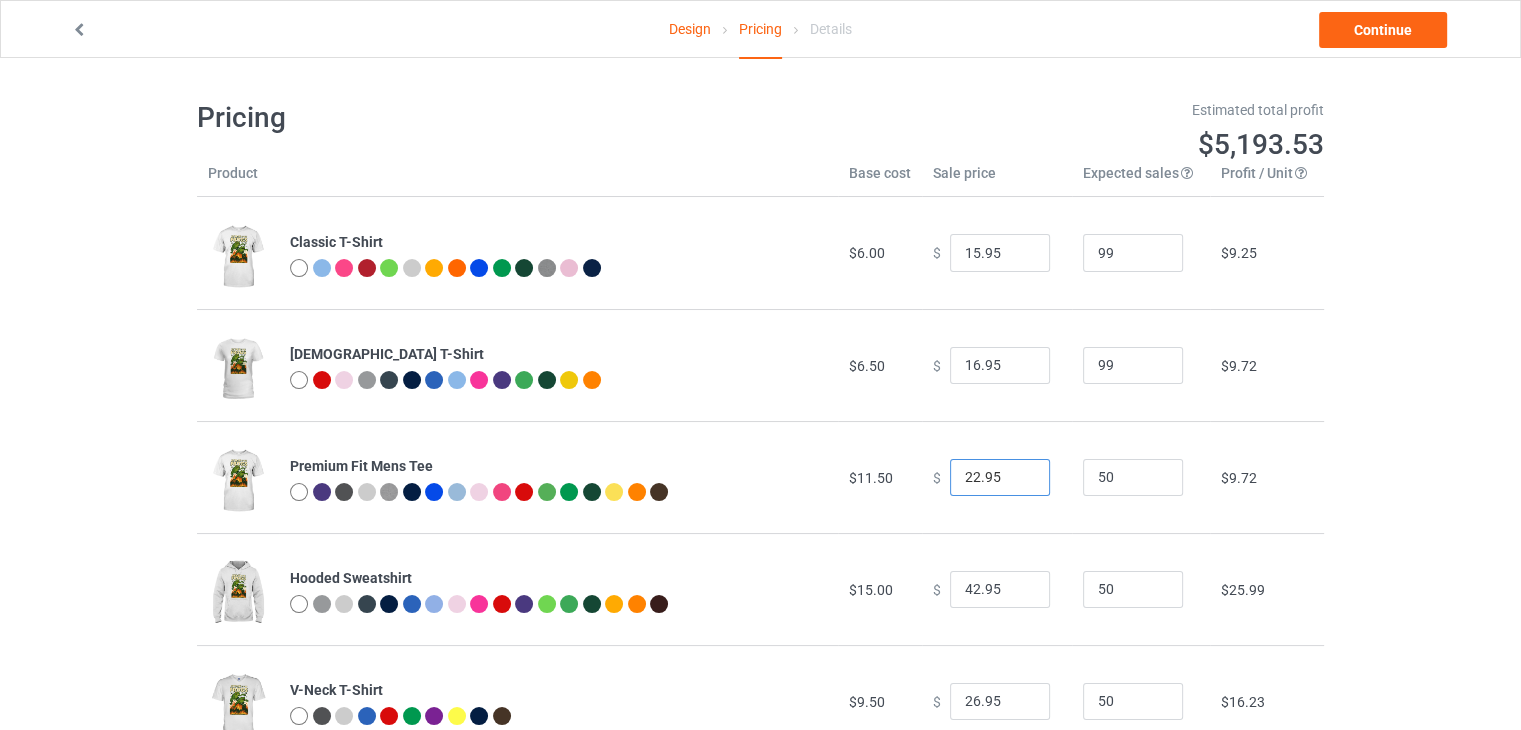 type on "22.95" 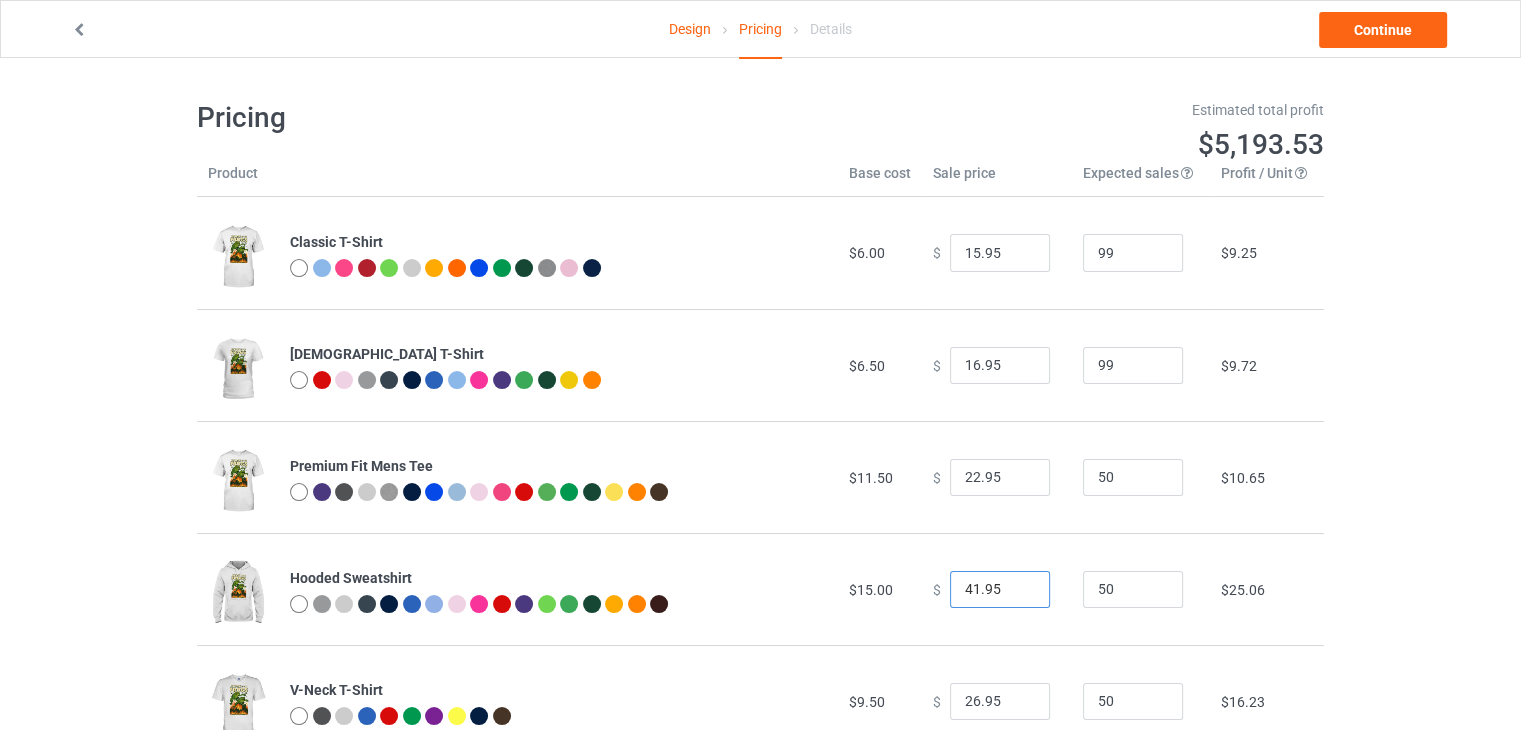 click on "41.95" at bounding box center (1000, 590) 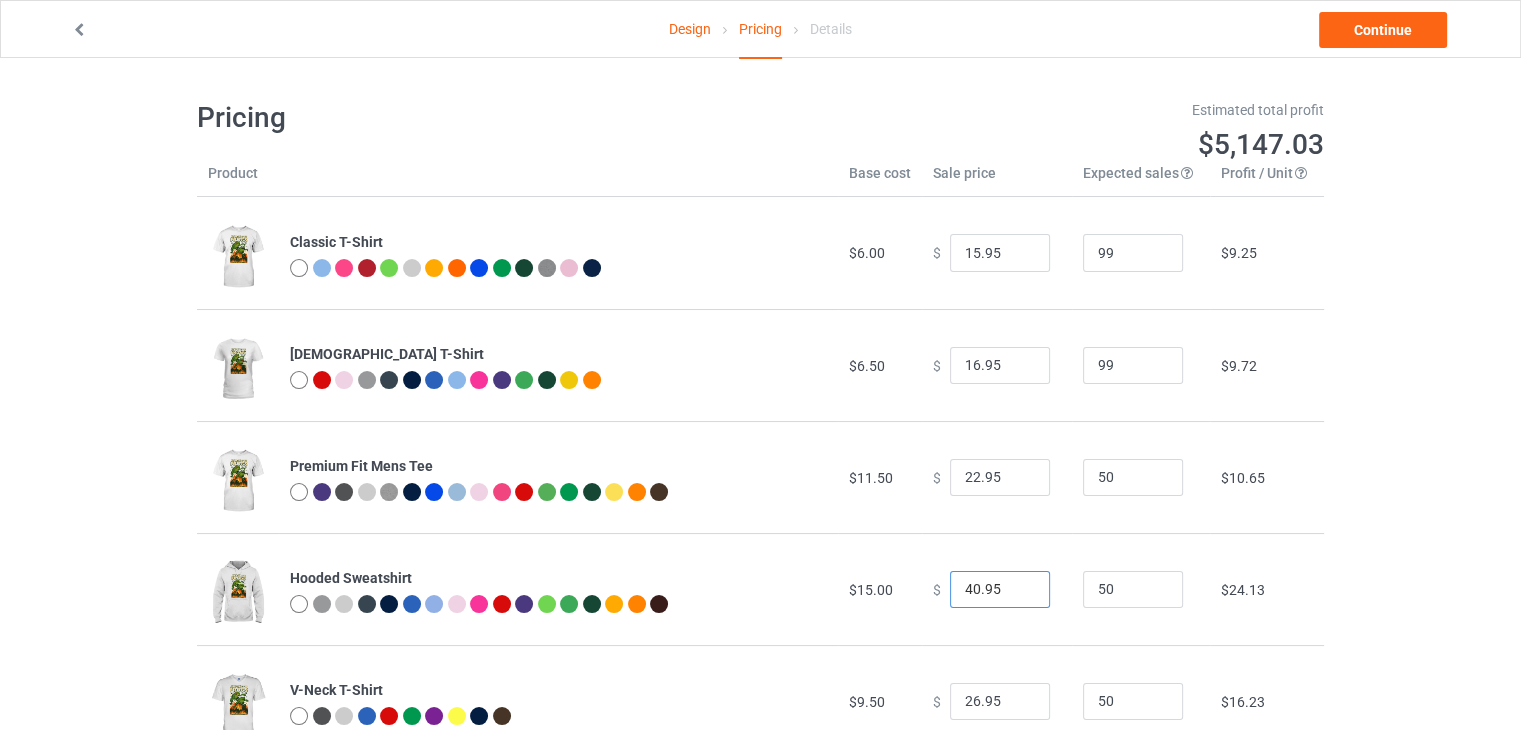 click on "40.95" at bounding box center [1000, 590] 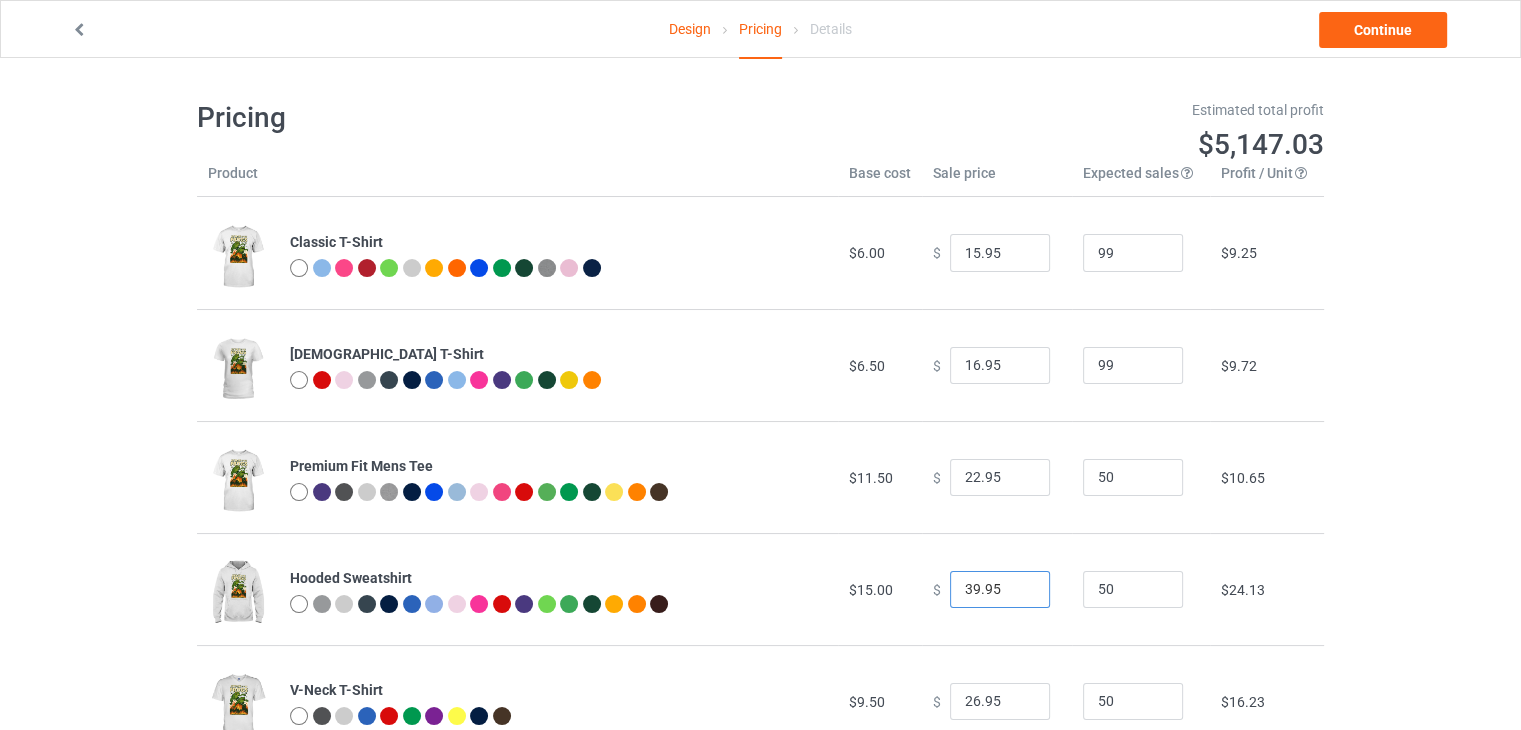 click on "39.95" at bounding box center [1000, 590] 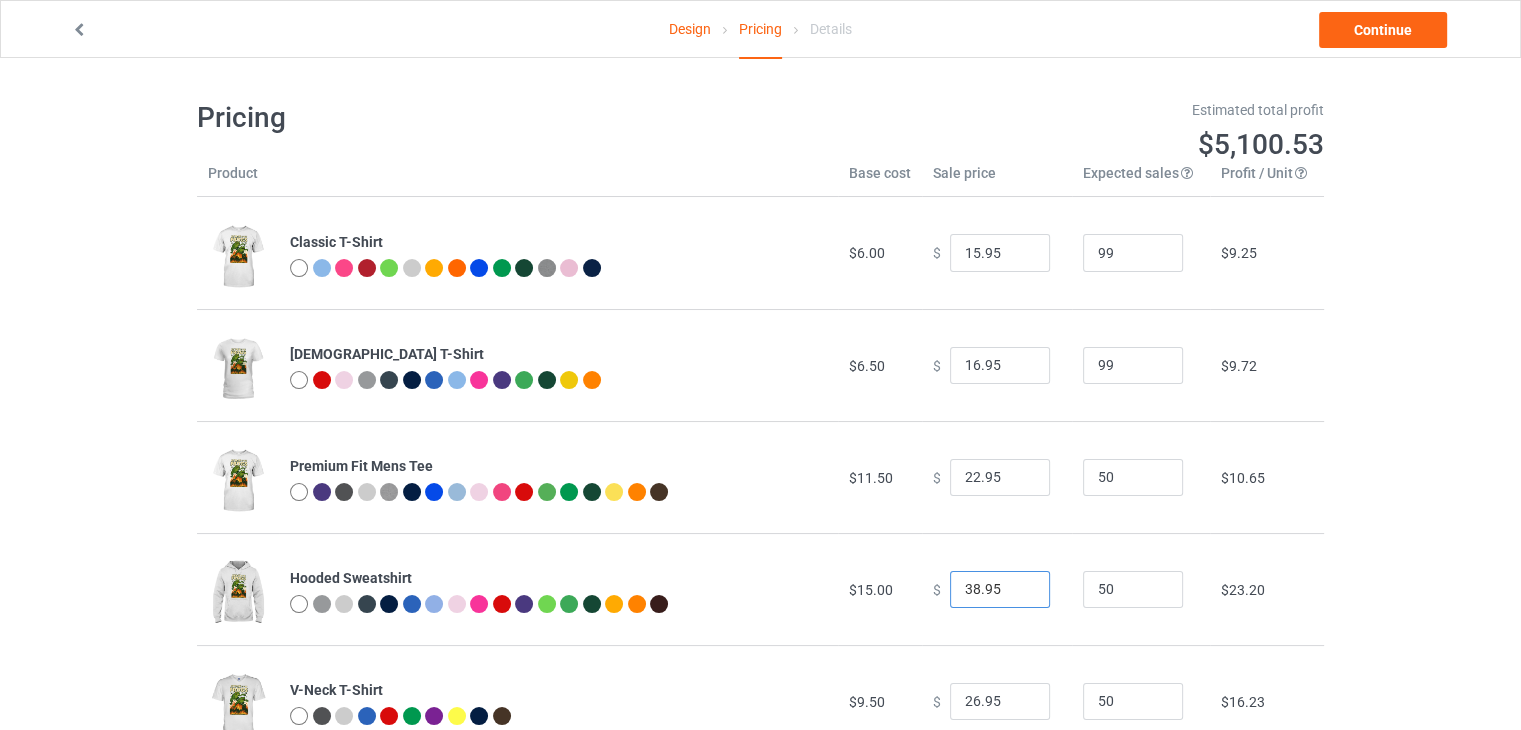 click on "38.95" at bounding box center (1000, 590) 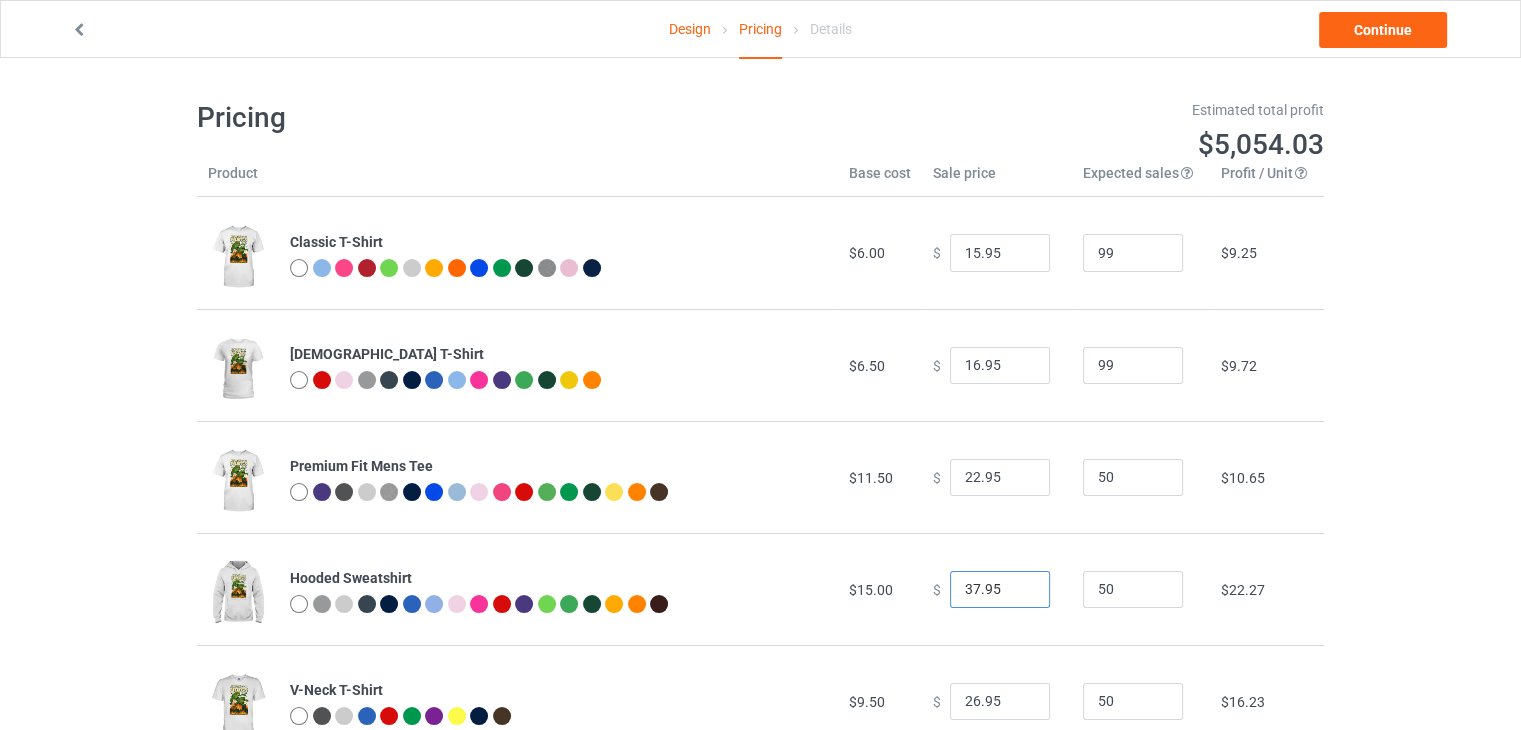 click on "37.95" at bounding box center [1000, 590] 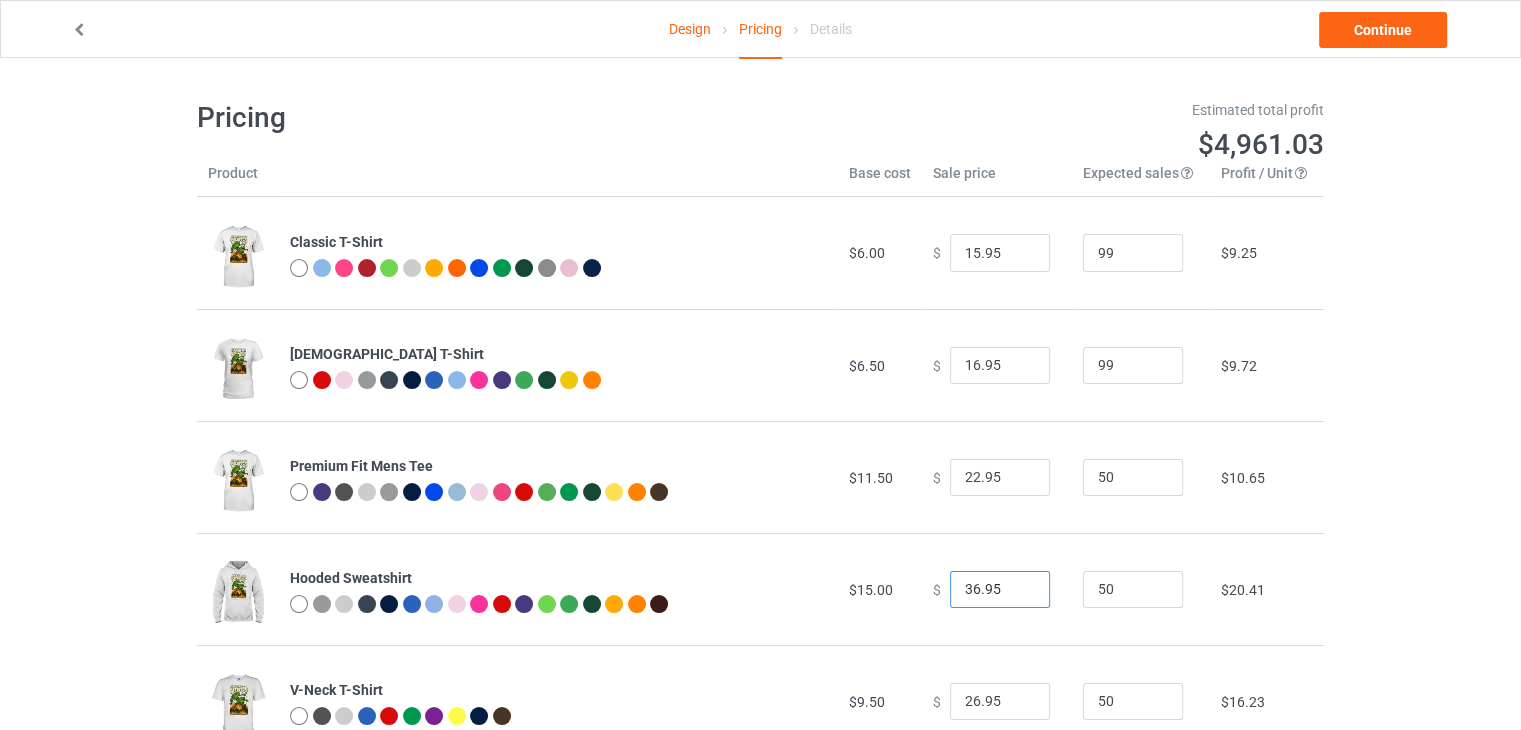 click on "36.95" at bounding box center [1000, 590] 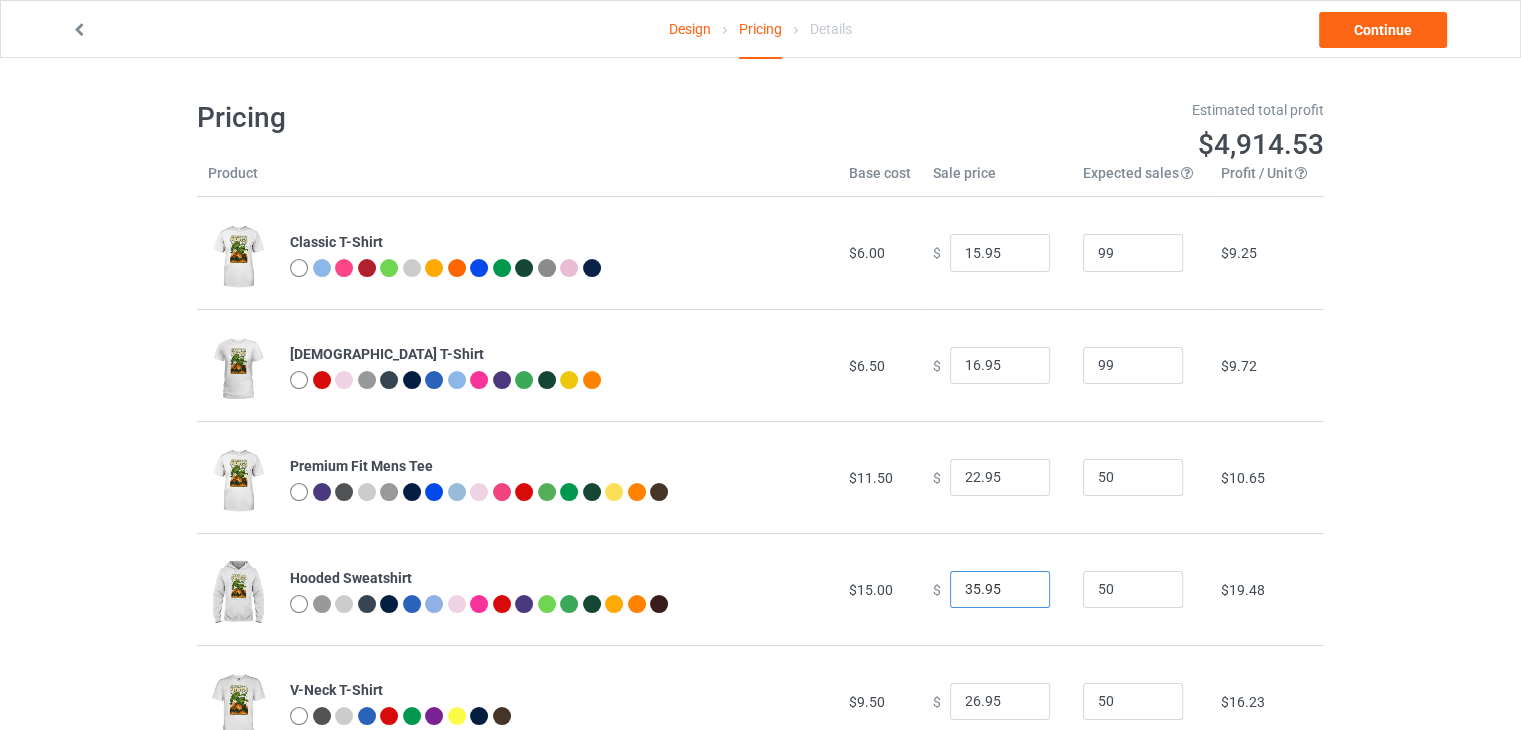 click on "35.95" at bounding box center [1000, 590] 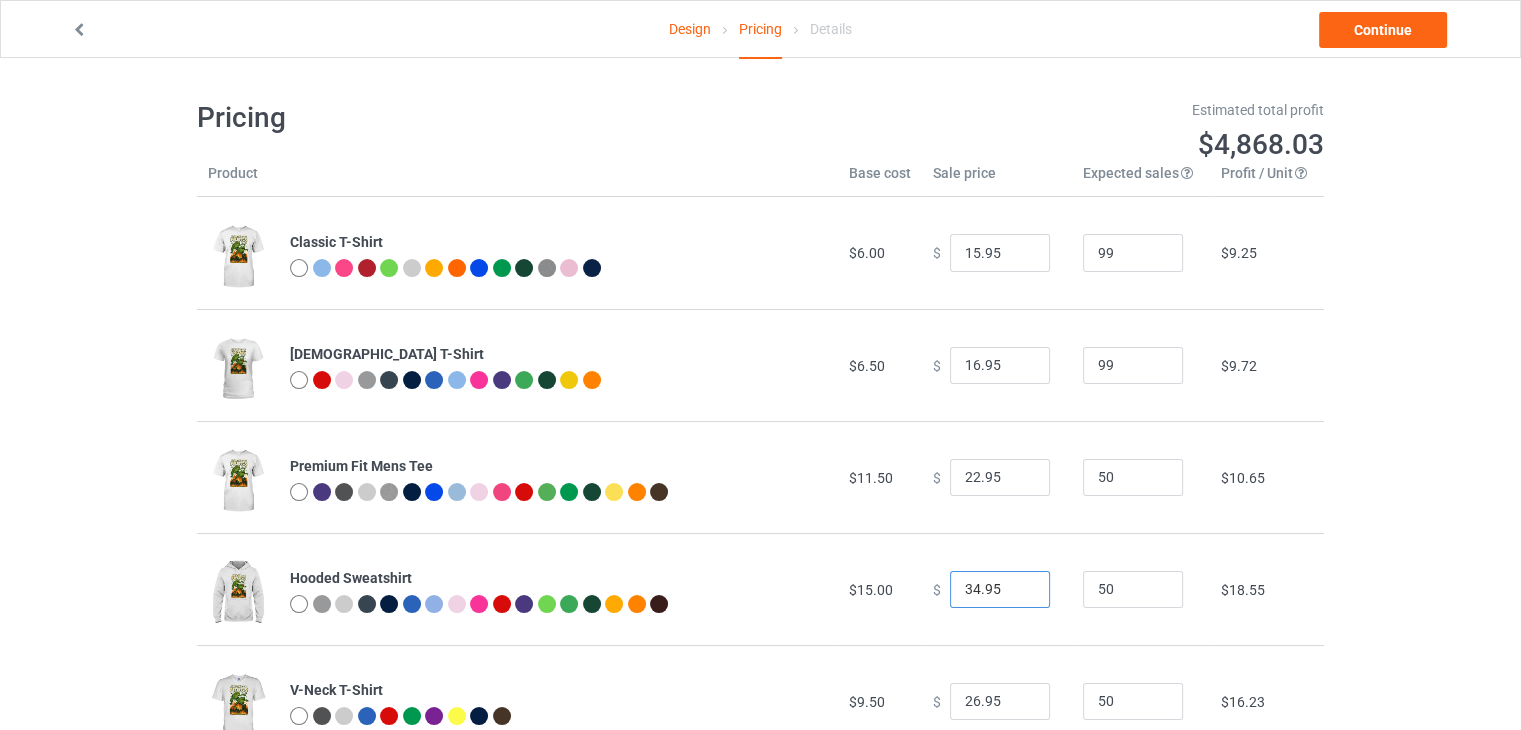 click on "34.95" at bounding box center (1000, 590) 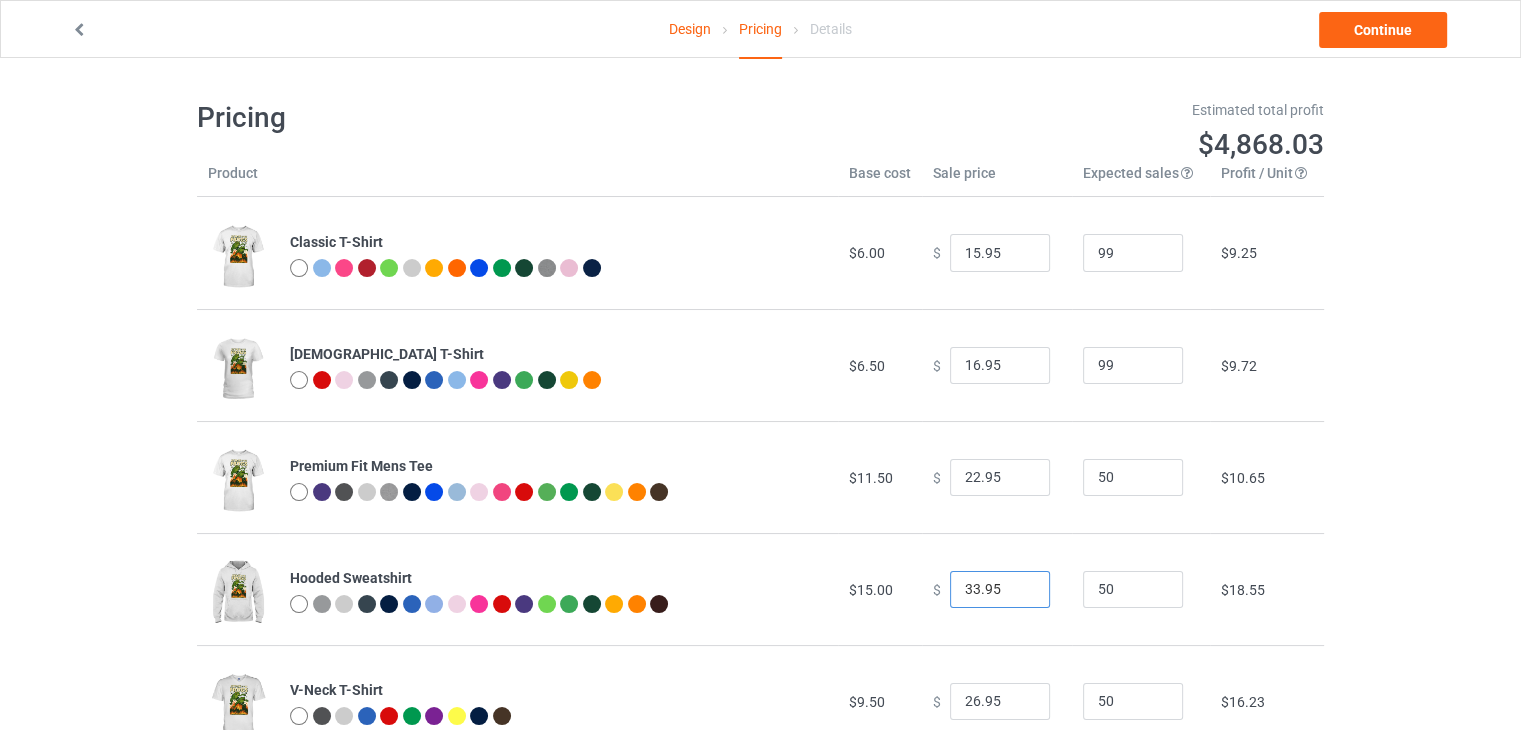 click on "33.95" at bounding box center (1000, 590) 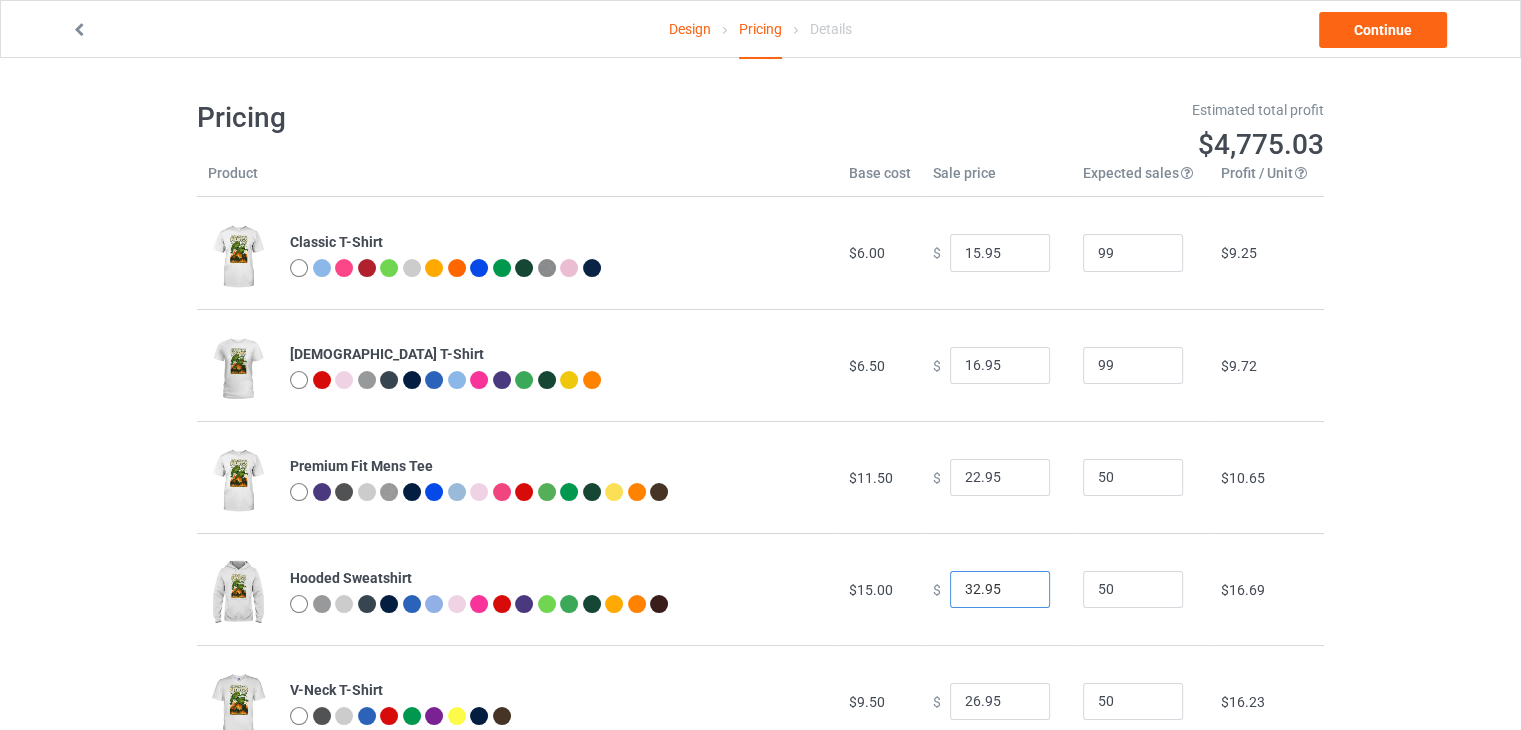click on "32.95" at bounding box center (1000, 590) 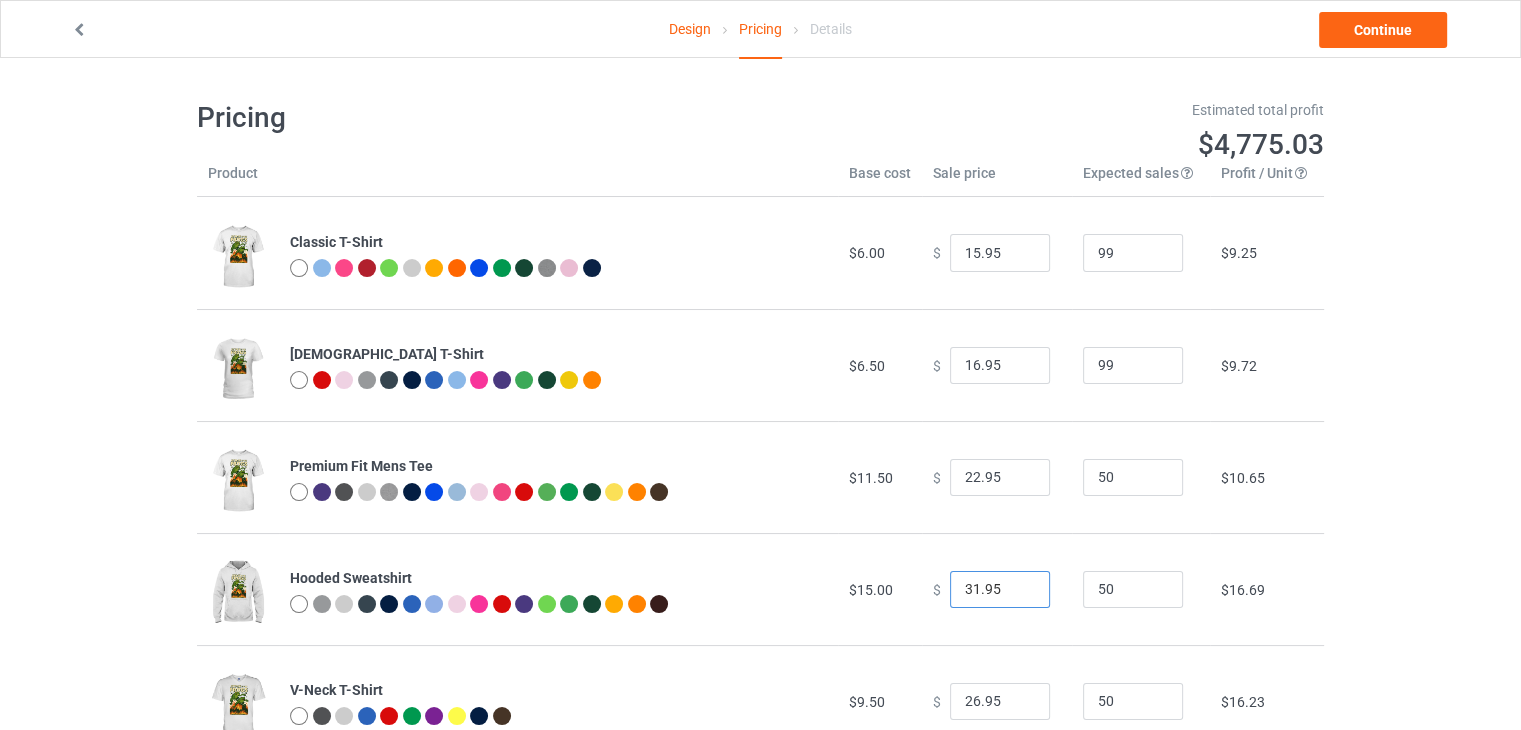 type on "31.95" 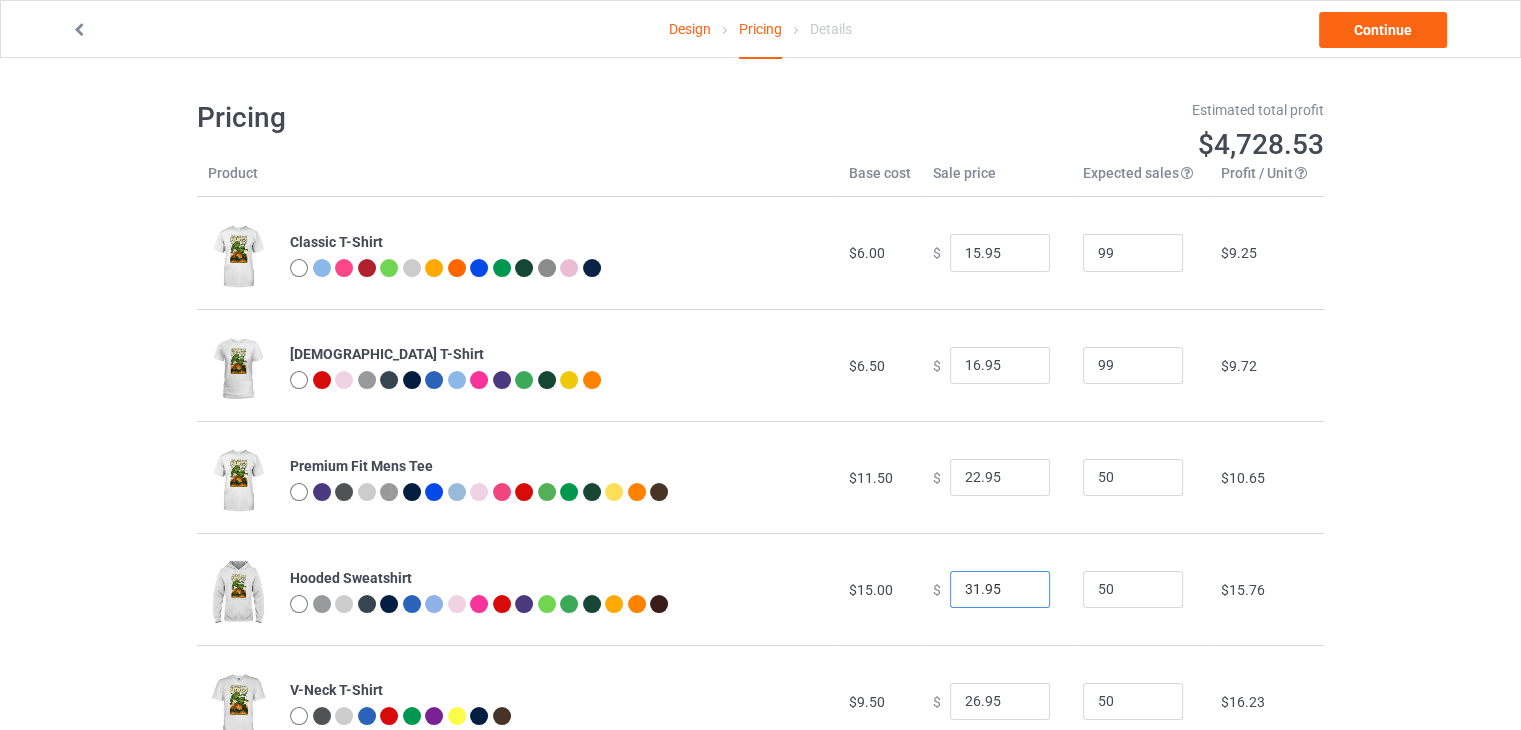 scroll, scrollTop: 100, scrollLeft: 0, axis: vertical 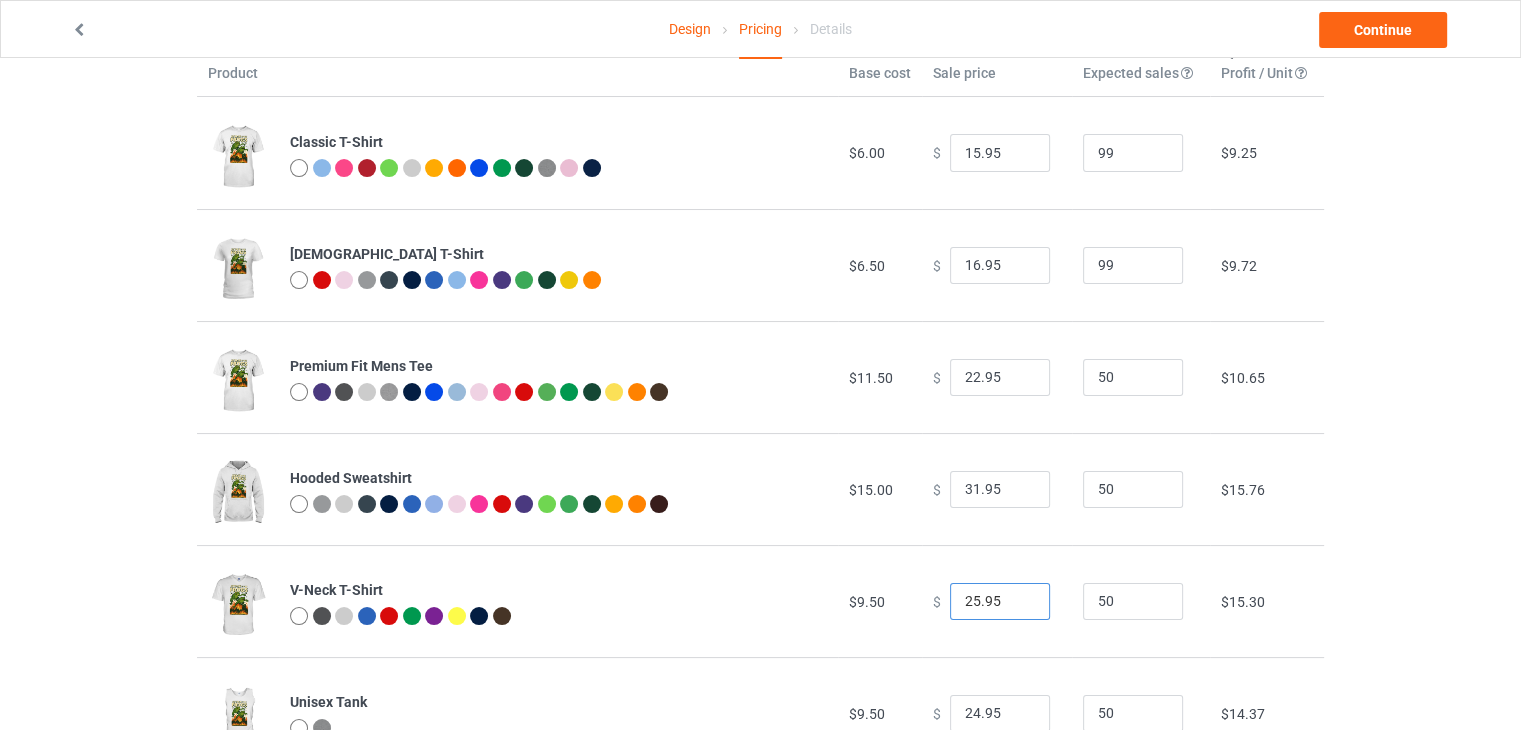 click on "25.95" at bounding box center (1000, 602) 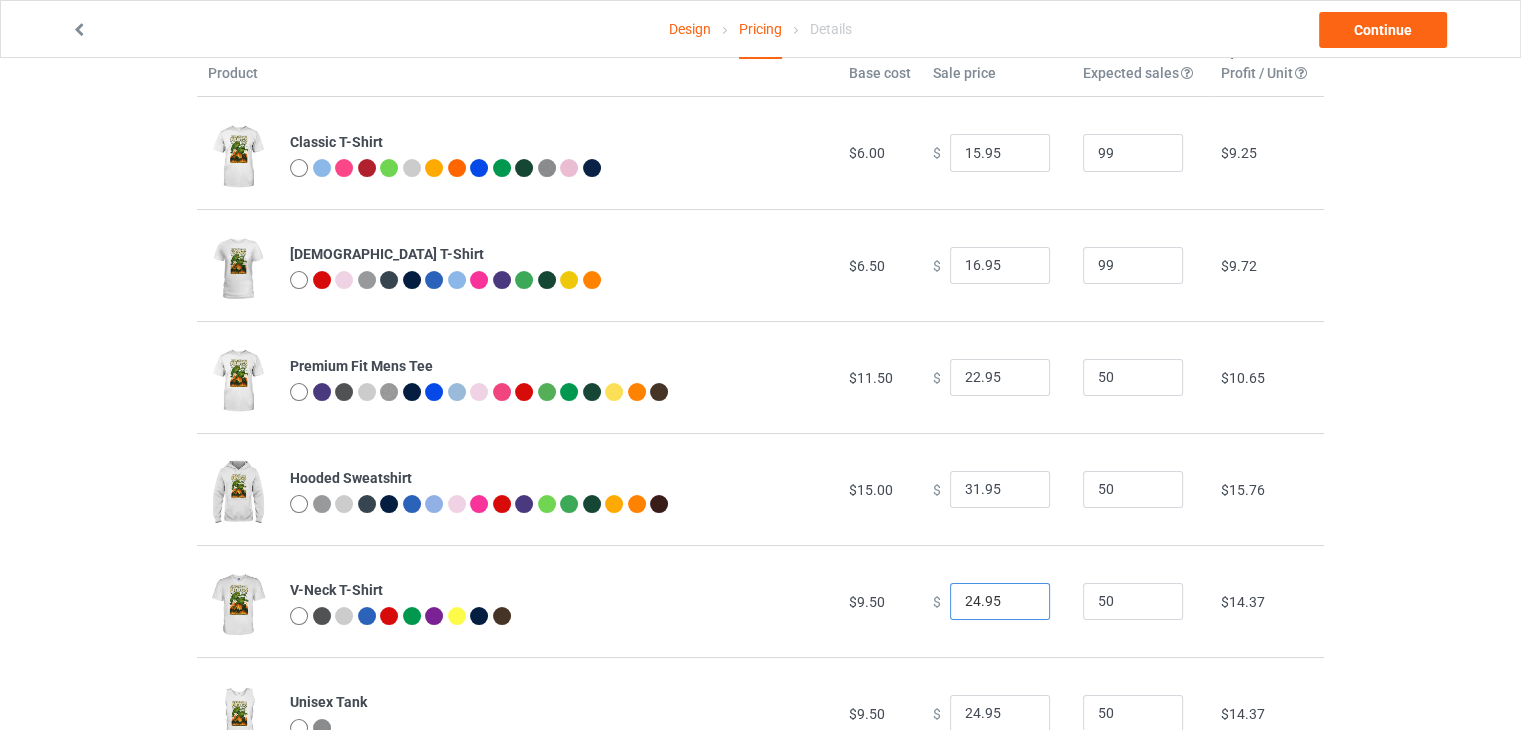 click on "24.95" at bounding box center (1000, 602) 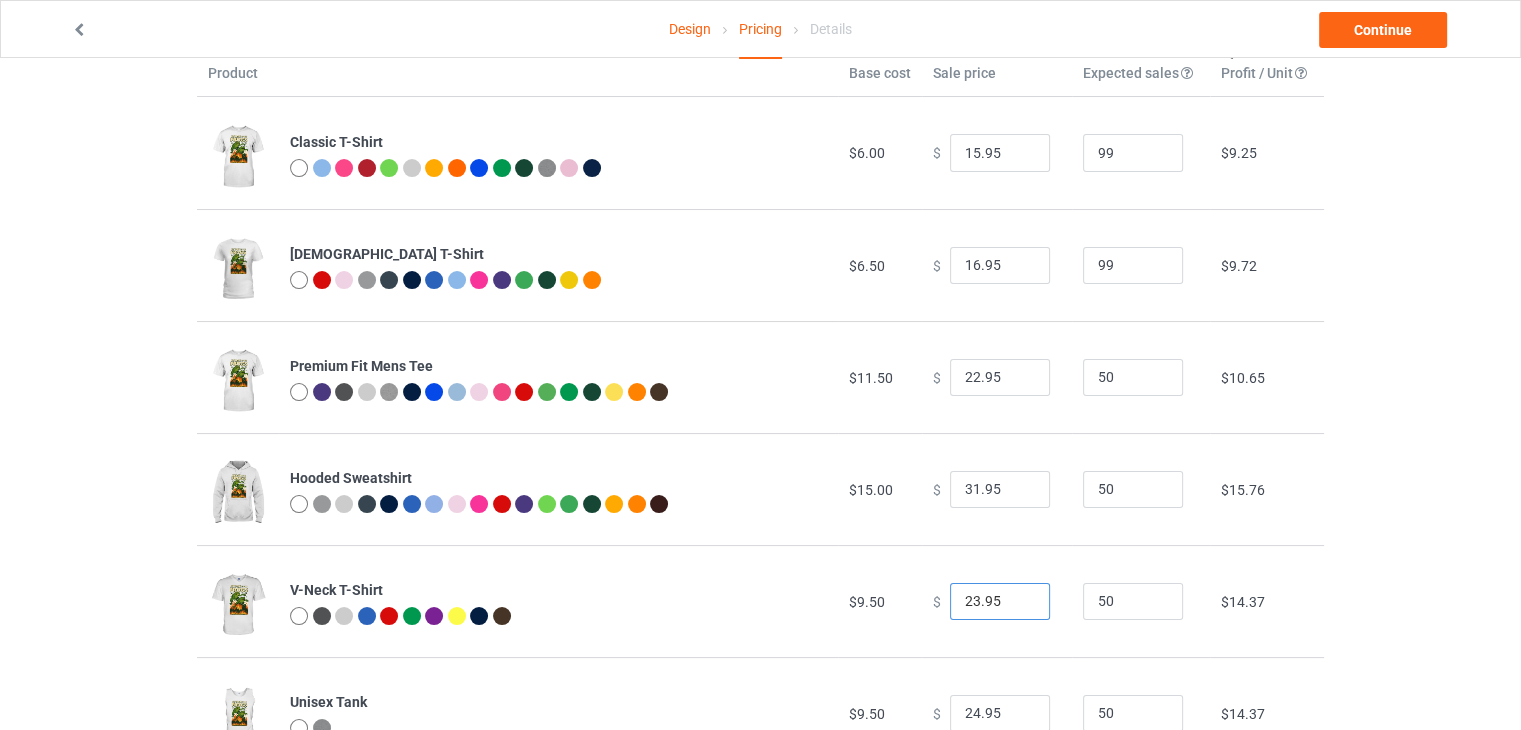 click on "23.95" at bounding box center [1000, 602] 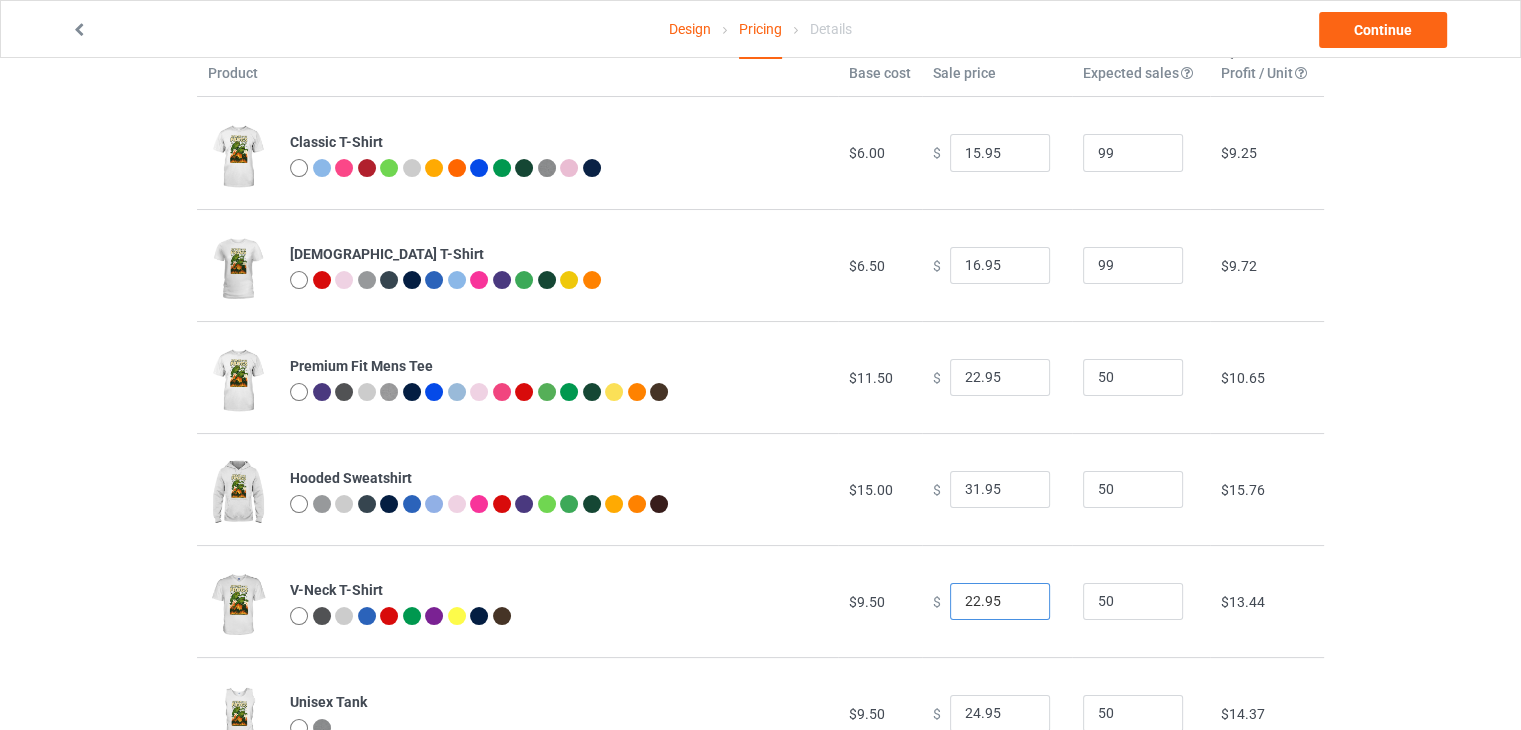click on "22.95" at bounding box center [1000, 602] 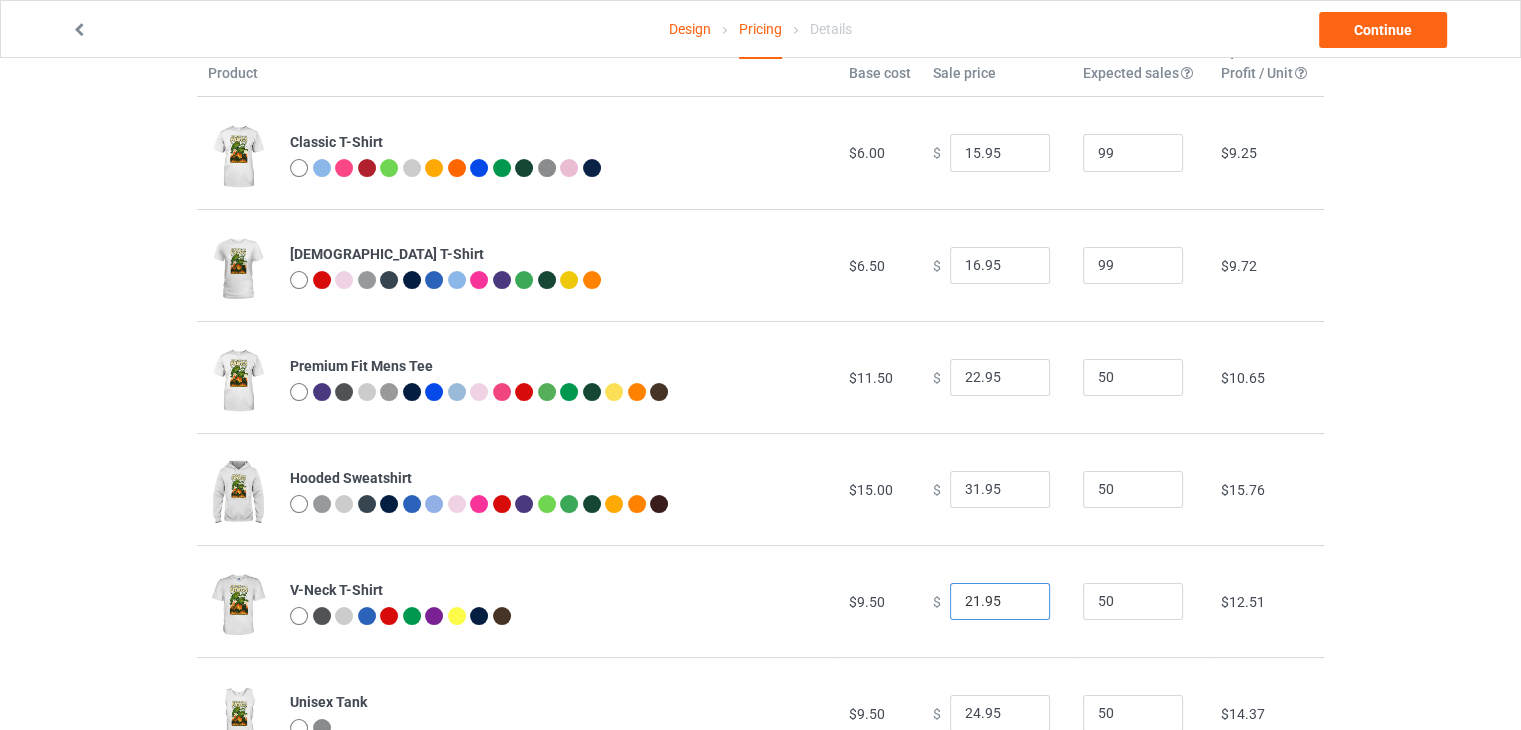 click on "21.95" at bounding box center [1000, 602] 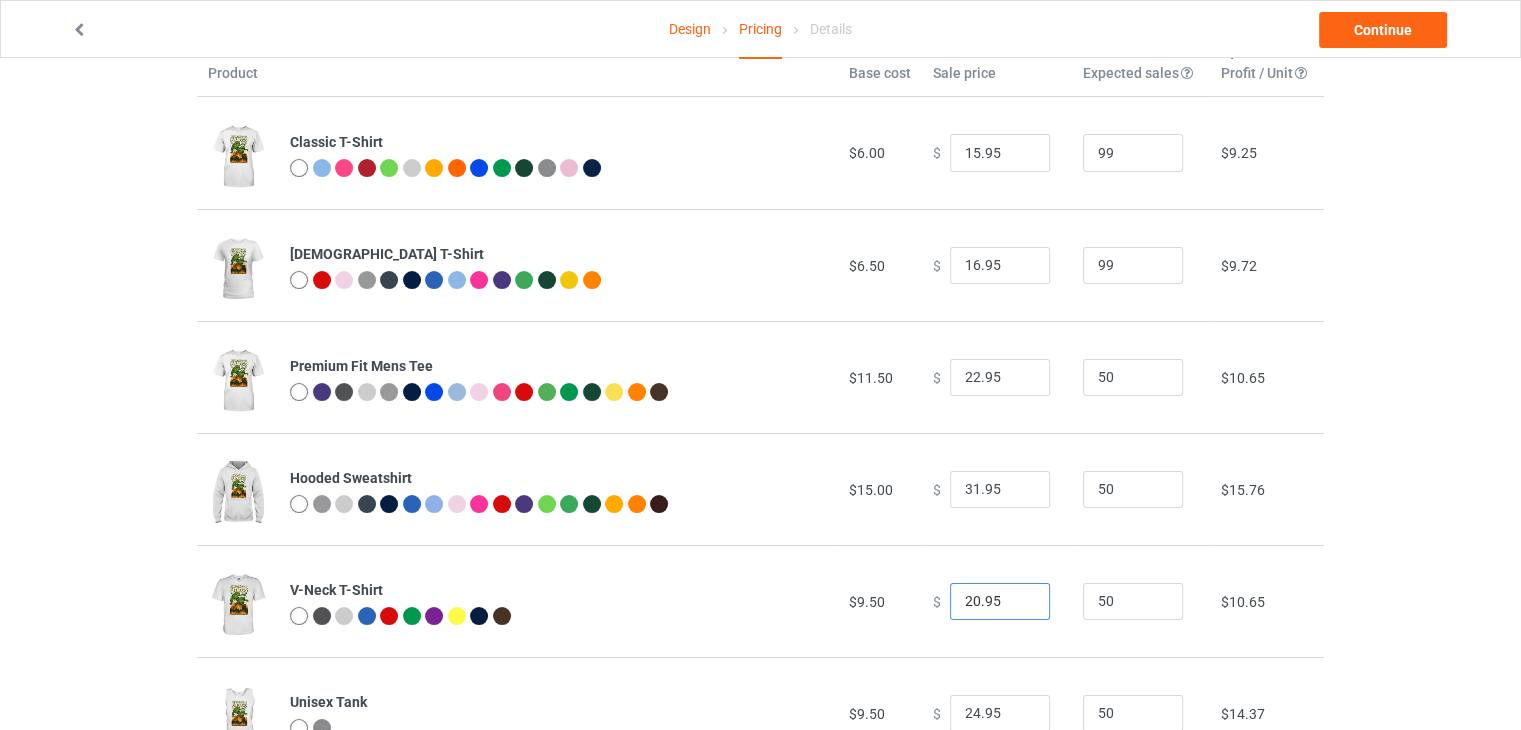 click on "20.95" at bounding box center (1000, 602) 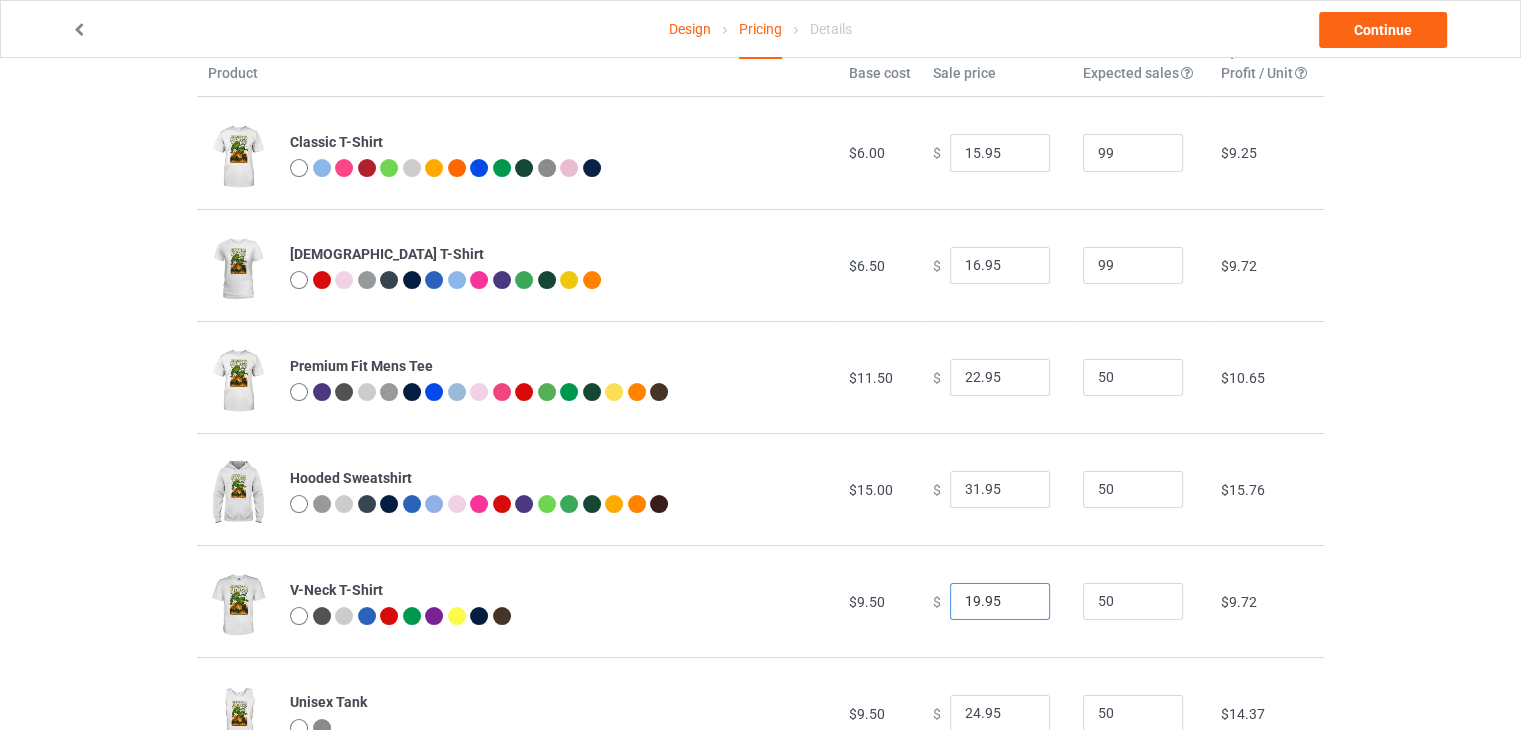 click on "19.95" at bounding box center (1000, 602) 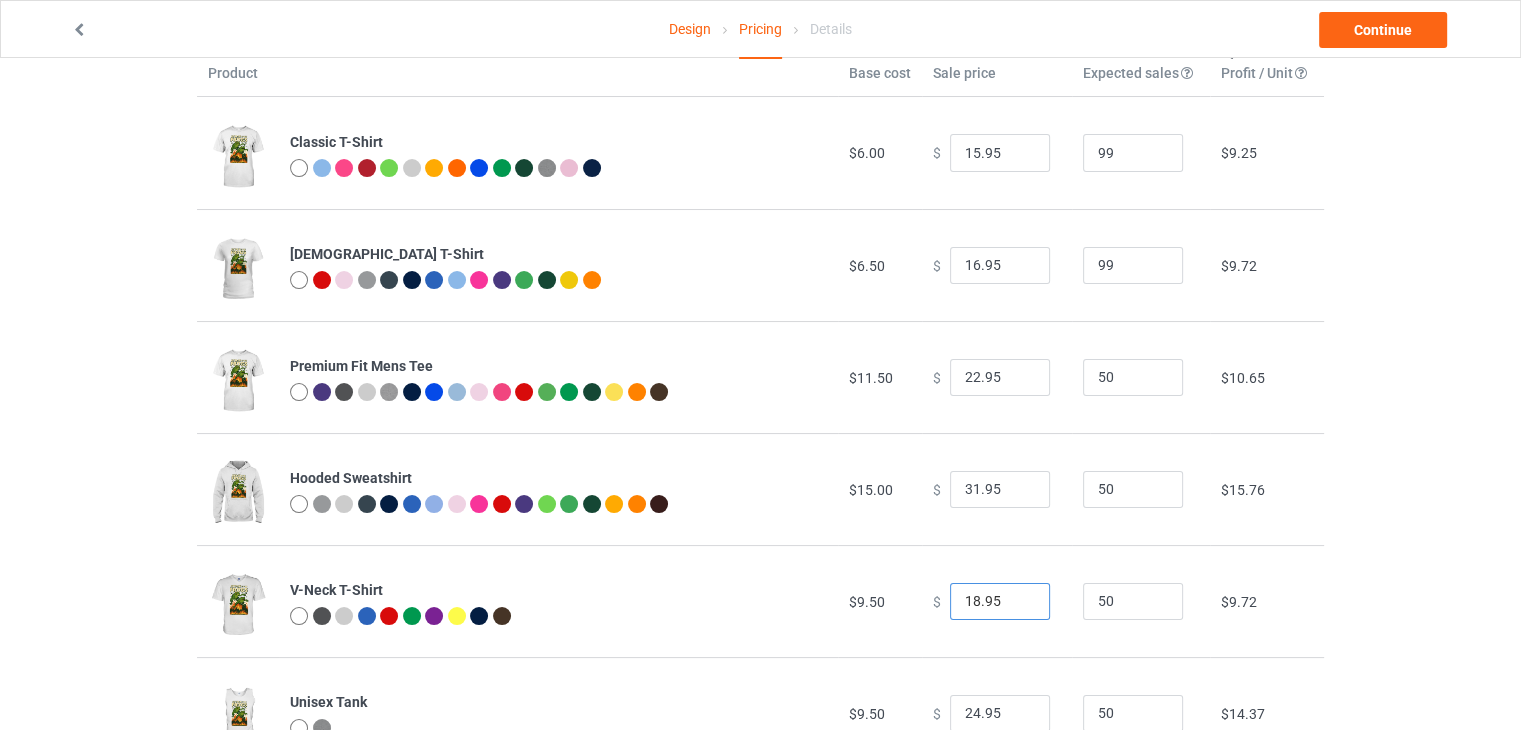 click on "18.95" at bounding box center [1000, 602] 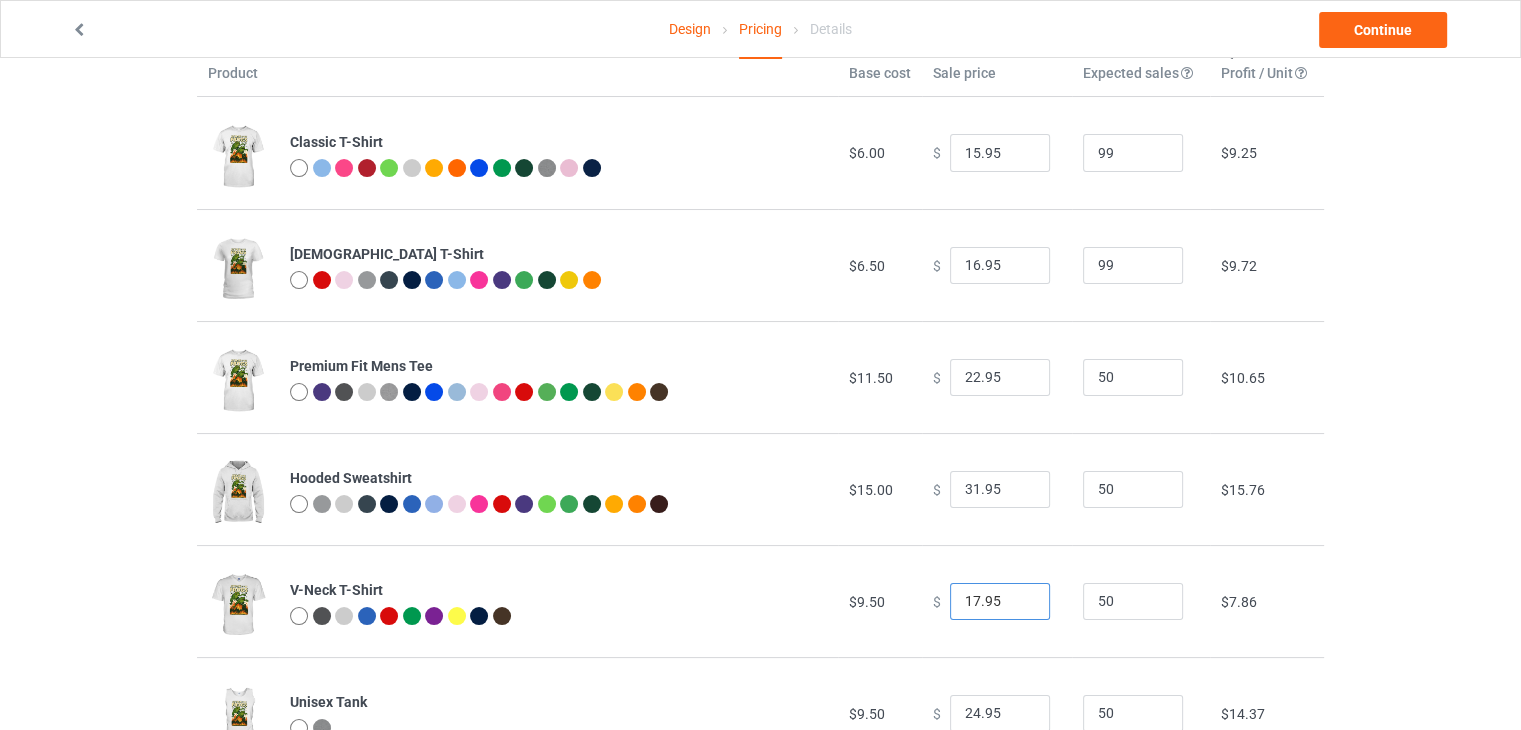 click on "17.95" at bounding box center (1000, 602) 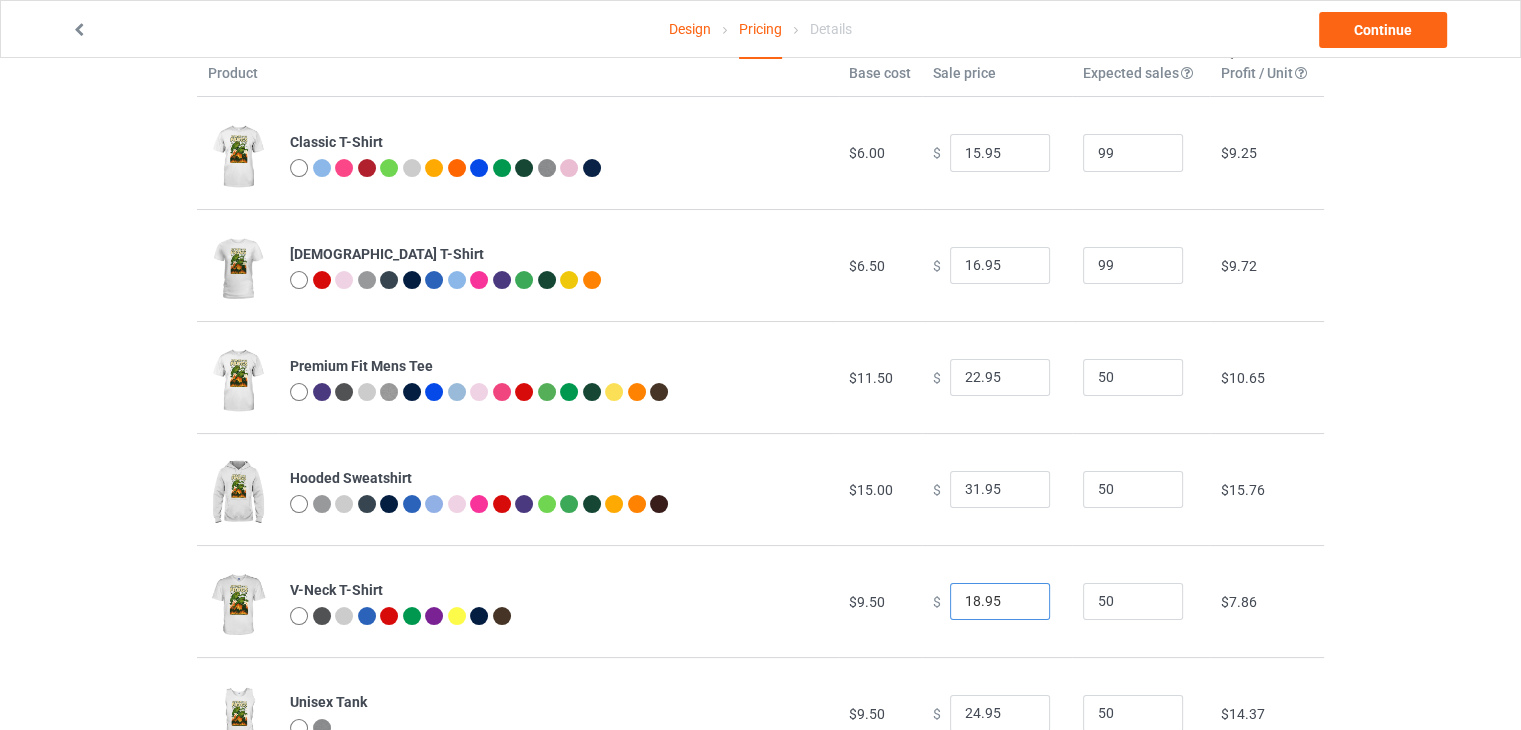 type on "18.95" 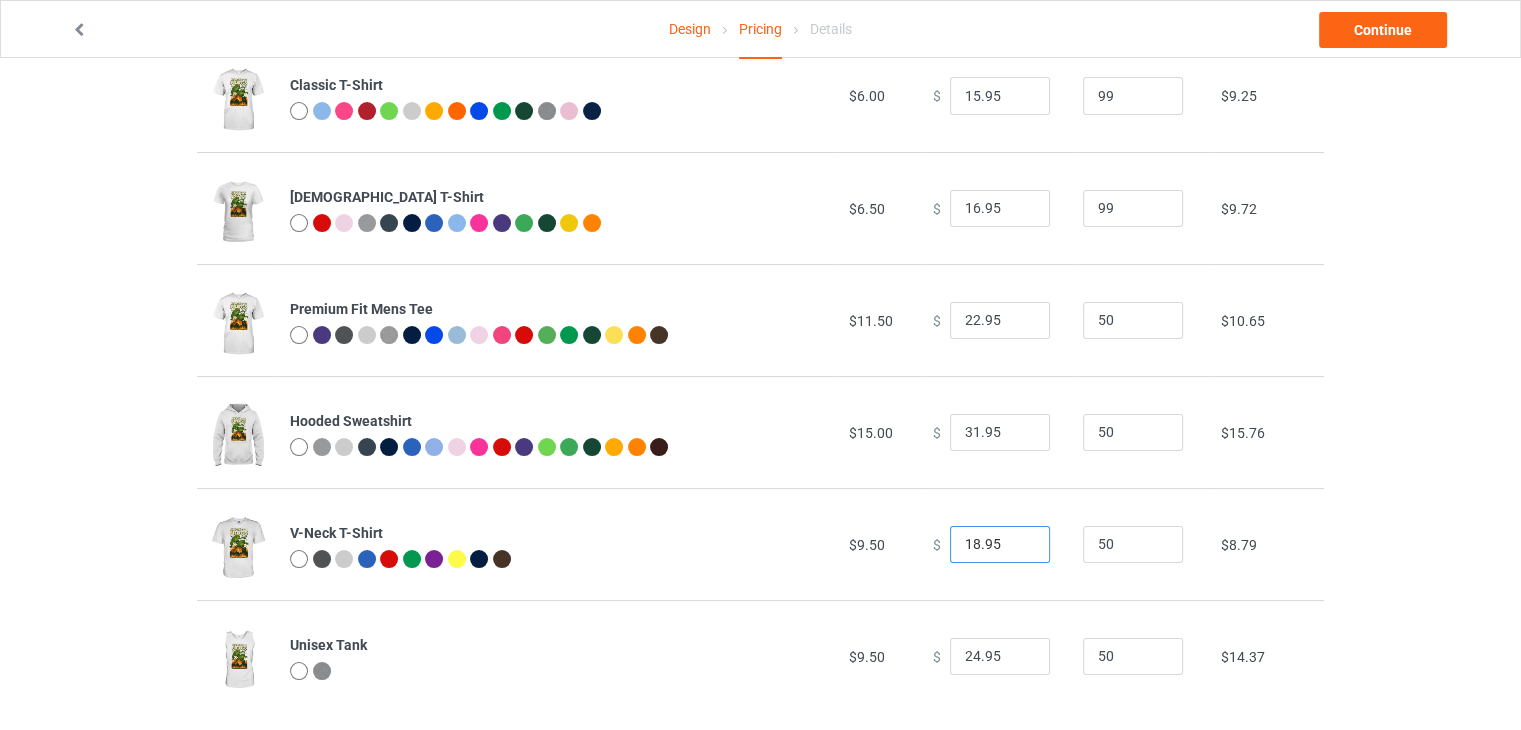 scroll, scrollTop: 181, scrollLeft: 0, axis: vertical 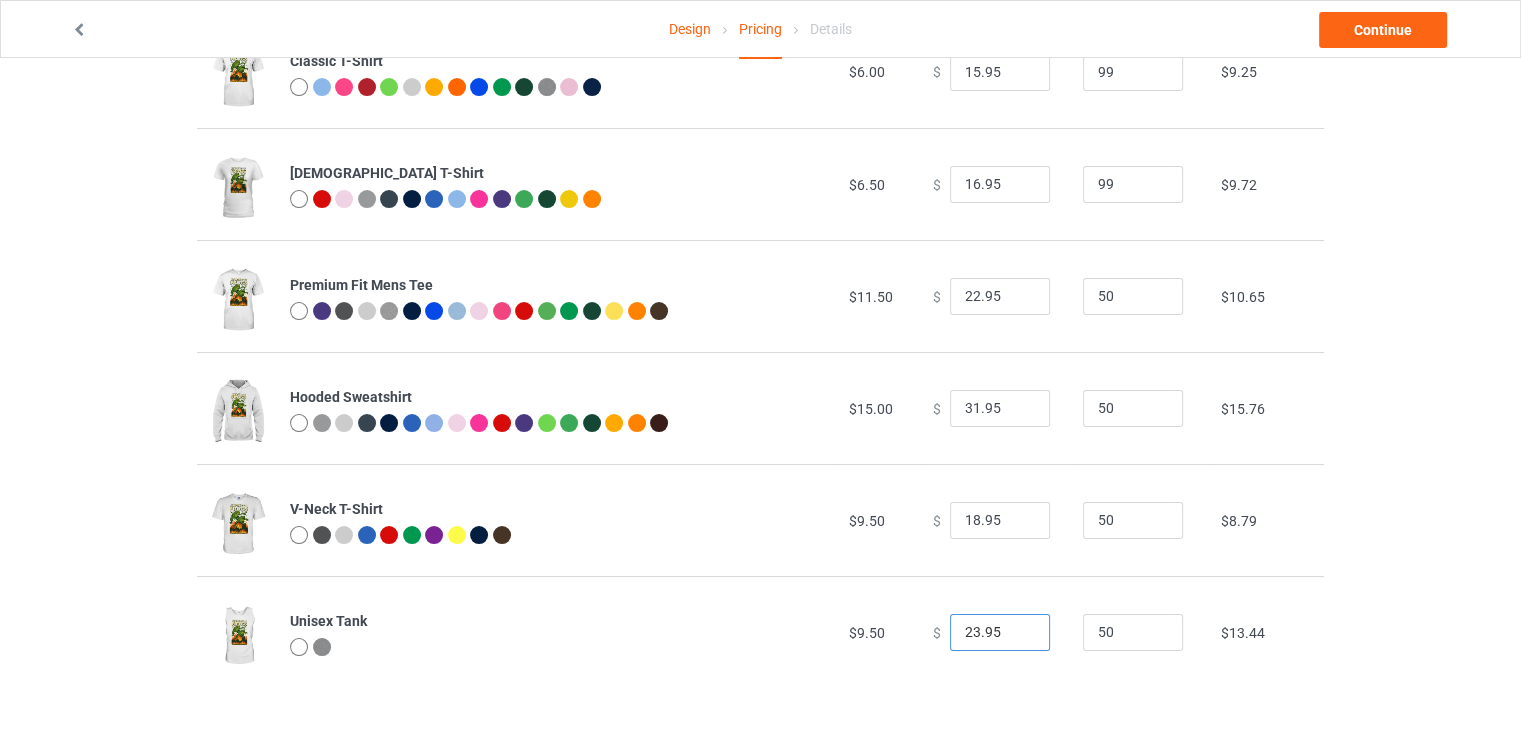 click on "23.95" at bounding box center [1000, 633] 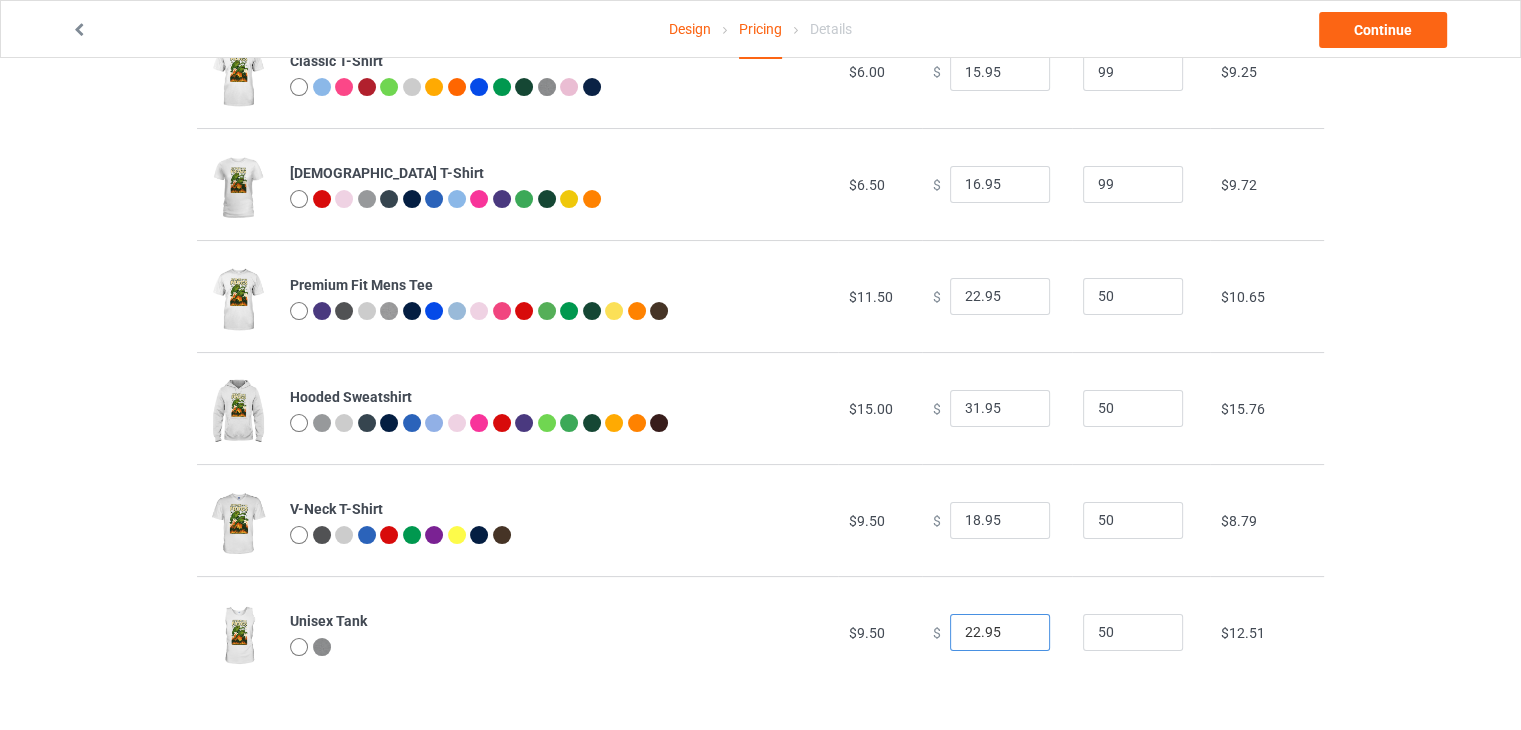 click on "22.95" at bounding box center [1000, 633] 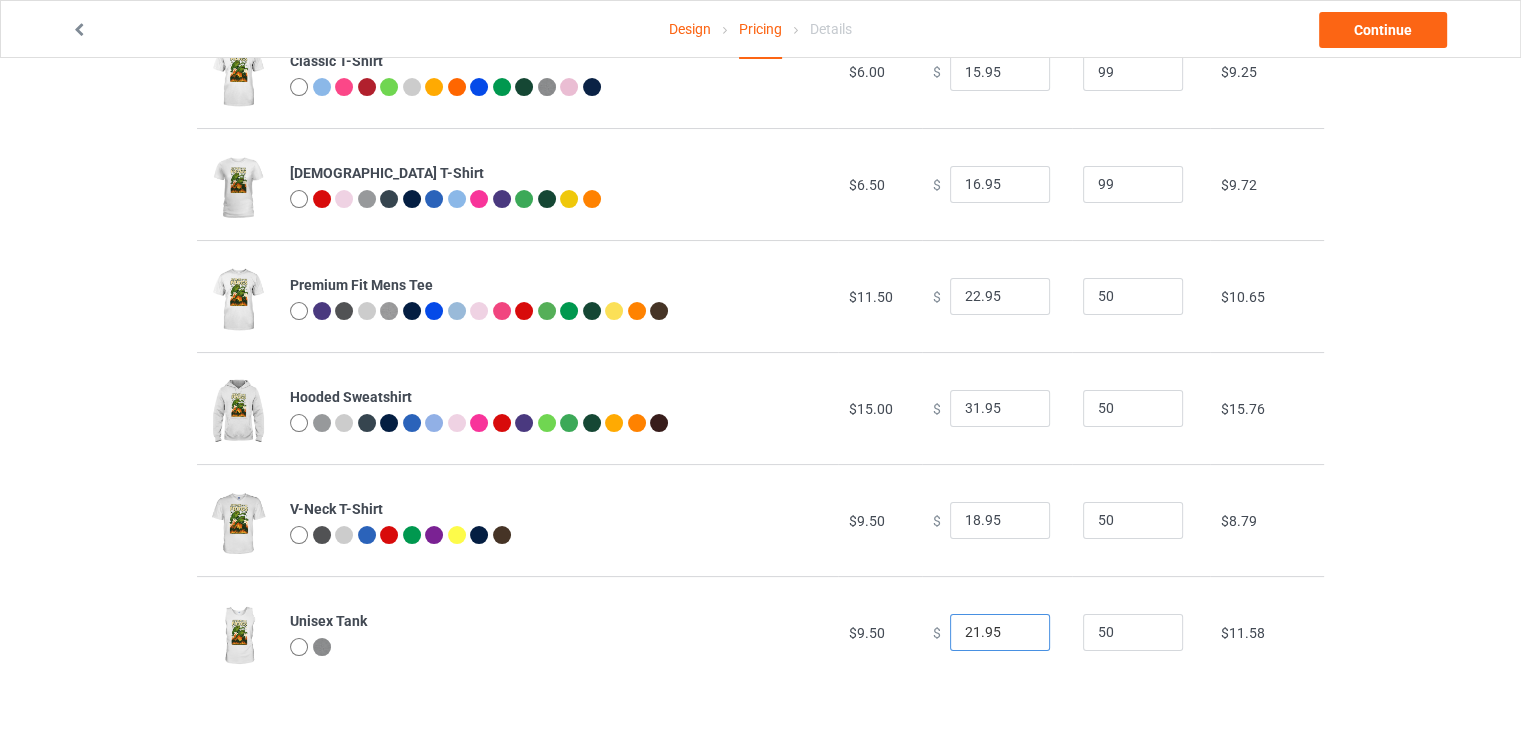 click on "21.95" at bounding box center (1000, 633) 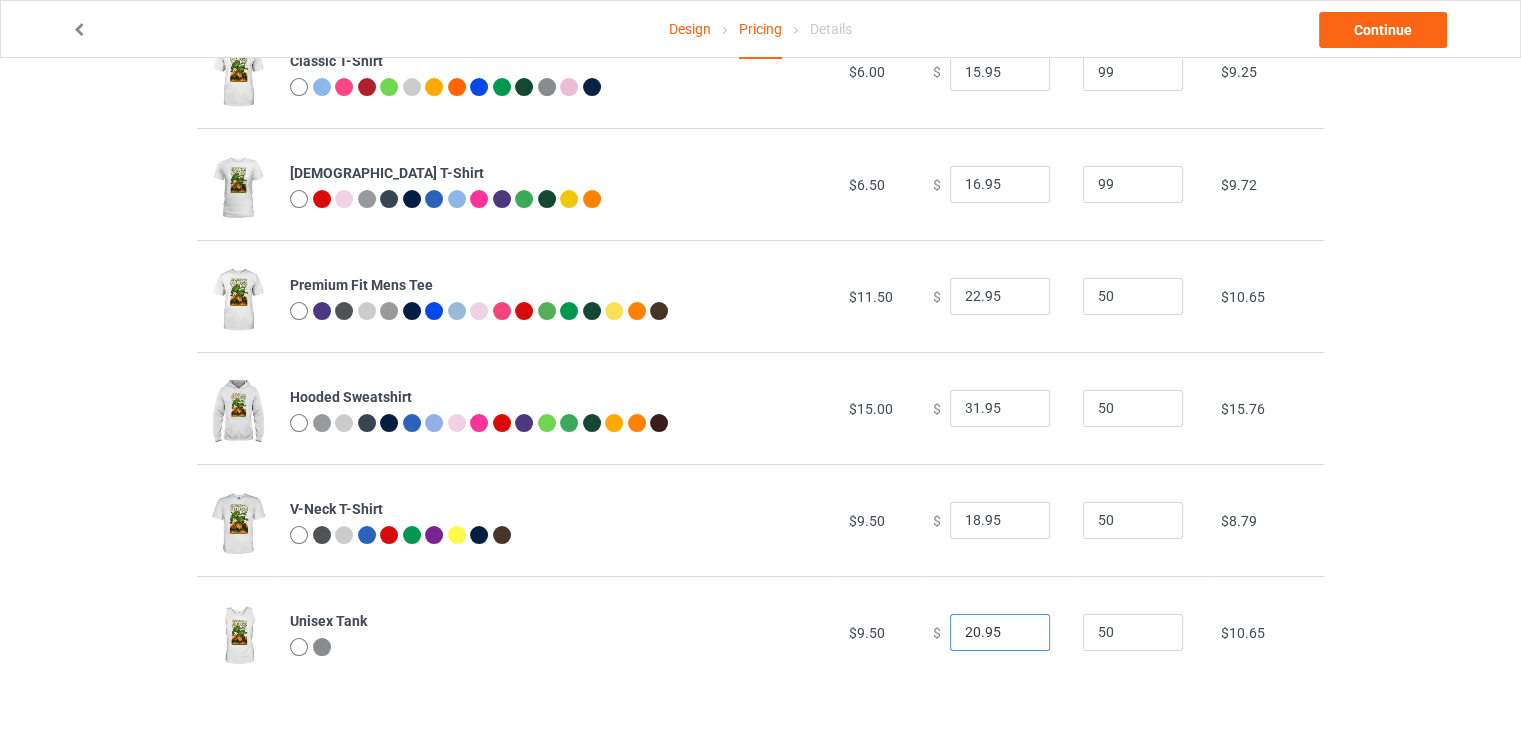 click on "20.95" at bounding box center [1000, 633] 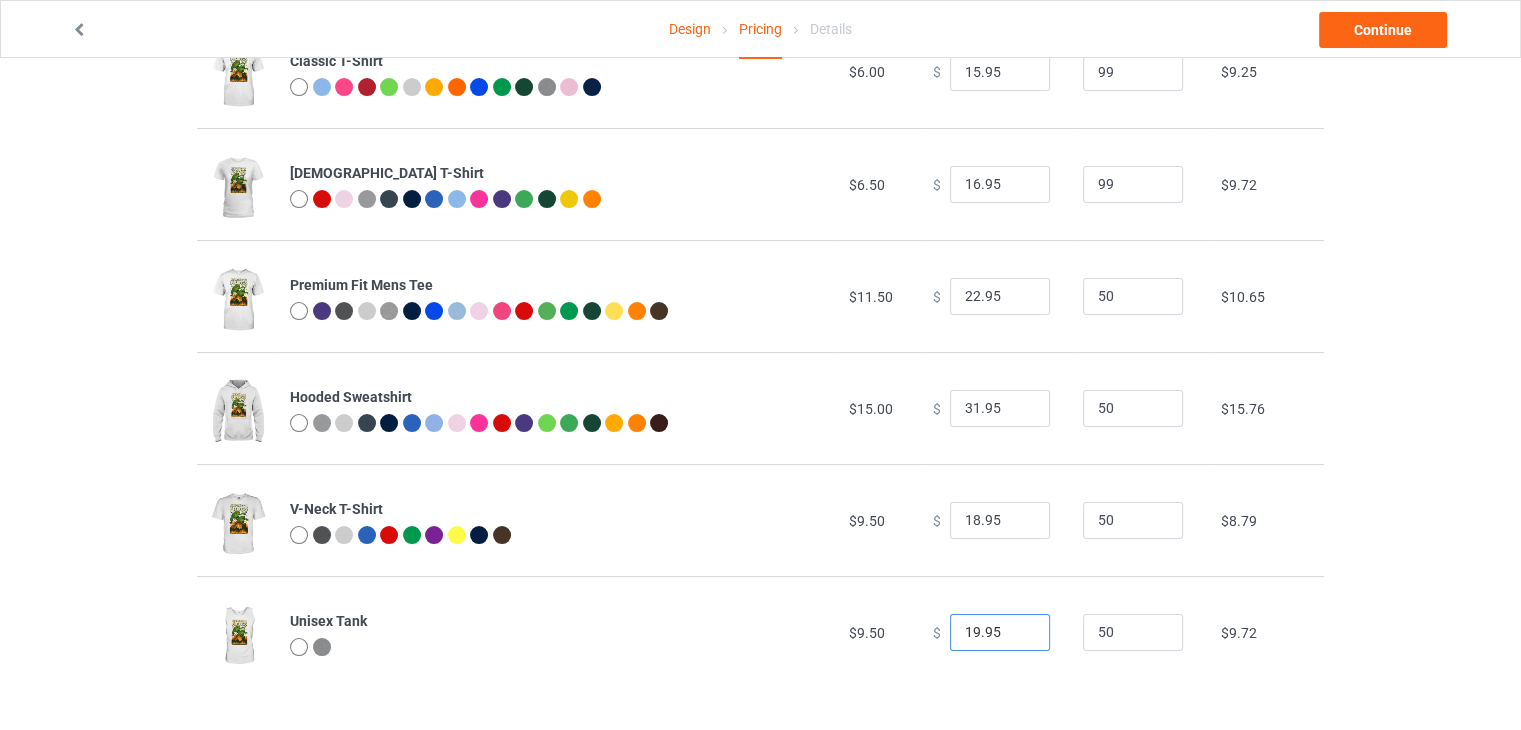 type on "19.95" 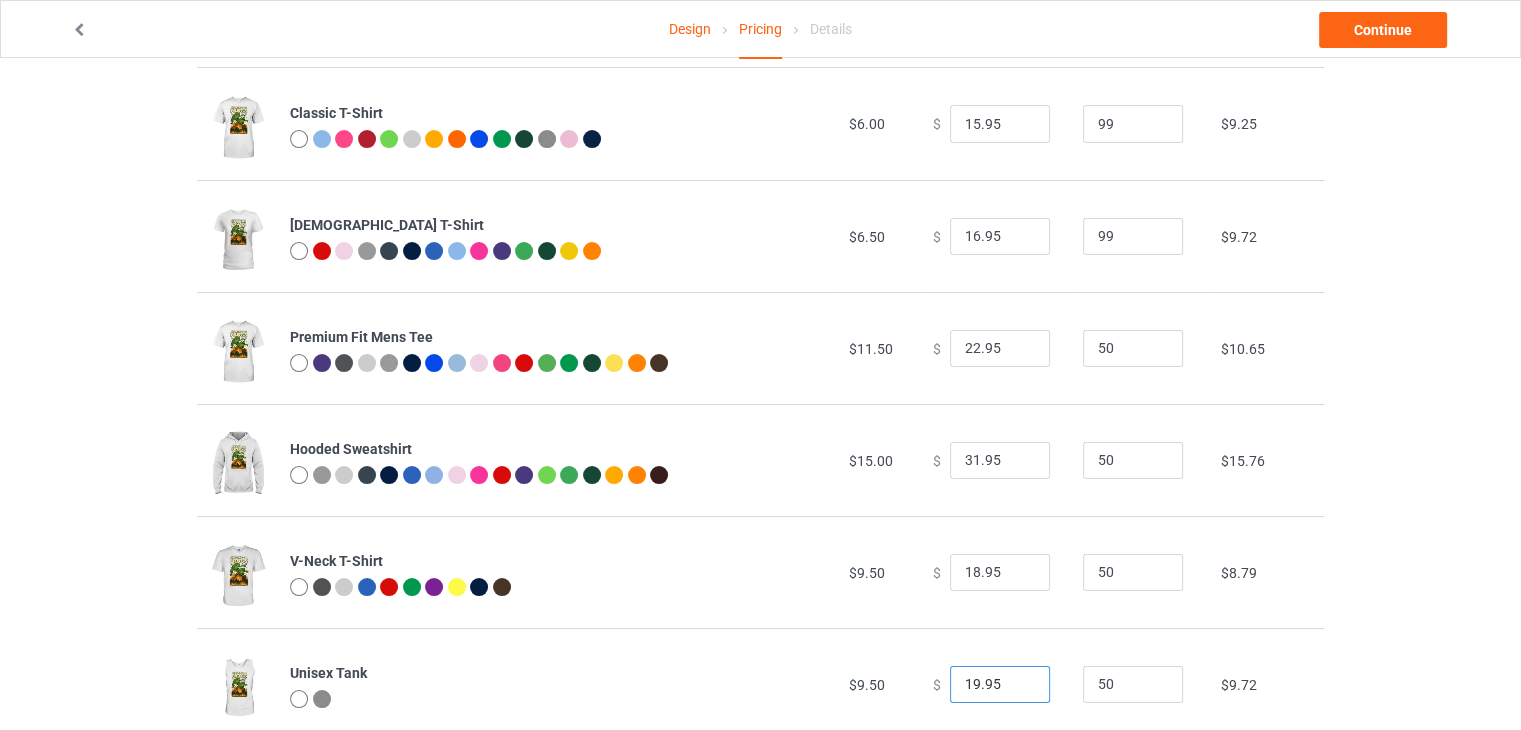scroll, scrollTop: 0, scrollLeft: 0, axis: both 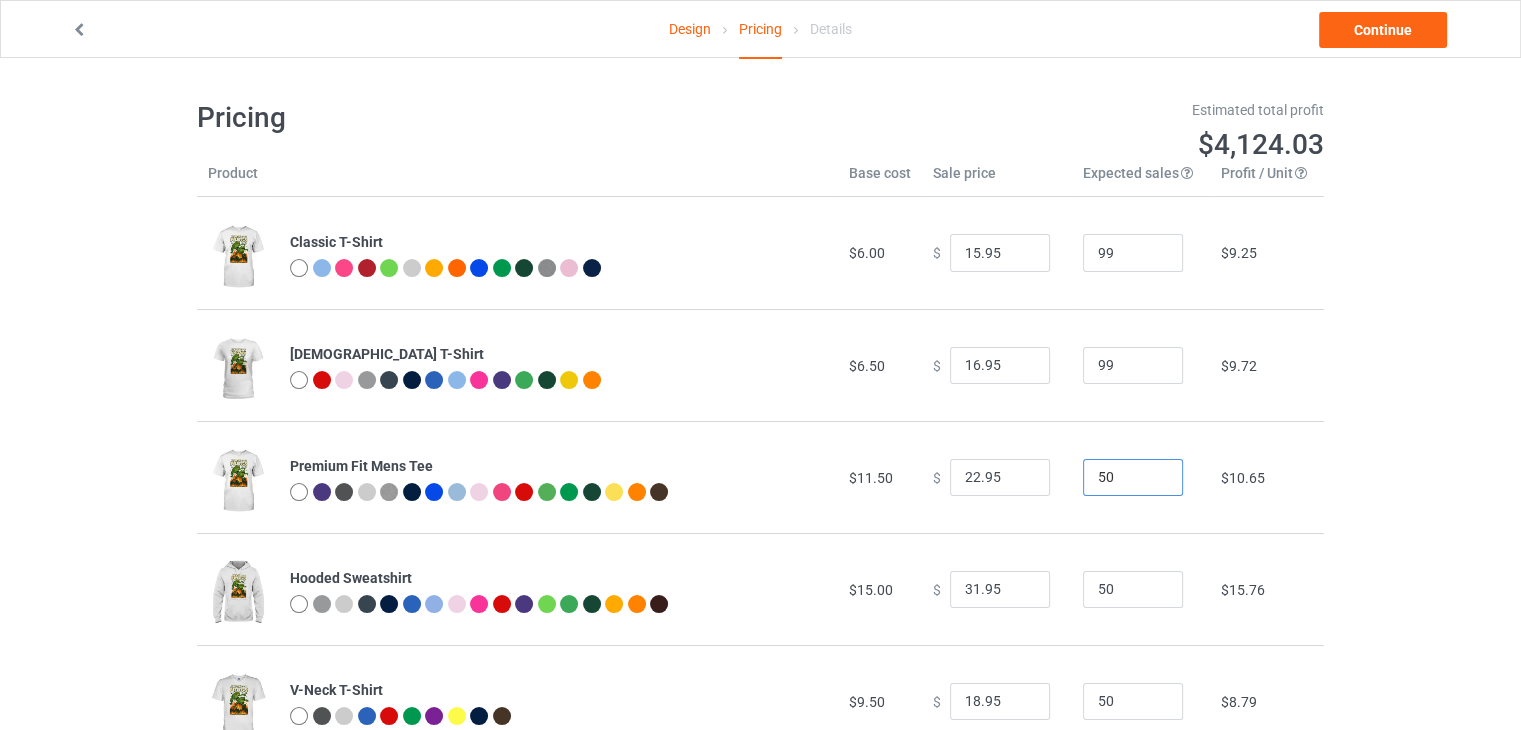 drag, startPoint x: 1125, startPoint y: 481, endPoint x: 1059, endPoint y: 497, distance: 67.911705 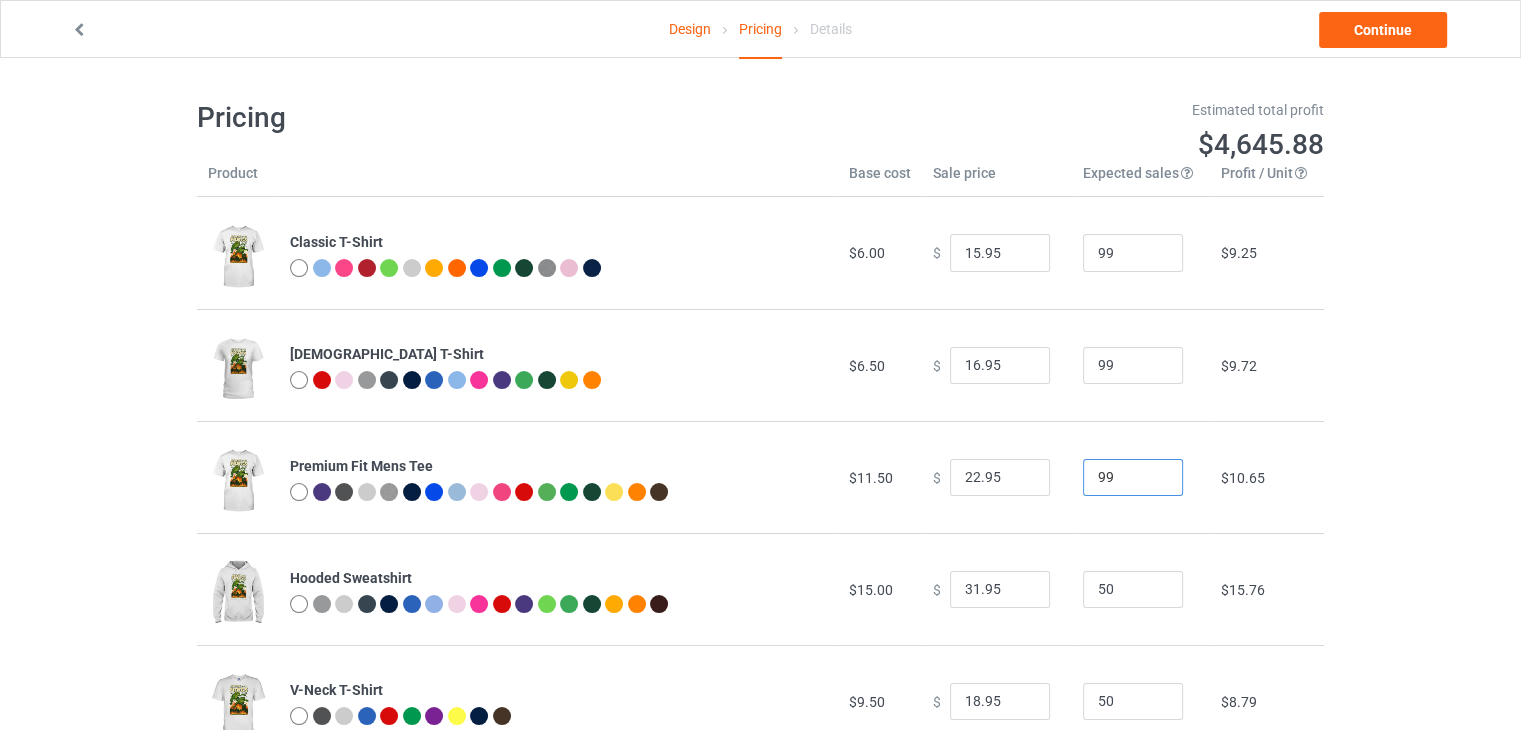 type on "99" 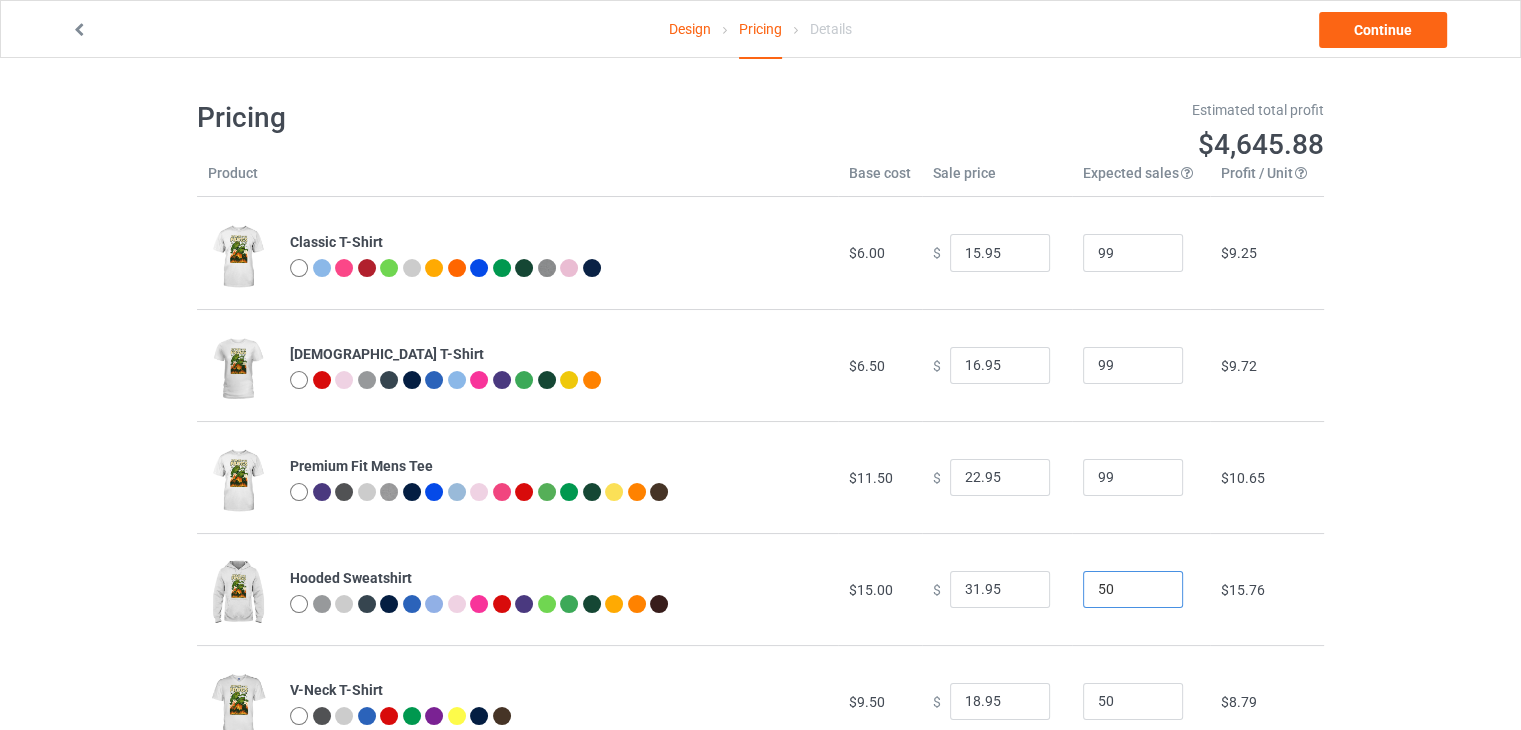 drag, startPoint x: 1101, startPoint y: 584, endPoint x: 1079, endPoint y: 585, distance: 22.022715 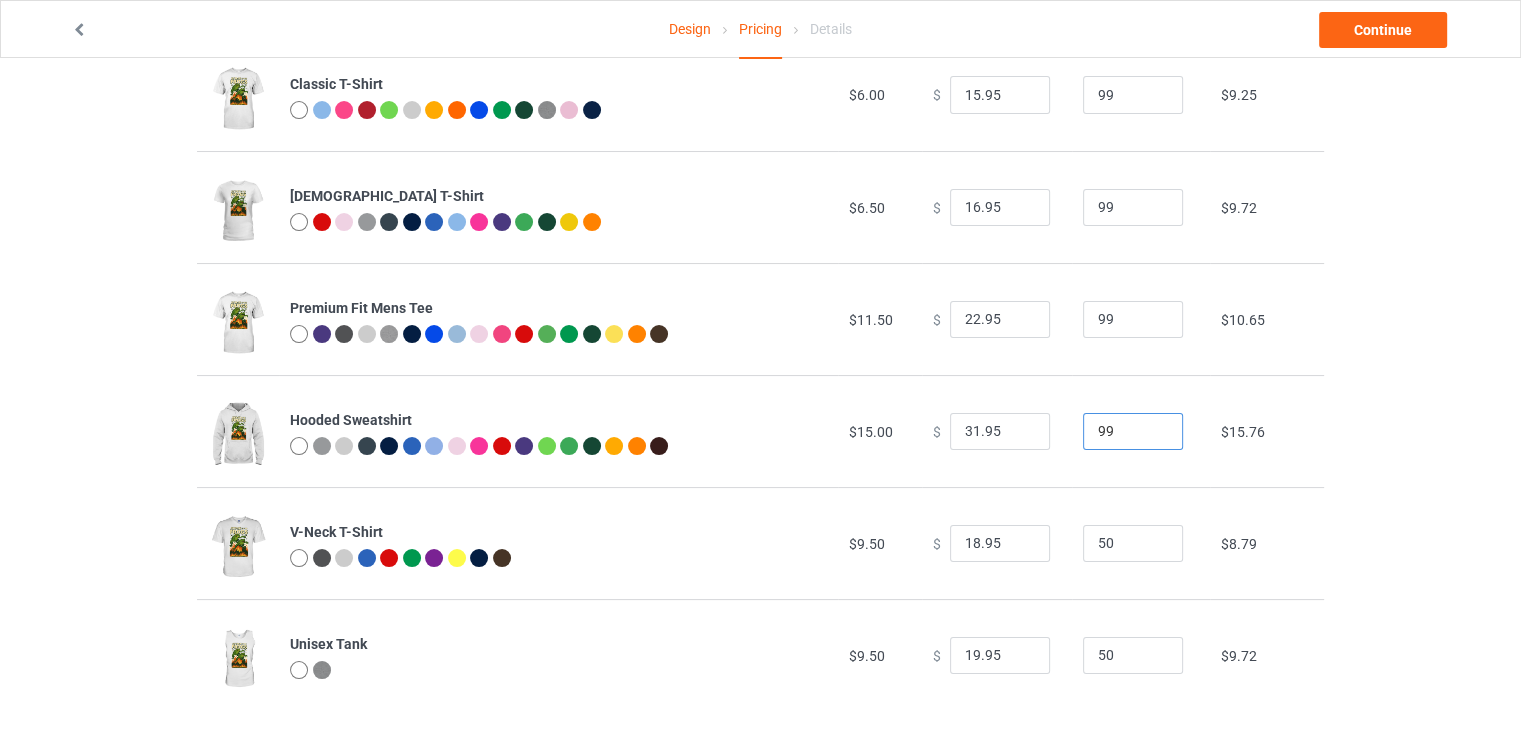 scroll, scrollTop: 181, scrollLeft: 0, axis: vertical 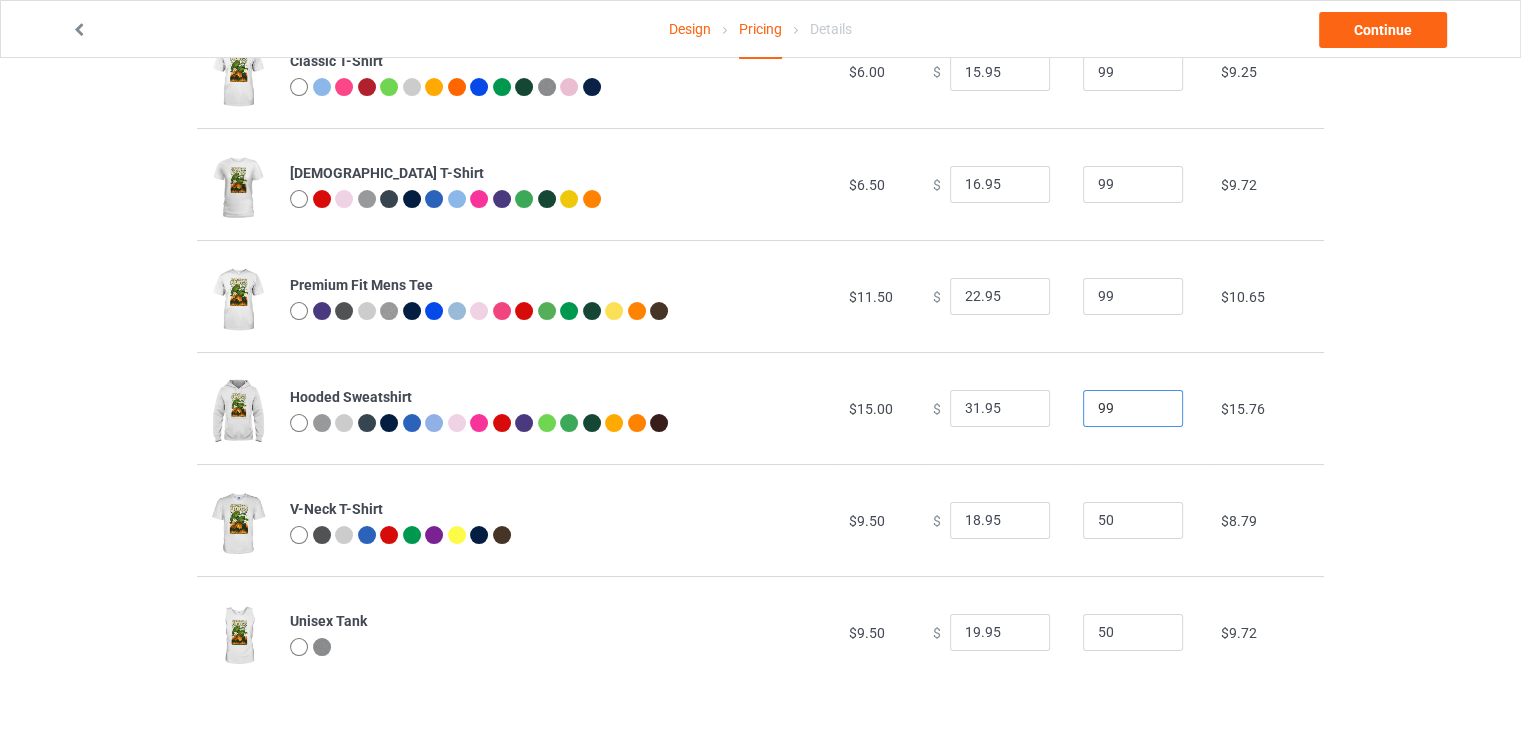type on "99" 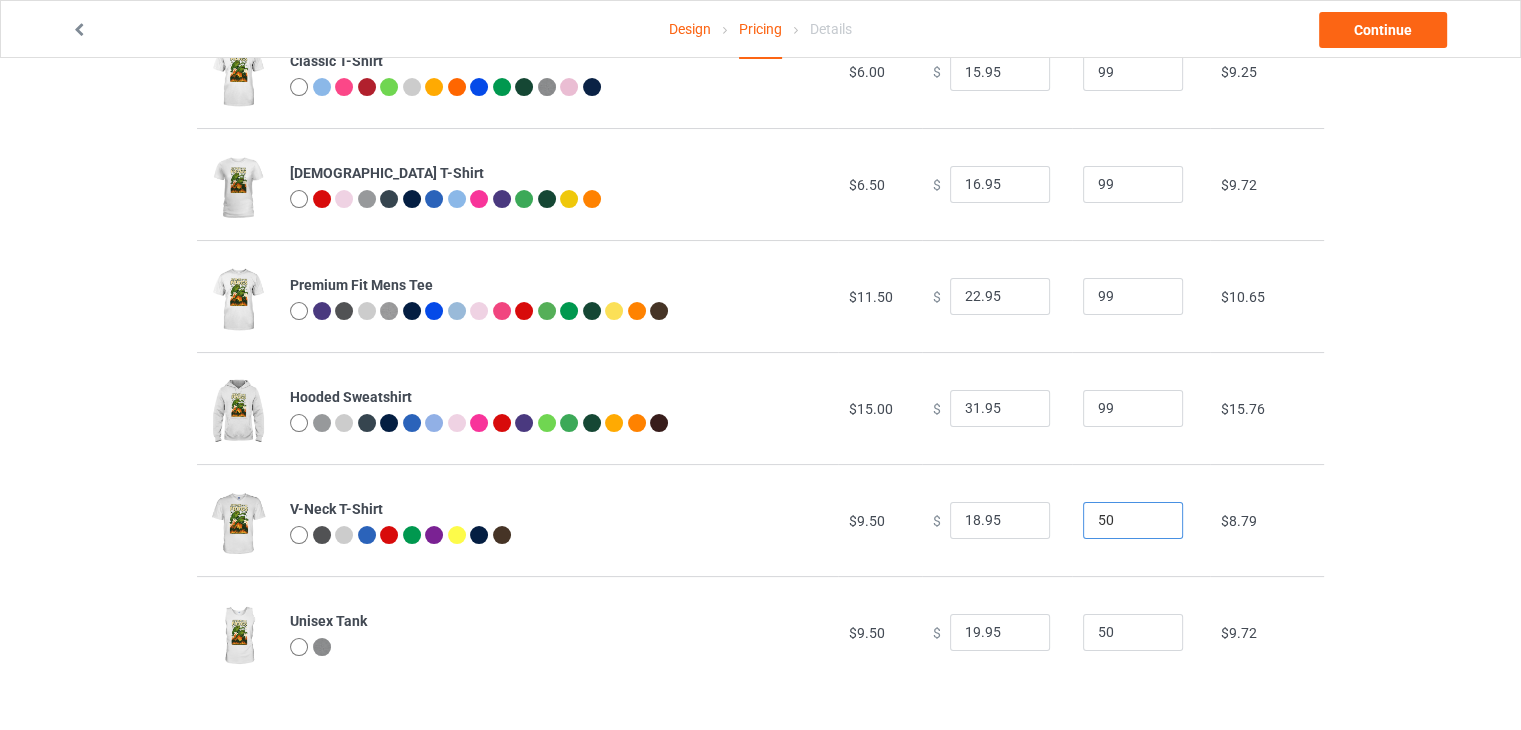 drag, startPoint x: 1104, startPoint y: 521, endPoint x: 1065, endPoint y: 519, distance: 39.051247 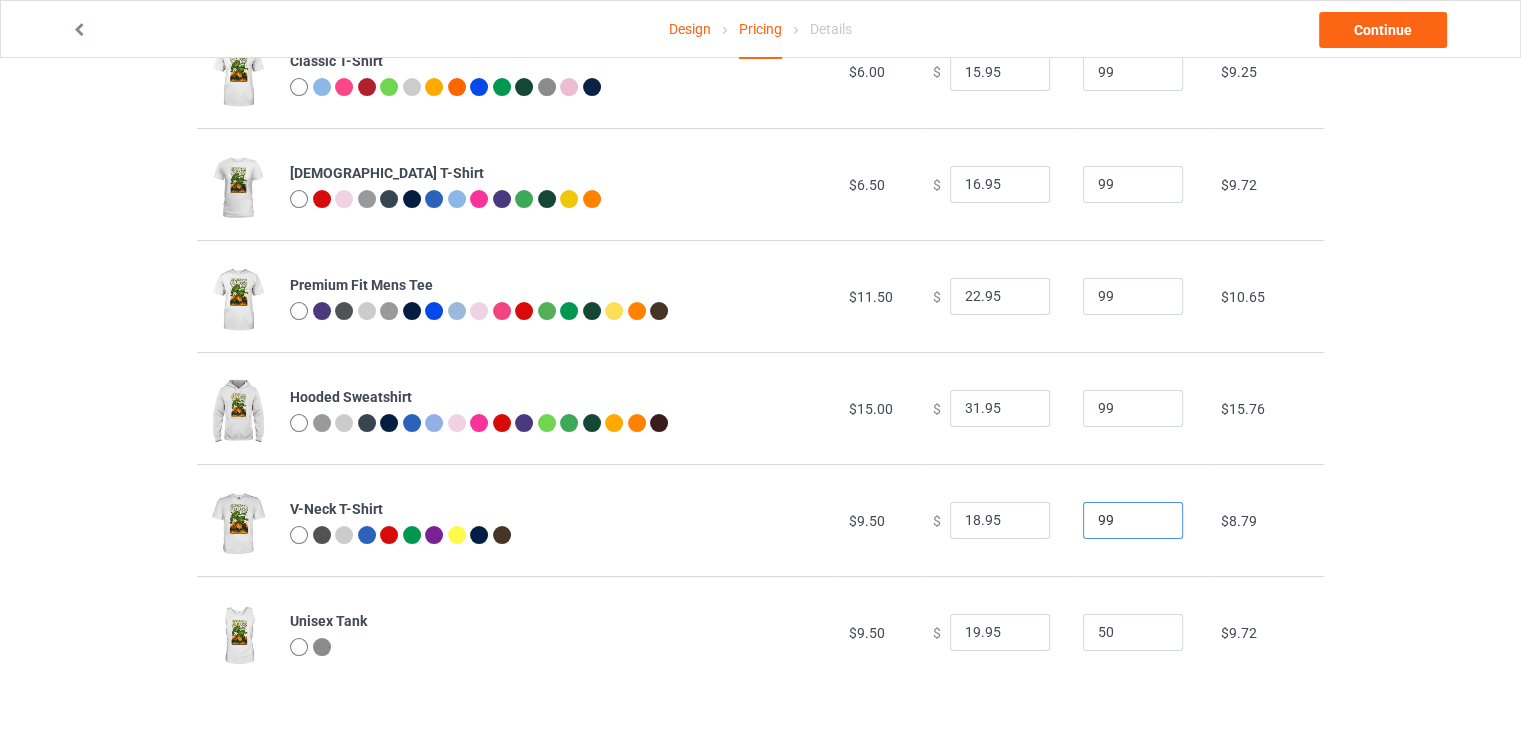 type on "99" 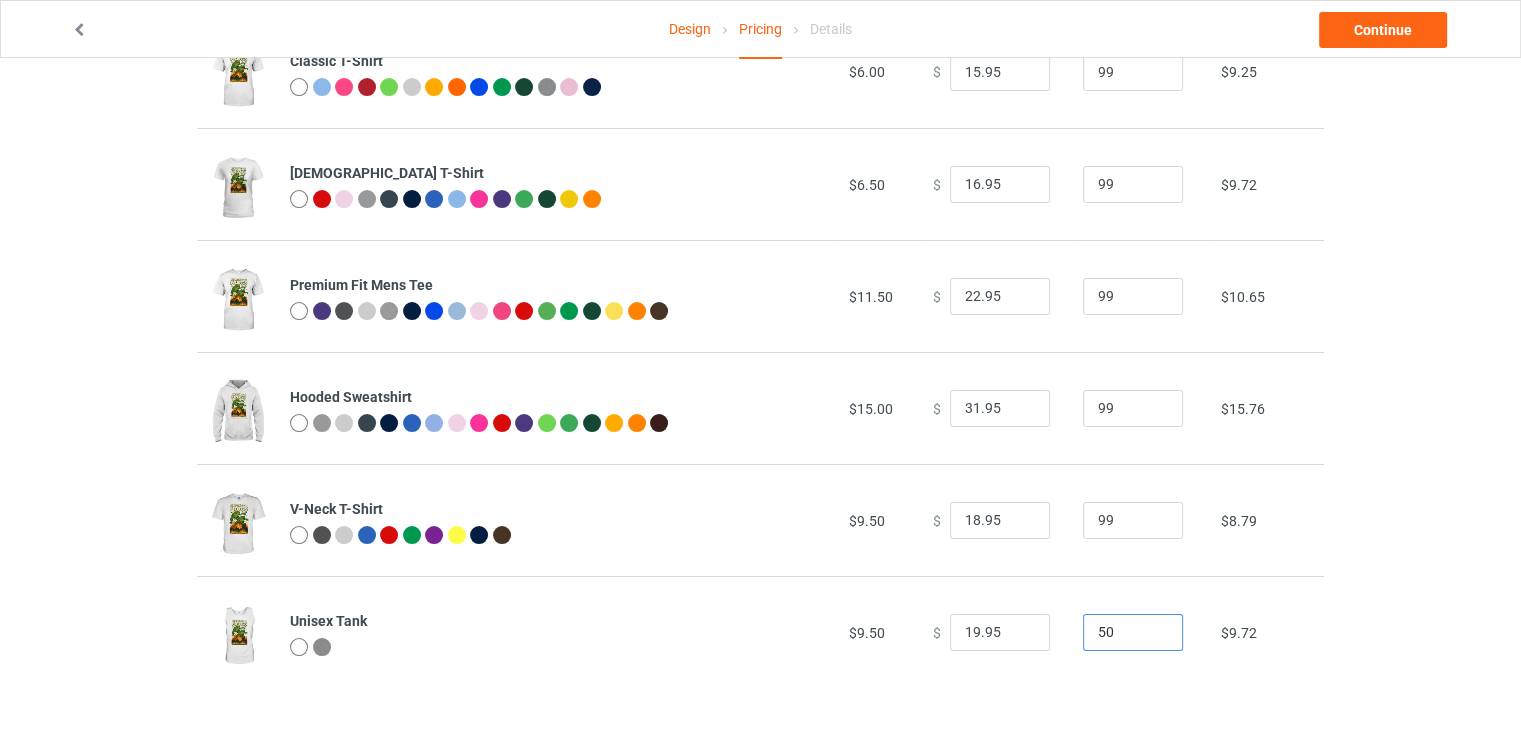drag, startPoint x: 1108, startPoint y: 639, endPoint x: 1076, endPoint y: 639, distance: 32 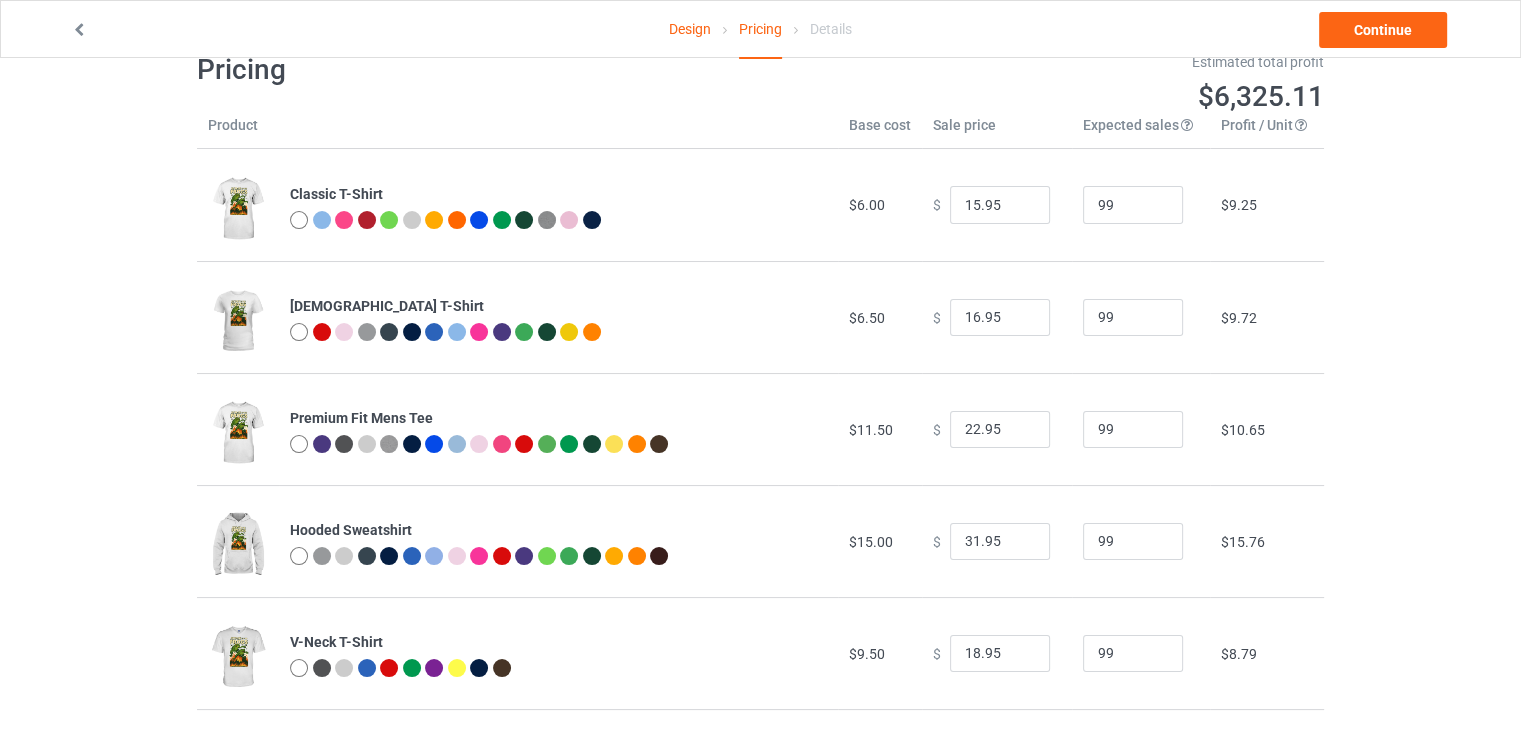 scroll, scrollTop: 0, scrollLeft: 0, axis: both 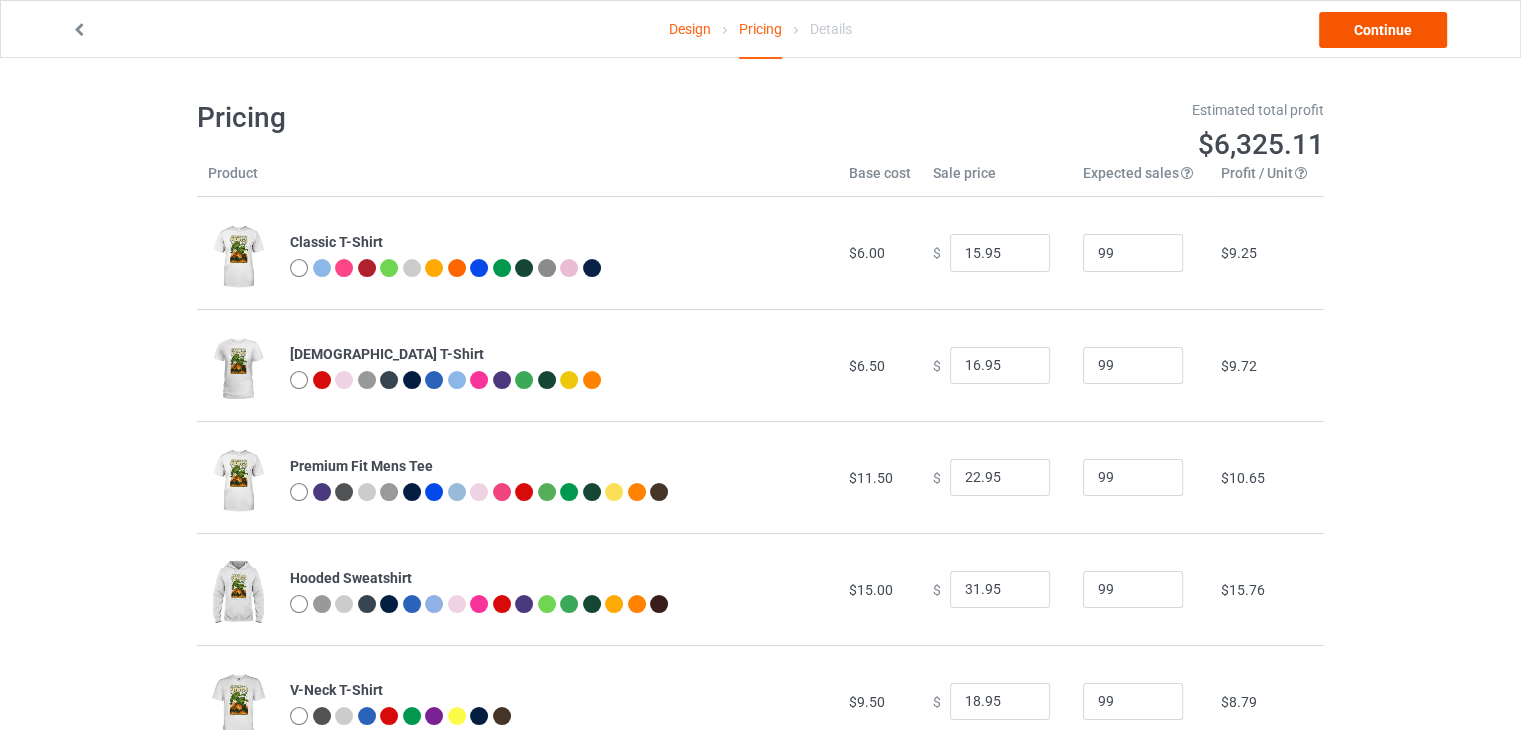 type on "99" 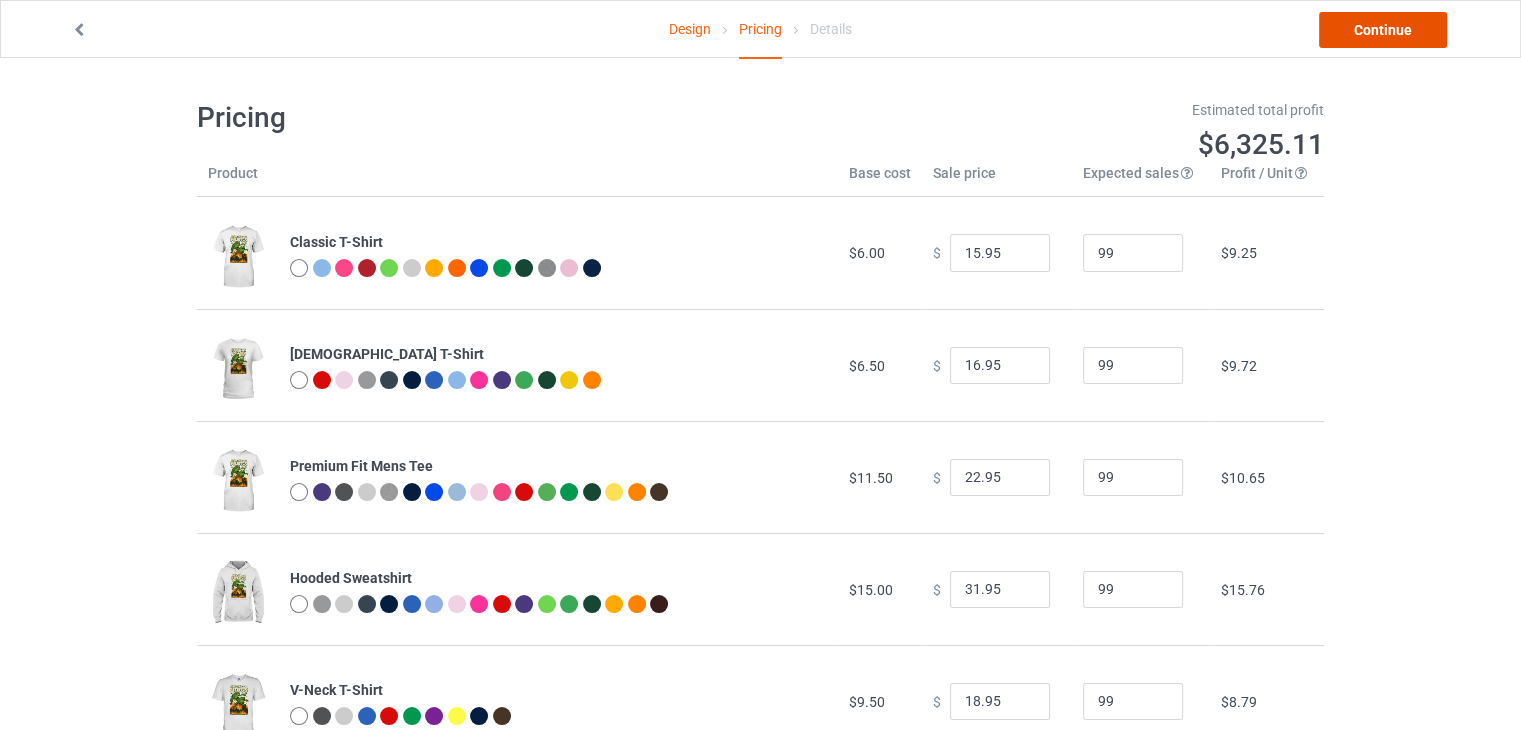 click on "Continue" at bounding box center [1383, 30] 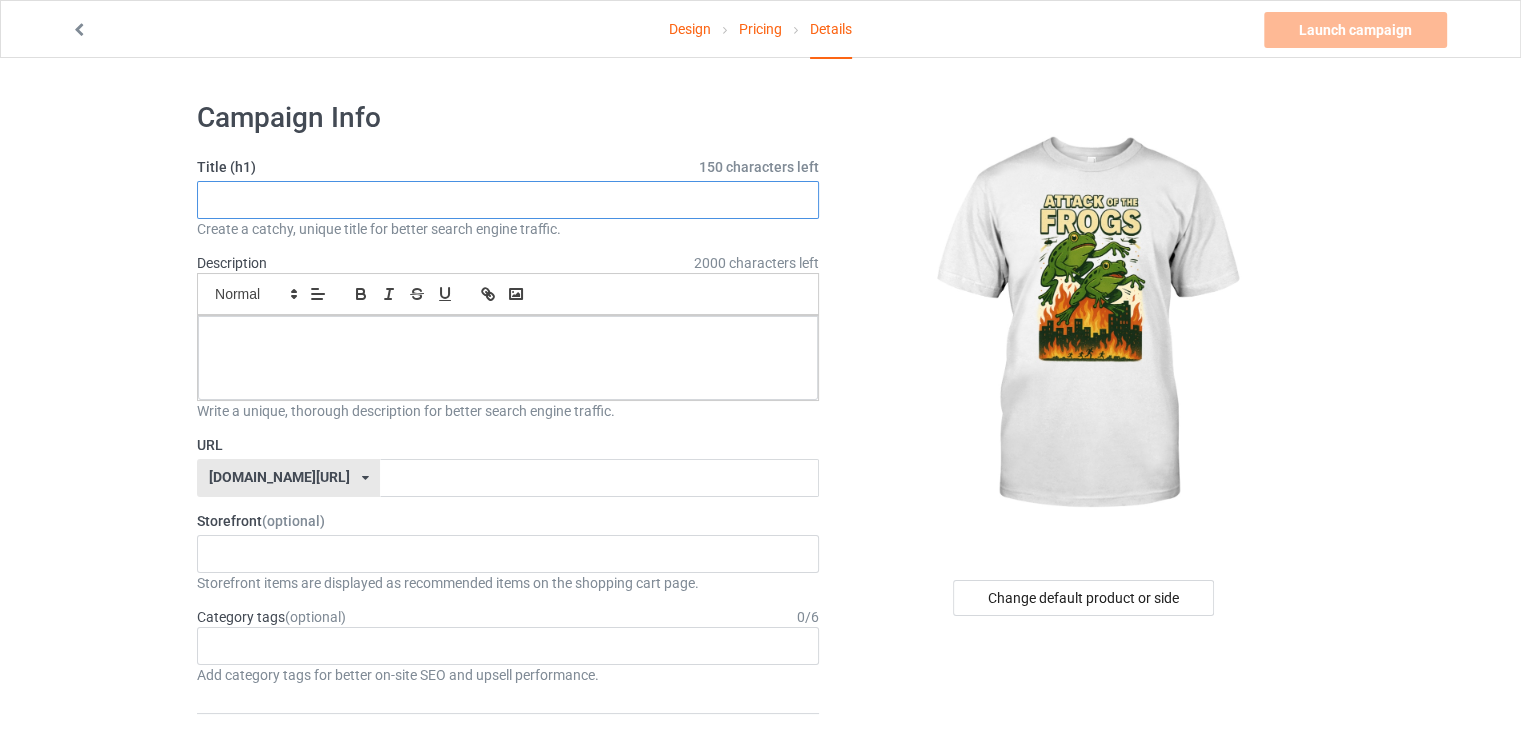 click at bounding box center [508, 200] 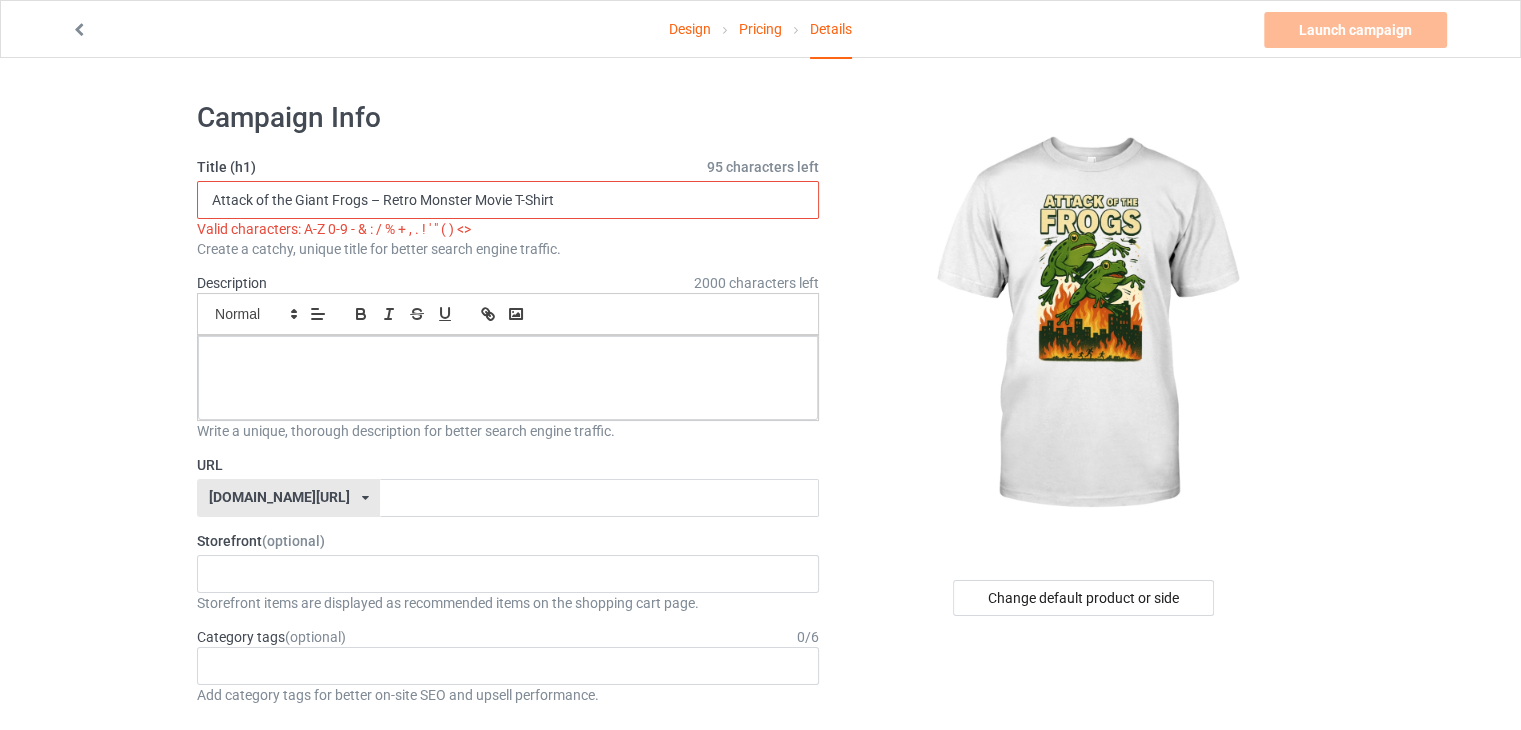 drag, startPoint x: 562, startPoint y: 197, endPoint x: 514, endPoint y: 205, distance: 48.6621 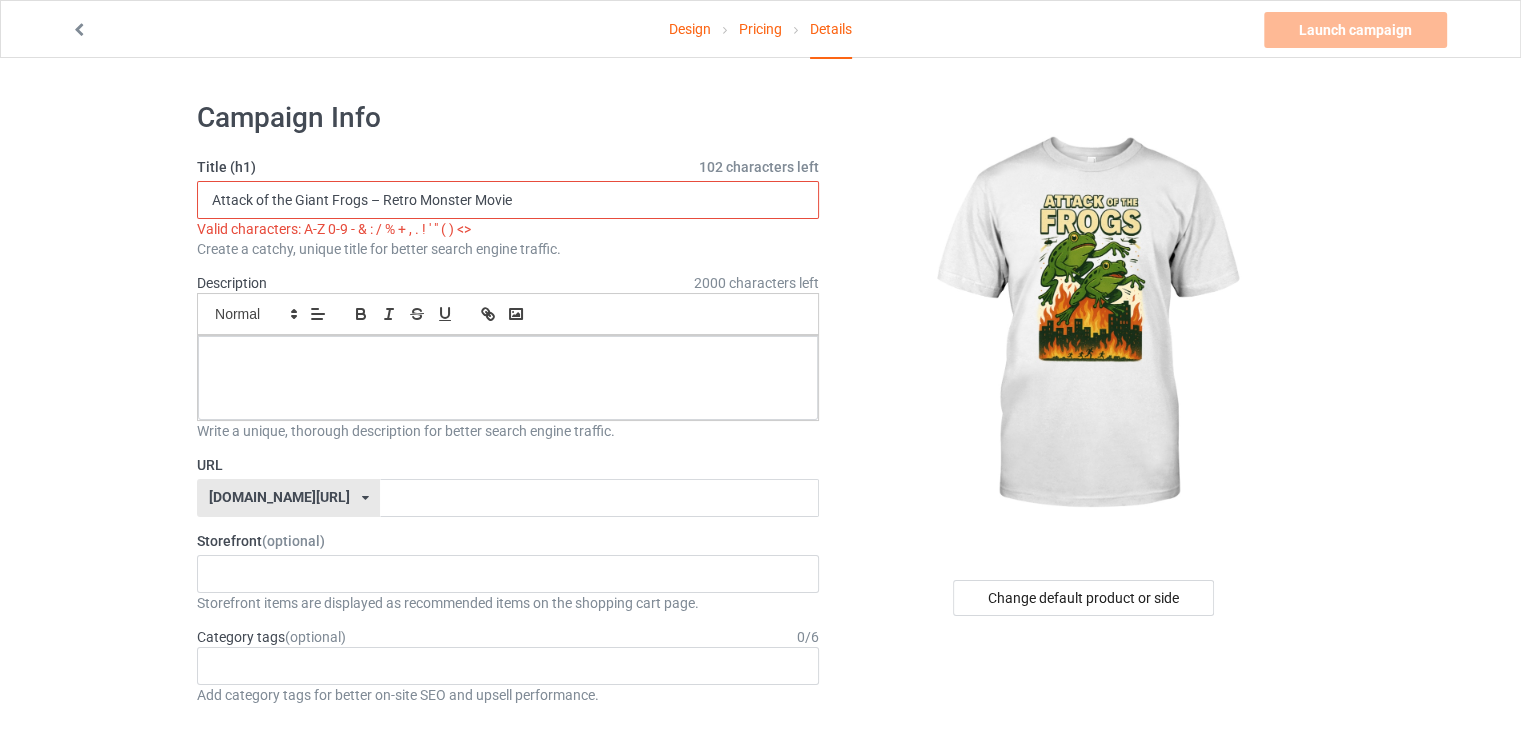 click on "Attack of the Giant Frogs – Retro Monster Movie" at bounding box center (508, 200) 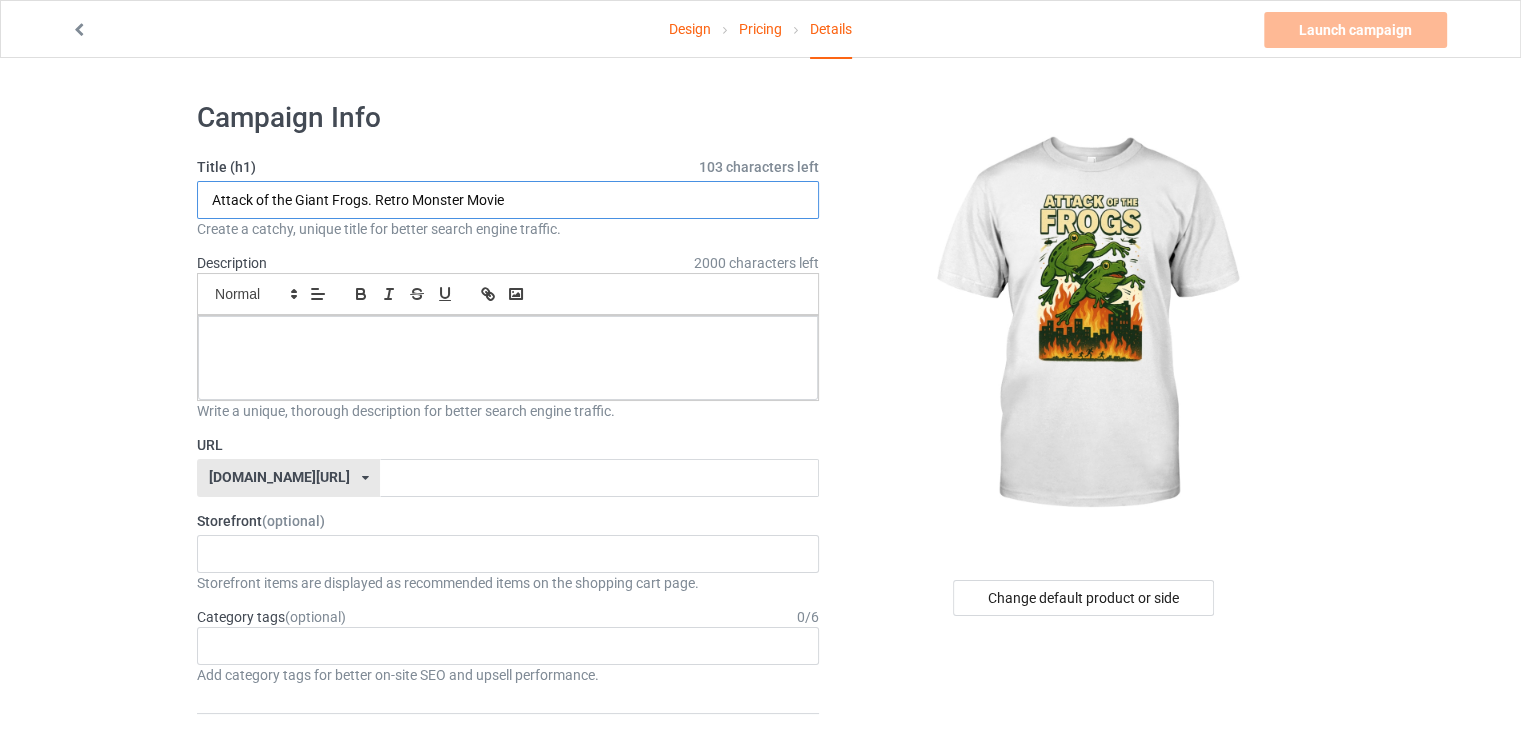 type on "Attack of the Giant Frogs. Retro Monster Movie" 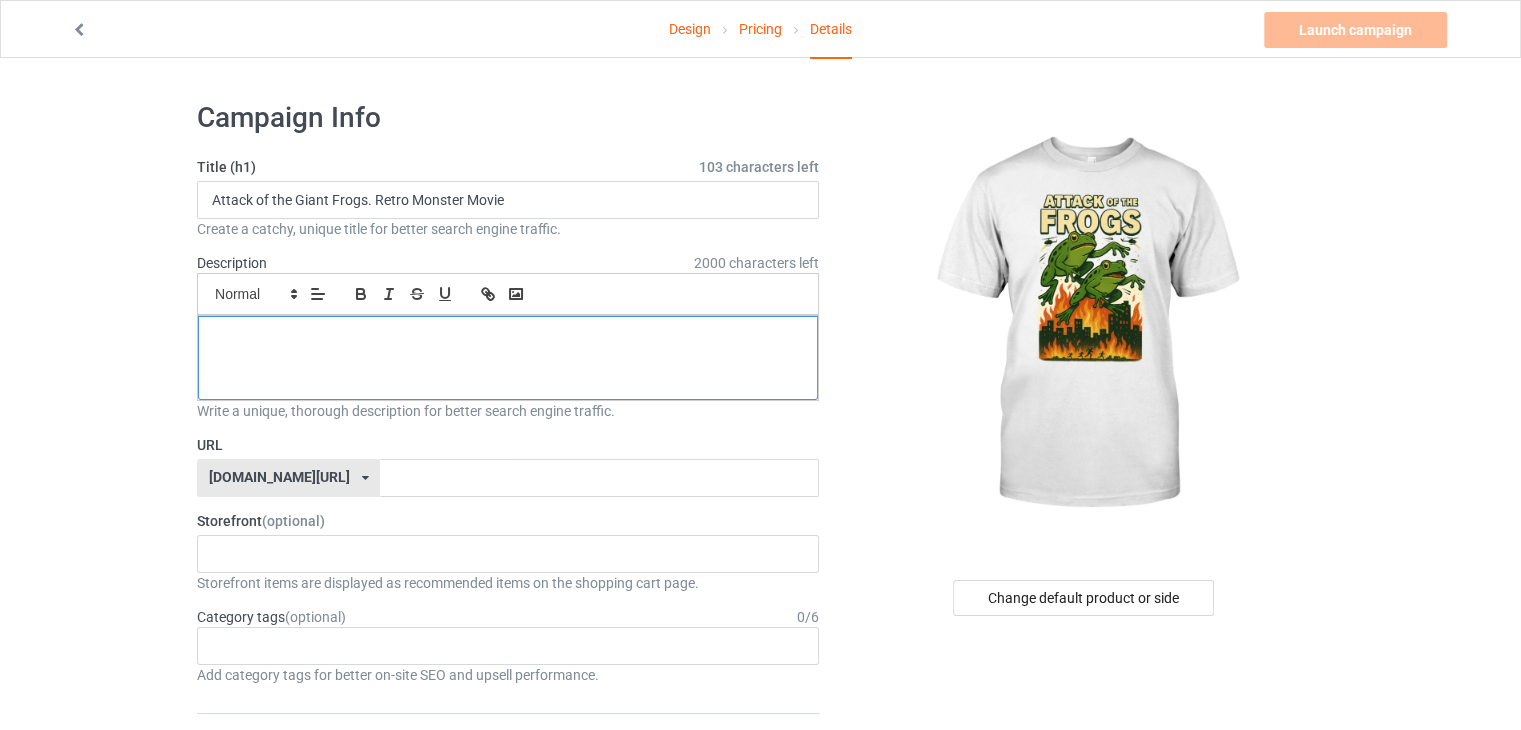 click at bounding box center [508, 358] 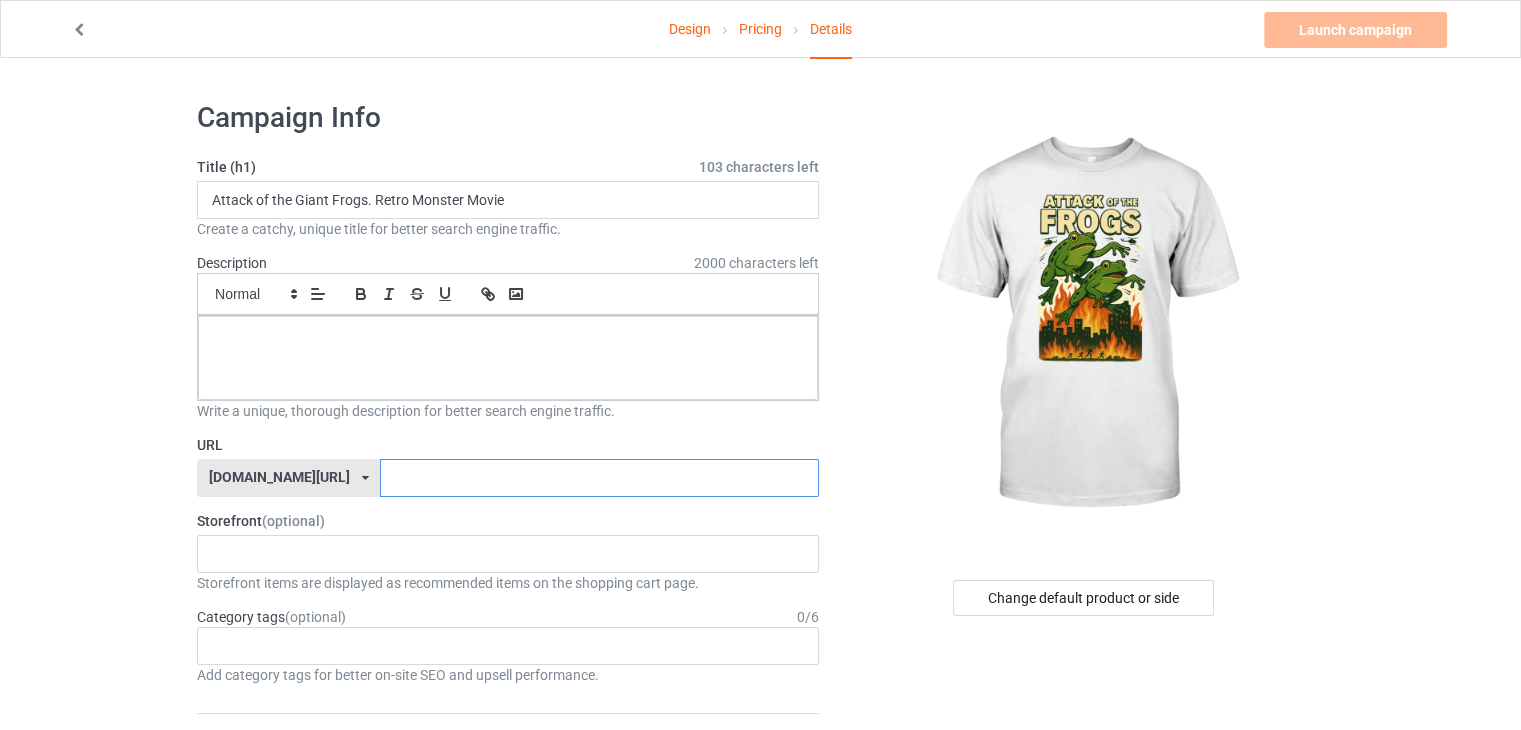 click at bounding box center (599, 478) 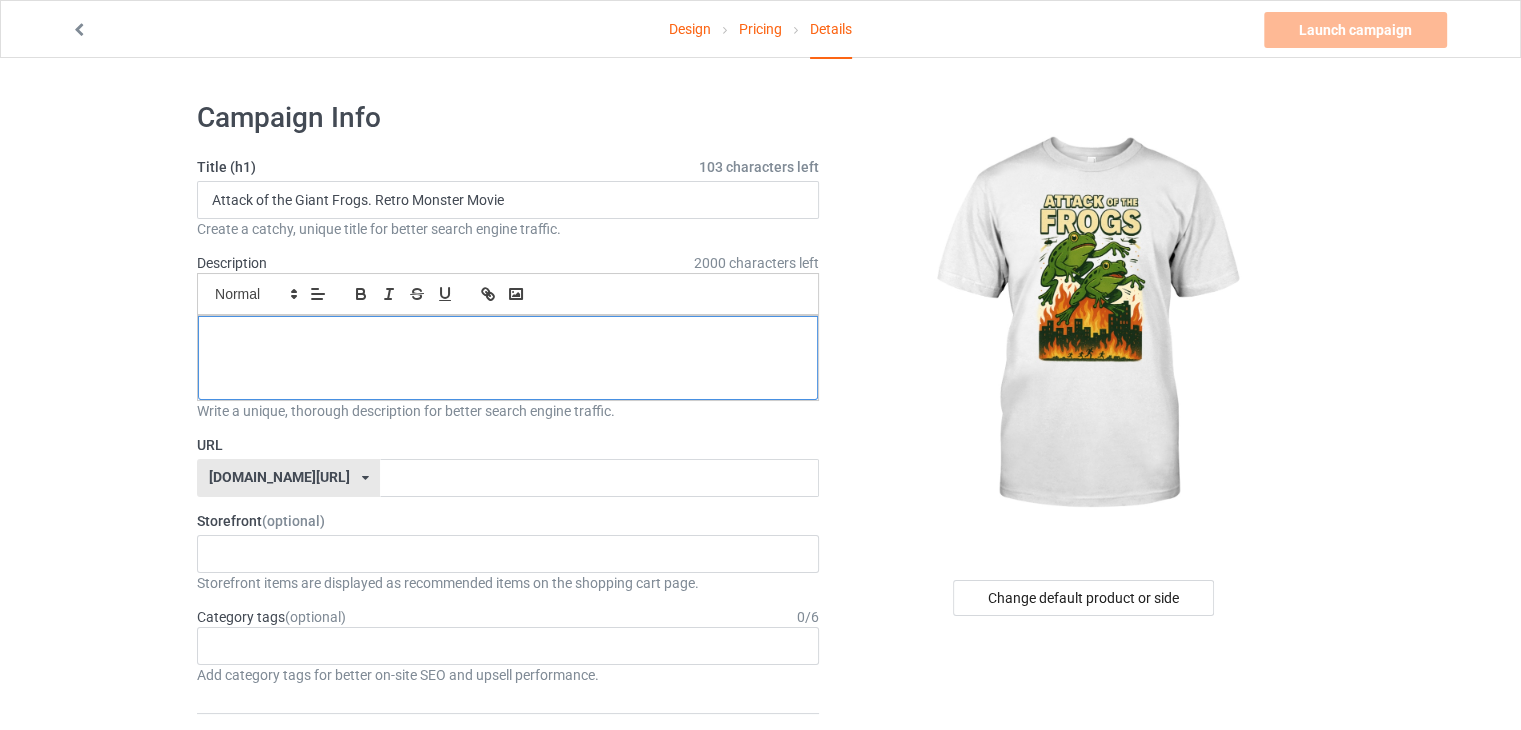 click at bounding box center (508, 358) 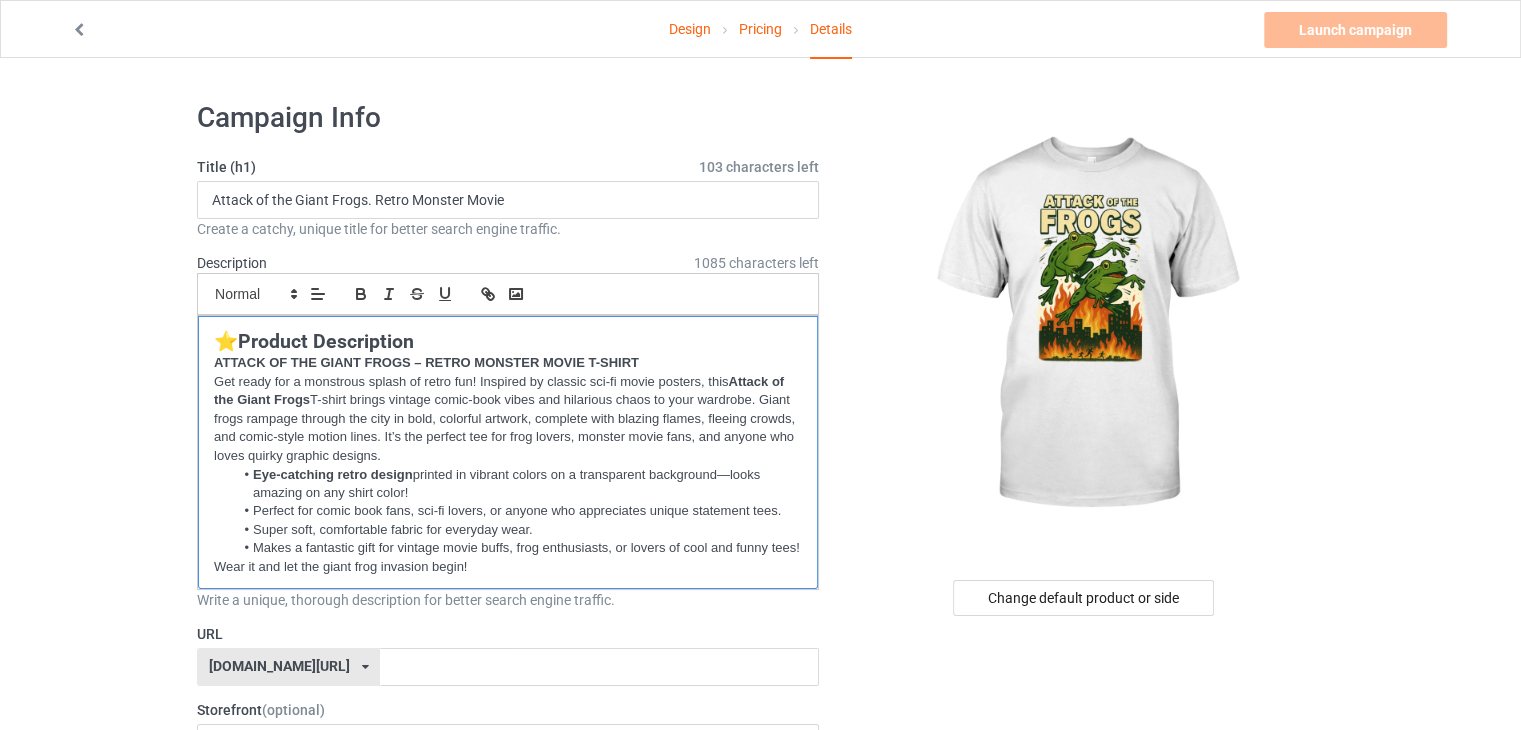 scroll, scrollTop: 0, scrollLeft: 0, axis: both 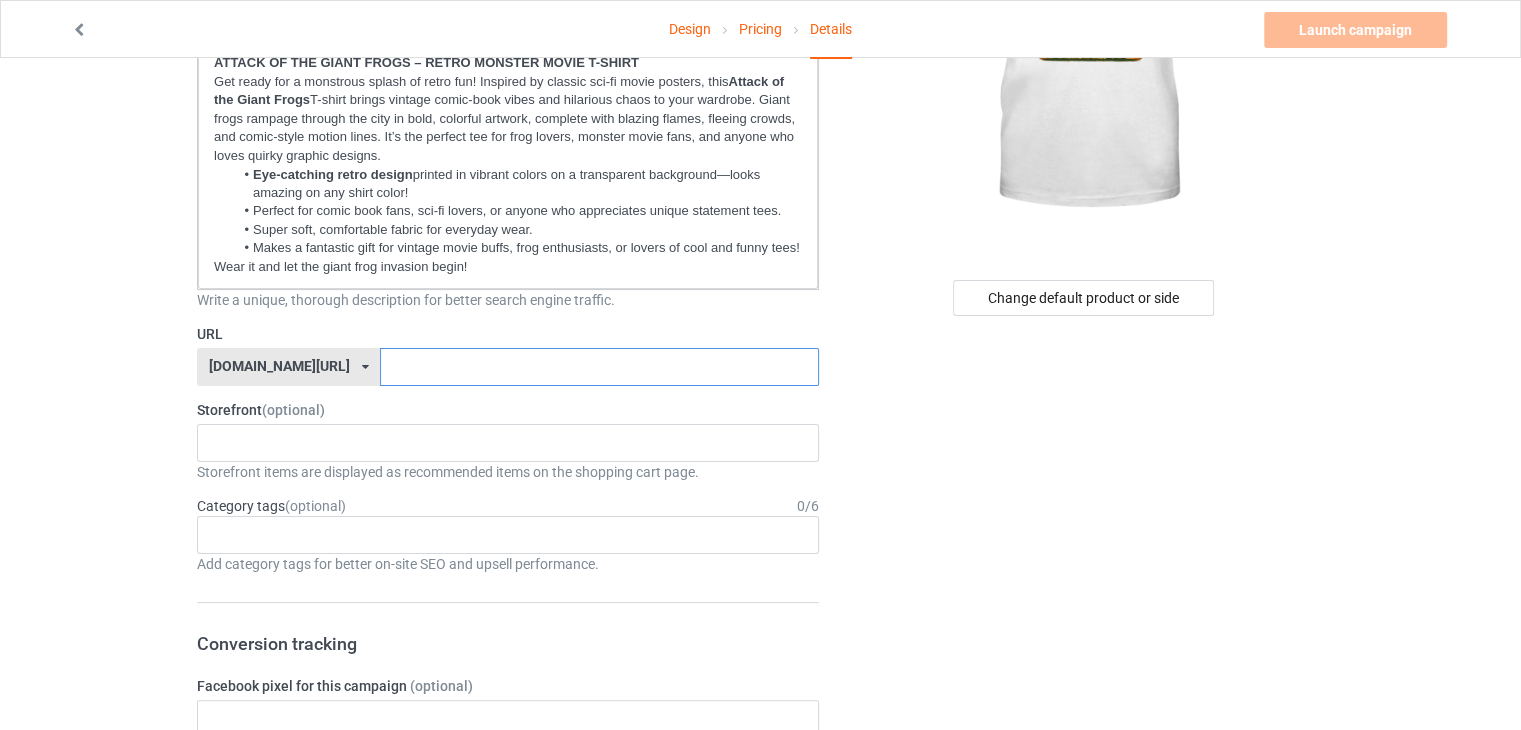 click at bounding box center (599, 367) 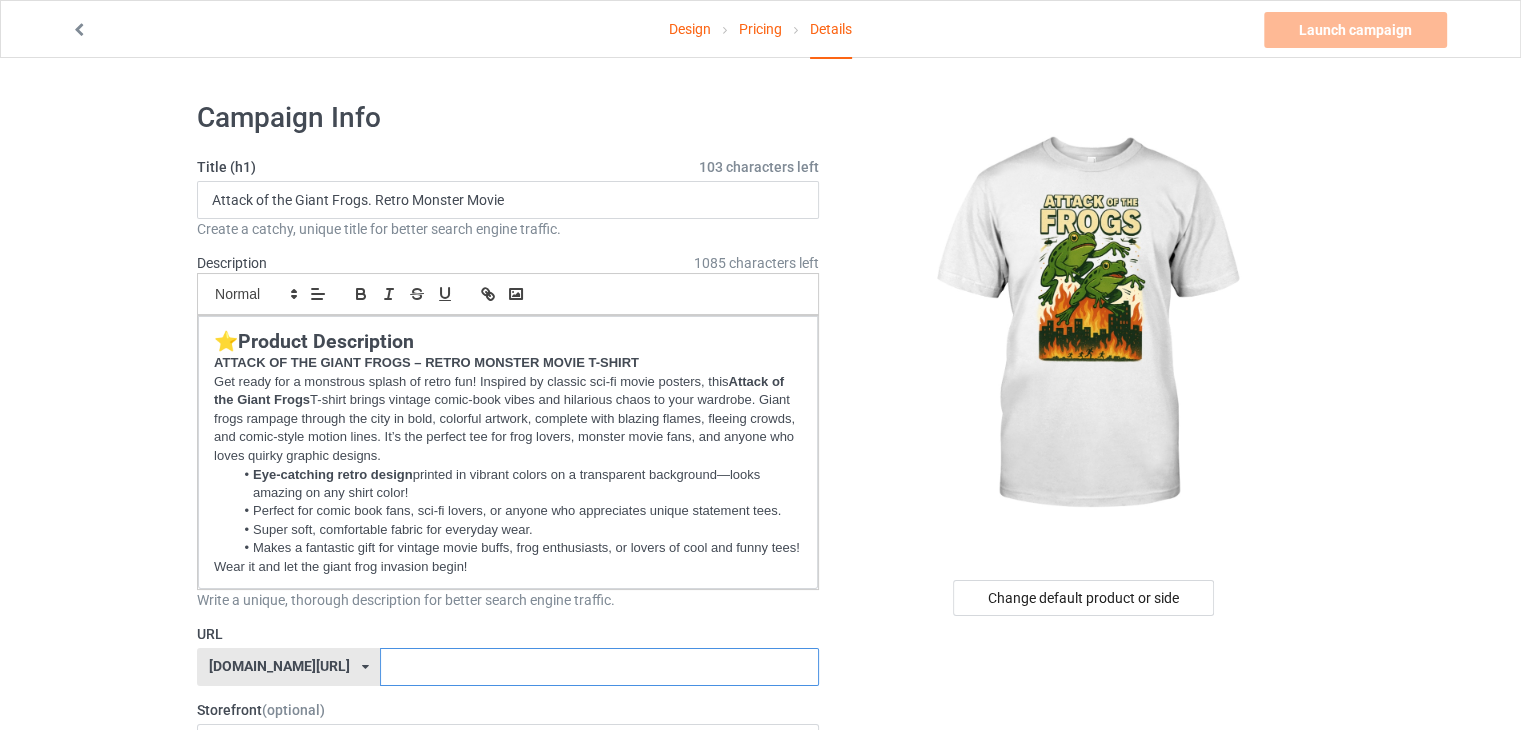 scroll, scrollTop: 100, scrollLeft: 0, axis: vertical 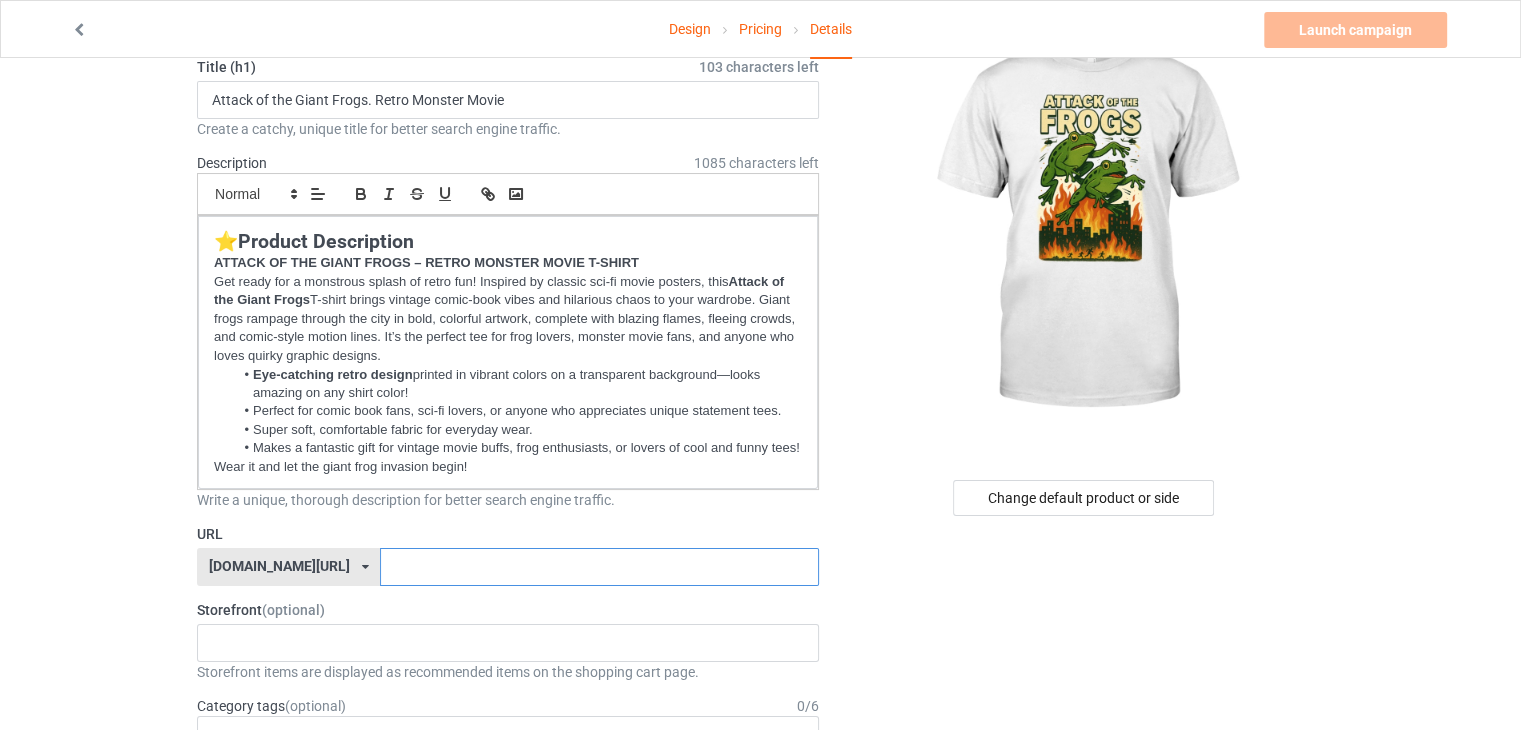 type on "a" 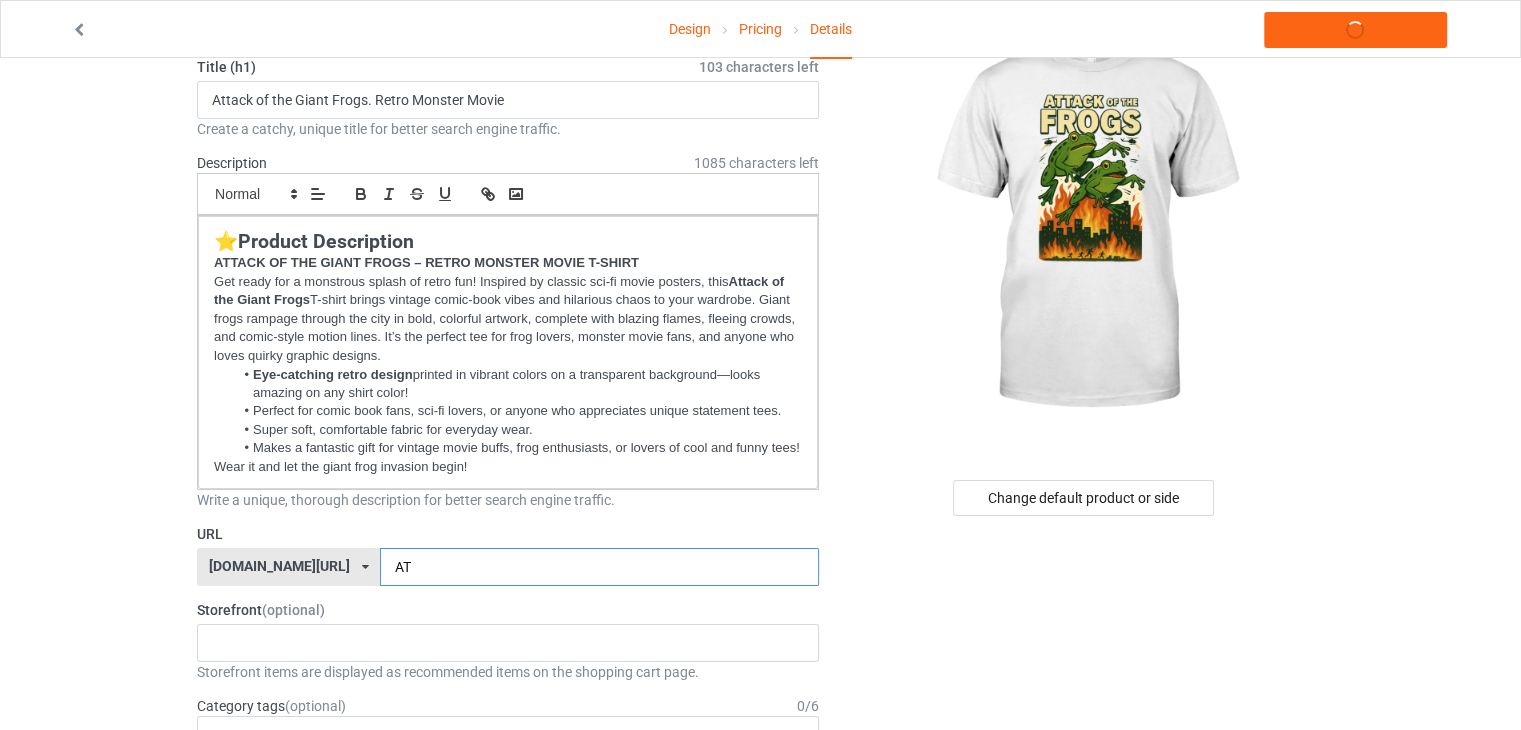 type on "A" 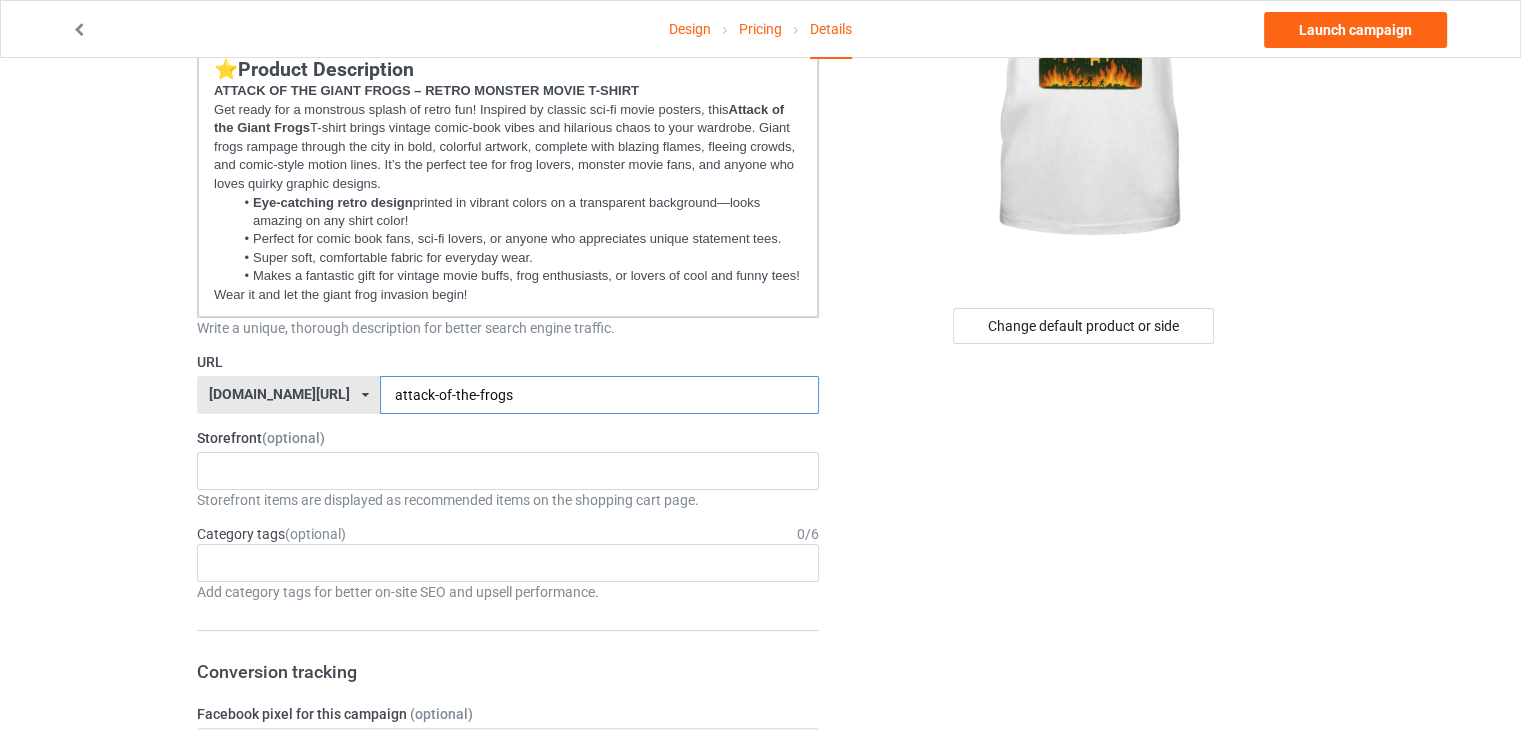 scroll, scrollTop: 300, scrollLeft: 0, axis: vertical 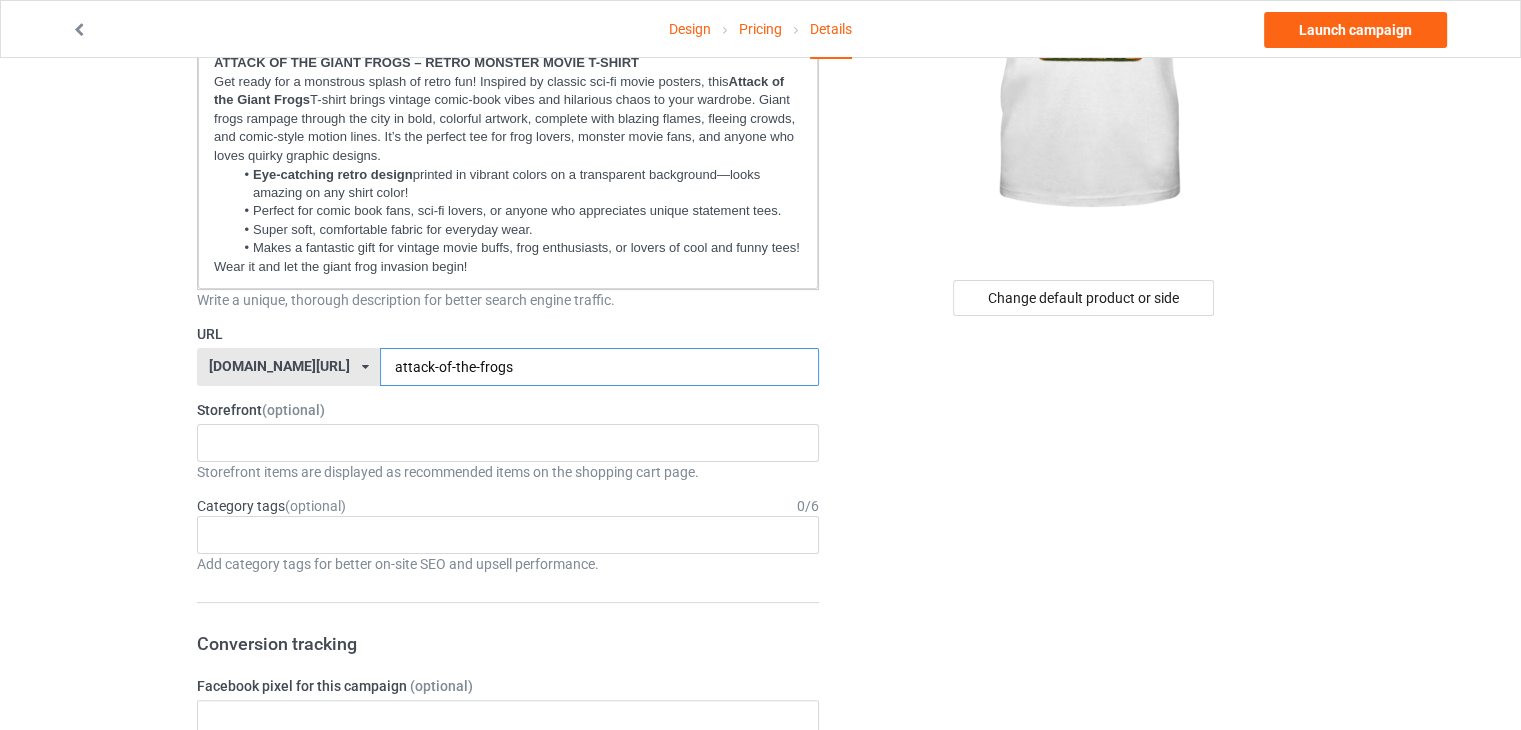 type on "attack-of-the-frogs" 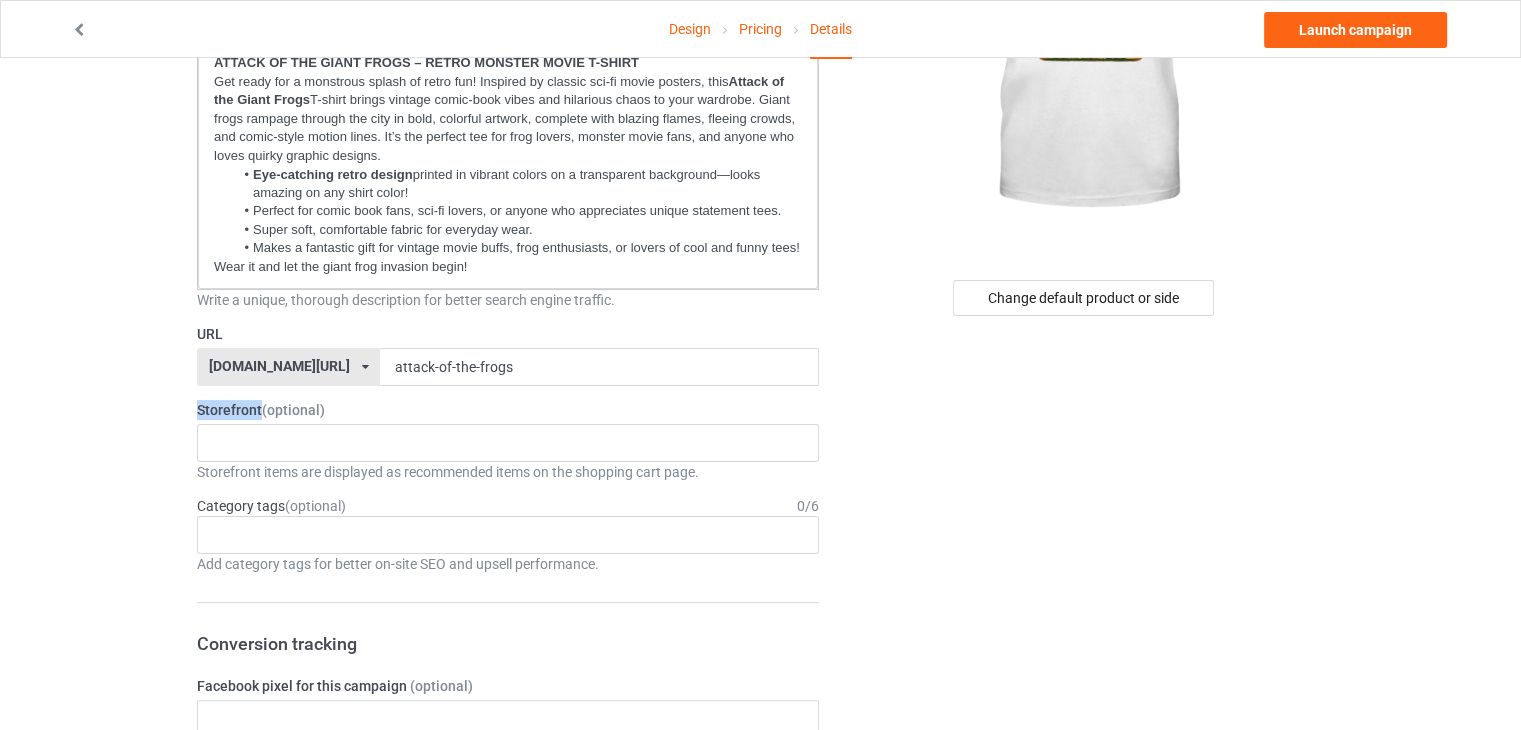 drag, startPoint x: 184, startPoint y: 410, endPoint x: 260, endPoint y: 412, distance: 76.02631 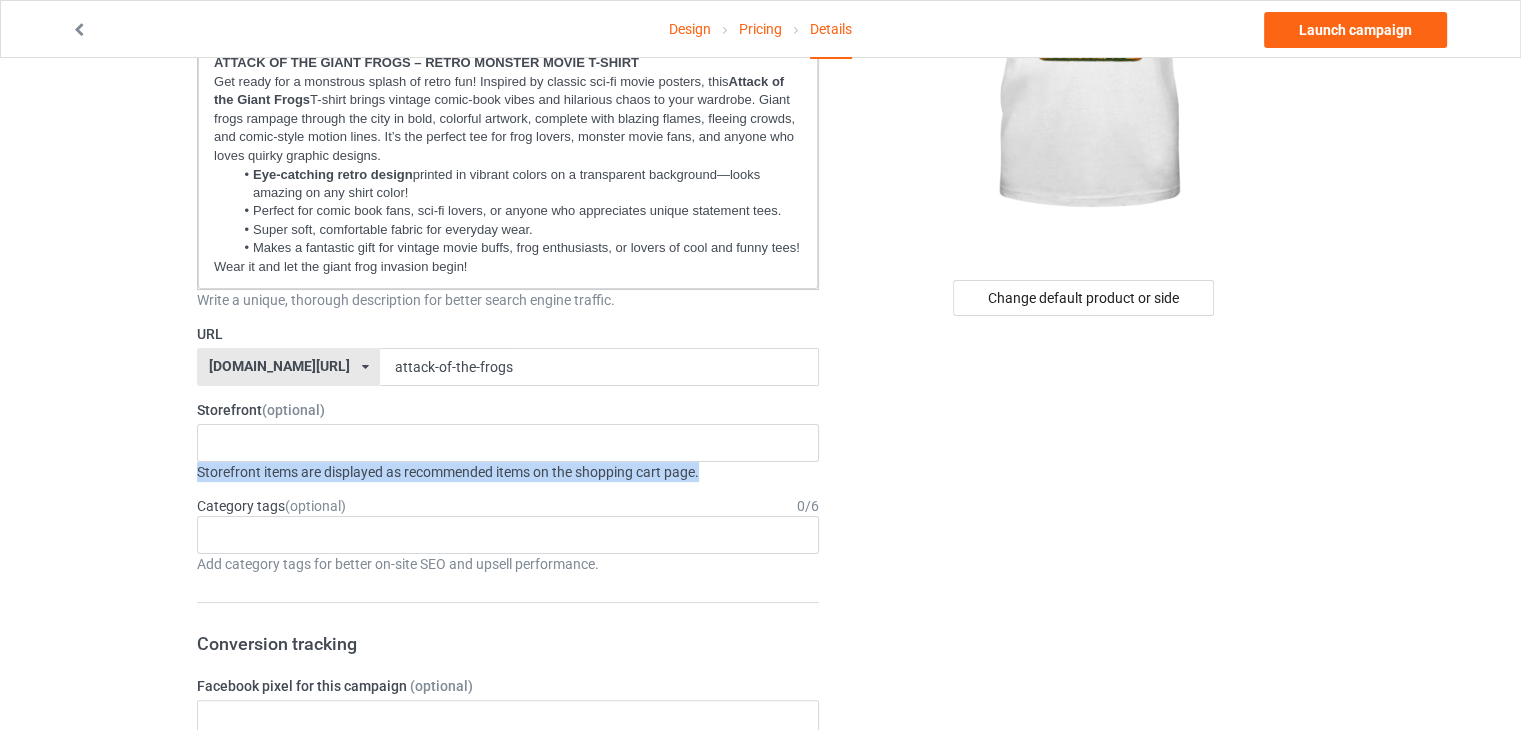 drag, startPoint x: 195, startPoint y: 473, endPoint x: 742, endPoint y: 468, distance: 547.0228 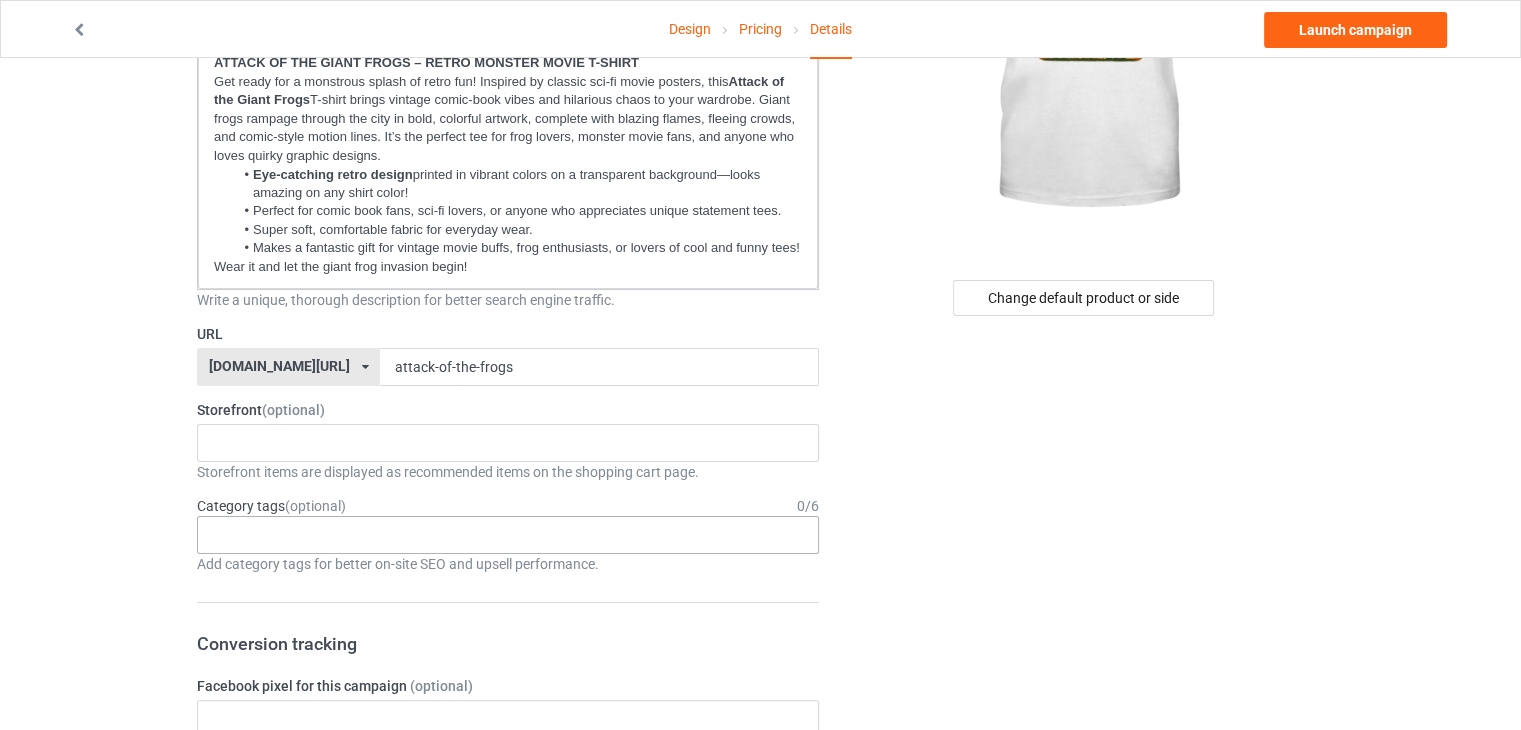 click on "Age > [DEMOGRAPHIC_DATA] > 1 Age > [DEMOGRAPHIC_DATA] Months > 1 Month Age > [DEMOGRAPHIC_DATA] Months Age > [DEMOGRAPHIC_DATA] Age > [DEMOGRAPHIC_DATA] > 10 Age > [DEMOGRAPHIC_DATA] Months > 10 Month Age > [DEMOGRAPHIC_DATA] > 100 Sports > Running > 10K Run Age > [DEMOGRAPHIC_DATA] > 11 Age > [DEMOGRAPHIC_DATA] Months > 11 Month Age > [DEMOGRAPHIC_DATA] > 12 Age > [DEMOGRAPHIC_DATA] Months > 12 Month Age > [DEMOGRAPHIC_DATA] > 13 Age > [DEMOGRAPHIC_DATA] > 14 Age > [DEMOGRAPHIC_DATA] > 15 Sports > Running > 15K Run Age > [DEMOGRAPHIC_DATA] > 16 Age > [DEMOGRAPHIC_DATA] > 17 Age > [DEMOGRAPHIC_DATA] > 18 Age > [DEMOGRAPHIC_DATA] > 19 Age > Decades > 1920s Age > Decades > 1930s Age > Decades > 1940s Age > Decades > 1950s Age > Decades > 1960s Age > Decades > 1970s Age > Decades > 1980s Age > Decades > 1990s Age > [DEMOGRAPHIC_DATA] > 2 Age > [DEMOGRAPHIC_DATA] Months > 2 Month Age > [DEMOGRAPHIC_DATA] > 20 Age > [DEMOGRAPHIC_DATA] Age > Decades > 2000s Age > Decades > 2010s Age > [DEMOGRAPHIC_DATA] > 21 Age > [DEMOGRAPHIC_DATA] > 22 Age > [DEMOGRAPHIC_DATA] > 23 Age > [DEMOGRAPHIC_DATA] > 24 Age > [DEMOGRAPHIC_DATA] > 25 Age > [DEMOGRAPHIC_DATA] > 26 Age > [DEMOGRAPHIC_DATA] > 27 Age > [DEMOGRAPHIC_DATA] > 28 Age > [DEMOGRAPHIC_DATA] > 29 Age > [DEMOGRAPHIC_DATA] > 3 Age > [DEMOGRAPHIC_DATA] Months > 3 Month Sports > Basketball > 3-Pointer Age > [DEMOGRAPHIC_DATA] > 30 Age > [DEMOGRAPHIC_DATA] > 31 Age > [DEMOGRAPHIC_DATA] > 32 Age > [DEMOGRAPHIC_DATA] > 33 Age > [DEMOGRAPHIC_DATA] > 34 Age > [DEMOGRAPHIC_DATA] > 35 Age Jobs 1" at bounding box center (508, 535) 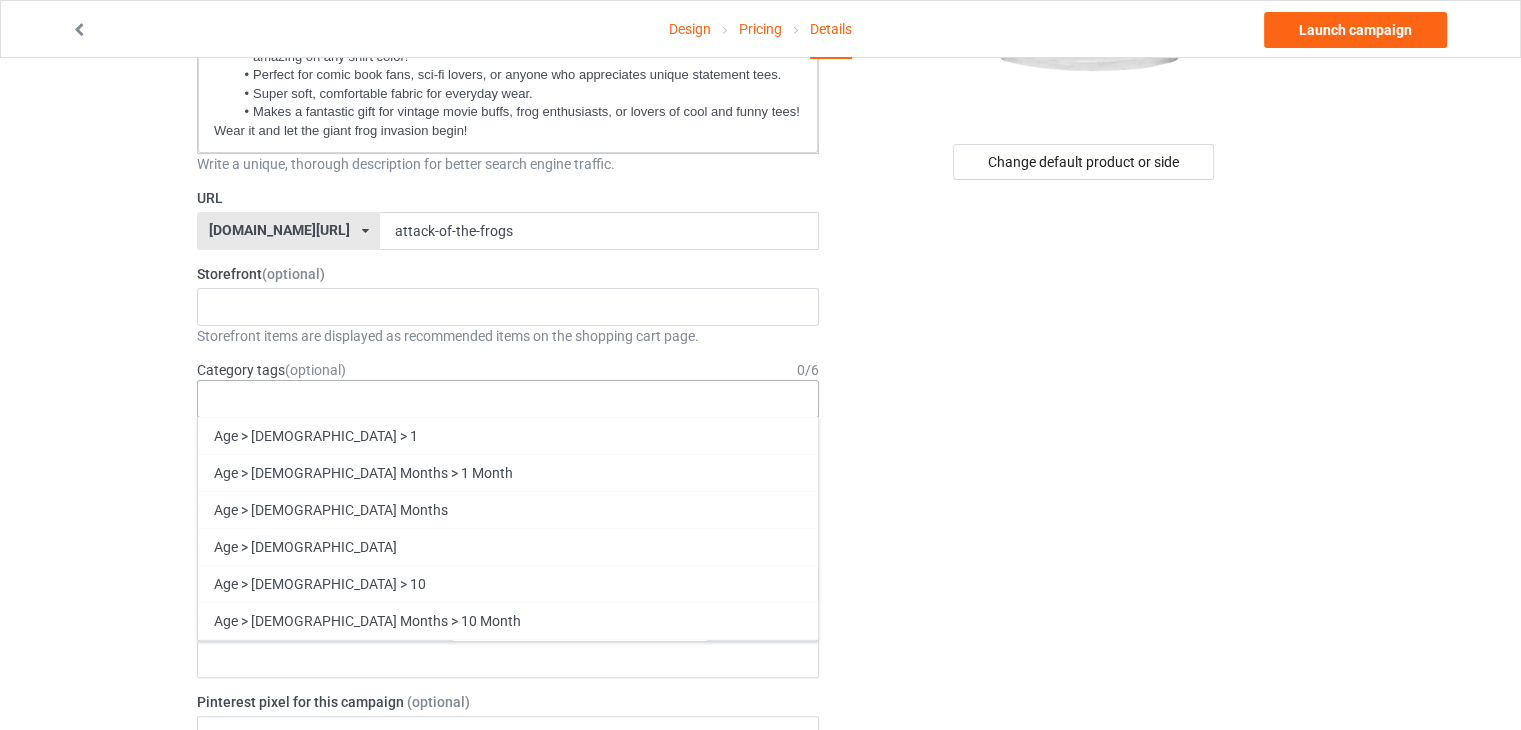 scroll, scrollTop: 500, scrollLeft: 0, axis: vertical 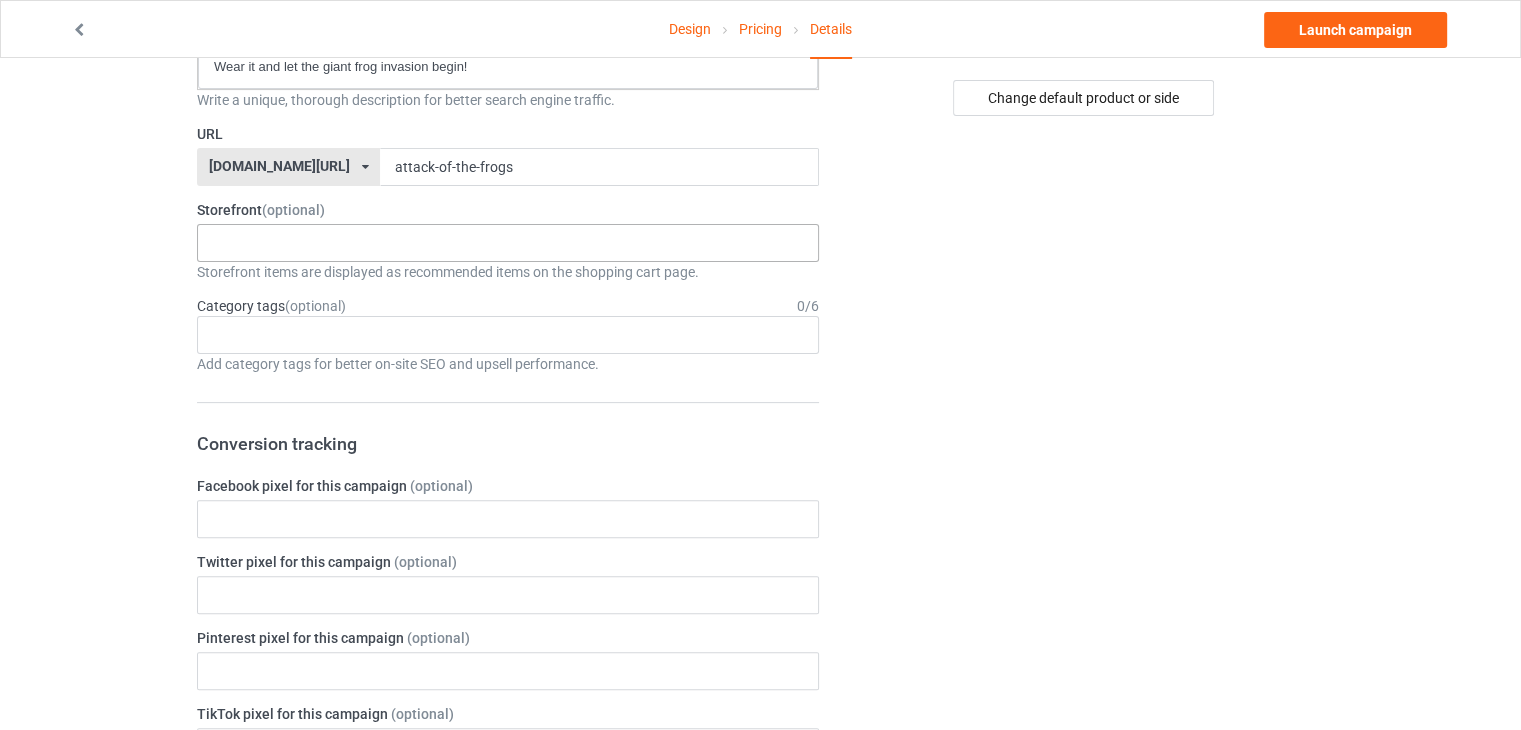 click on "No result found" at bounding box center (508, 243) 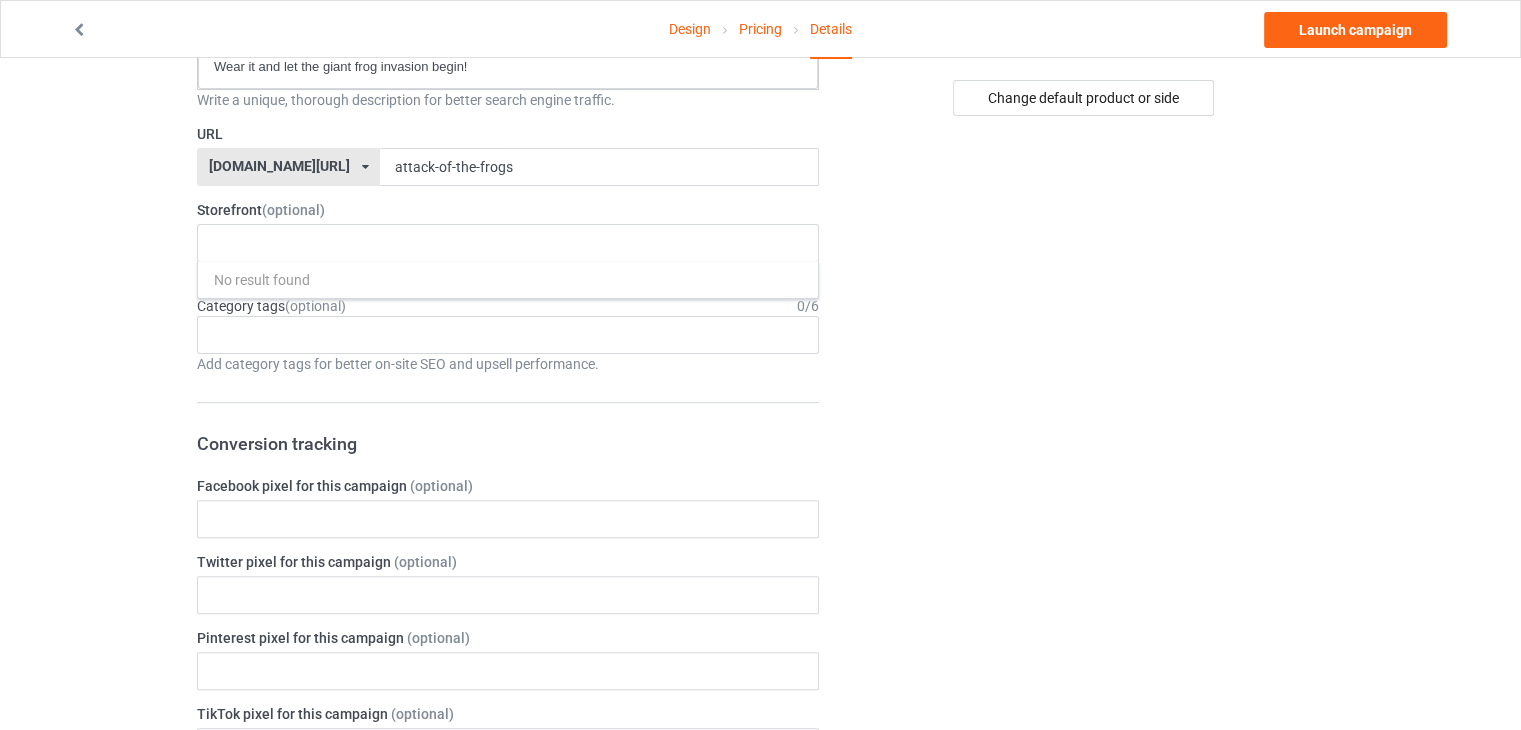 click on "Change default product or side" at bounding box center (1085, 689) 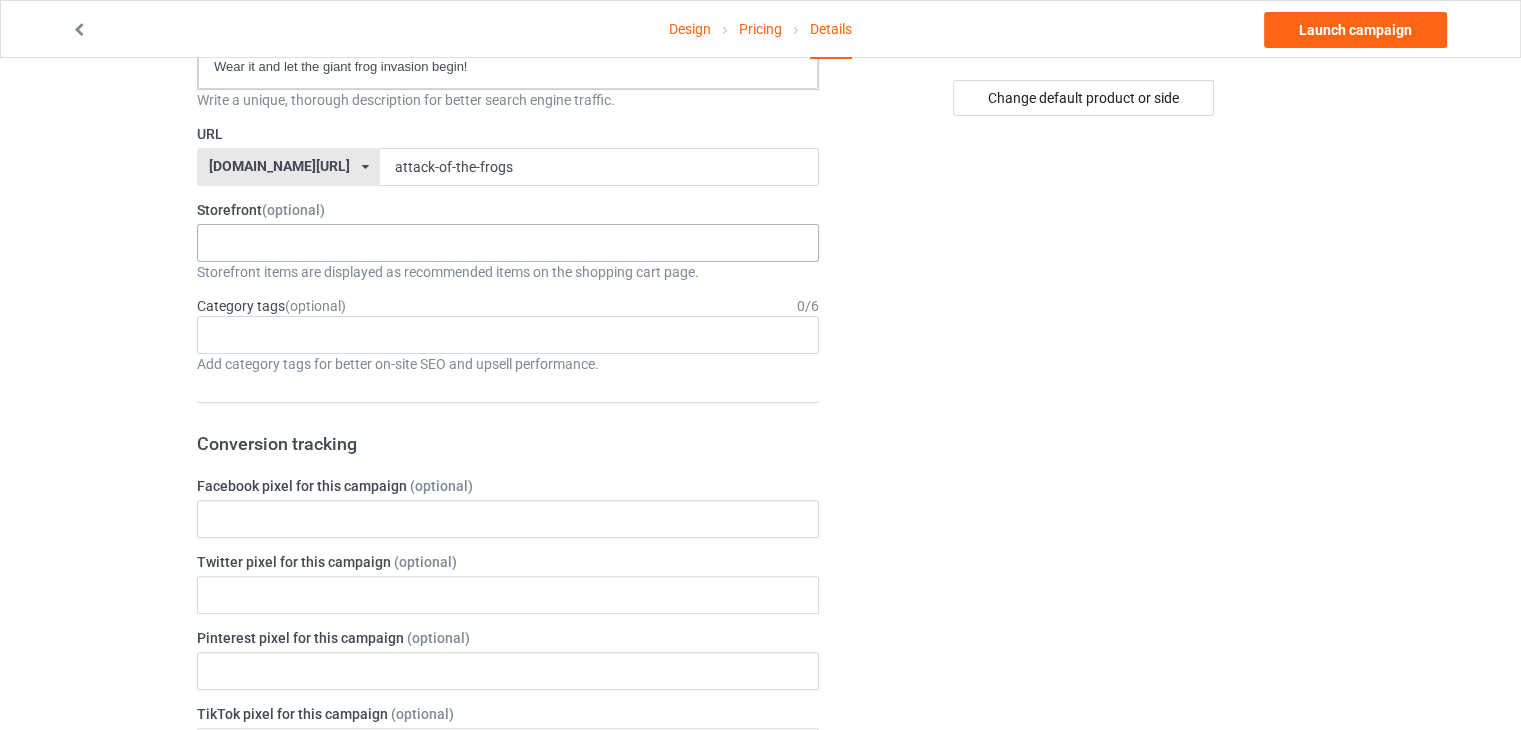 click on "No result found" at bounding box center [508, 243] 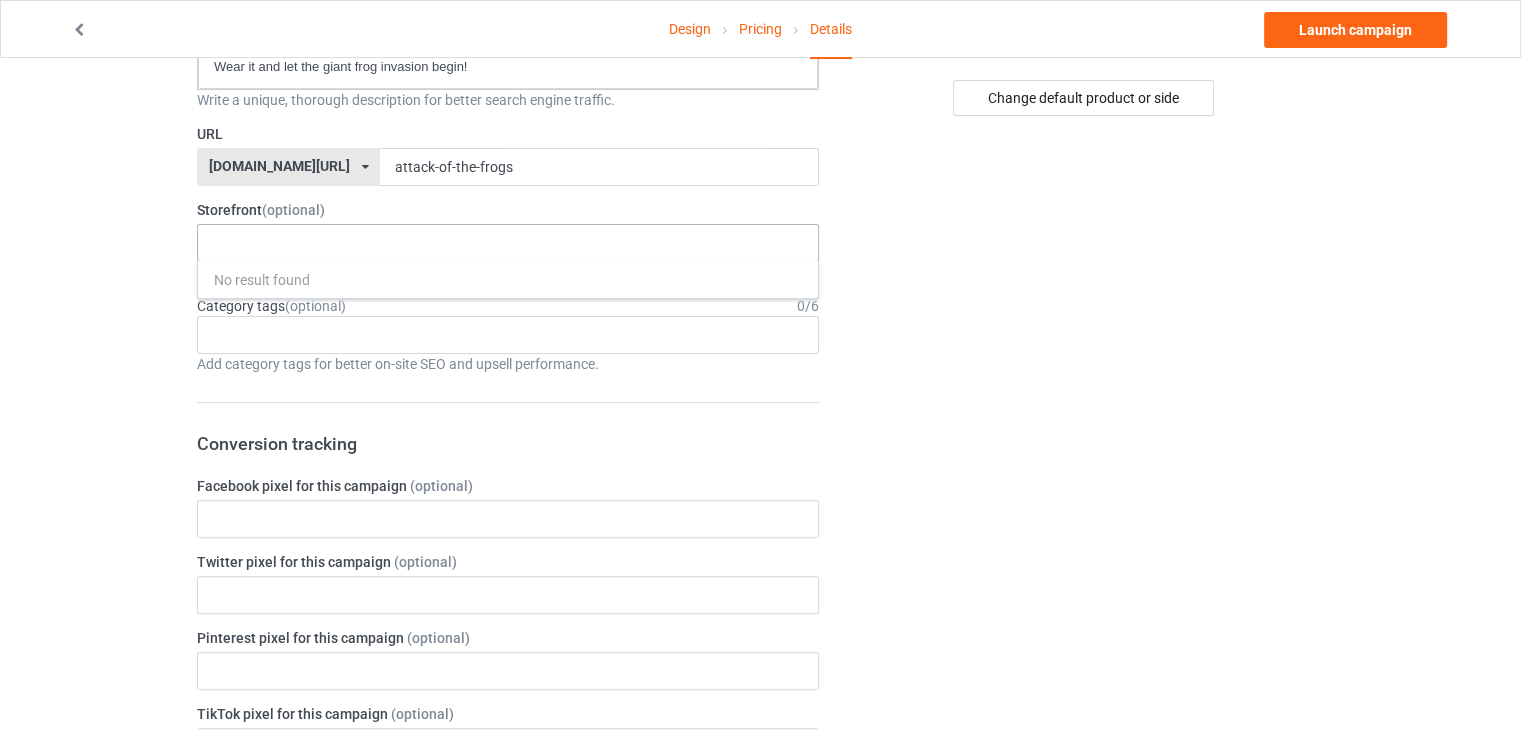 paste on "Attack of the Giant Frogs T-Shirt  Unleash retro chaos with this bold, vintage-style tee! Giant frogs invade the city in fiery comic-book art that’s perfect for monster movie fans and frog lovers alike. Soft, comfy, and guaranteed to turn heads. Grab yours before the frogs take over!" 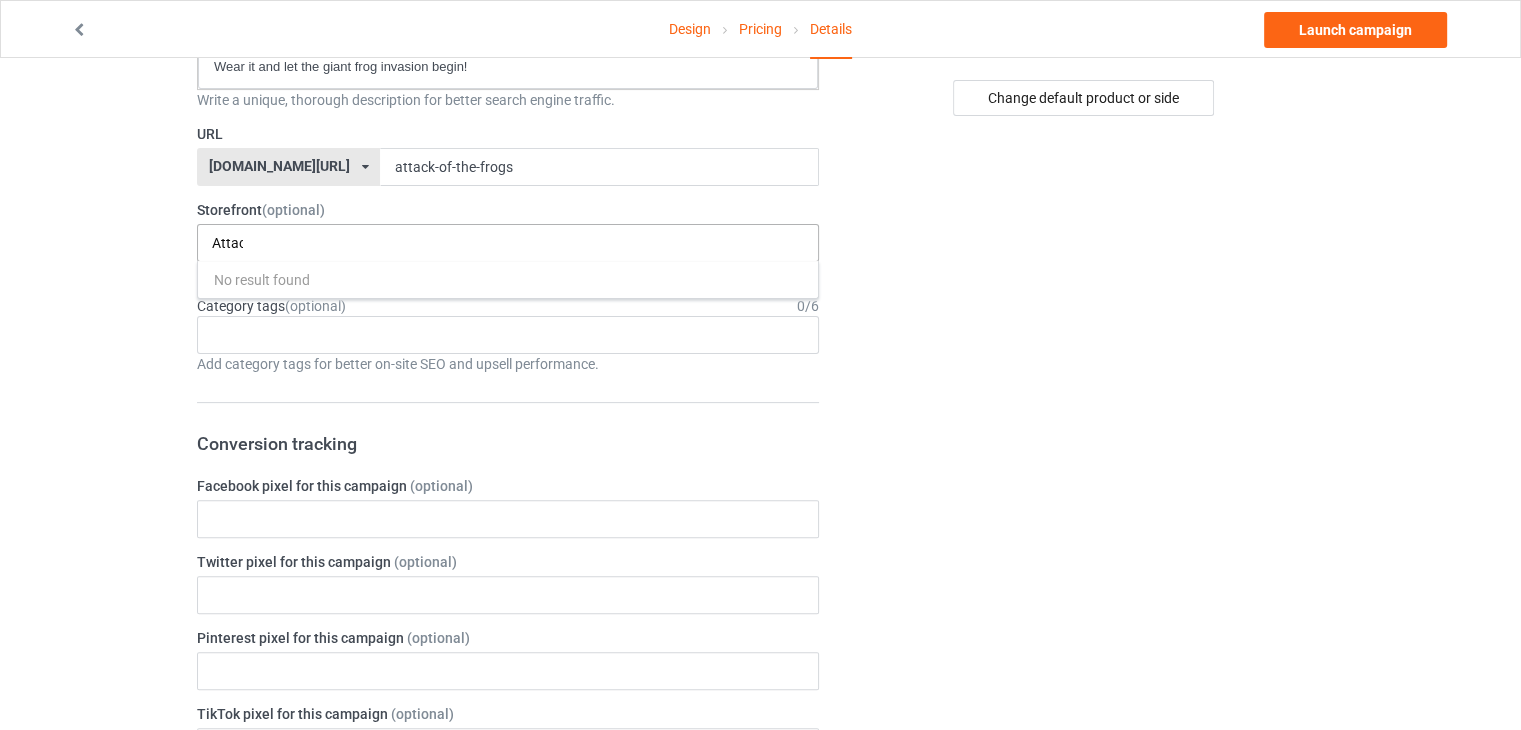 scroll, scrollTop: 0, scrollLeft: 1672, axis: horizontal 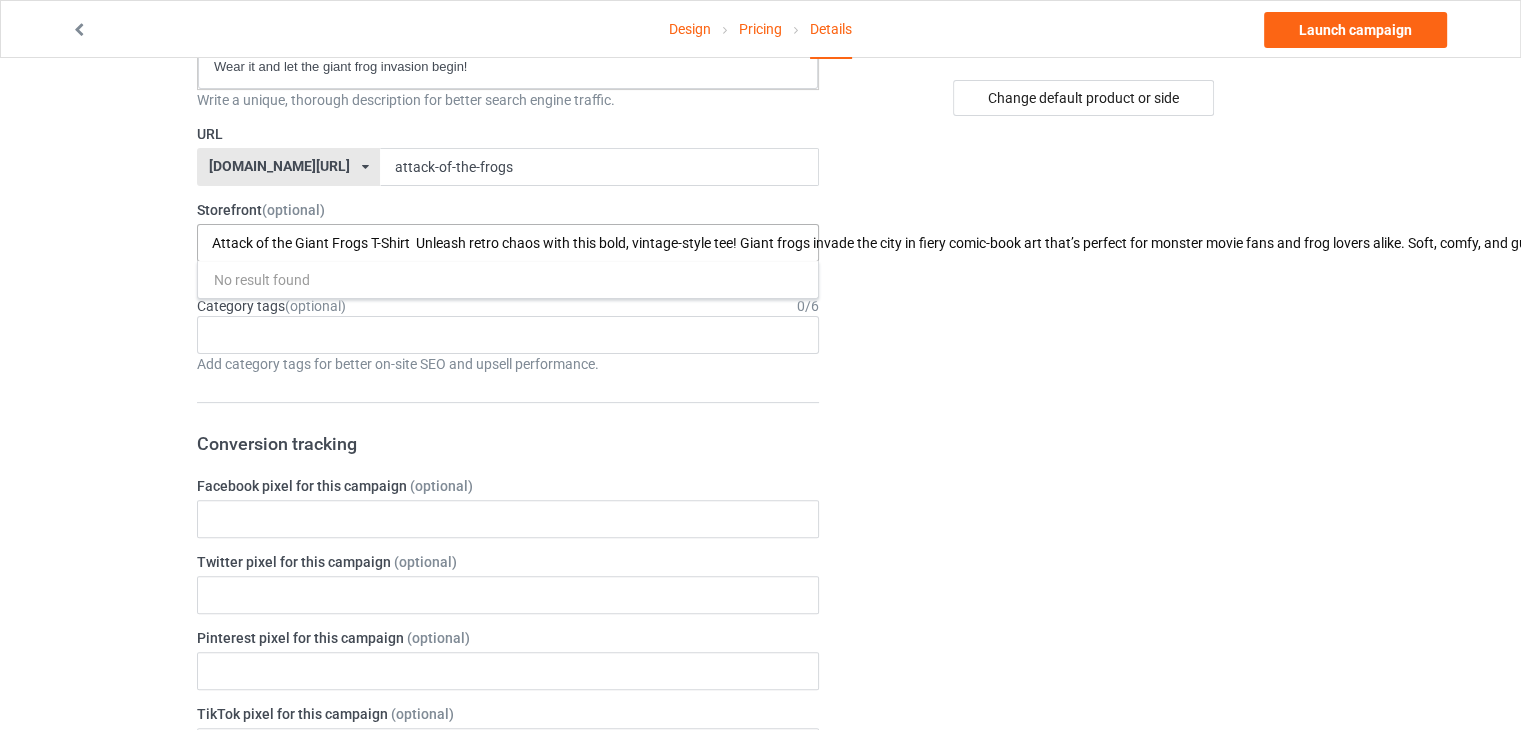 click on "Attack of the Giant Frogs T-Shirt  Unleash retro chaos with this bold, vintage-style tee! Giant frogs invade the city in fiery comic-book art that’s perfect for monster movie fans and frog lovers alike. Soft, comfy, and guaranteed to turn heads. Grab yours before the frogs take over!" at bounding box center [1356, 243] 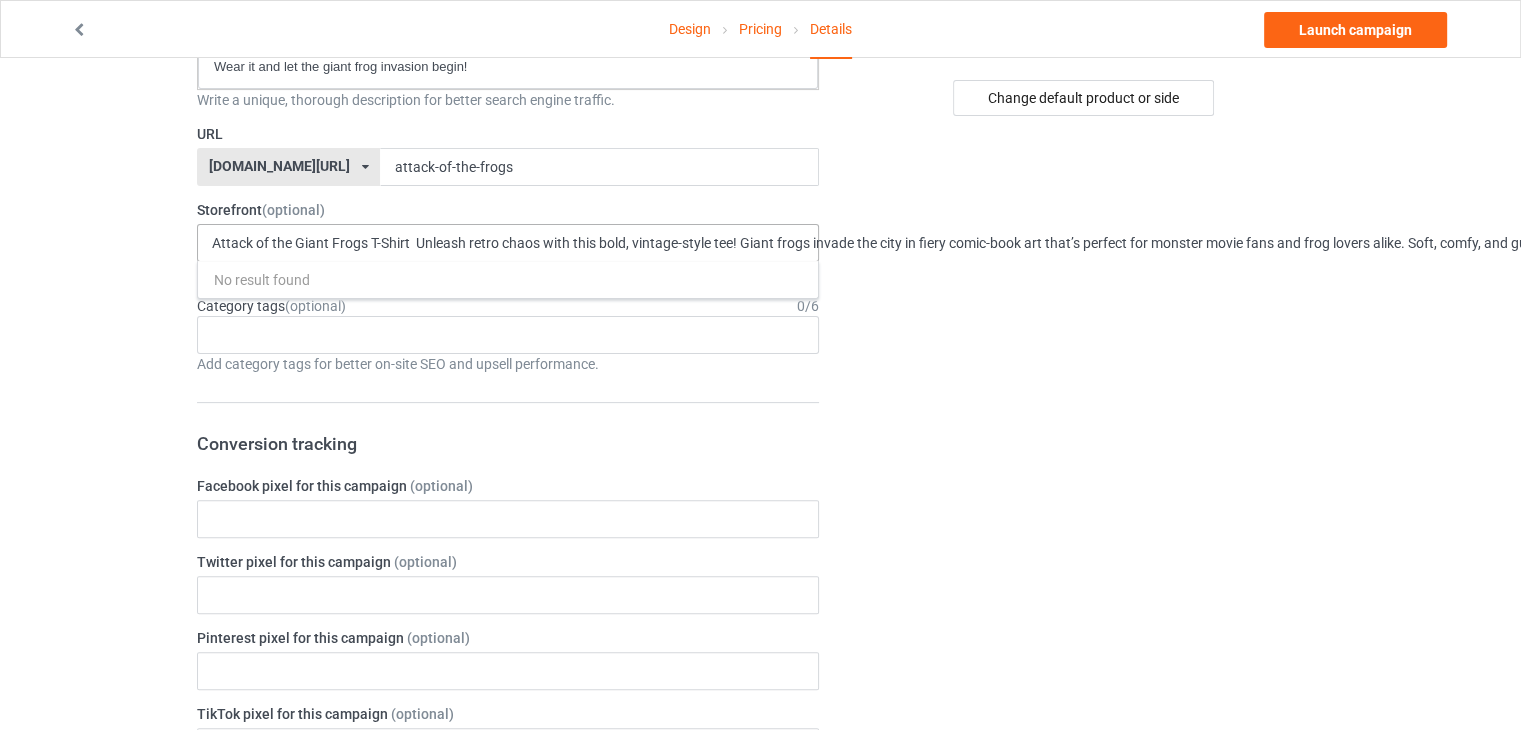 click on "Attack of the Giant Frogs T-Shirt  Unleash retro chaos with this bold, vintage-style tee! Giant frogs invade the city in fiery comic-book art that’s perfect for monster movie fans and frog lovers alike. Soft, comfy, and guaranteed to turn heads. Grab yours before the frogs take over! No result found" at bounding box center [508, 243] 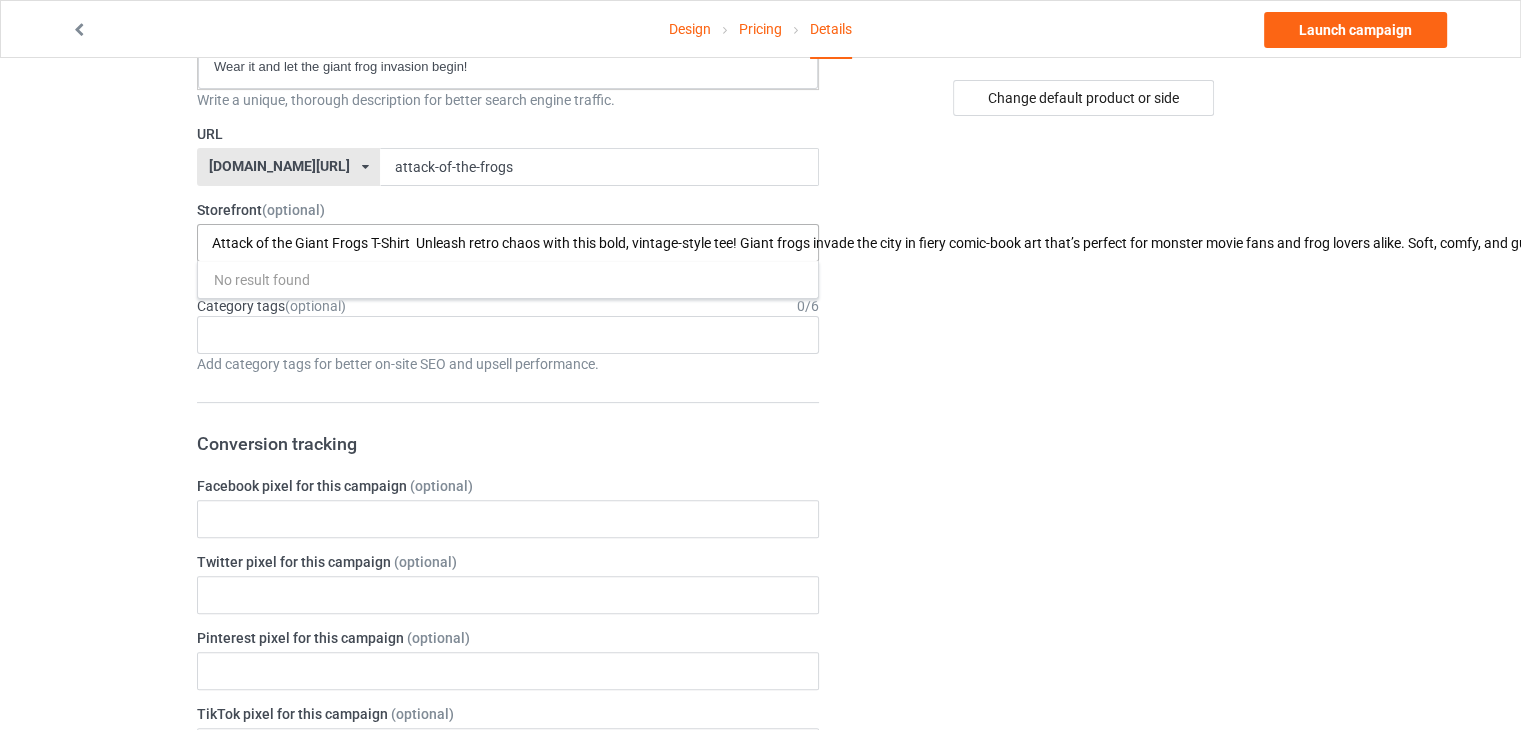 scroll, scrollTop: 500, scrollLeft: 212, axis: both 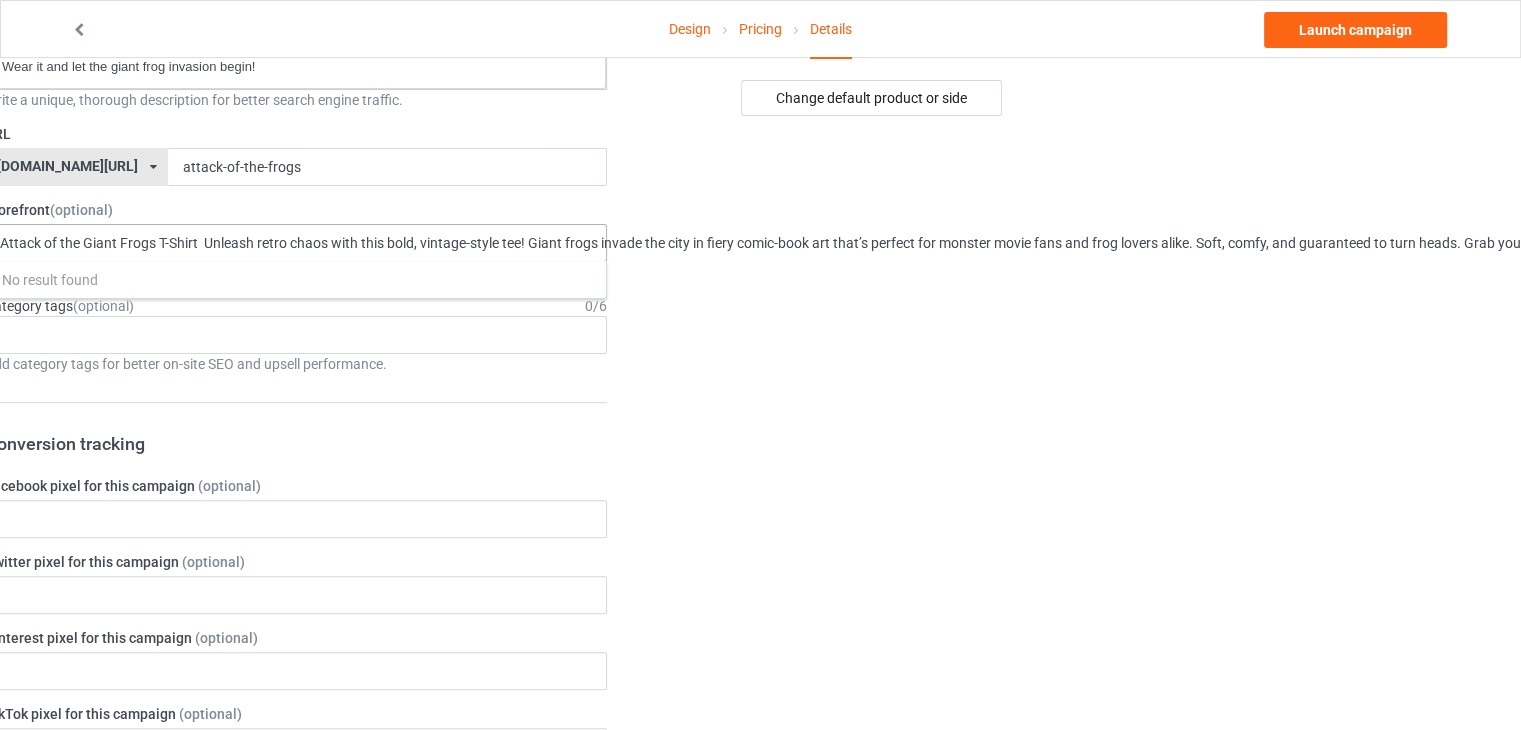 click on "Attack of the Giant Frogs T-Shirt  Unleash retro chaos with this bold, vintage-style tee! Giant frogs invade the city in fiery comic-book art that’s perfect for monster movie fans and frog lovers alike. Soft, comfy, and guaranteed to turn heads. Grab yours before the frogs take over! No result found" at bounding box center [296, 243] 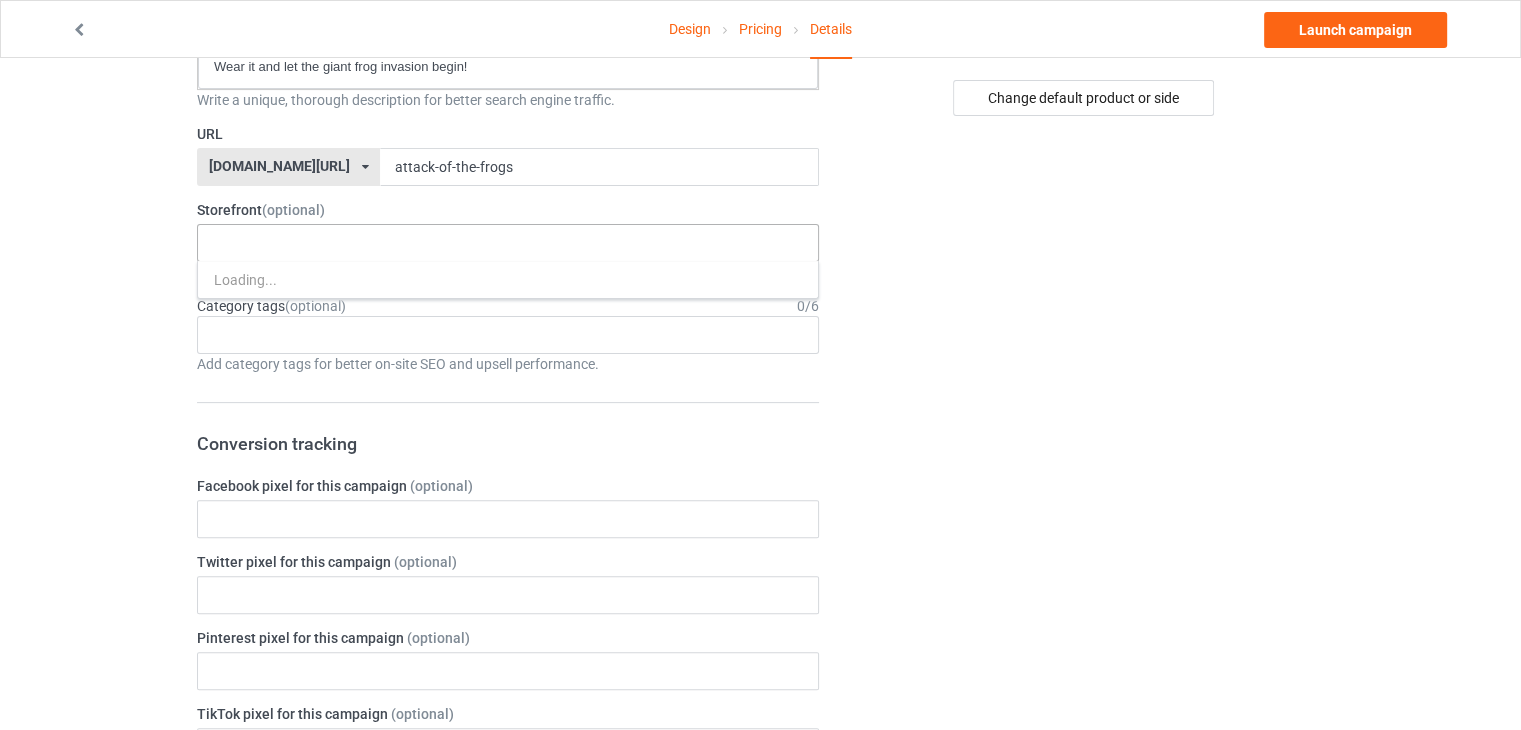 scroll, scrollTop: 500, scrollLeft: 0, axis: vertical 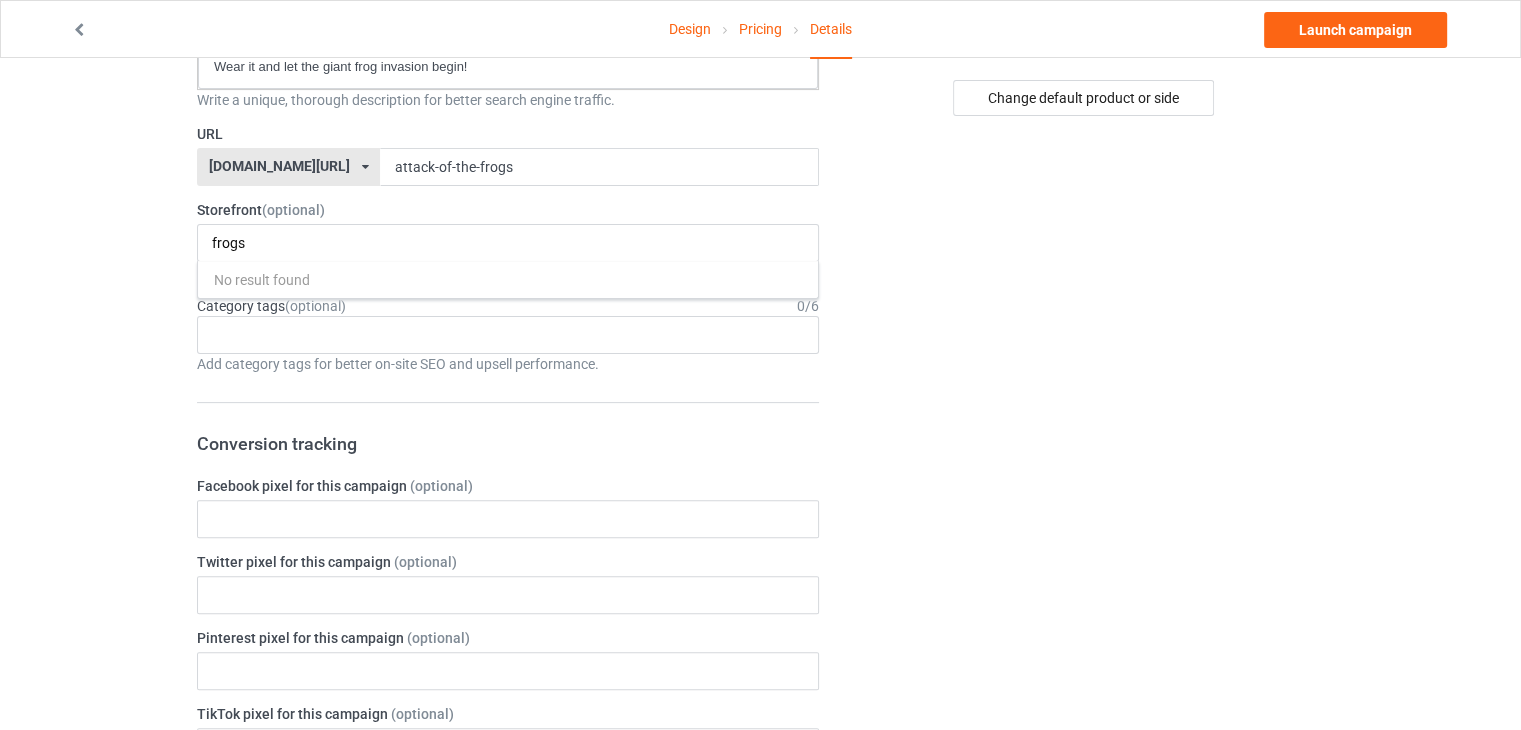 type on "frogs" 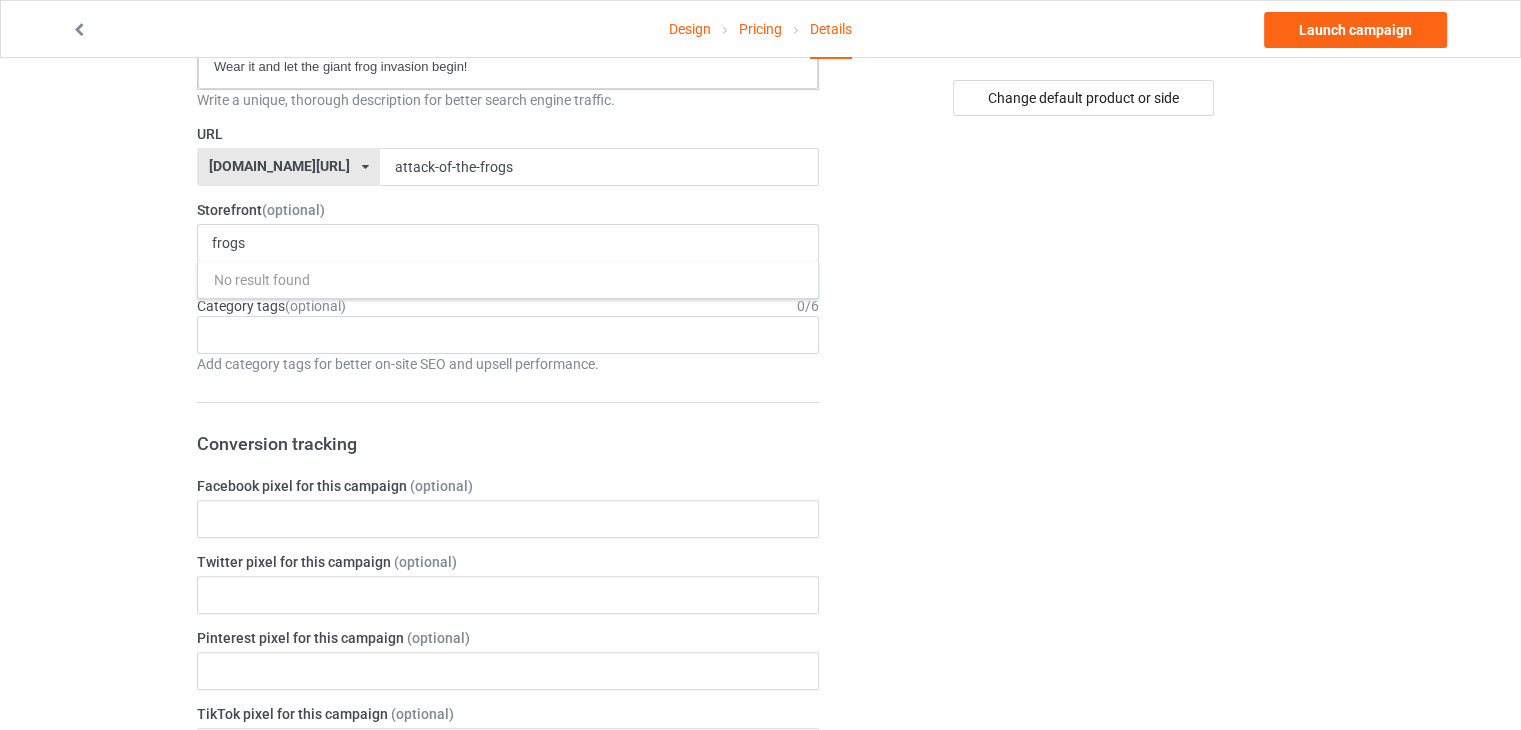 click on "Design Pricing Details Launch campaign Campaign Info Title (h1) 103   characters left Attack of the Giant Frogs. Retro Monster Movie Create a catchy, unique title for better search engine traffic. Description 1085   characters left       Small Normal Large Big Huge                                                                                     ⭐  Product Description ATTACK OF THE GIANT FROGS – RETRO MONSTER MOVIE T-SHIRT Get ready for a monstrous splash of retro fun! Inspired by classic sci-fi movie posters, this  Attack of the Giant Frogs  T-shirt brings vintage comic-book vibes and hilarious chaos to your wardrobe. Giant frogs rampage through the city in bold, colorful artwork, complete with blazing flames, fleeing crowds, and comic-style motion lines. It’s the perfect tee for frog lovers, monster movie fans, and anyone who loves quirky graphic designs. Eye-catching retro design  printed in vibrant colors on a transparent background—looks amazing on any shirt color! URL [DOMAIN_NAME][URL] [DOMAIN_NAME][URL]" at bounding box center (760, 689) 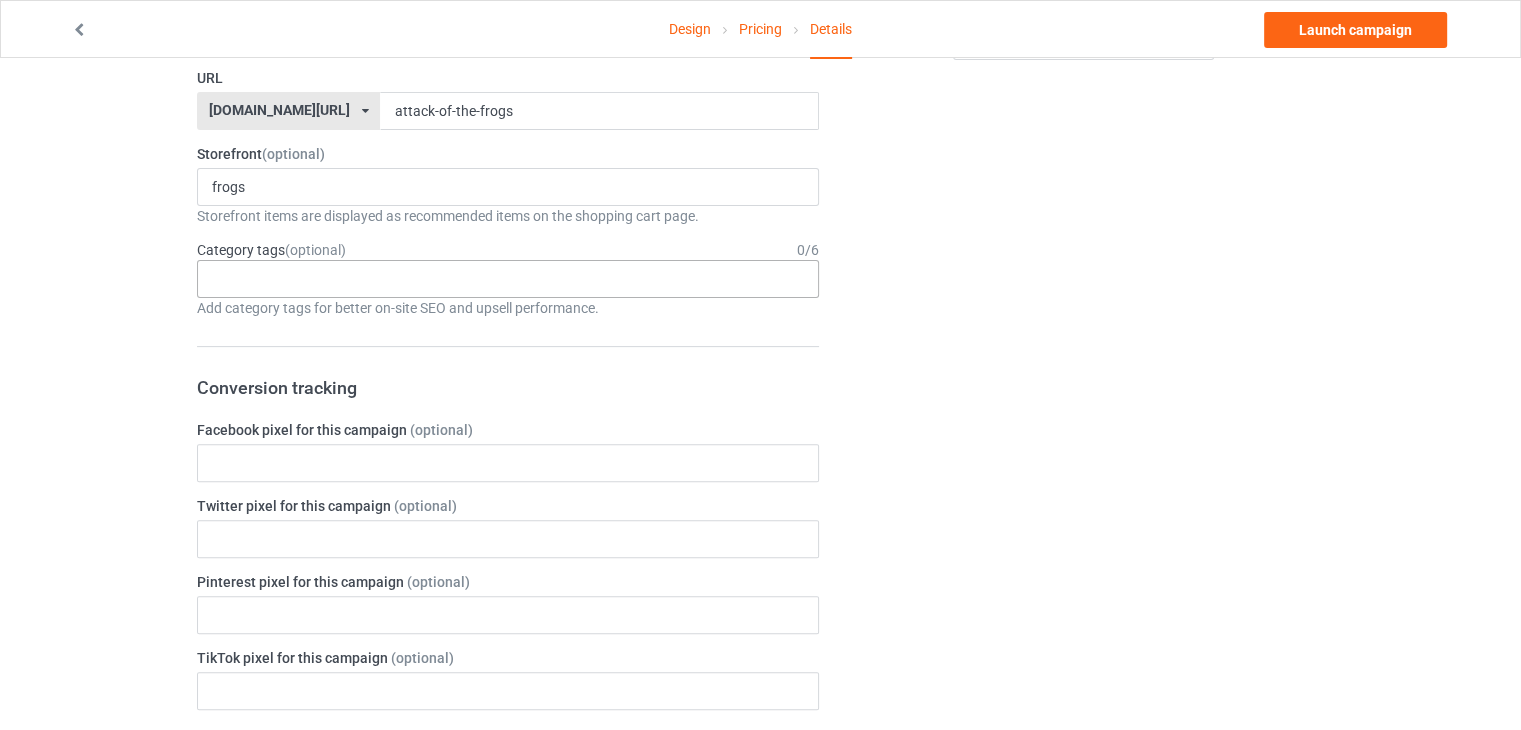 scroll, scrollTop: 600, scrollLeft: 0, axis: vertical 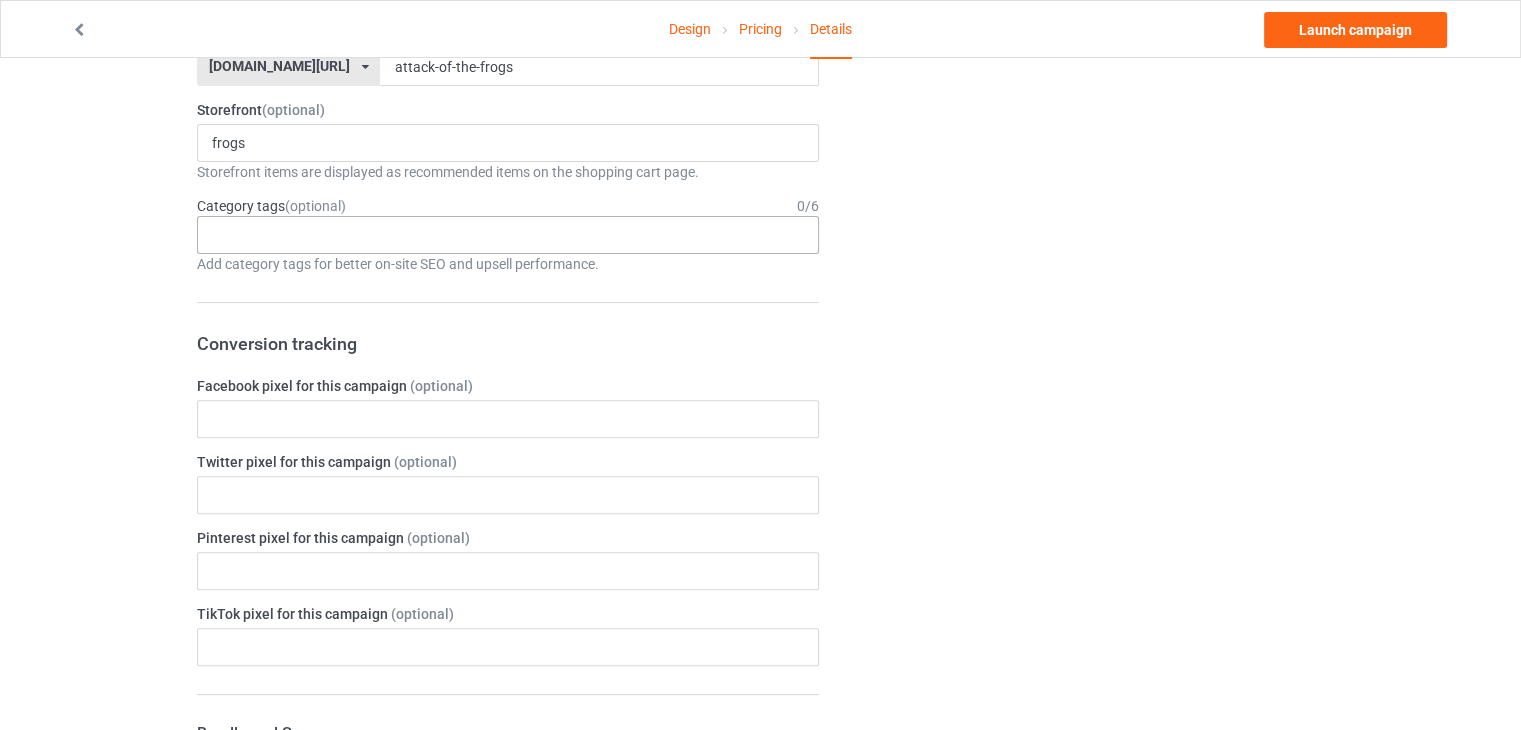 click on "Age > [DEMOGRAPHIC_DATA] > 1 Age > [DEMOGRAPHIC_DATA] Months > 1 Month Age > [DEMOGRAPHIC_DATA] Months Age > [DEMOGRAPHIC_DATA] Age > [DEMOGRAPHIC_DATA] > 10 Age > [DEMOGRAPHIC_DATA] Months > 10 Month Age > [DEMOGRAPHIC_DATA] > 100 Sports > Running > 10K Run Age > [DEMOGRAPHIC_DATA] > 11 Age > [DEMOGRAPHIC_DATA] Months > 11 Month Age > [DEMOGRAPHIC_DATA] > 12 Age > [DEMOGRAPHIC_DATA] Months > 12 Month Age > [DEMOGRAPHIC_DATA] > 13 Age > [DEMOGRAPHIC_DATA] > 14 Age > [DEMOGRAPHIC_DATA] > 15 Sports > Running > 15K Run Age > [DEMOGRAPHIC_DATA] > 16 Age > [DEMOGRAPHIC_DATA] > 17 Age > [DEMOGRAPHIC_DATA] > 18 Age > [DEMOGRAPHIC_DATA] > 19 Age > Decades > 1920s Age > Decades > 1930s Age > Decades > 1940s Age > Decades > 1950s Age > Decades > 1960s Age > Decades > 1970s Age > Decades > 1980s Age > Decades > 1990s Age > [DEMOGRAPHIC_DATA] > 2 Age > [DEMOGRAPHIC_DATA] Months > 2 Month Age > [DEMOGRAPHIC_DATA] > 20 Age > [DEMOGRAPHIC_DATA] Age > Decades > 2000s Age > Decades > 2010s Age > [DEMOGRAPHIC_DATA] > 21 Age > [DEMOGRAPHIC_DATA] > 22 Age > [DEMOGRAPHIC_DATA] > 23 Age > [DEMOGRAPHIC_DATA] > 24 Age > [DEMOGRAPHIC_DATA] > 25 Age > [DEMOGRAPHIC_DATA] > 26 Age > [DEMOGRAPHIC_DATA] > 27 Age > [DEMOGRAPHIC_DATA] > 28 Age > [DEMOGRAPHIC_DATA] > 29 Age > [DEMOGRAPHIC_DATA] > 3 Age > [DEMOGRAPHIC_DATA] Months > 3 Month Sports > Basketball > 3-Pointer Age > [DEMOGRAPHIC_DATA] > 30 Age > [DEMOGRAPHIC_DATA] > 31 Age > [DEMOGRAPHIC_DATA] > 32 Age > [DEMOGRAPHIC_DATA] > 33 Age > [DEMOGRAPHIC_DATA] > 34 Age > [DEMOGRAPHIC_DATA] > 35 Age Jobs 1" at bounding box center [508, 235] 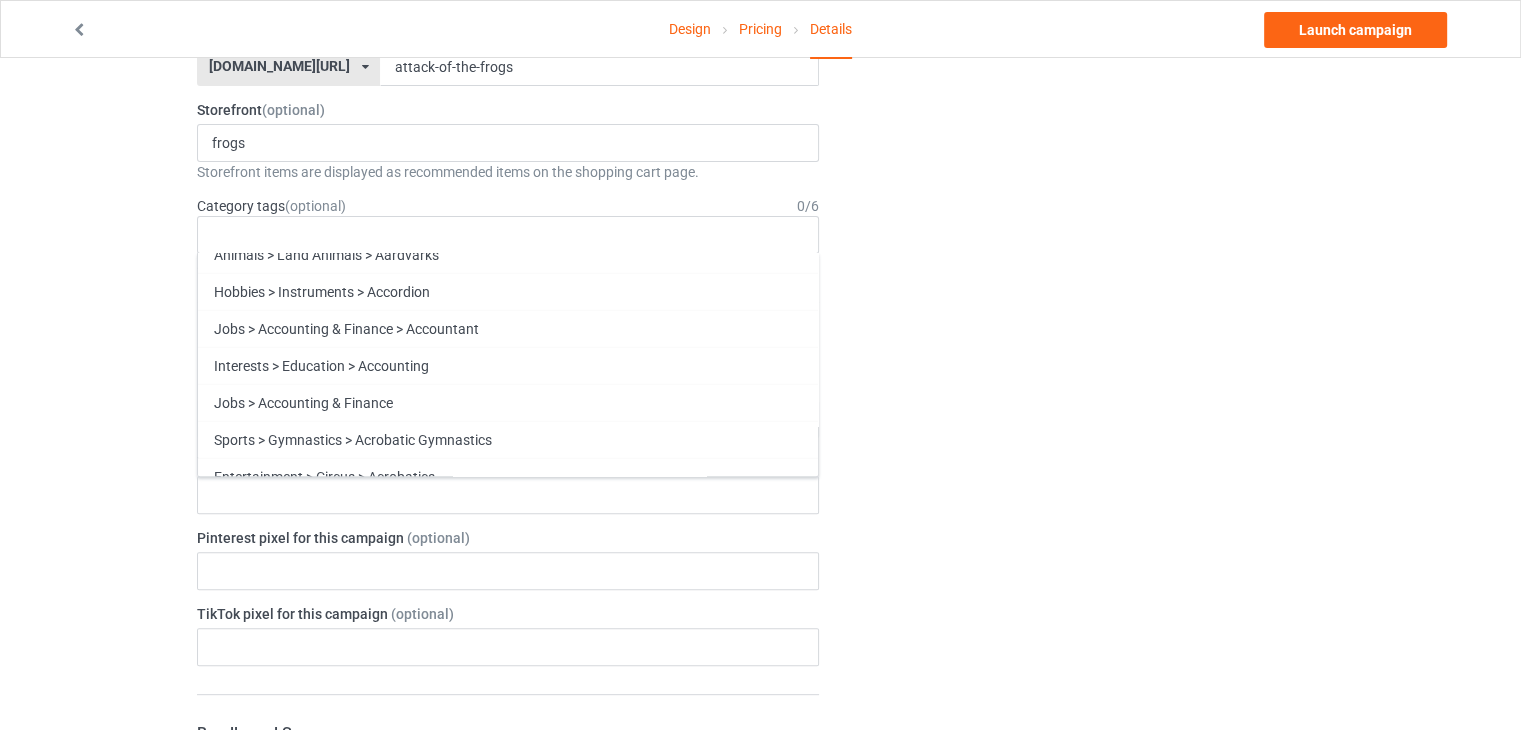 scroll, scrollTop: 5200, scrollLeft: 0, axis: vertical 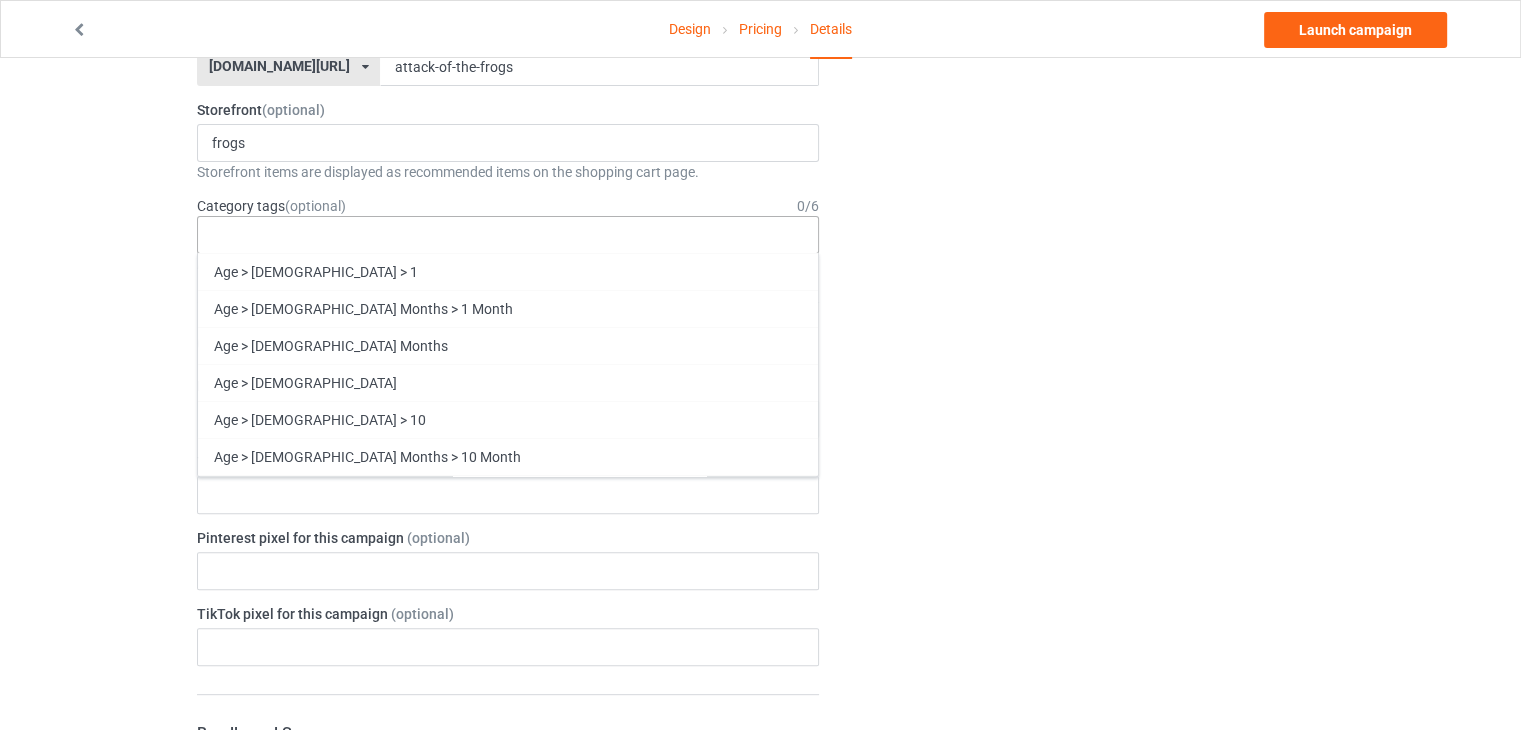click on "Age > [DEMOGRAPHIC_DATA] > 1 Age > [DEMOGRAPHIC_DATA] Months > 1 Month Age > [DEMOGRAPHIC_DATA] Months Age > [DEMOGRAPHIC_DATA] Age > [DEMOGRAPHIC_DATA] > 10 Age > [DEMOGRAPHIC_DATA] Months > 10 Month Age > [DEMOGRAPHIC_DATA] > 100 Sports > Running > 10K Run Age > [DEMOGRAPHIC_DATA] > 11 Age > [DEMOGRAPHIC_DATA] Months > 11 Month Age > [DEMOGRAPHIC_DATA] > 12 Age > [DEMOGRAPHIC_DATA] Months > 12 Month Age > [DEMOGRAPHIC_DATA] > 13 Age > [DEMOGRAPHIC_DATA] > 14 Age > [DEMOGRAPHIC_DATA] > 15 Sports > Running > 15K Run Age > [DEMOGRAPHIC_DATA] > 16 Age > [DEMOGRAPHIC_DATA] > 17 Age > [DEMOGRAPHIC_DATA] > 18 Age > [DEMOGRAPHIC_DATA] > 19 Age > Decades > 1920s Age > Decades > 1930s Age > Decades > 1940s Age > Decades > 1950s Age > Decades > 1960s Age > Decades > 1970s Age > Decades > 1980s Age > Decades > 1990s Age > [DEMOGRAPHIC_DATA] > 2 Age > [DEMOGRAPHIC_DATA] Months > 2 Month Age > [DEMOGRAPHIC_DATA] > 20 Age > [DEMOGRAPHIC_DATA] Age > Decades > 2000s Age > Decades > 2010s Age > [DEMOGRAPHIC_DATA] > 21 Age > [DEMOGRAPHIC_DATA] > 22 Age > [DEMOGRAPHIC_DATA] > 23 Age > [DEMOGRAPHIC_DATA] > 24 Age > [DEMOGRAPHIC_DATA] > 25 Age > [DEMOGRAPHIC_DATA] > 26 Age > [DEMOGRAPHIC_DATA] > 27 Age > [DEMOGRAPHIC_DATA] > 28 Age > [DEMOGRAPHIC_DATA] > 29 Age > [DEMOGRAPHIC_DATA] > 3 Age > [DEMOGRAPHIC_DATA] Months > 3 Month Sports > Basketball > 3-Pointer Age > [DEMOGRAPHIC_DATA] > 30 Age > [DEMOGRAPHIC_DATA] > 31 Age > [DEMOGRAPHIC_DATA] > 32 Age > [DEMOGRAPHIC_DATA] > 33 Age > [DEMOGRAPHIC_DATA] > 34 Age > [DEMOGRAPHIC_DATA] > 35 Age Jobs 1" at bounding box center [508, 235] 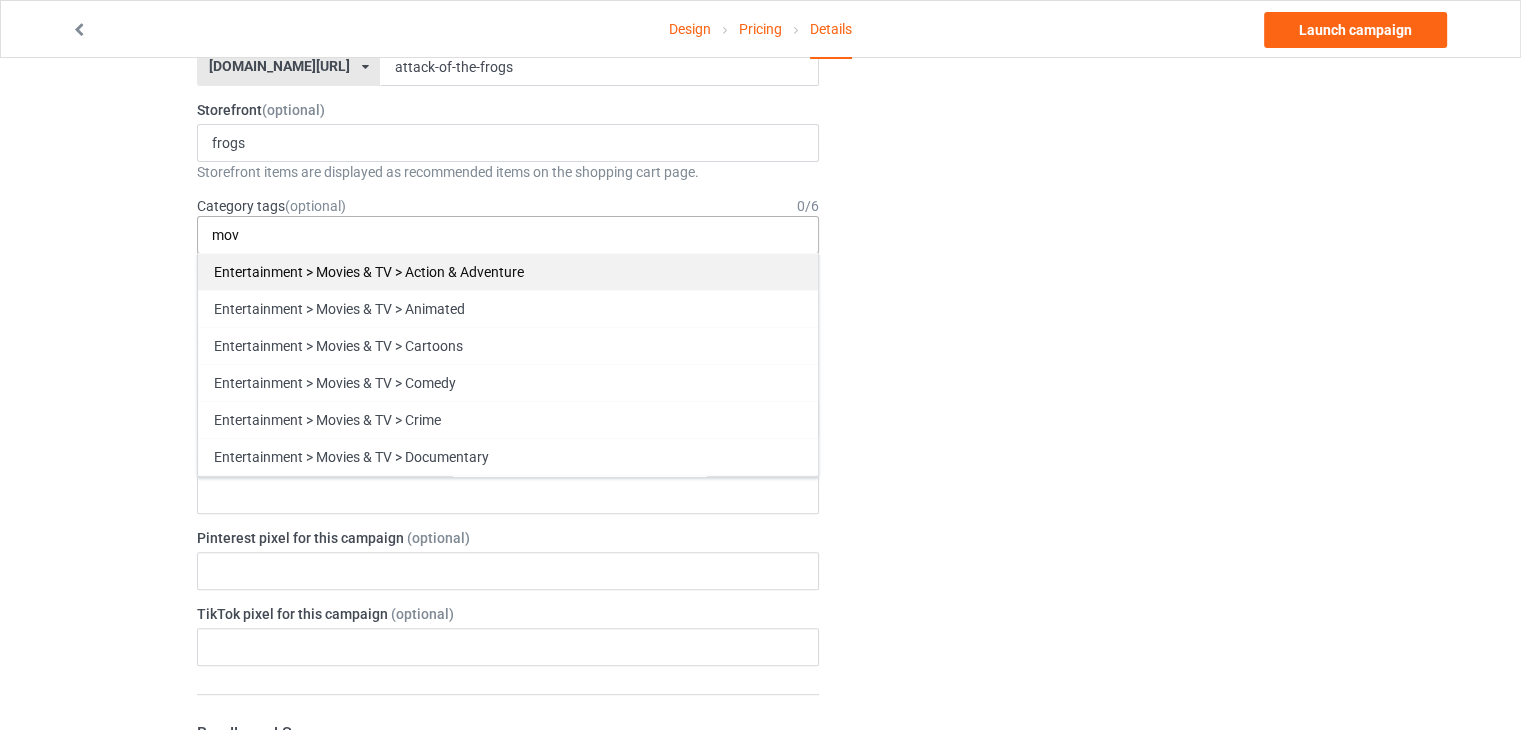 type on "mov" 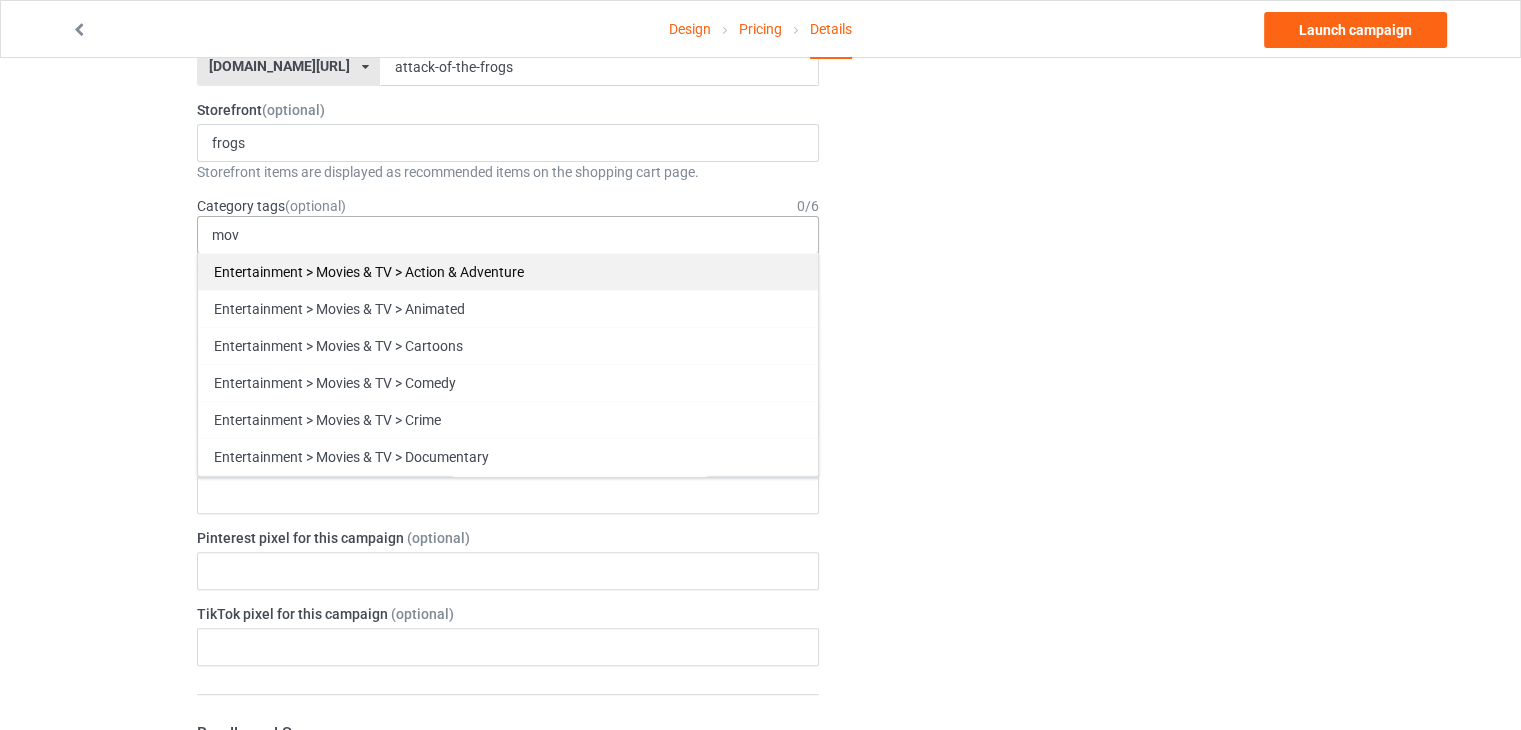 click on "Entertainment > Movies & TV > Action & Adventure" at bounding box center [508, 271] 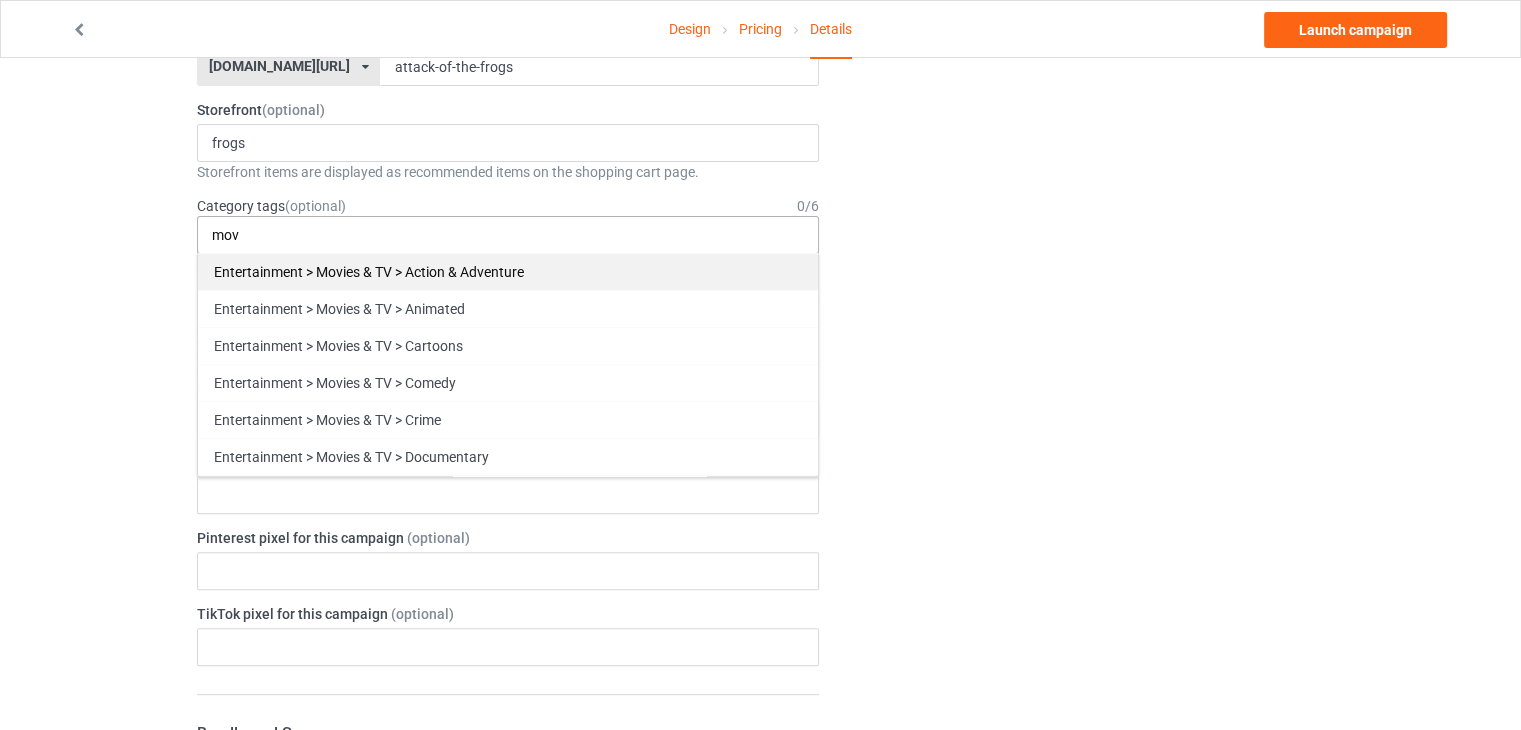 type 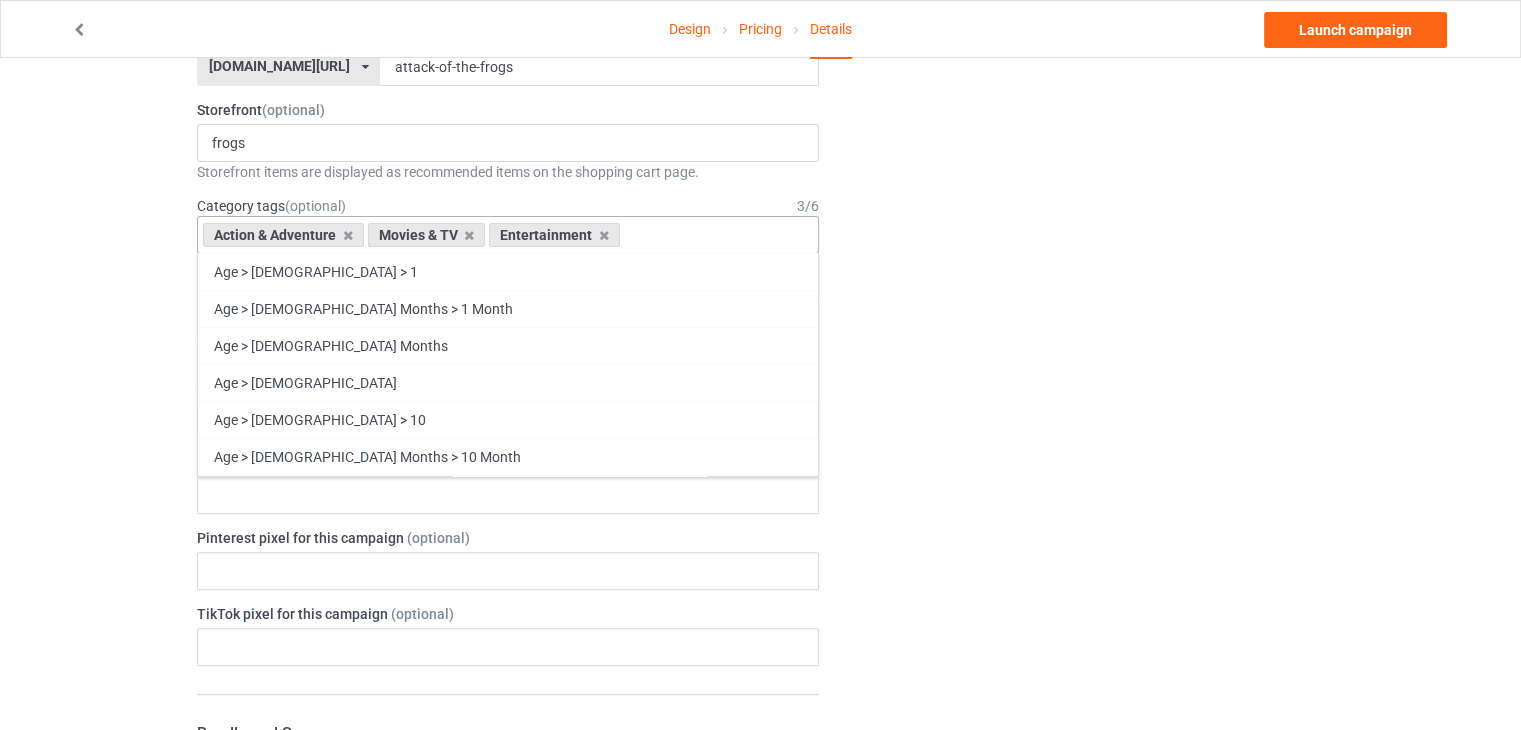 click on "Action & Adventure Movies & TV Entertainment Age > [DEMOGRAPHIC_DATA] > 1 Age > [DEMOGRAPHIC_DATA] Months > 1 Month Age > [DEMOGRAPHIC_DATA] Months Age > [DEMOGRAPHIC_DATA] Age > [DEMOGRAPHIC_DATA] > 10 Age > [DEMOGRAPHIC_DATA] Months > 10 Month Age > [DEMOGRAPHIC_DATA] > 100 Sports > Running > 10K Run Age > [DEMOGRAPHIC_DATA] > 11 Age > [DEMOGRAPHIC_DATA] Months > 11 Month Age > [DEMOGRAPHIC_DATA] > 12 Age > [DEMOGRAPHIC_DATA] Months > 12 Month Age > [DEMOGRAPHIC_DATA] > 13 Age > [DEMOGRAPHIC_DATA] > 14 Age > [DEMOGRAPHIC_DATA] > 15 Sports > Running > 15K Run Age > [DEMOGRAPHIC_DATA] > 16 Age > [DEMOGRAPHIC_DATA] > 17 Age > [DEMOGRAPHIC_DATA] > 18 Age > [DEMOGRAPHIC_DATA] > 19 Age > Decades > 1920s Age > Decades > 1930s Age > Decades > 1940s Age > Decades > 1950s Age > Decades > 1960s Age > Decades > 1970s Age > Decades > 1980s Age > Decades > 1990s Age > [DEMOGRAPHIC_DATA] > 2 Age > [DEMOGRAPHIC_DATA] Months > 2 Month Age > [DEMOGRAPHIC_DATA] > 20 Age > [DEMOGRAPHIC_DATA] Age > Decades > 2000s Age > Decades > 2010s Age > [DEMOGRAPHIC_DATA] > 21 Age > [DEMOGRAPHIC_DATA] > 22 Age > [DEMOGRAPHIC_DATA] > 23 Age > [DEMOGRAPHIC_DATA] > 24 Age > [DEMOGRAPHIC_DATA] > 25 Age > [DEMOGRAPHIC_DATA] > 26 Age > [DEMOGRAPHIC_DATA] > 27 Age > [DEMOGRAPHIC_DATA] > 28 Age > [DEMOGRAPHIC_DATA] > 29 Age > [DEMOGRAPHIC_DATA] > 3 Age > [DEMOGRAPHIC_DATA] Months > 3 Month Sports > Basketball > 3-Pointer Age > [DEMOGRAPHIC_DATA] > 30 Age > [DEMOGRAPHIC_DATA] > 31 Age > [DEMOGRAPHIC_DATA] > 32 Age > [DEMOGRAPHIC_DATA] > 33" at bounding box center [508, 235] 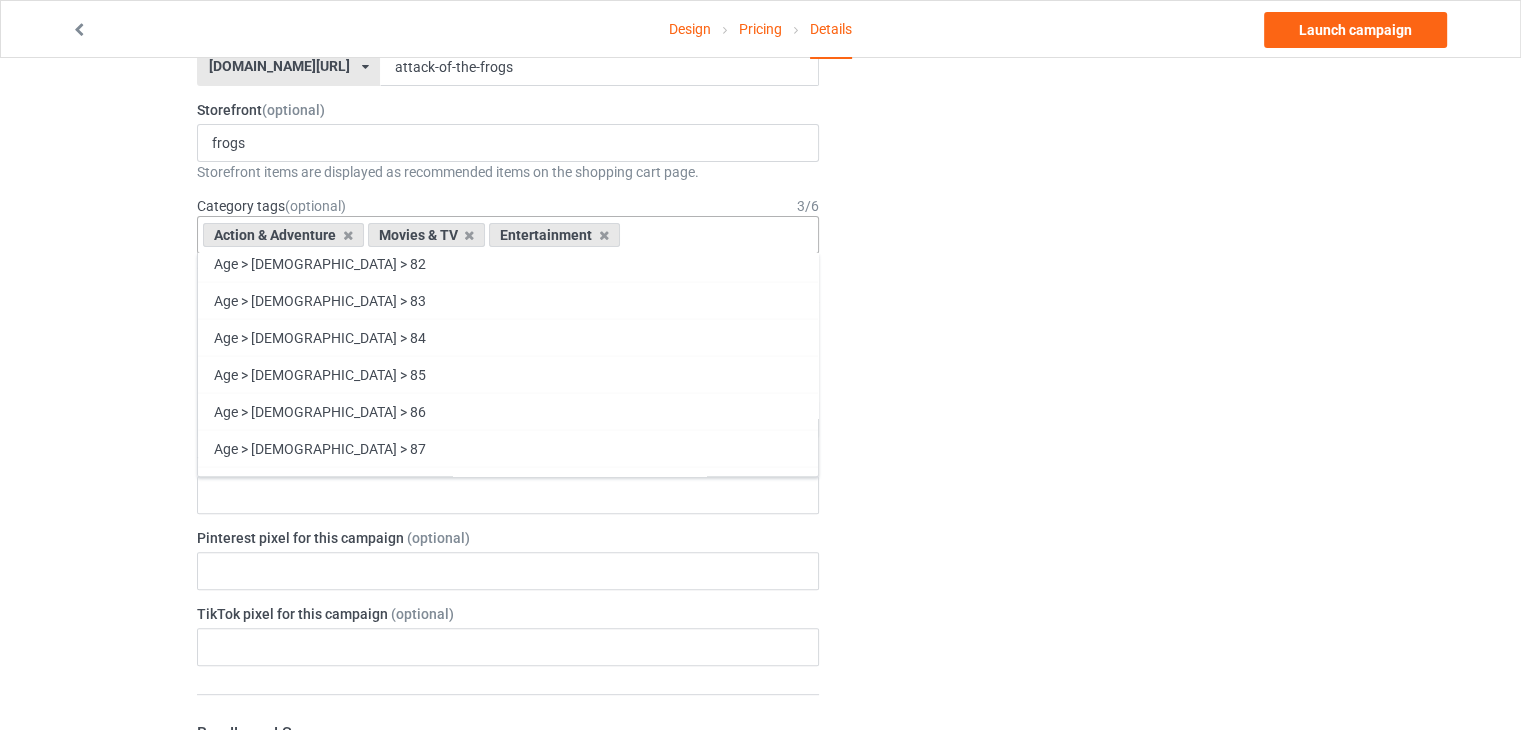 scroll, scrollTop: 4200, scrollLeft: 0, axis: vertical 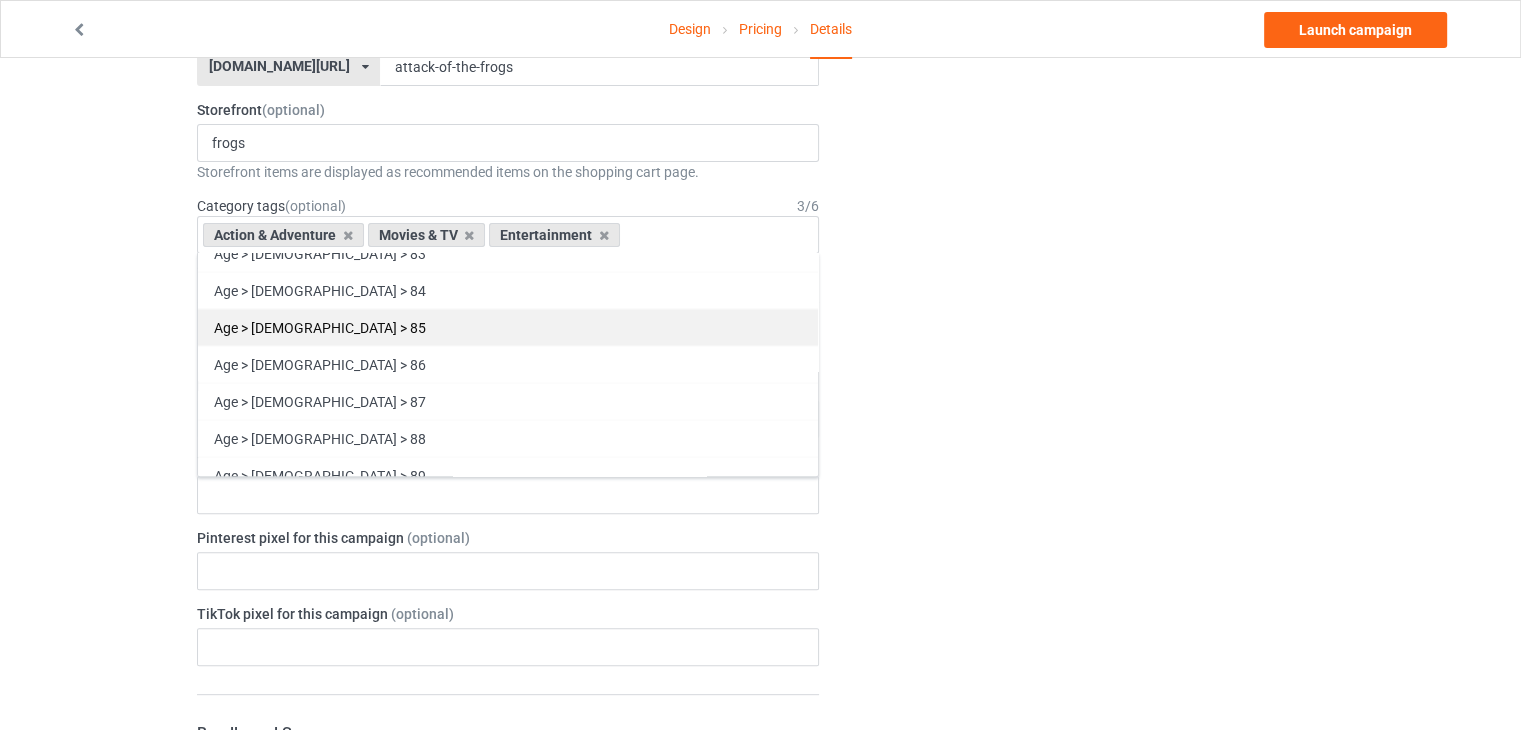 click on "Age > [DEMOGRAPHIC_DATA] > 85" at bounding box center [508, 326] 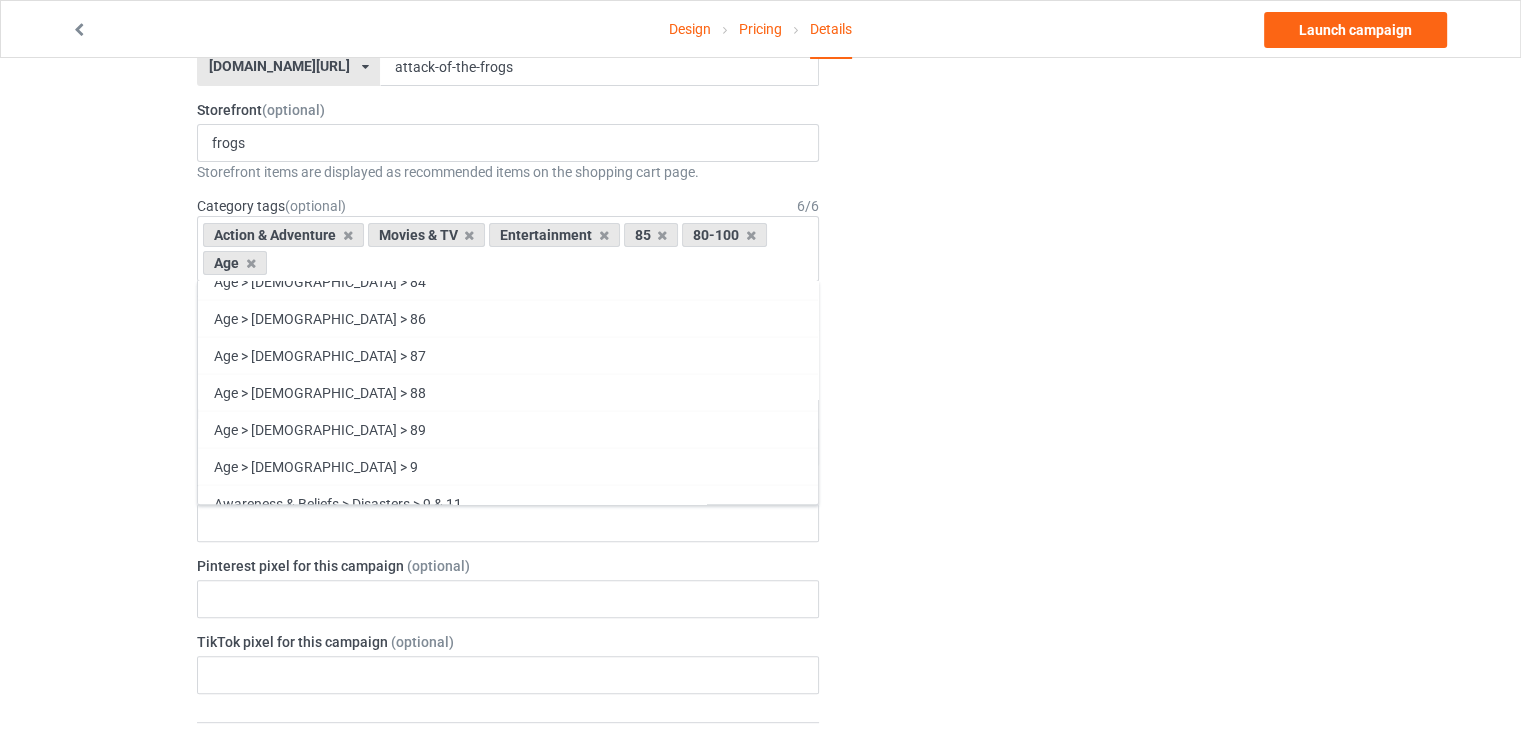 scroll, scrollTop: 4163, scrollLeft: 0, axis: vertical 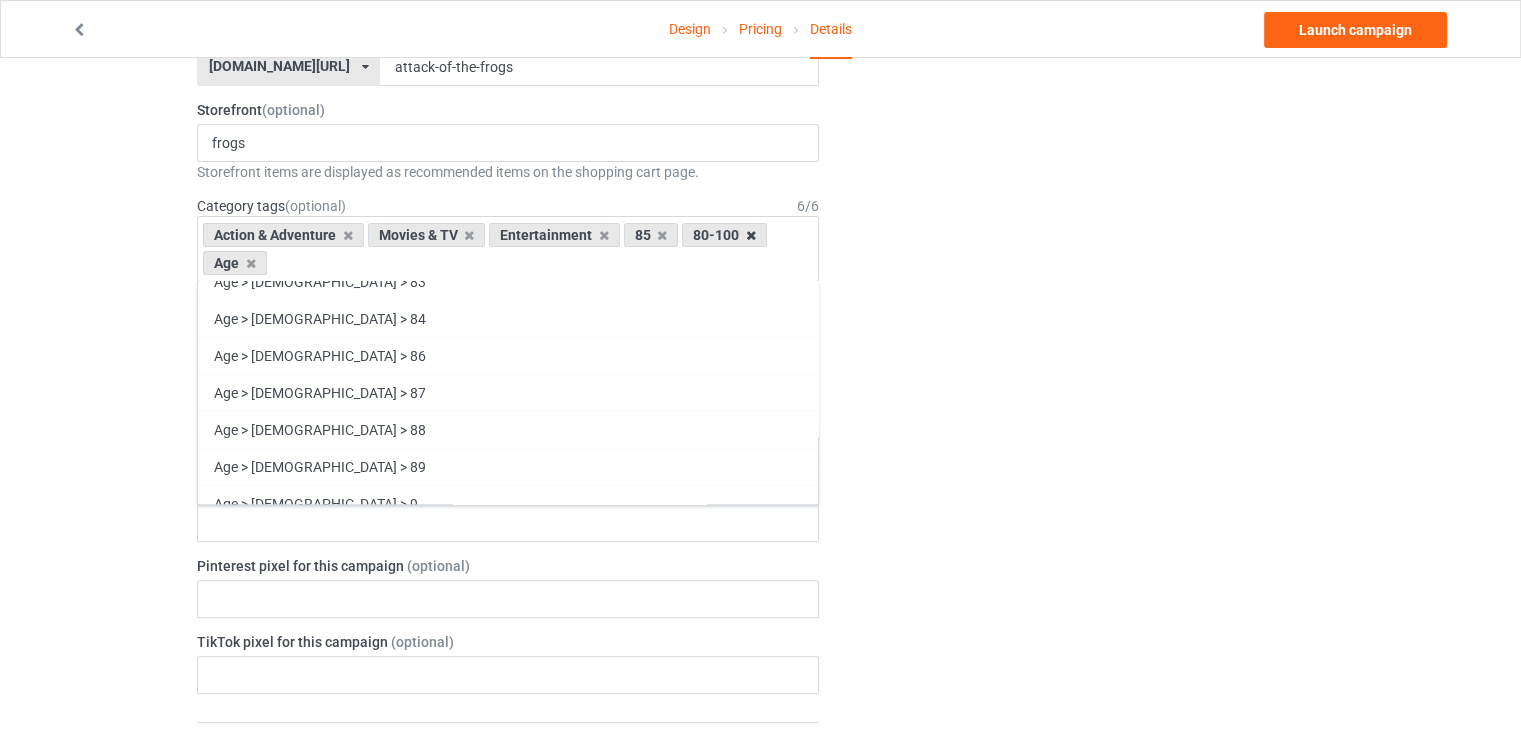 click at bounding box center [751, 235] 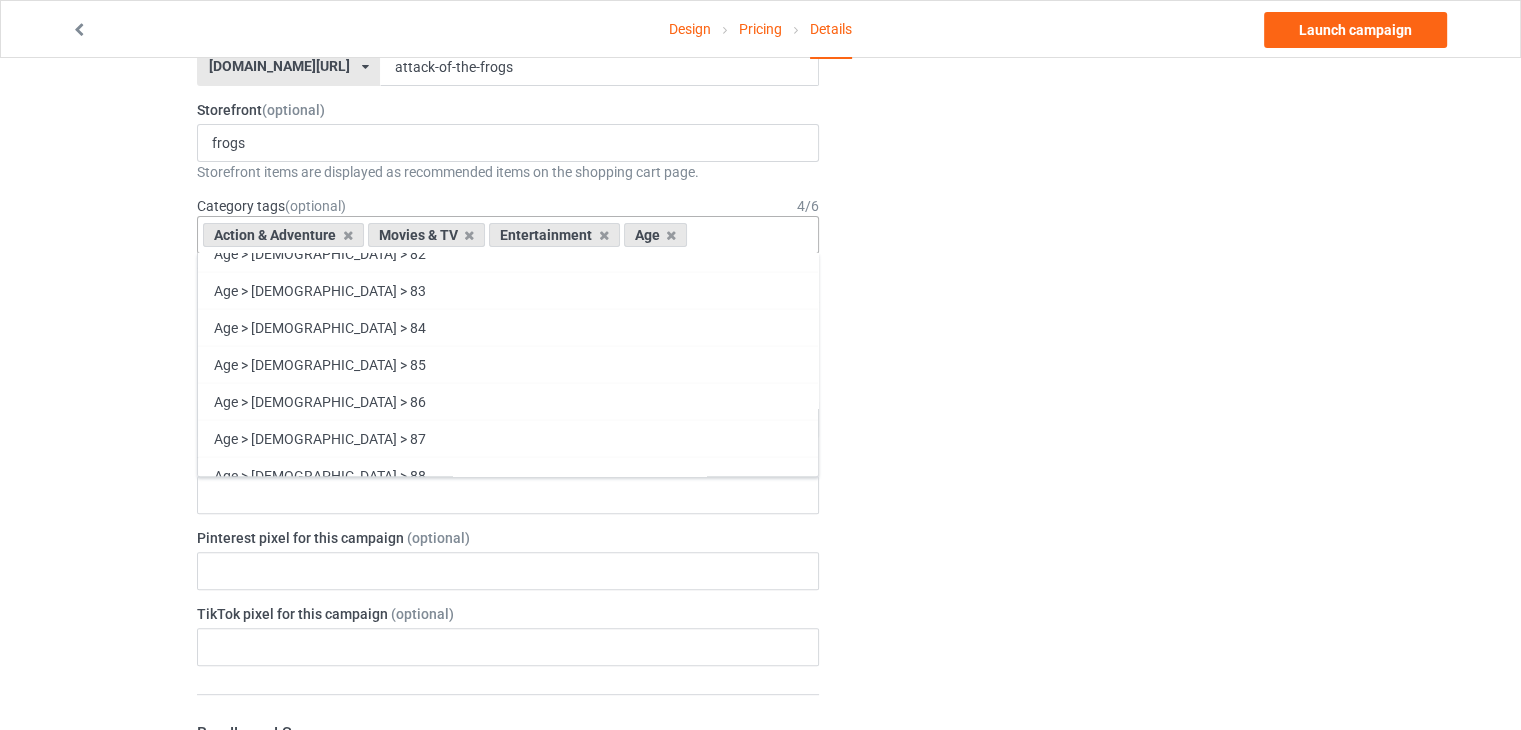 scroll, scrollTop: 4200, scrollLeft: 0, axis: vertical 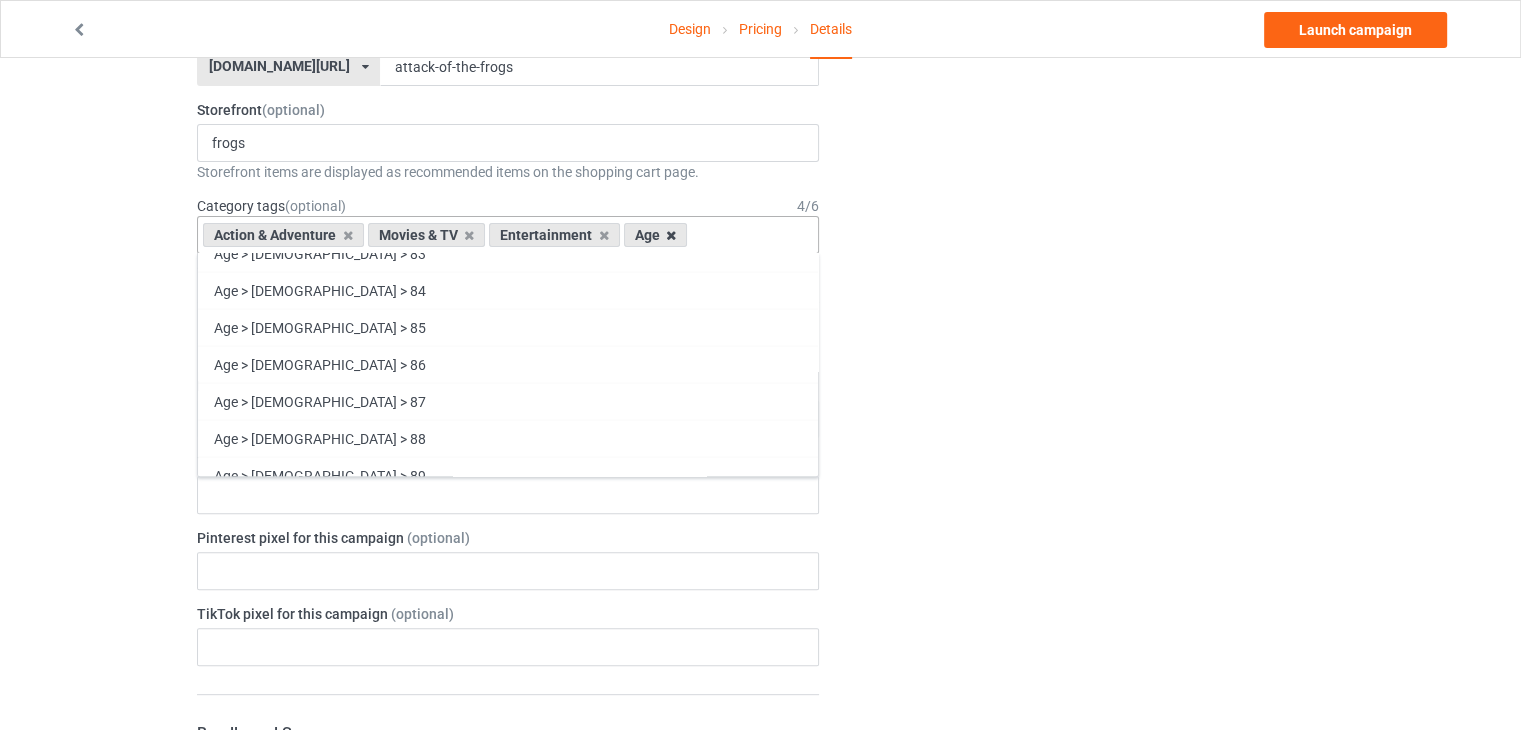 click at bounding box center [671, 235] 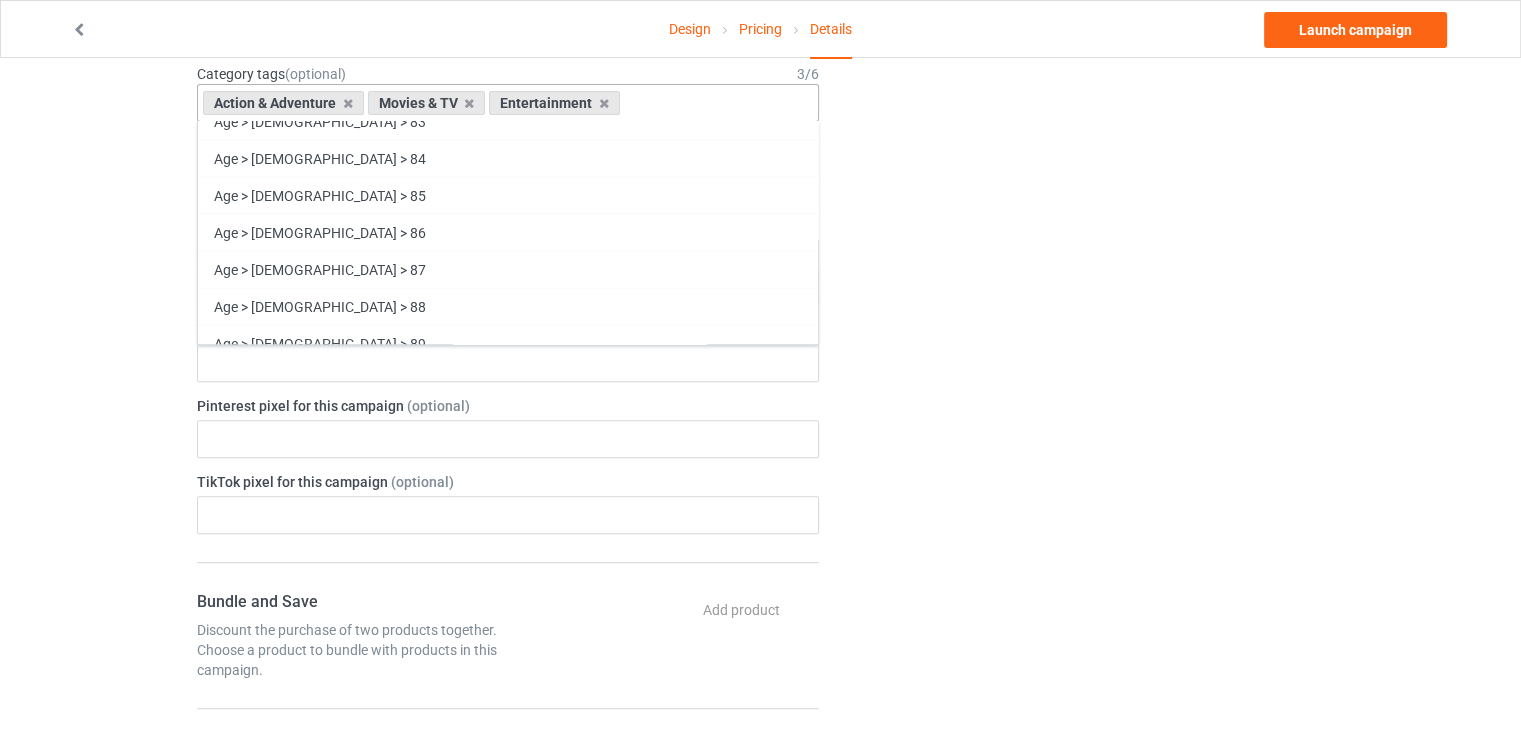 scroll, scrollTop: 800, scrollLeft: 0, axis: vertical 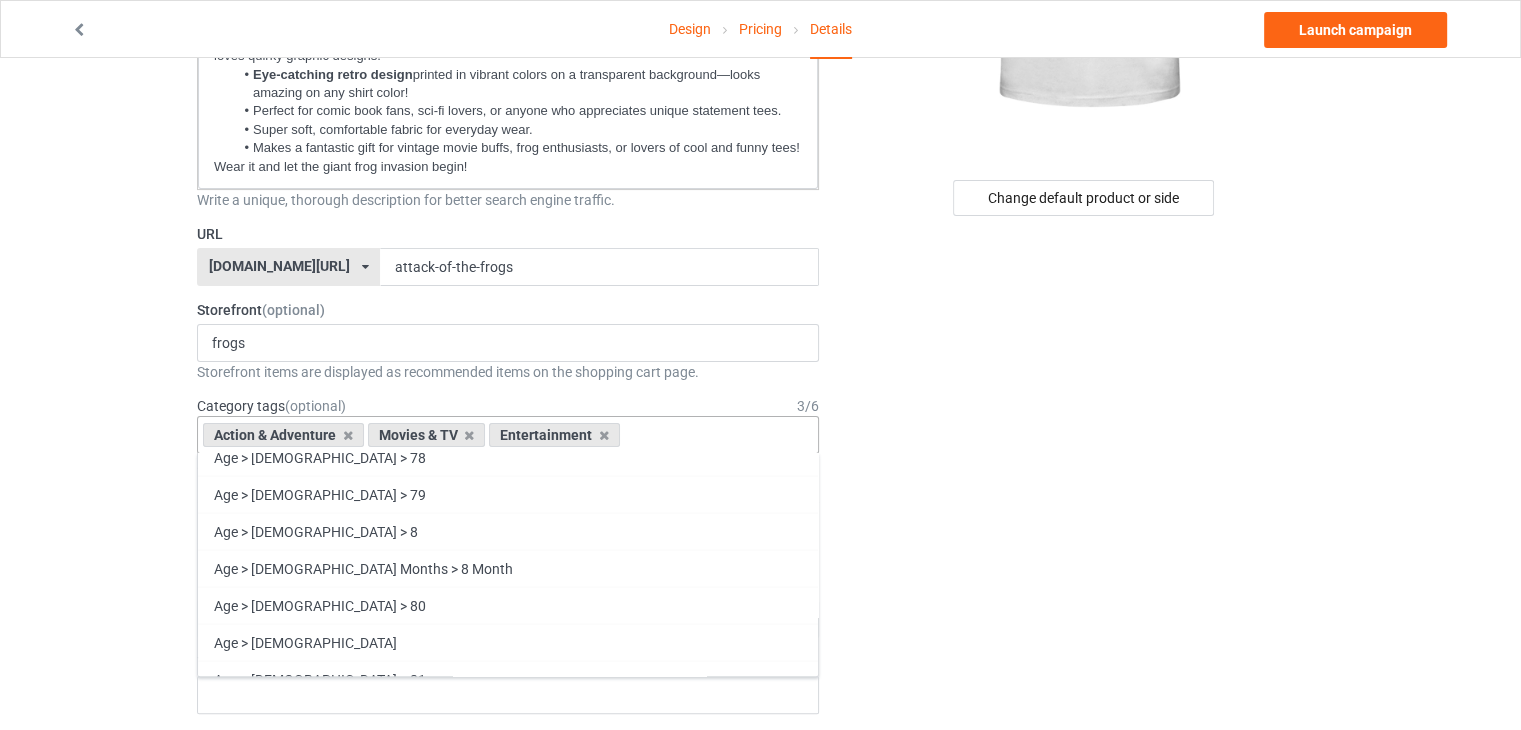 click on "Action & Adventure Movies & TV Entertainment Age > [DEMOGRAPHIC_DATA] > 1 Age > [DEMOGRAPHIC_DATA] Months > 1 Month Age > [DEMOGRAPHIC_DATA] Months Age > [DEMOGRAPHIC_DATA] Age > [DEMOGRAPHIC_DATA] > 10 Age > [DEMOGRAPHIC_DATA] Months > 10 Month Age > [DEMOGRAPHIC_DATA] > 100 Sports > Running > 10K Run Age > [DEMOGRAPHIC_DATA] > 11 Age > [DEMOGRAPHIC_DATA] Months > 11 Month Age > [DEMOGRAPHIC_DATA] > 12 Age > [DEMOGRAPHIC_DATA] Months > 12 Month Age > [DEMOGRAPHIC_DATA] > 13 Age > [DEMOGRAPHIC_DATA] > 14 Age > [DEMOGRAPHIC_DATA] > 15 Sports > Running > 15K Run Age > [DEMOGRAPHIC_DATA] > 16 Age > [DEMOGRAPHIC_DATA] > 17 Age > [DEMOGRAPHIC_DATA] > 18 Age > [DEMOGRAPHIC_DATA] > 19 Age > Decades > 1920s Age > Decades > 1930s Age > Decades > 1940s Age > Decades > 1950s Age > Decades > 1960s Age > Decades > 1970s Age > Decades > 1980s Age > Decades > 1990s Age > [DEMOGRAPHIC_DATA] > 2 Age > [DEMOGRAPHIC_DATA] Months > 2 Month Age > [DEMOGRAPHIC_DATA] > 20 Age > [DEMOGRAPHIC_DATA] Age > Decades > 2000s Age > Decades > 2010s Age > [DEMOGRAPHIC_DATA] > 21 Age > [DEMOGRAPHIC_DATA] > 22 Age > [DEMOGRAPHIC_DATA] > 23 Age > [DEMOGRAPHIC_DATA] > 24 Age > [DEMOGRAPHIC_DATA] > 25 Age > [DEMOGRAPHIC_DATA] > 26 Age > [DEMOGRAPHIC_DATA] > 27 Age > [DEMOGRAPHIC_DATA] > 28 Age > [DEMOGRAPHIC_DATA] > 29 Age > [DEMOGRAPHIC_DATA] > 3 Age > [DEMOGRAPHIC_DATA] Months > 3 Month Sports > Basketball > 3-Pointer Age > [DEMOGRAPHIC_DATA] > 30 Age > [DEMOGRAPHIC_DATA] > 31 Age > [DEMOGRAPHIC_DATA] > 32 Age > [DEMOGRAPHIC_DATA] > 33" at bounding box center [508, 435] 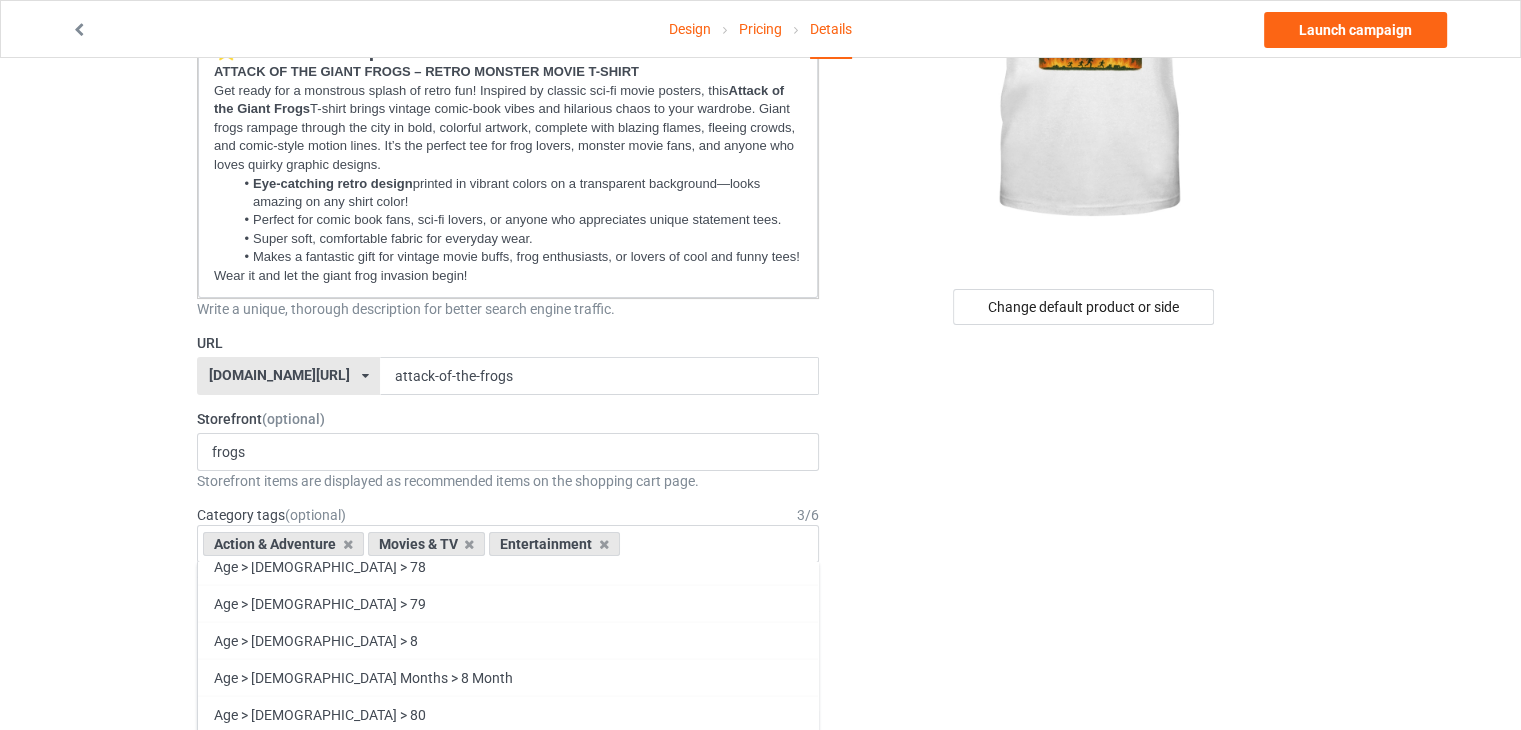 scroll, scrollTop: 300, scrollLeft: 0, axis: vertical 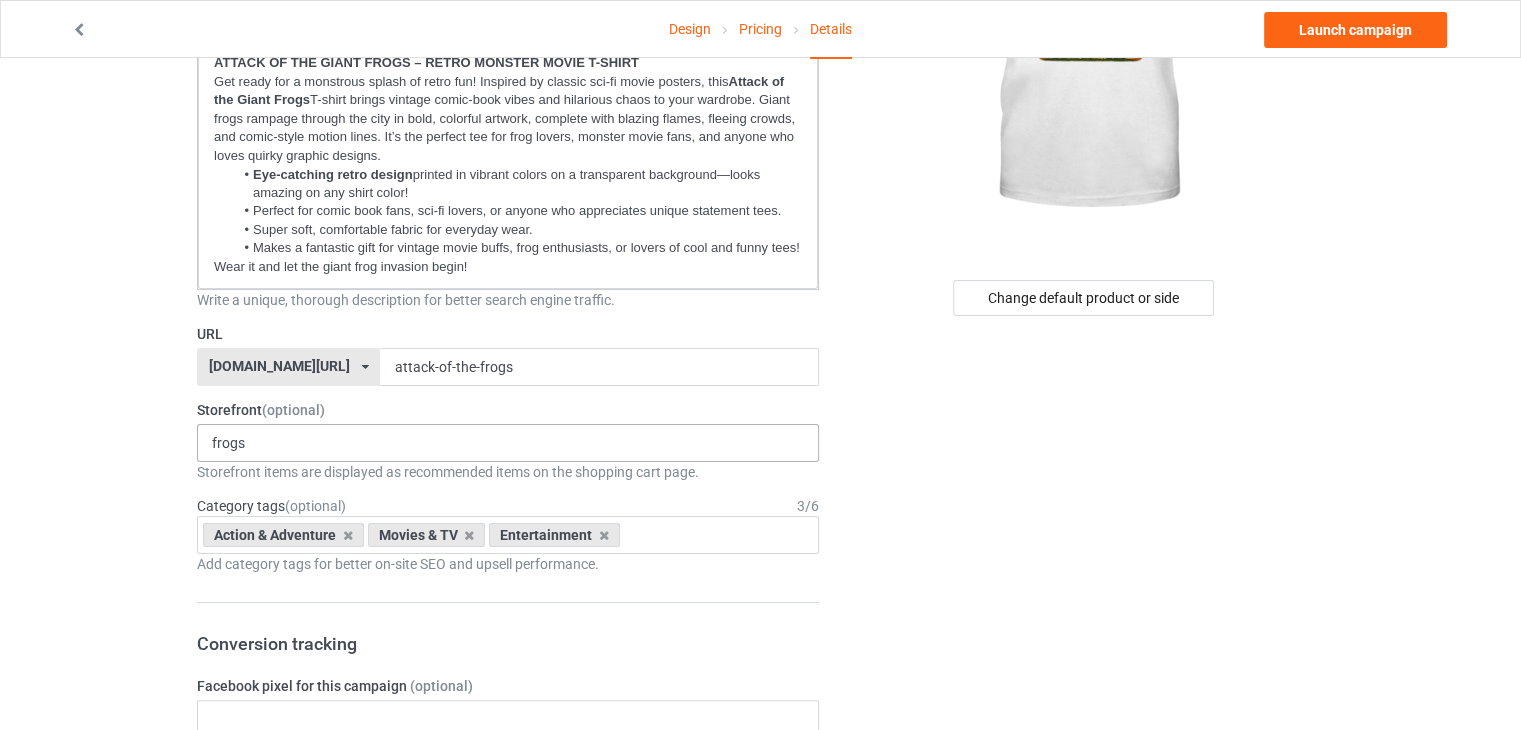 click on "frogs No result found" at bounding box center [508, 443] 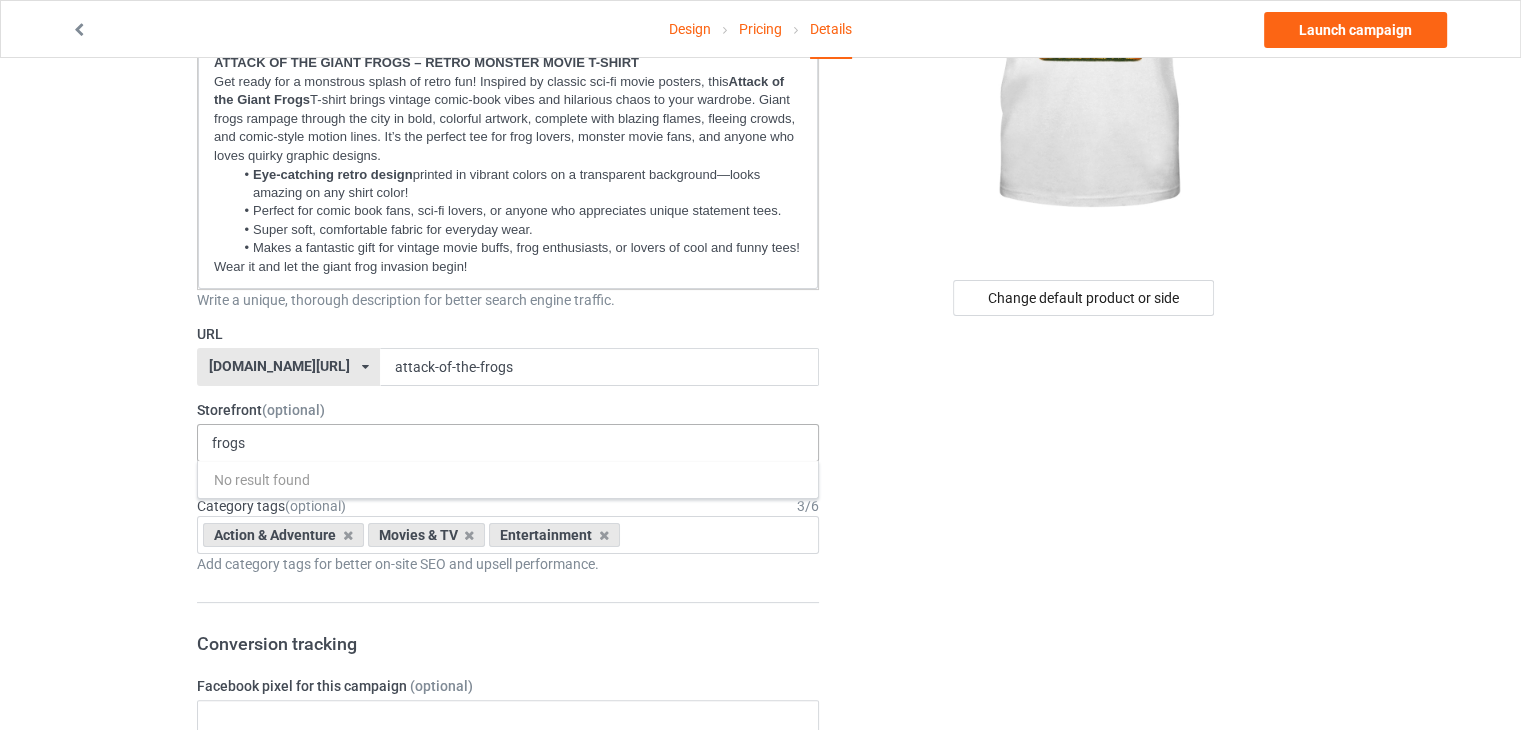 click on "frogs No result found" at bounding box center (508, 443) 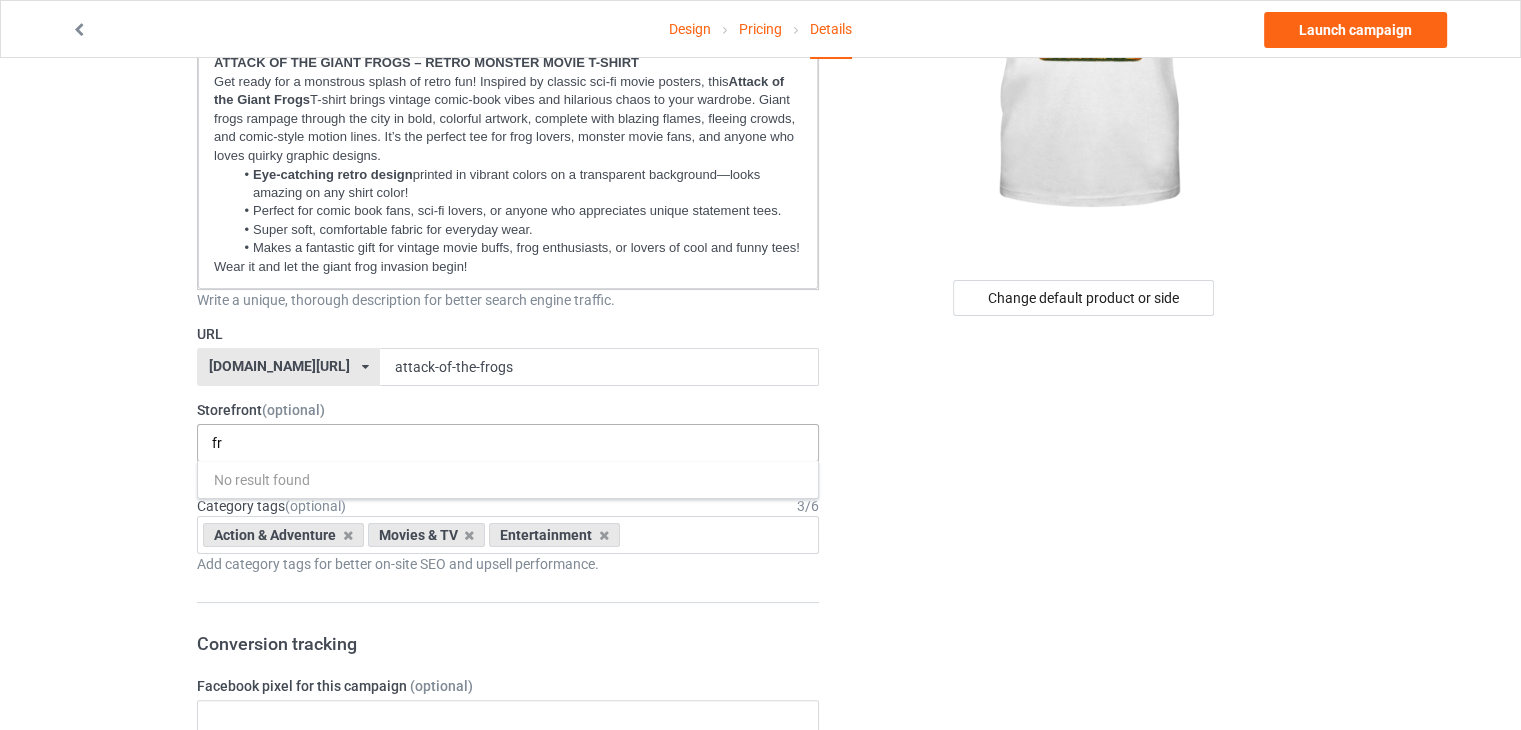 type on "f" 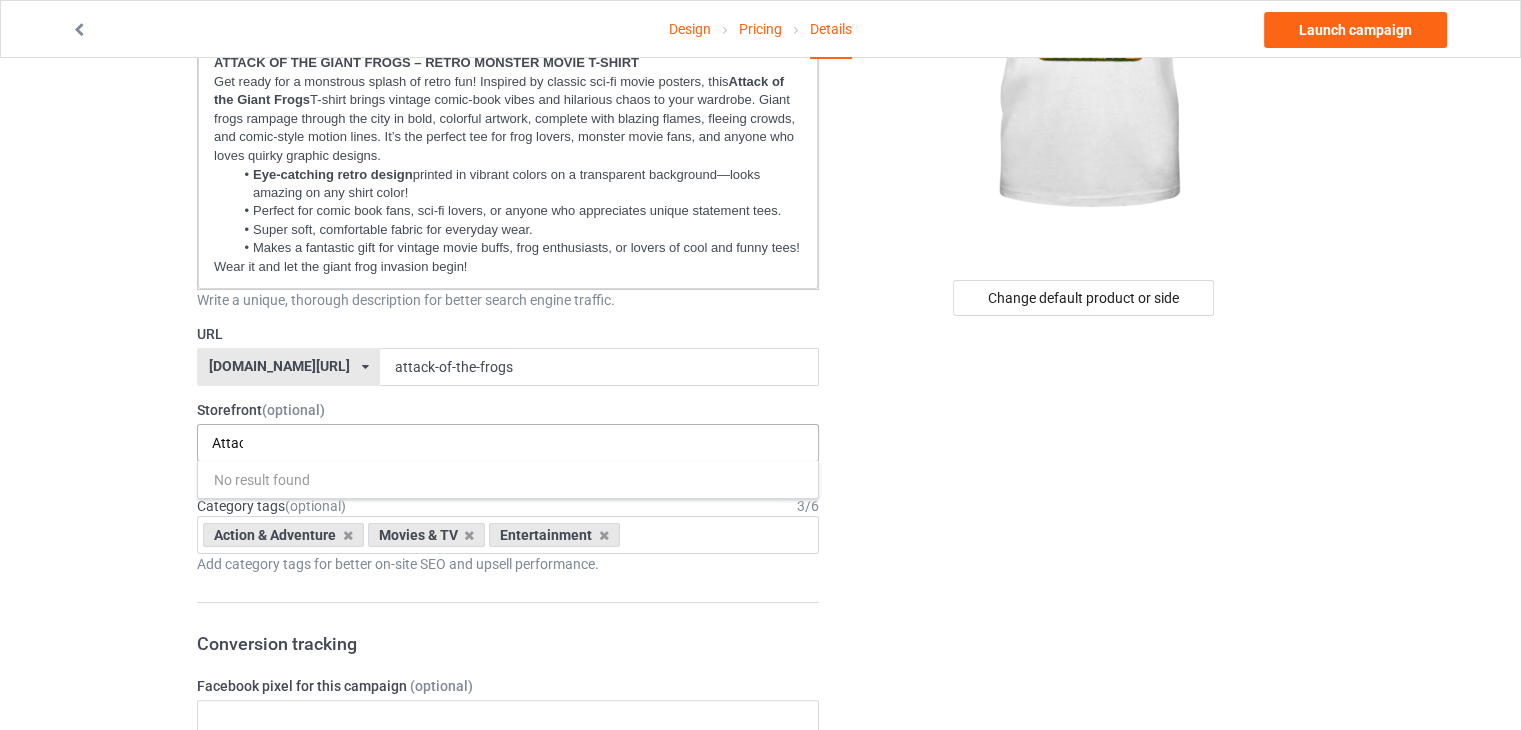 scroll, scrollTop: 0, scrollLeft: 1672, axis: horizontal 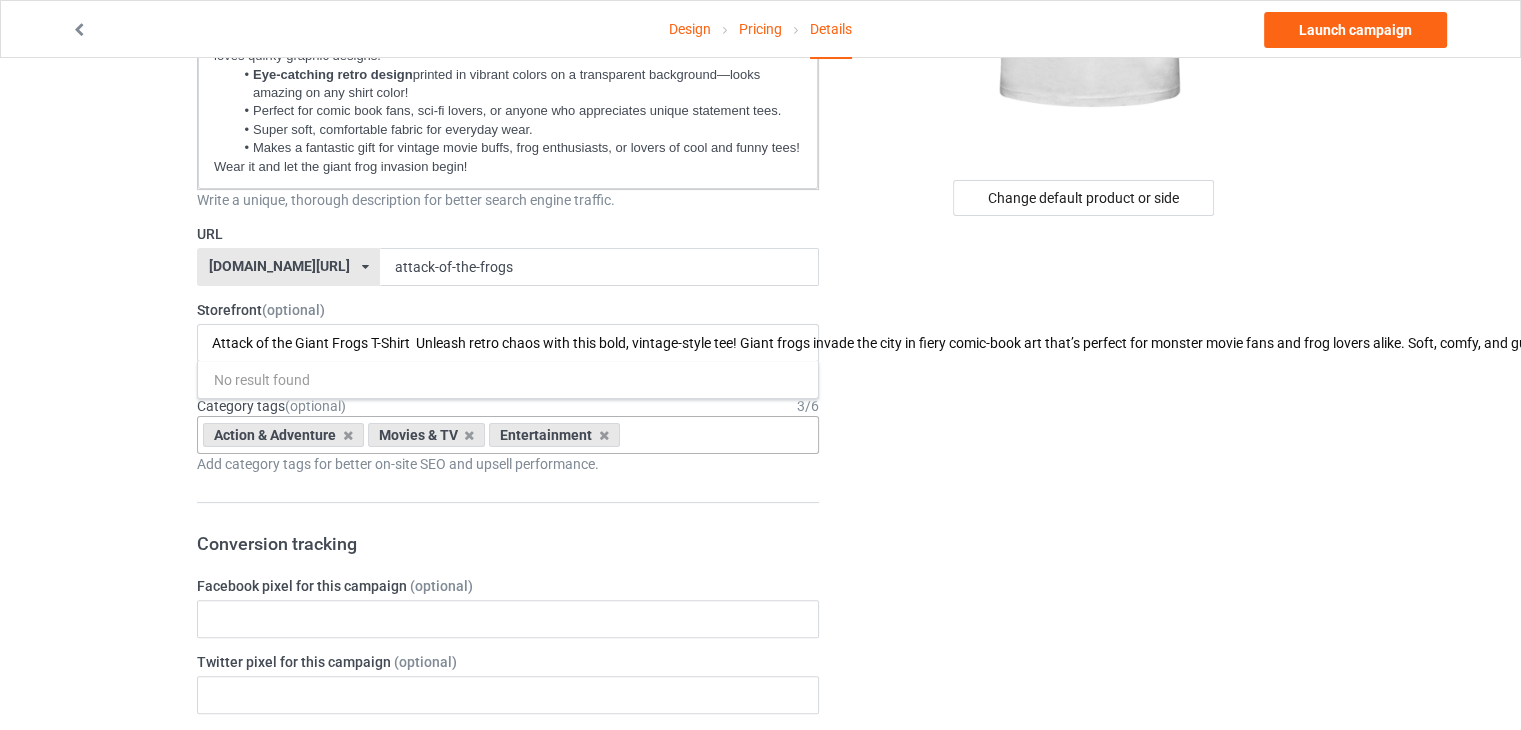type on "Attack of the Giant Frogs T-Shirt  Unleash retro chaos with this bold, vintage-style tee! Giant frogs invade the city in fiery comic-book art that’s perfect for monster movie fans and frog lovers alike. Soft, comfy, and guaranteed to turn heads. Grab yours before the frogs take over!" 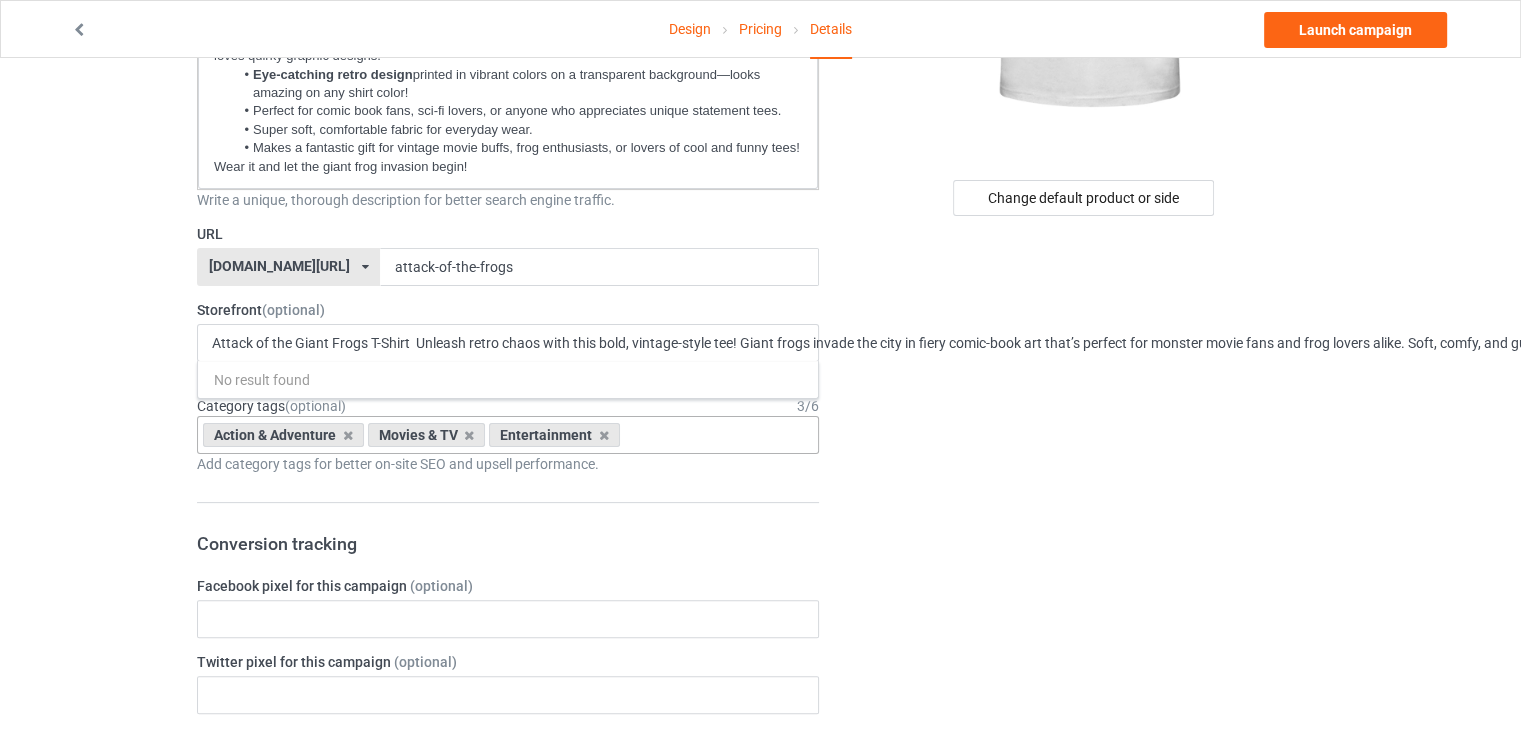 click on "Action & Adventure Movies & TV Entertainment Age > [DEMOGRAPHIC_DATA] > 1 Age > [DEMOGRAPHIC_DATA] Months > 1 Month Age > [DEMOGRAPHIC_DATA] Months Age > [DEMOGRAPHIC_DATA] Age > [DEMOGRAPHIC_DATA] > 10 Age > [DEMOGRAPHIC_DATA] Months > 10 Month Age > [DEMOGRAPHIC_DATA] > 100 Sports > Running > 10K Run Age > [DEMOGRAPHIC_DATA] > 11 Age > [DEMOGRAPHIC_DATA] Months > 11 Month Age > [DEMOGRAPHIC_DATA] > 12 Age > [DEMOGRAPHIC_DATA] Months > 12 Month Age > [DEMOGRAPHIC_DATA] > 13 Age > [DEMOGRAPHIC_DATA] > 14 Age > [DEMOGRAPHIC_DATA] > 15 Sports > Running > 15K Run Age > [DEMOGRAPHIC_DATA] > 16 Age > [DEMOGRAPHIC_DATA] > 17 Age > [DEMOGRAPHIC_DATA] > 18 Age > [DEMOGRAPHIC_DATA] > 19 Age > Decades > 1920s Age > Decades > 1930s Age > Decades > 1940s Age > Decades > 1950s Age > Decades > 1960s Age > Decades > 1970s Age > Decades > 1980s Age > Decades > 1990s Age > [DEMOGRAPHIC_DATA] > 2 Age > [DEMOGRAPHIC_DATA] Months > 2 Month Age > [DEMOGRAPHIC_DATA] > 20 Age > [DEMOGRAPHIC_DATA] Age > Decades > 2000s Age > Decades > 2010s Age > [DEMOGRAPHIC_DATA] > 21 Age > [DEMOGRAPHIC_DATA] > 22 Age > [DEMOGRAPHIC_DATA] > 23 Age > [DEMOGRAPHIC_DATA] > 24 Age > [DEMOGRAPHIC_DATA] > 25 Age > [DEMOGRAPHIC_DATA] > 26 Age > [DEMOGRAPHIC_DATA] > 27 Age > [DEMOGRAPHIC_DATA] > 28 Age > [DEMOGRAPHIC_DATA] > 29 Age > [DEMOGRAPHIC_DATA] > 3 Age > [DEMOGRAPHIC_DATA] Months > 3 Month Sports > Basketball > 3-Pointer Age > [DEMOGRAPHIC_DATA] > 30 Age > [DEMOGRAPHIC_DATA] > 31 Age > [DEMOGRAPHIC_DATA] > 32 Age > [DEMOGRAPHIC_DATA] > 33" at bounding box center (508, 435) 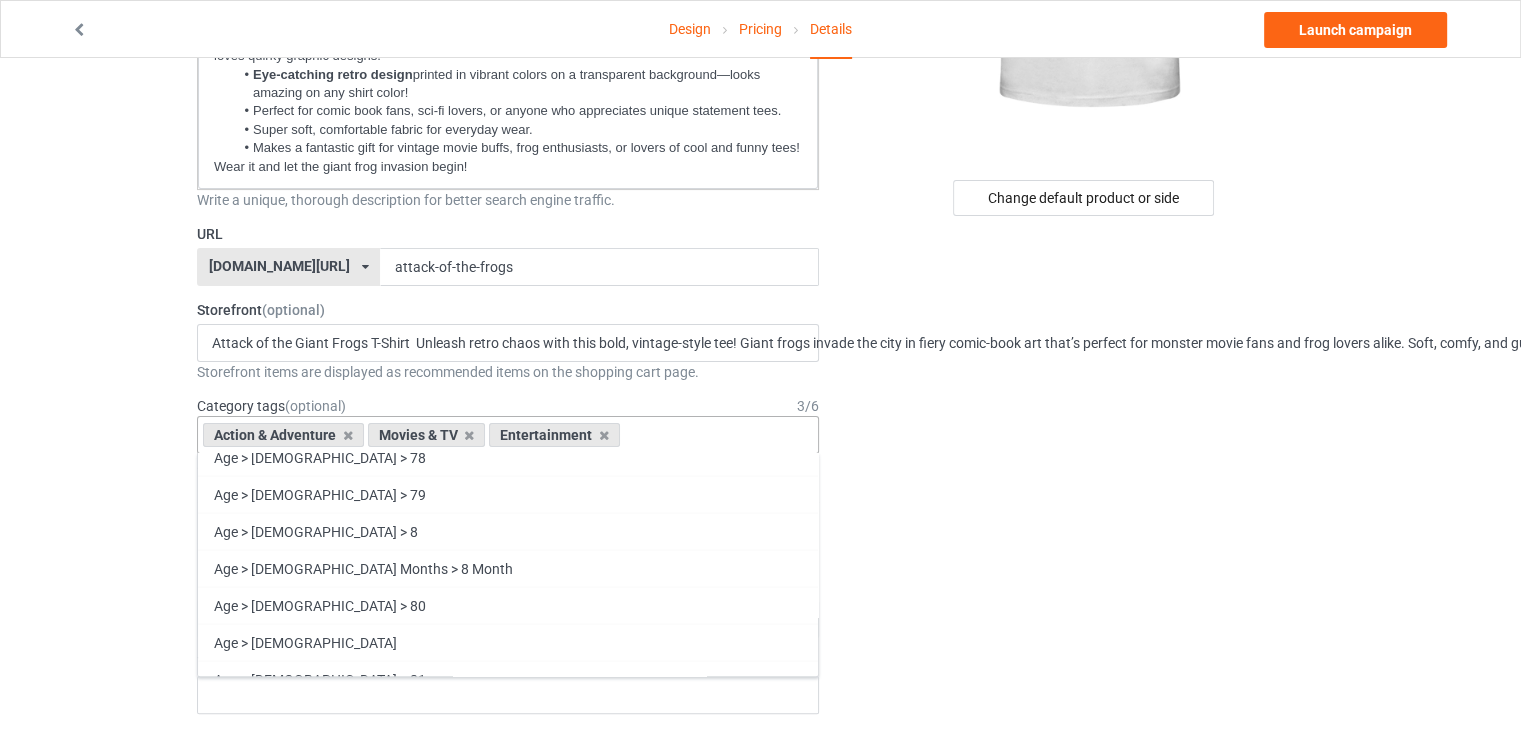 click on "Action & Adventure Movies & TV Entertainment Age > [DEMOGRAPHIC_DATA] > 1 Age > [DEMOGRAPHIC_DATA] Months > 1 Month Age > [DEMOGRAPHIC_DATA] Months Age > [DEMOGRAPHIC_DATA] Age > [DEMOGRAPHIC_DATA] > 10 Age > [DEMOGRAPHIC_DATA] Months > 10 Month Age > [DEMOGRAPHIC_DATA] > 100 Sports > Running > 10K Run Age > [DEMOGRAPHIC_DATA] > 11 Age > [DEMOGRAPHIC_DATA] Months > 11 Month Age > [DEMOGRAPHIC_DATA] > 12 Age > [DEMOGRAPHIC_DATA] Months > 12 Month Age > [DEMOGRAPHIC_DATA] > 13 Age > [DEMOGRAPHIC_DATA] > 14 Age > [DEMOGRAPHIC_DATA] > 15 Sports > Running > 15K Run Age > [DEMOGRAPHIC_DATA] > 16 Age > [DEMOGRAPHIC_DATA] > 17 Age > [DEMOGRAPHIC_DATA] > 18 Age > [DEMOGRAPHIC_DATA] > 19 Age > Decades > 1920s Age > Decades > 1930s Age > Decades > 1940s Age > Decades > 1950s Age > Decades > 1960s Age > Decades > 1970s Age > Decades > 1980s Age > Decades > 1990s Age > [DEMOGRAPHIC_DATA] > 2 Age > [DEMOGRAPHIC_DATA] Months > 2 Month Age > [DEMOGRAPHIC_DATA] > 20 Age > [DEMOGRAPHIC_DATA] Age > Decades > 2000s Age > Decades > 2010s Age > [DEMOGRAPHIC_DATA] > 21 Age > [DEMOGRAPHIC_DATA] > 22 Age > [DEMOGRAPHIC_DATA] > 23 Age > [DEMOGRAPHIC_DATA] > 24 Age > [DEMOGRAPHIC_DATA] > 25 Age > [DEMOGRAPHIC_DATA] > 26 Age > [DEMOGRAPHIC_DATA] > 27 Age > [DEMOGRAPHIC_DATA] > 28 Age > [DEMOGRAPHIC_DATA] > 29 Age > [DEMOGRAPHIC_DATA] > 3 Age > [DEMOGRAPHIC_DATA] Months > 3 Month Sports > Basketball > 3-Pointer Age > [DEMOGRAPHIC_DATA] > 30 Age > [DEMOGRAPHIC_DATA] > 31 Age > [DEMOGRAPHIC_DATA] > 32 Age > [DEMOGRAPHIC_DATA] > 33" at bounding box center [508, 435] 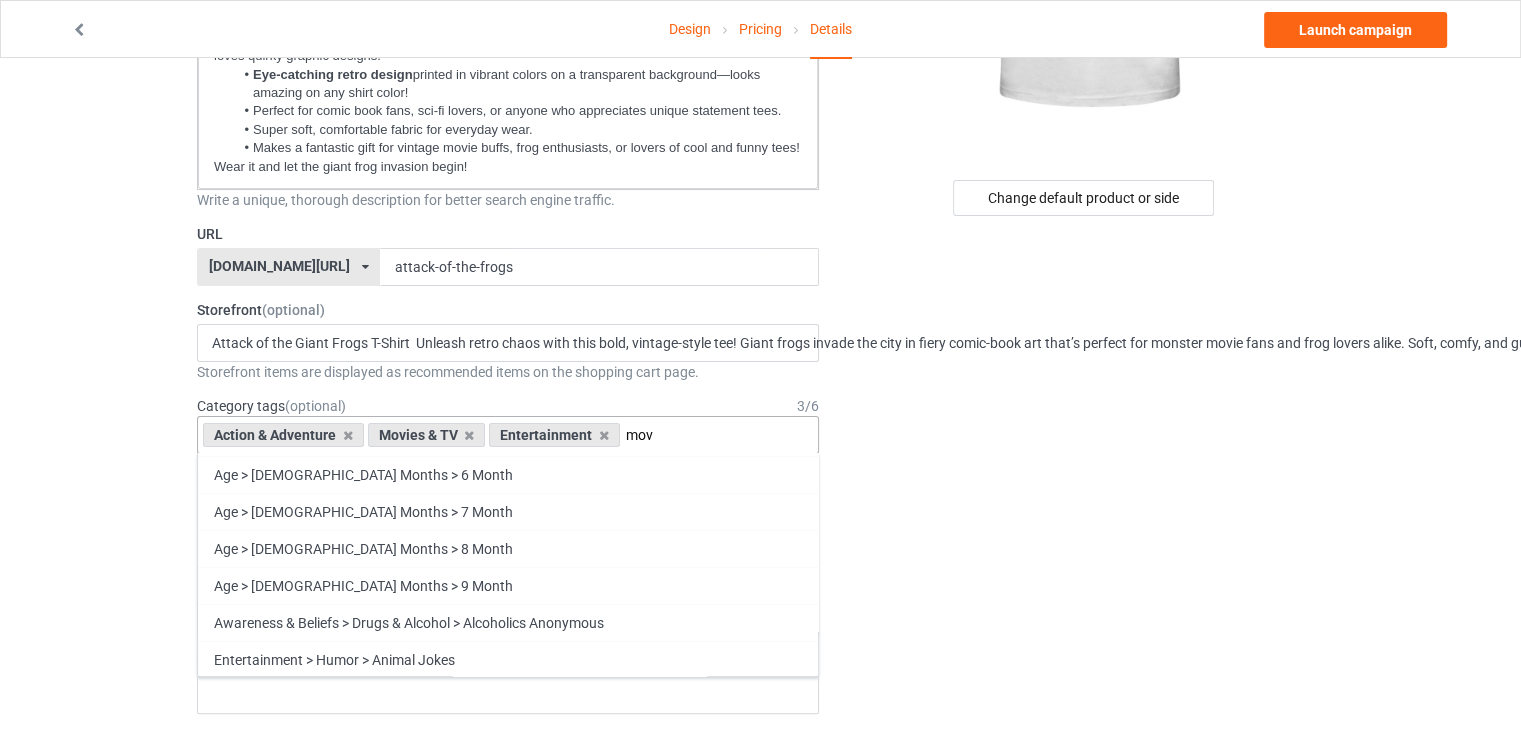 scroll, scrollTop: 0, scrollLeft: 0, axis: both 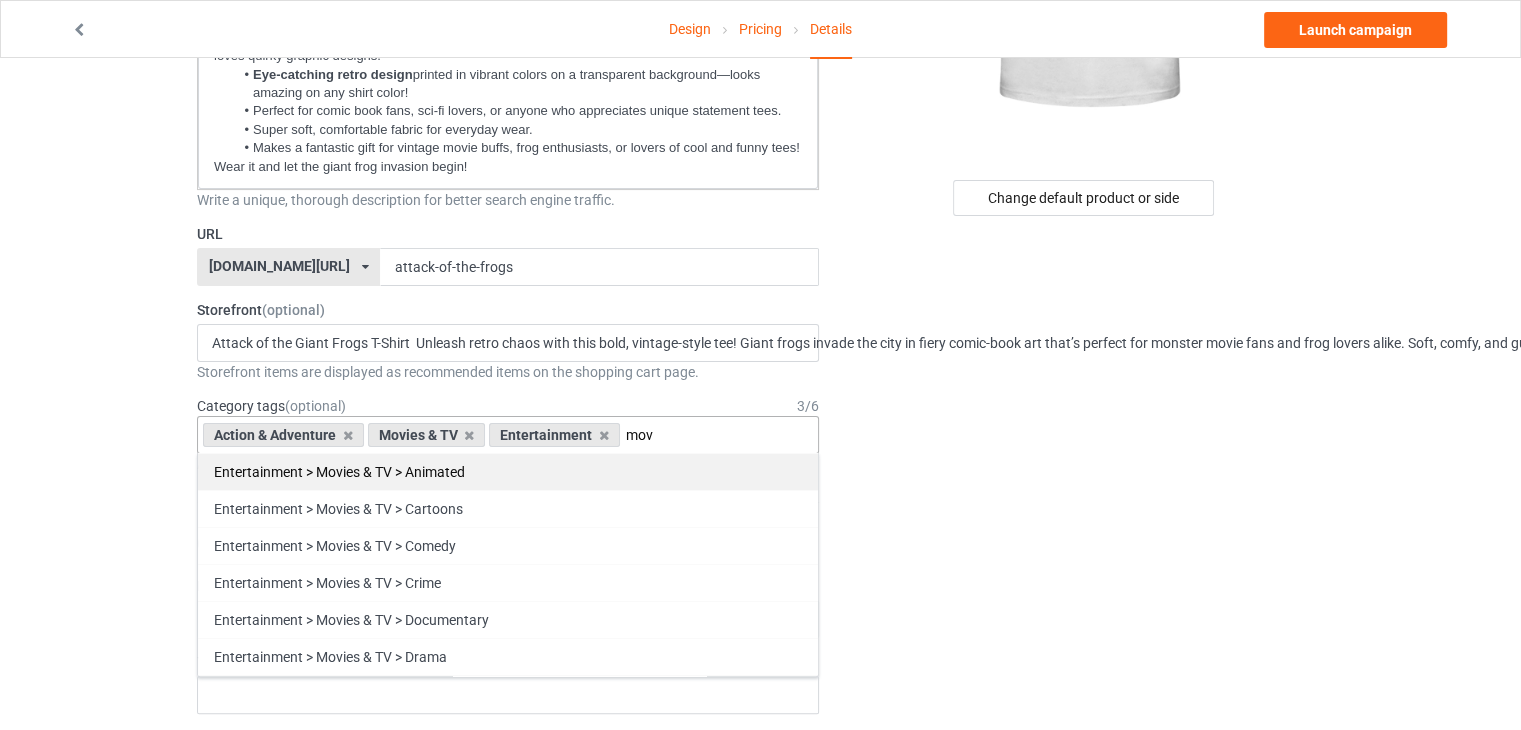 type on "mov" 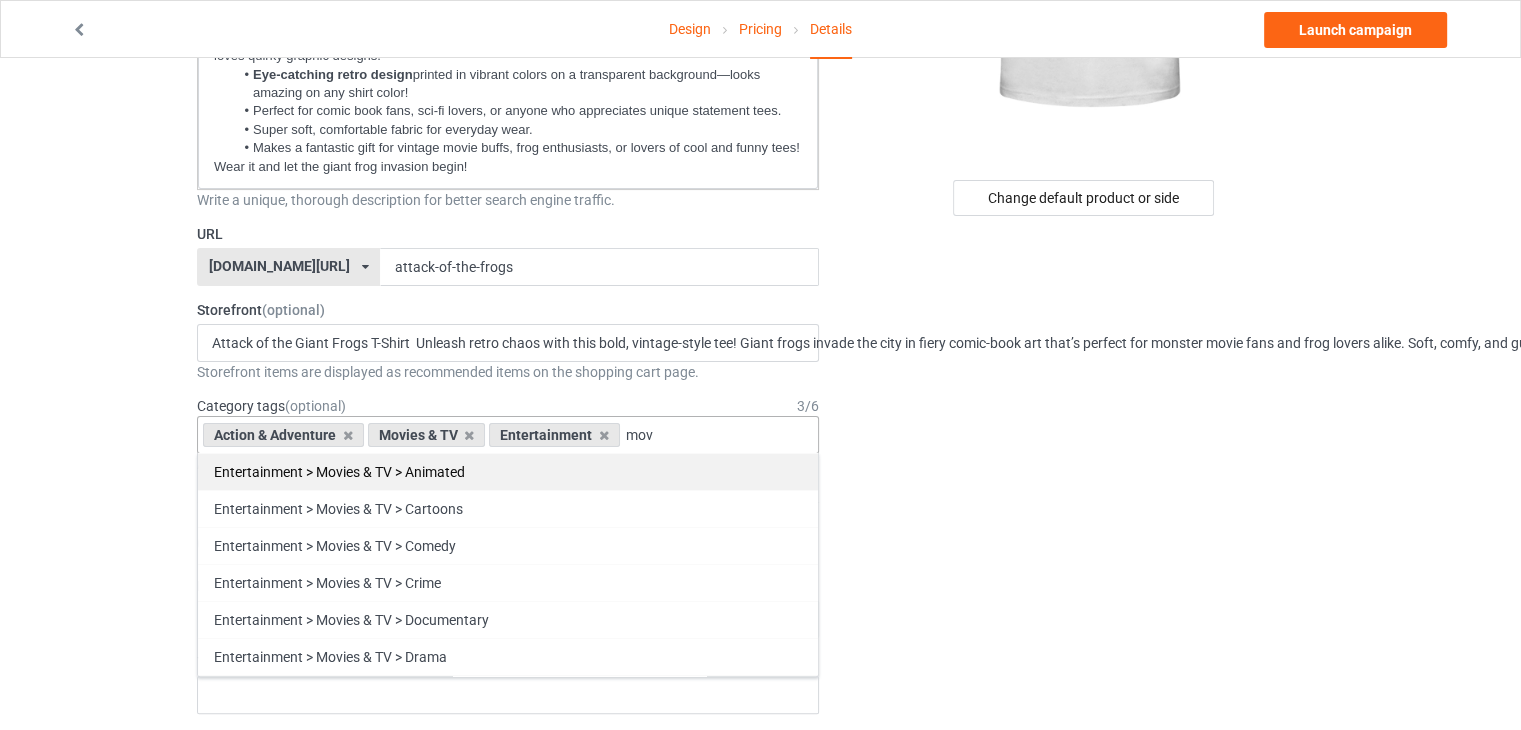 click on "Entertainment > Movies & TV > Animated" at bounding box center (508, 471) 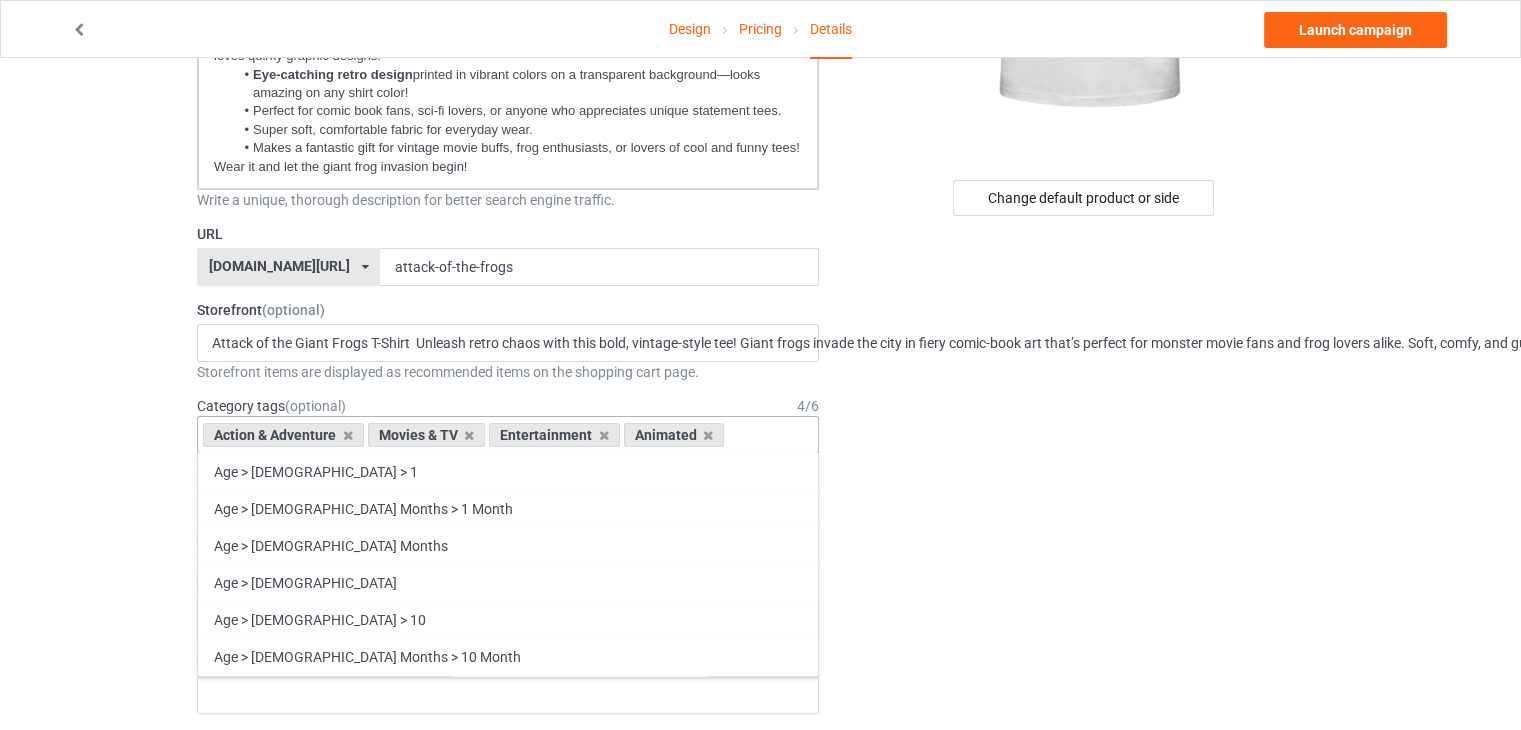 click on "Action & Adventure Movies & TV Entertainment Animated Age > [DEMOGRAPHIC_DATA] > 1 Age > [DEMOGRAPHIC_DATA] Months > 1 Month Age > [DEMOGRAPHIC_DATA] Months Age > [DEMOGRAPHIC_DATA] Age > [DEMOGRAPHIC_DATA] > 10 Age > [DEMOGRAPHIC_DATA] Months > 10 Month Age > [DEMOGRAPHIC_DATA] > 100 Sports > Running > 10K Run Age > [DEMOGRAPHIC_DATA] > 11 Age > [DEMOGRAPHIC_DATA] Months > 11 Month Age > [DEMOGRAPHIC_DATA] > 12 Age > [DEMOGRAPHIC_DATA] Months > 12 Month Age > [DEMOGRAPHIC_DATA] > 13 Age > [DEMOGRAPHIC_DATA] > 14 Age > [DEMOGRAPHIC_DATA] > 15 Sports > Running > 15K Run Age > [DEMOGRAPHIC_DATA] > 16 Age > [DEMOGRAPHIC_DATA] > 17 Age > [DEMOGRAPHIC_DATA] > 18 Age > [DEMOGRAPHIC_DATA] > 19 Age > Decades > 1920s Age > Decades > 1930s Age > Decades > 1940s Age > Decades > 1950s Age > Decades > 1960s Age > Decades > 1970s Age > Decades > 1980s Age > Decades > 1990s Age > [DEMOGRAPHIC_DATA] > 2 Age > [DEMOGRAPHIC_DATA] Months > 2 Month Age > [DEMOGRAPHIC_DATA] > 20 Age > [DEMOGRAPHIC_DATA] Age > Decades > 2000s Age > Decades > 2010s Age > [DEMOGRAPHIC_DATA] > 21 Age > [DEMOGRAPHIC_DATA] > 22 Age > [DEMOGRAPHIC_DATA] > 23 Age > [DEMOGRAPHIC_DATA] > 24 Age > [DEMOGRAPHIC_DATA] > 25 Age > [DEMOGRAPHIC_DATA] > 26 Age > [DEMOGRAPHIC_DATA] > 27 Age > [DEMOGRAPHIC_DATA] > 28 Age > [DEMOGRAPHIC_DATA] > 29 Age > [DEMOGRAPHIC_DATA] > 3 Age > [DEMOGRAPHIC_DATA] Months > 3 Month Sports > Basketball > 3-Pointer Age > [DEMOGRAPHIC_DATA] > 30 Age > [DEMOGRAPHIC_DATA] > 31 Age > [DEMOGRAPHIC_DATA] > 32 Age BLM" at bounding box center (508, 435) 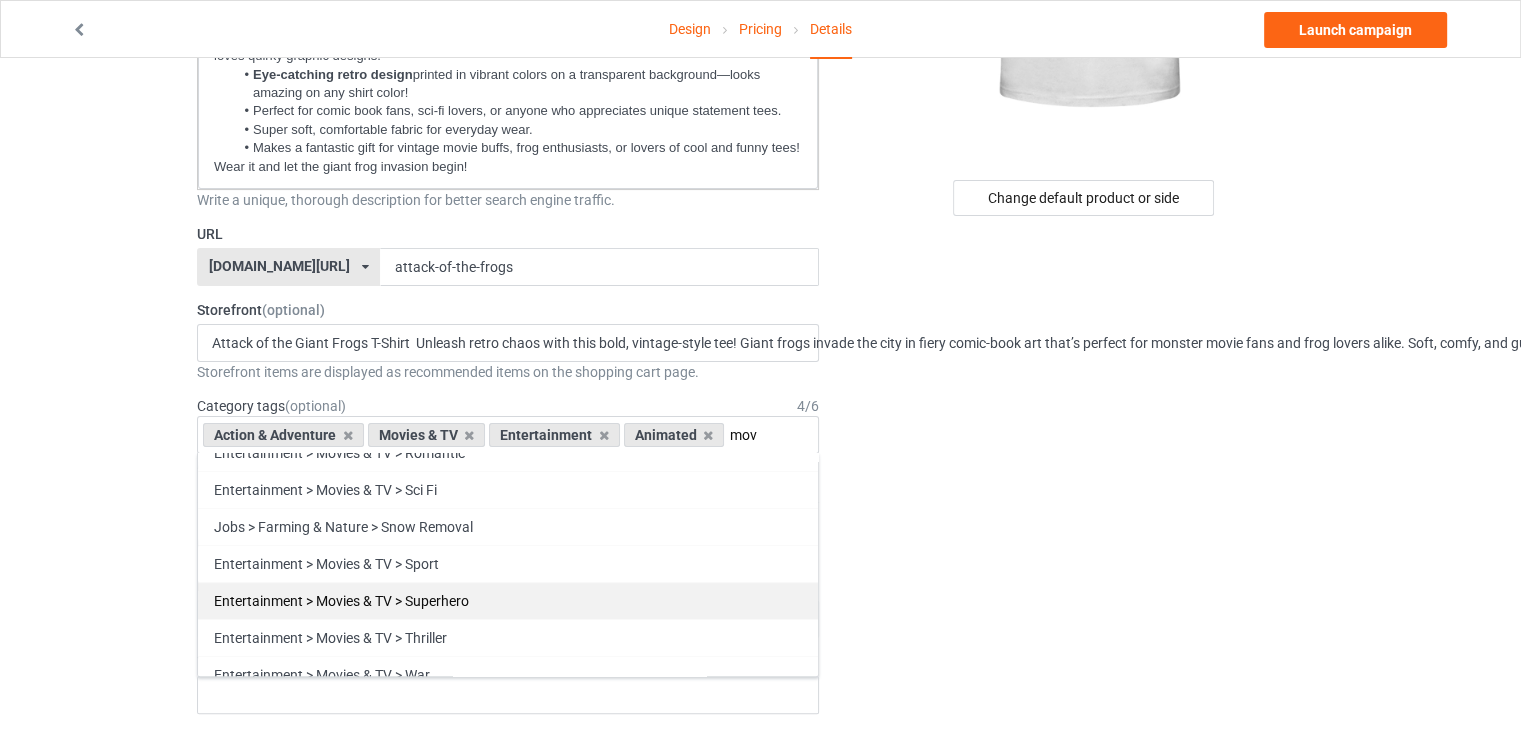 scroll, scrollTop: 548, scrollLeft: 0, axis: vertical 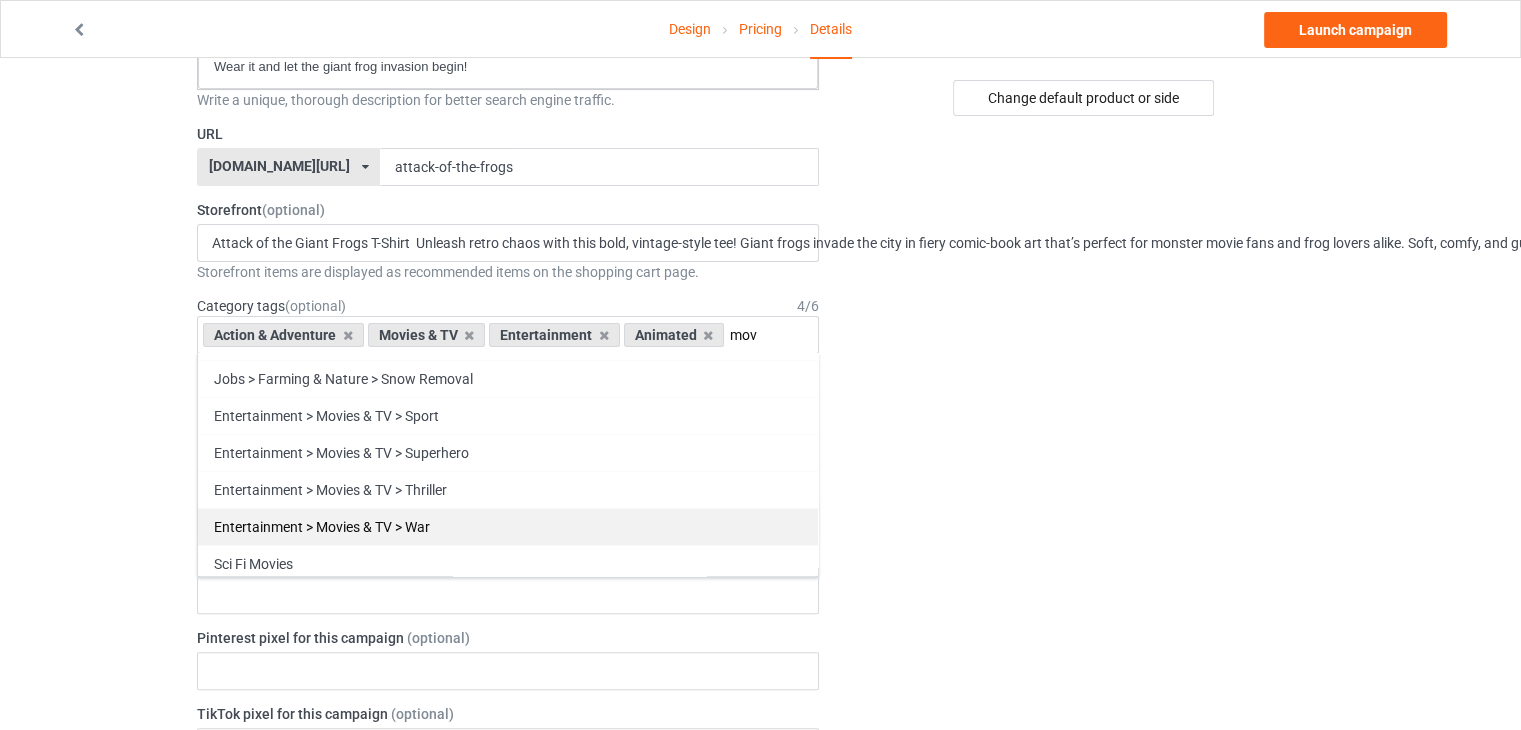 type on "mov" 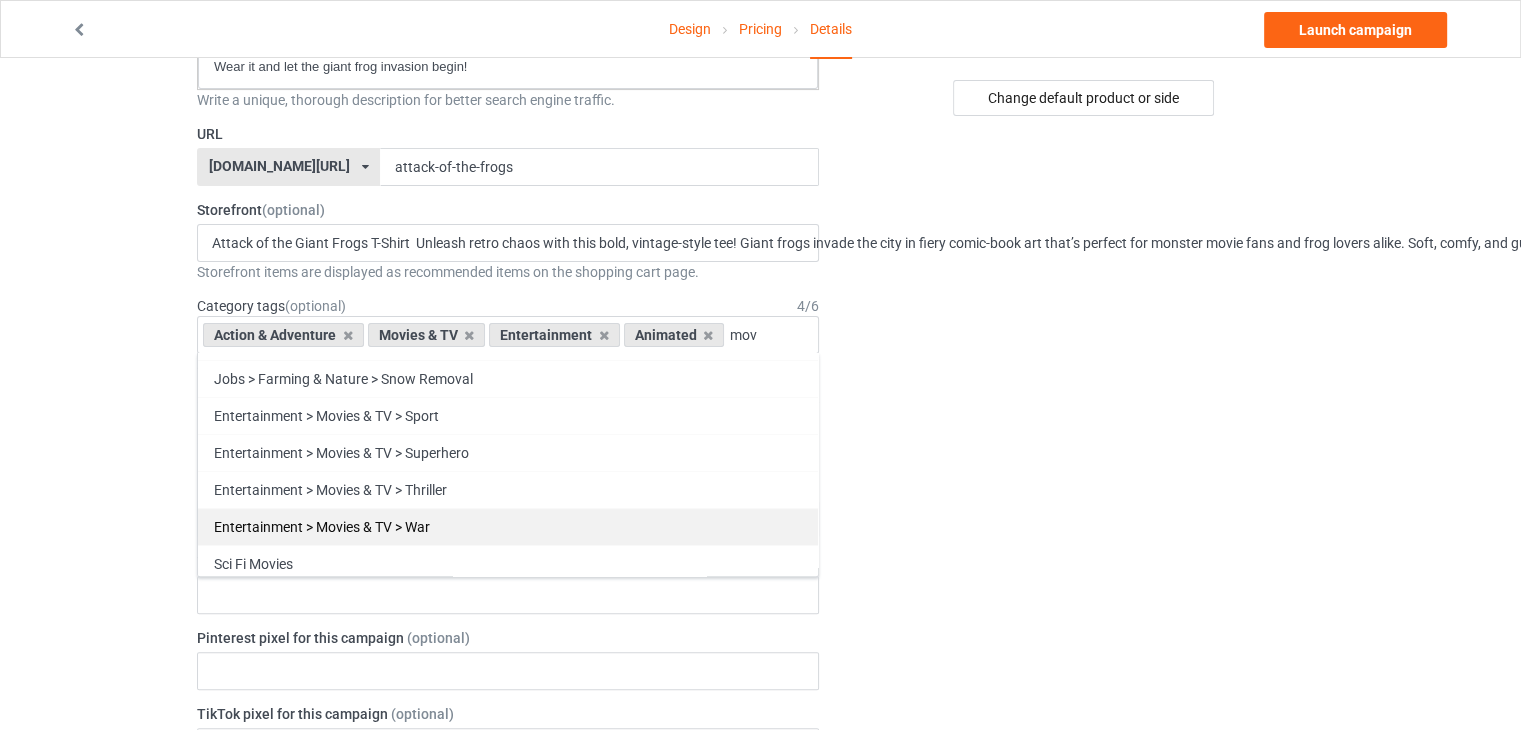 click on "Entertainment > Movies & TV > War" at bounding box center (508, 526) 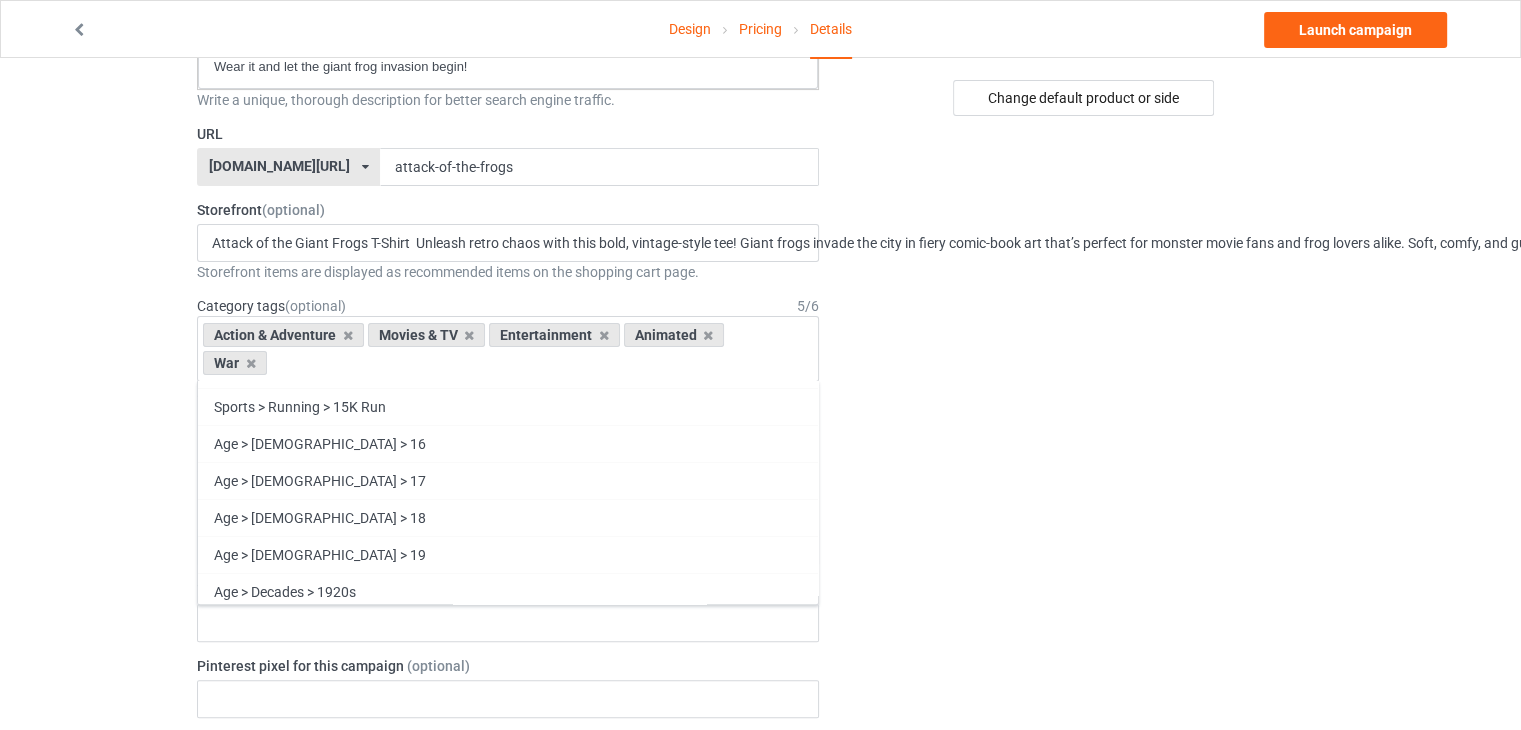 scroll, scrollTop: 67966, scrollLeft: 0, axis: vertical 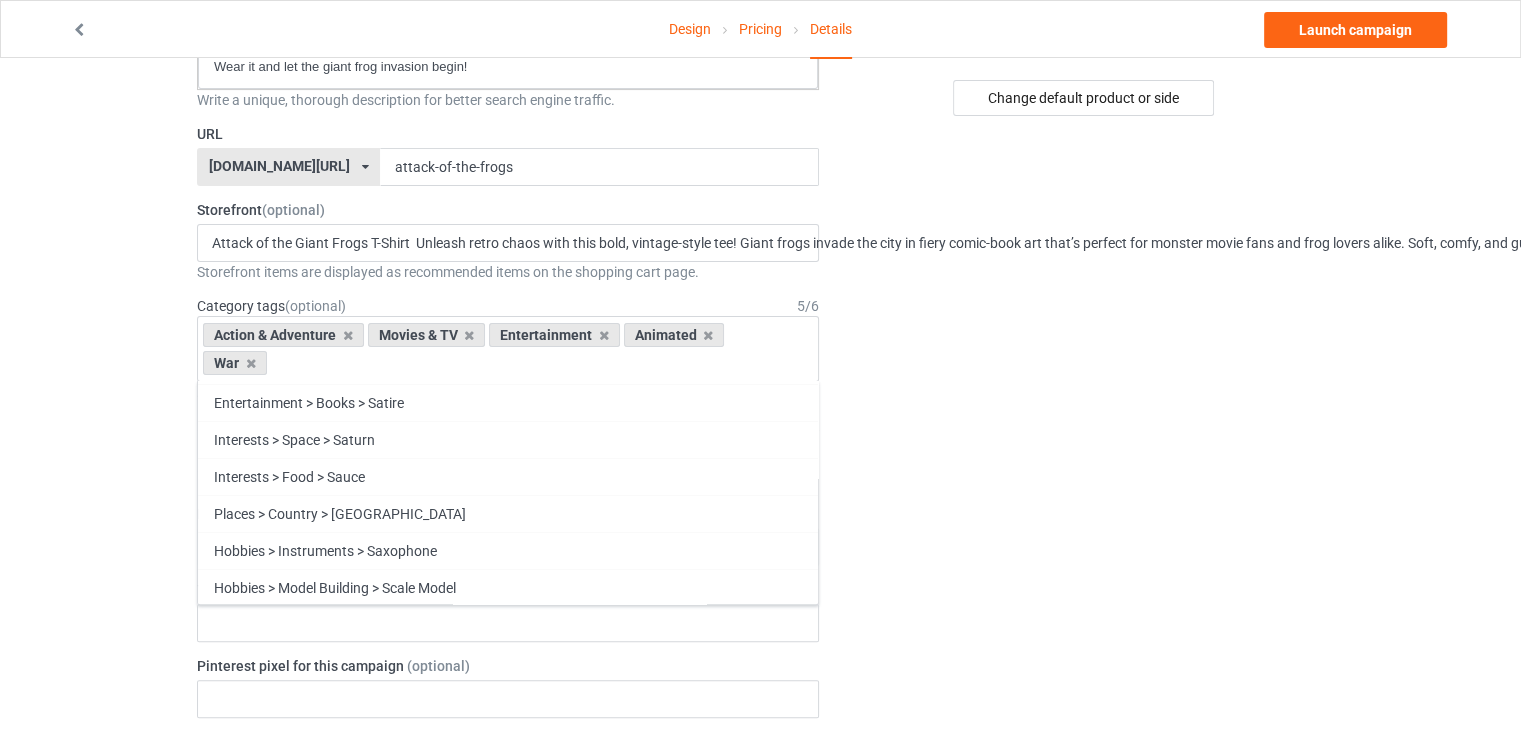 click on "Entertainment > Books > Science Fiction" at bounding box center [508, 809] 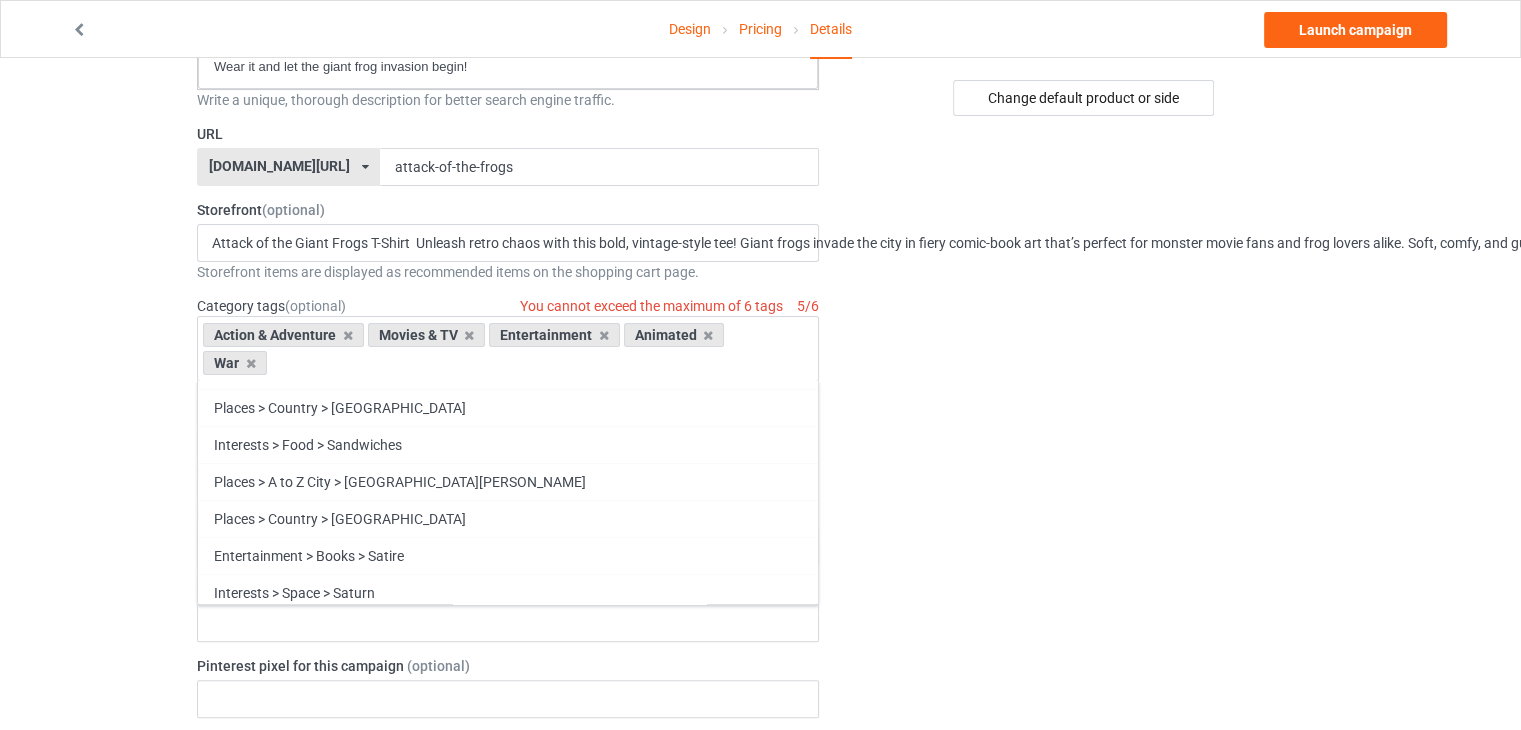 scroll, scrollTop: 67766, scrollLeft: 0, axis: vertical 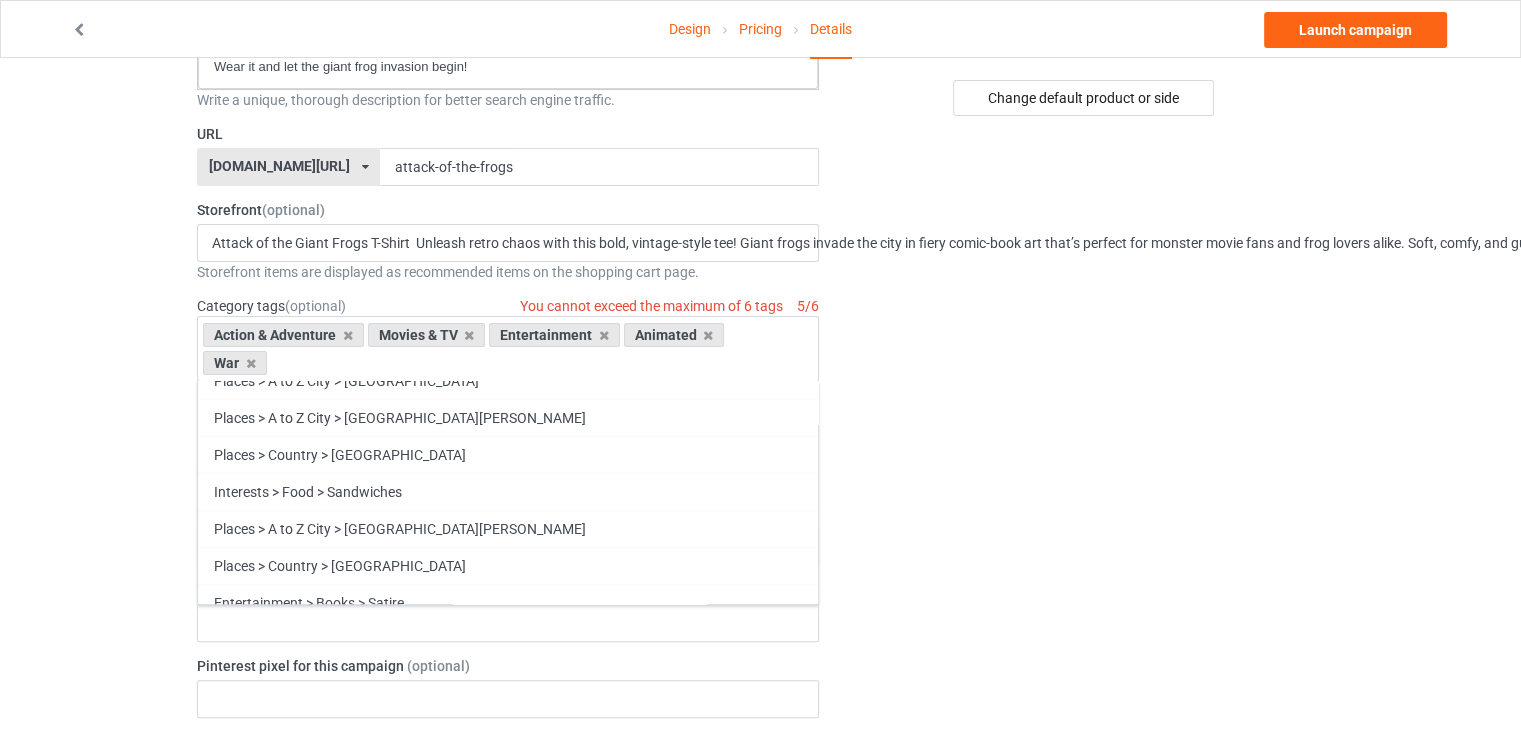click on "Animals > Insects & Bugs > Scarabs" at bounding box center (508, 861) 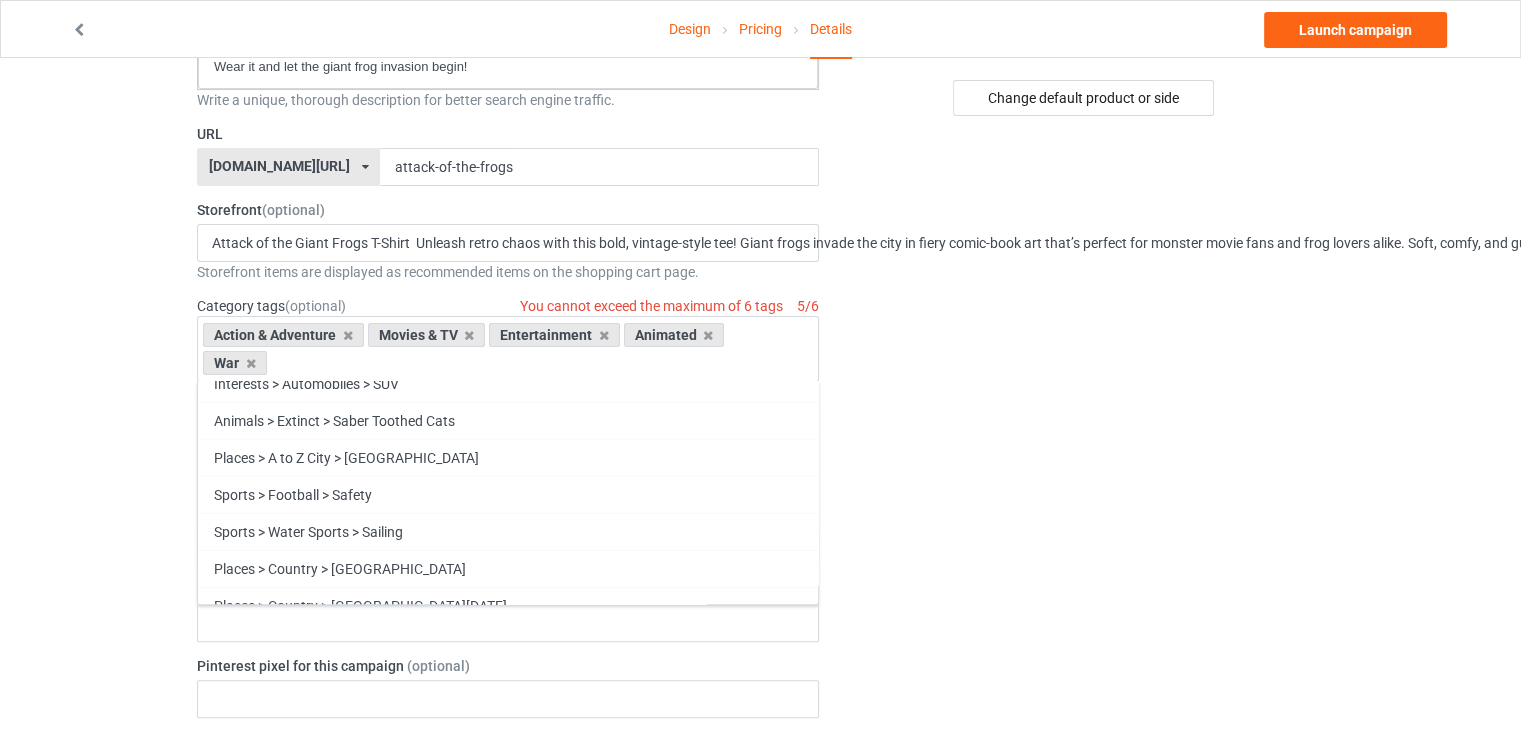 scroll, scrollTop: 67066, scrollLeft: 0, axis: vertical 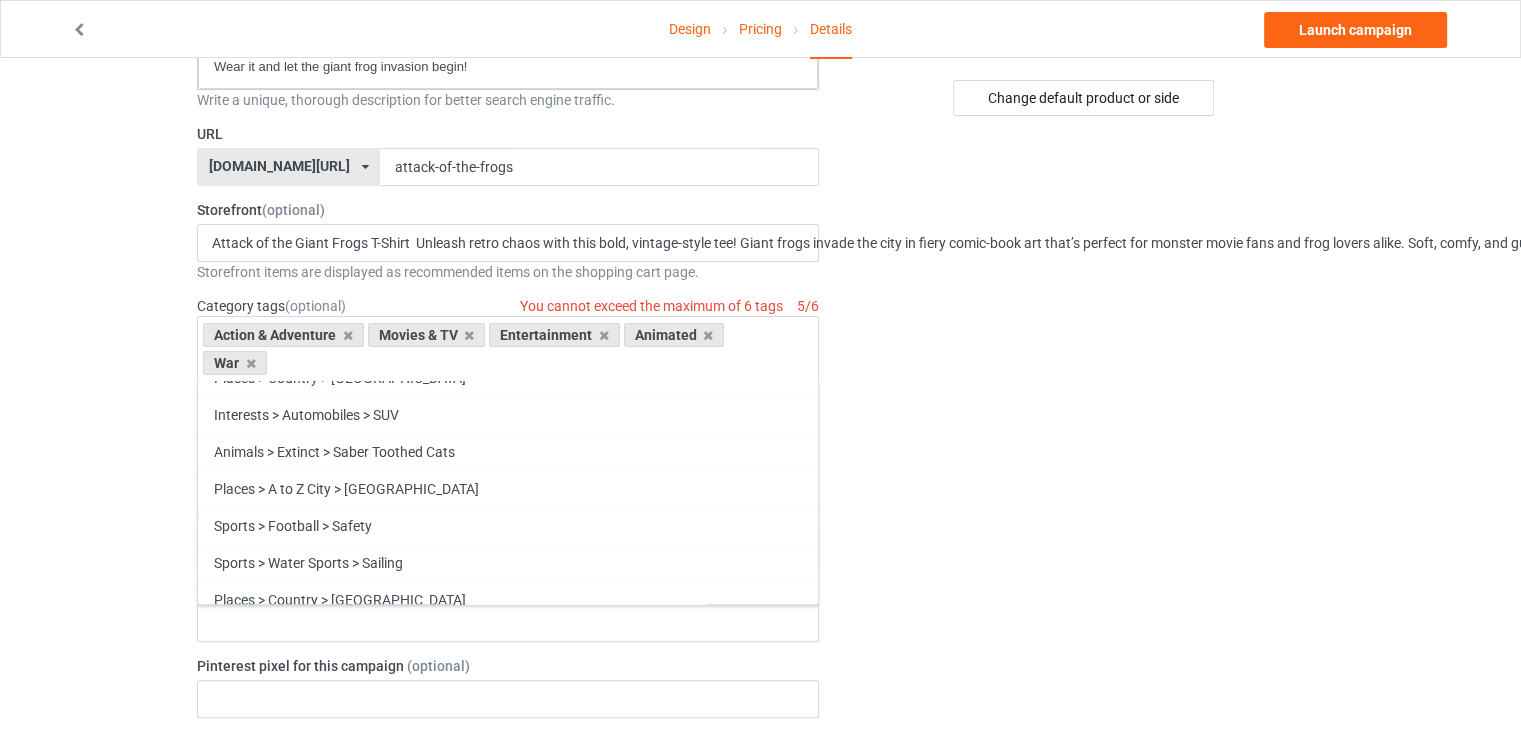 click on "Animals > Aquatic > Salmon" at bounding box center [508, 858] 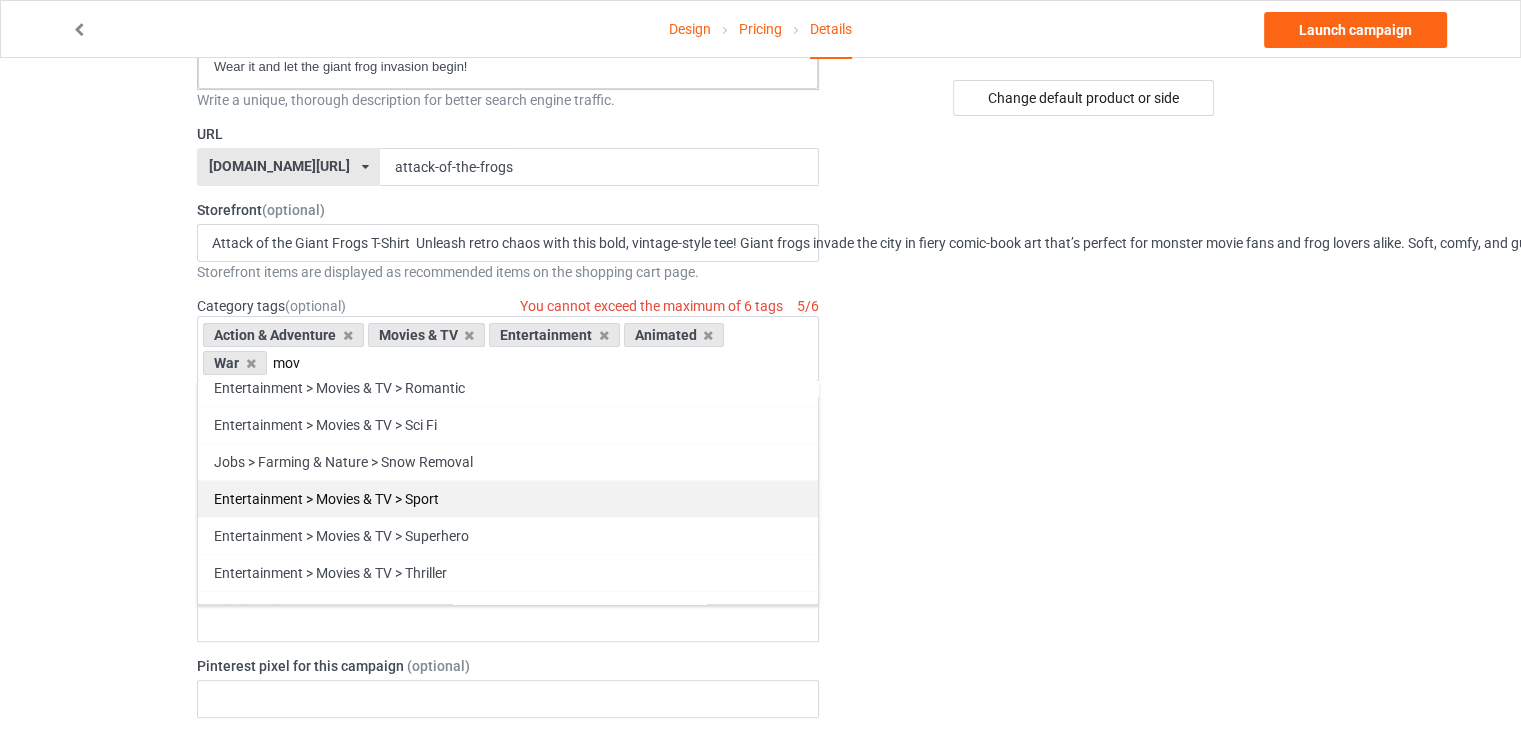 scroll, scrollTop: 512, scrollLeft: 0, axis: vertical 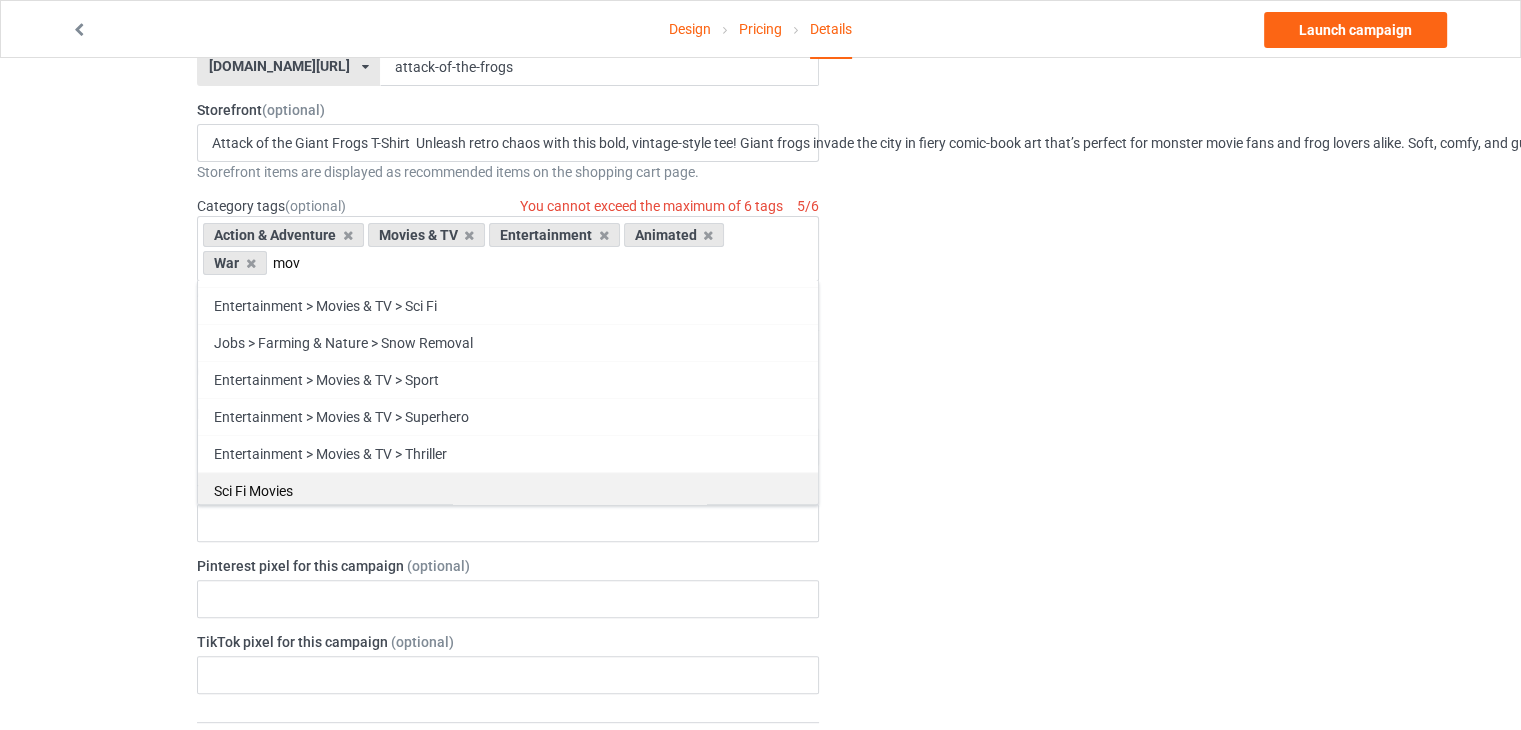 type on "mov" 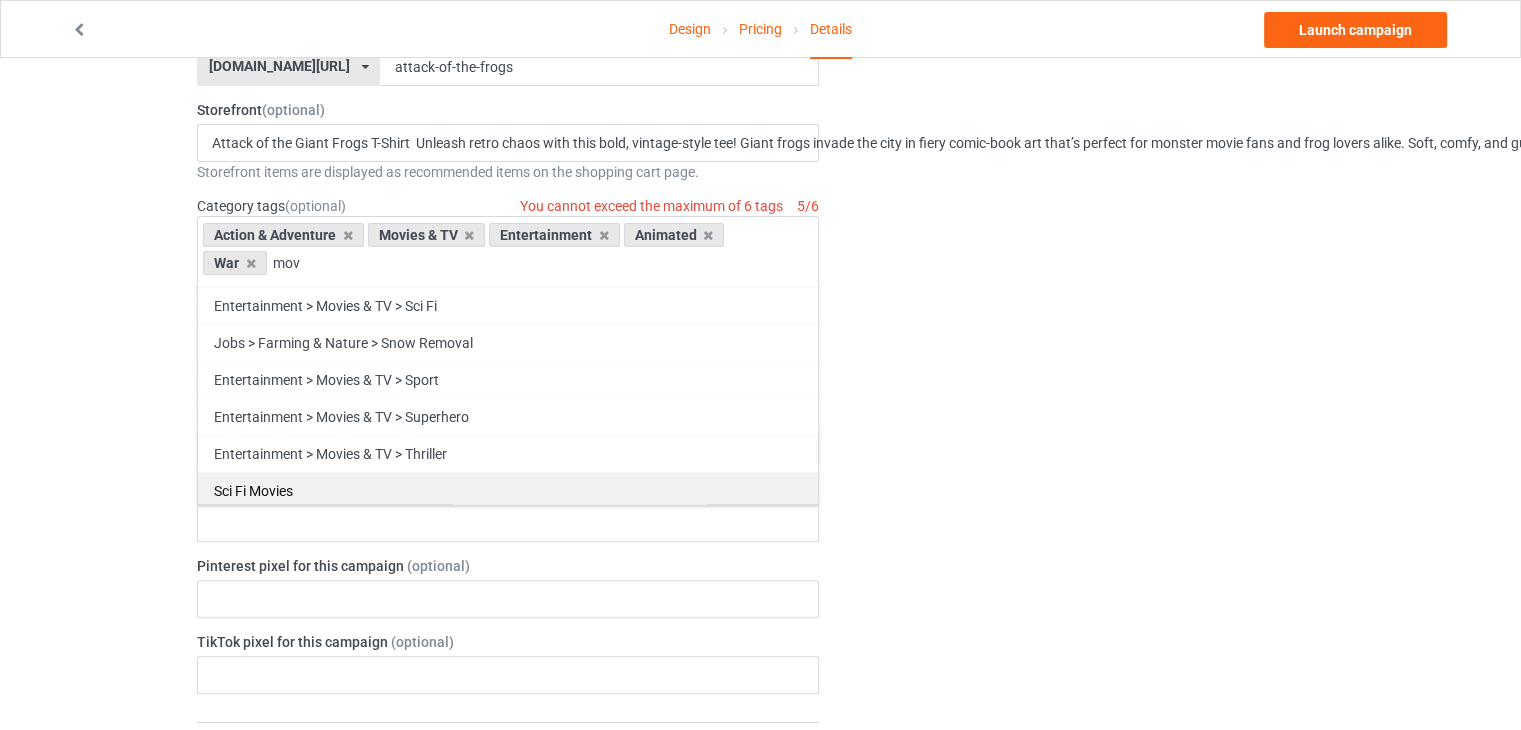 click on "Sci Fi Movies" at bounding box center [508, 490] 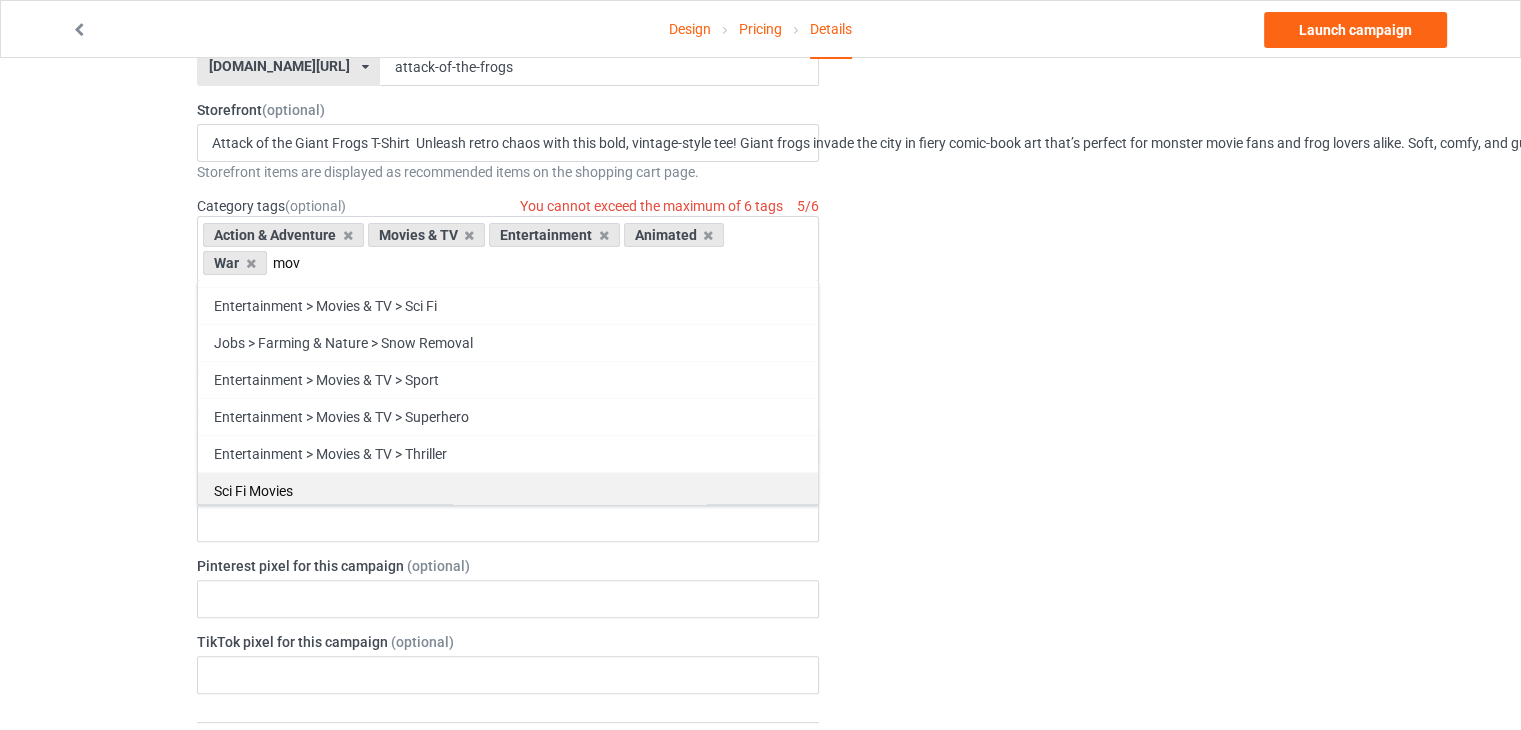 type 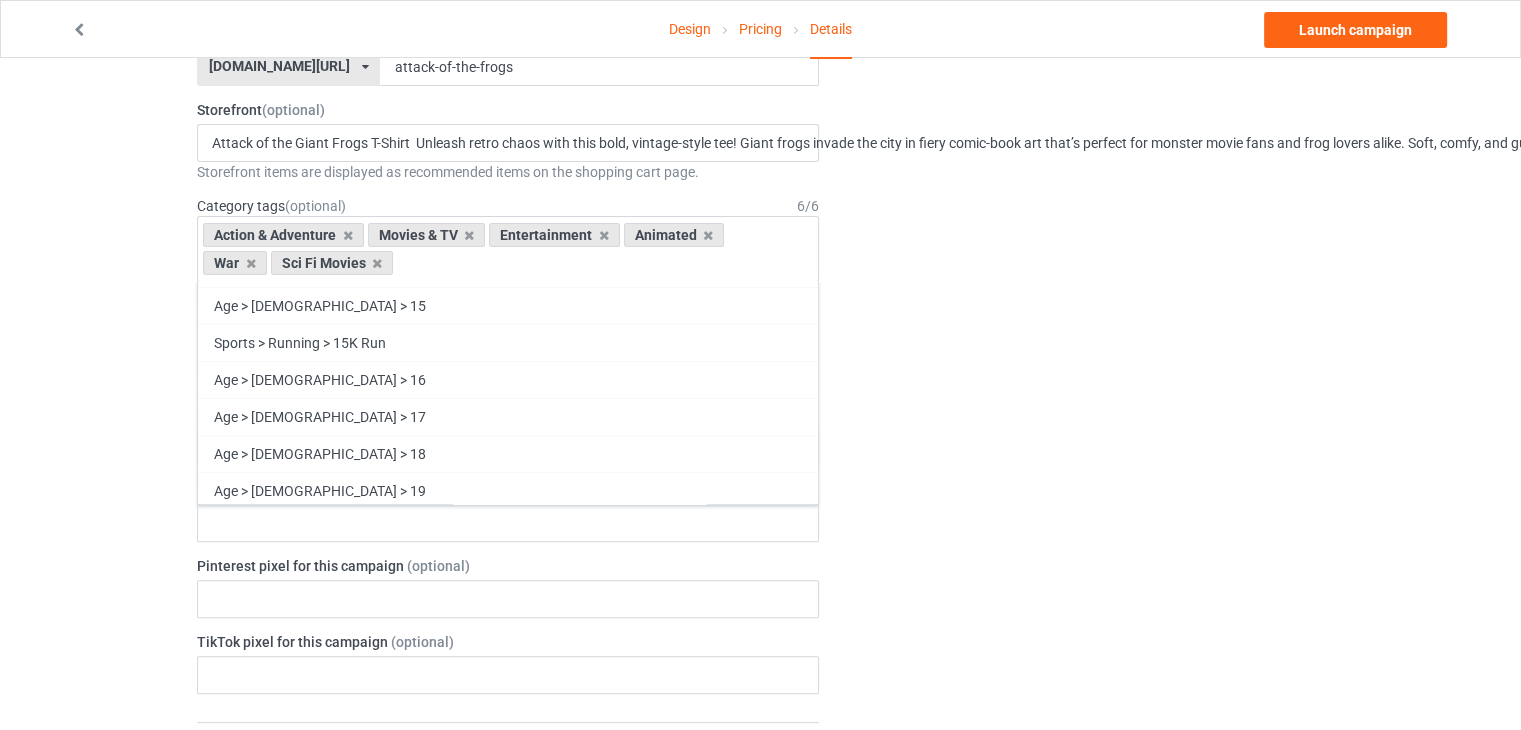 scroll, scrollTop: 66200, scrollLeft: 0, axis: vertical 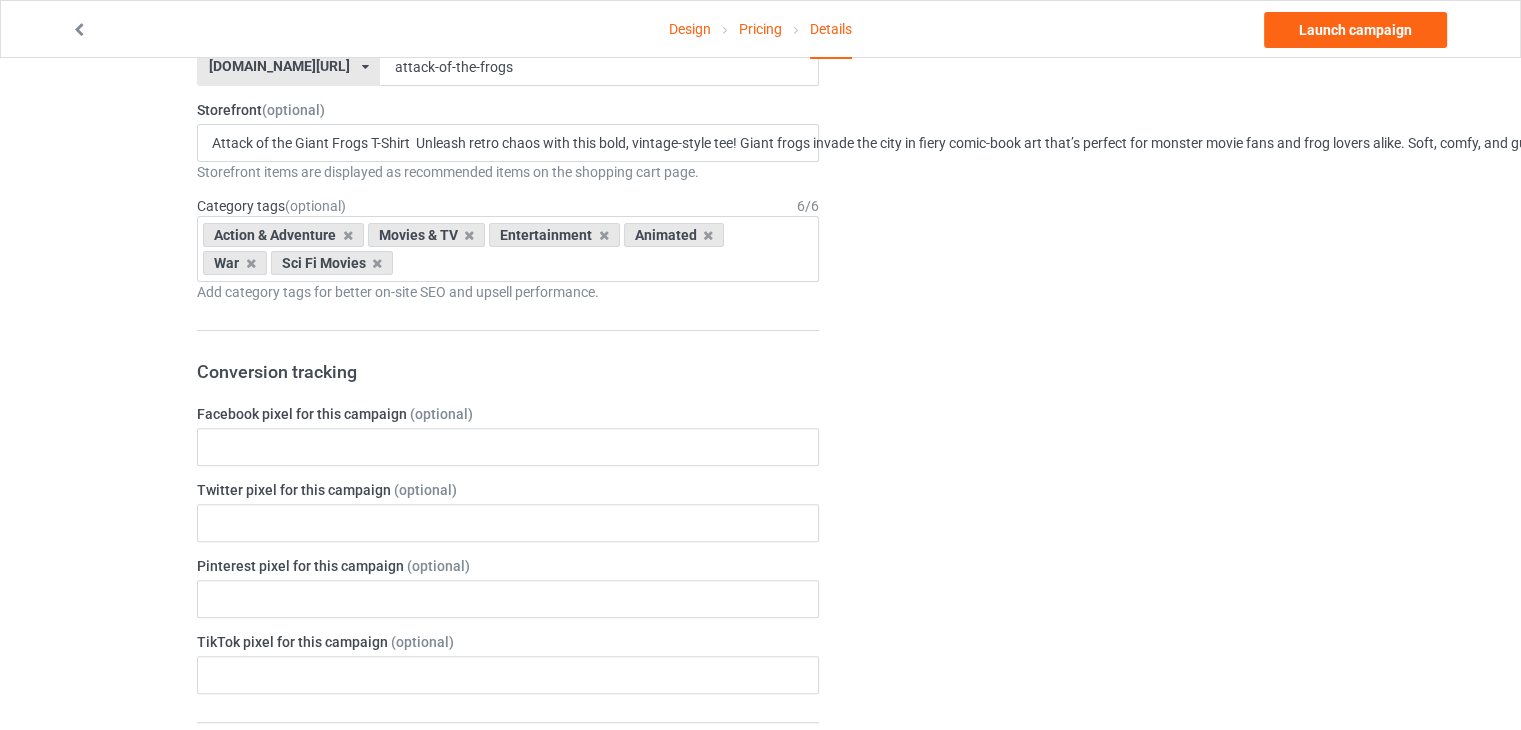 click on "Change default product or side" at bounding box center [1085, 603] 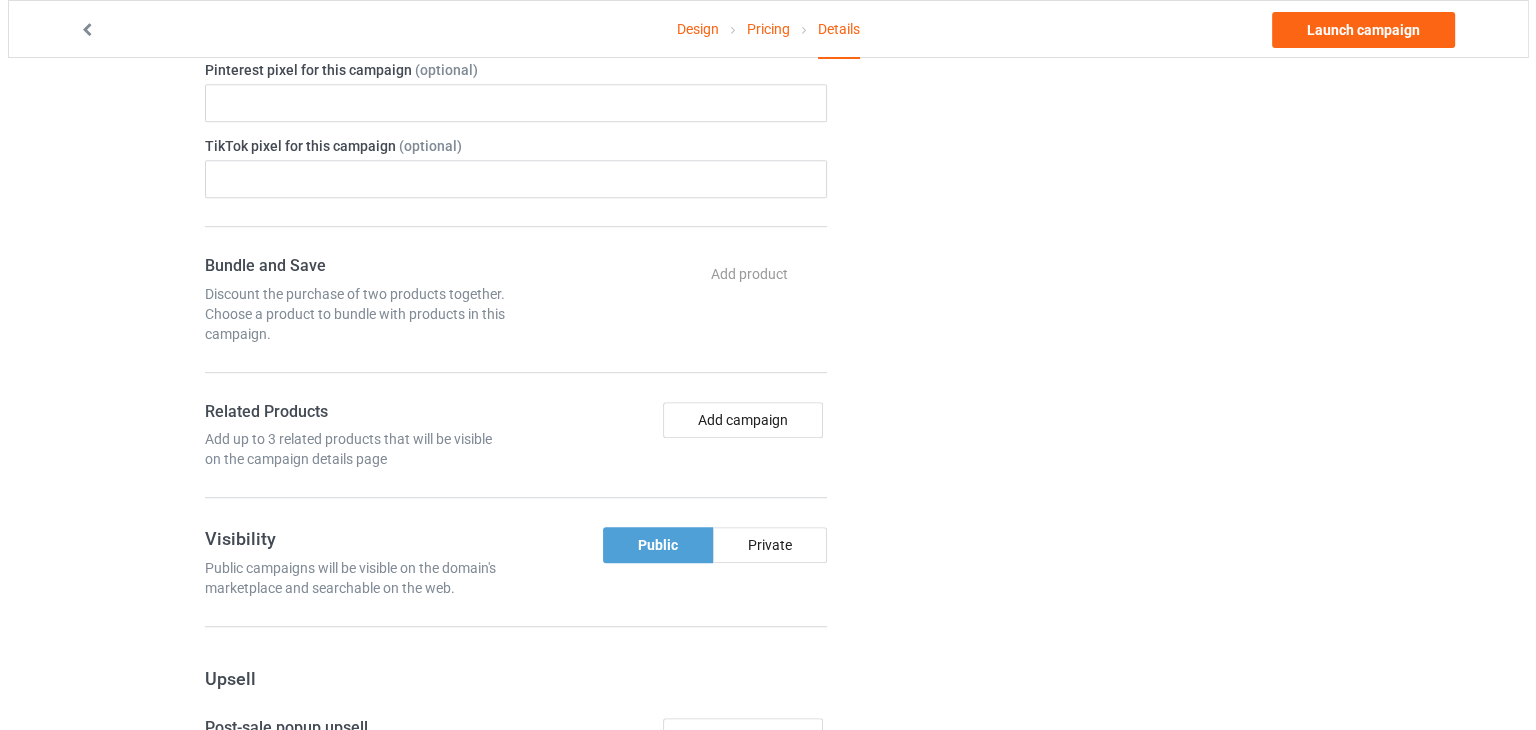 scroll, scrollTop: 1100, scrollLeft: 0, axis: vertical 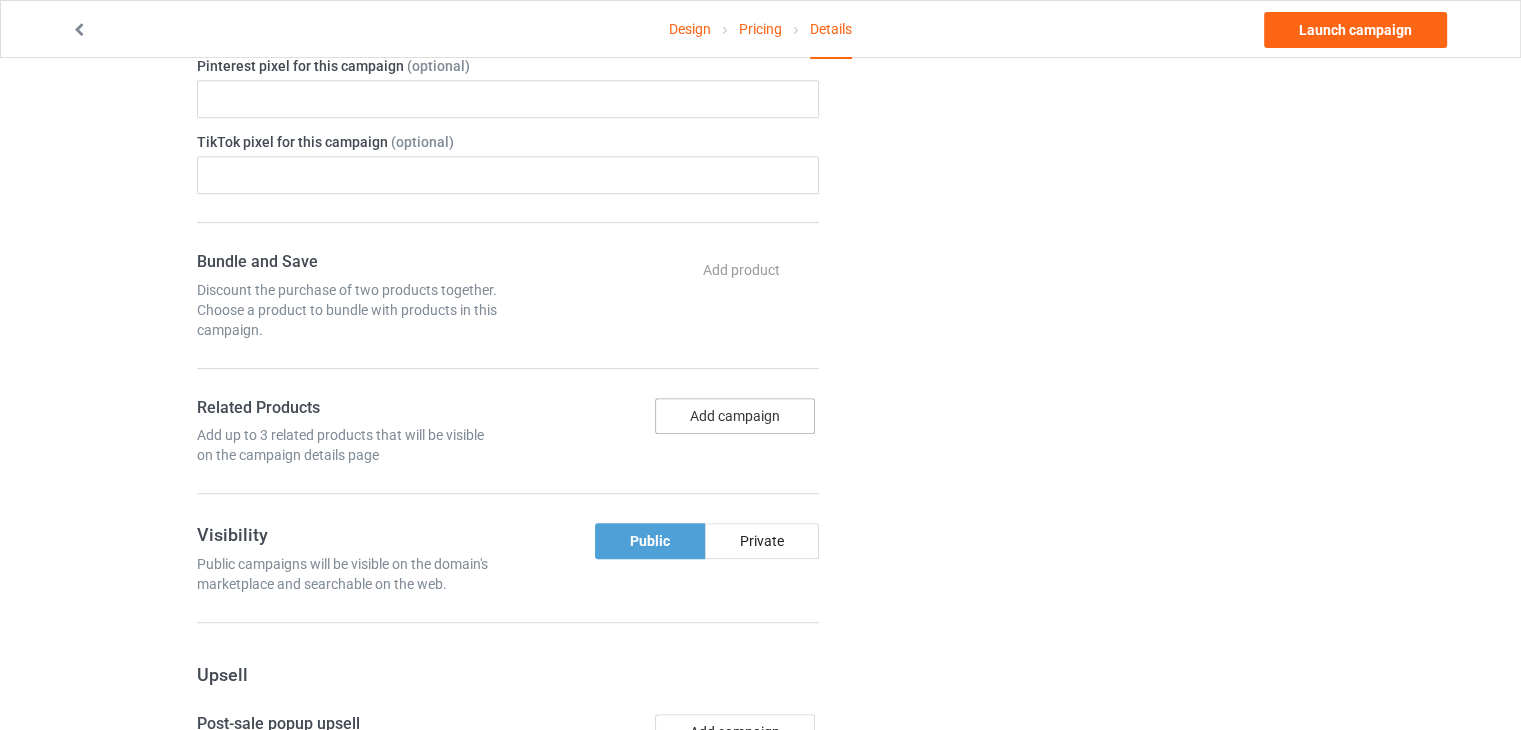 click on "Add campaign" at bounding box center (735, 416) 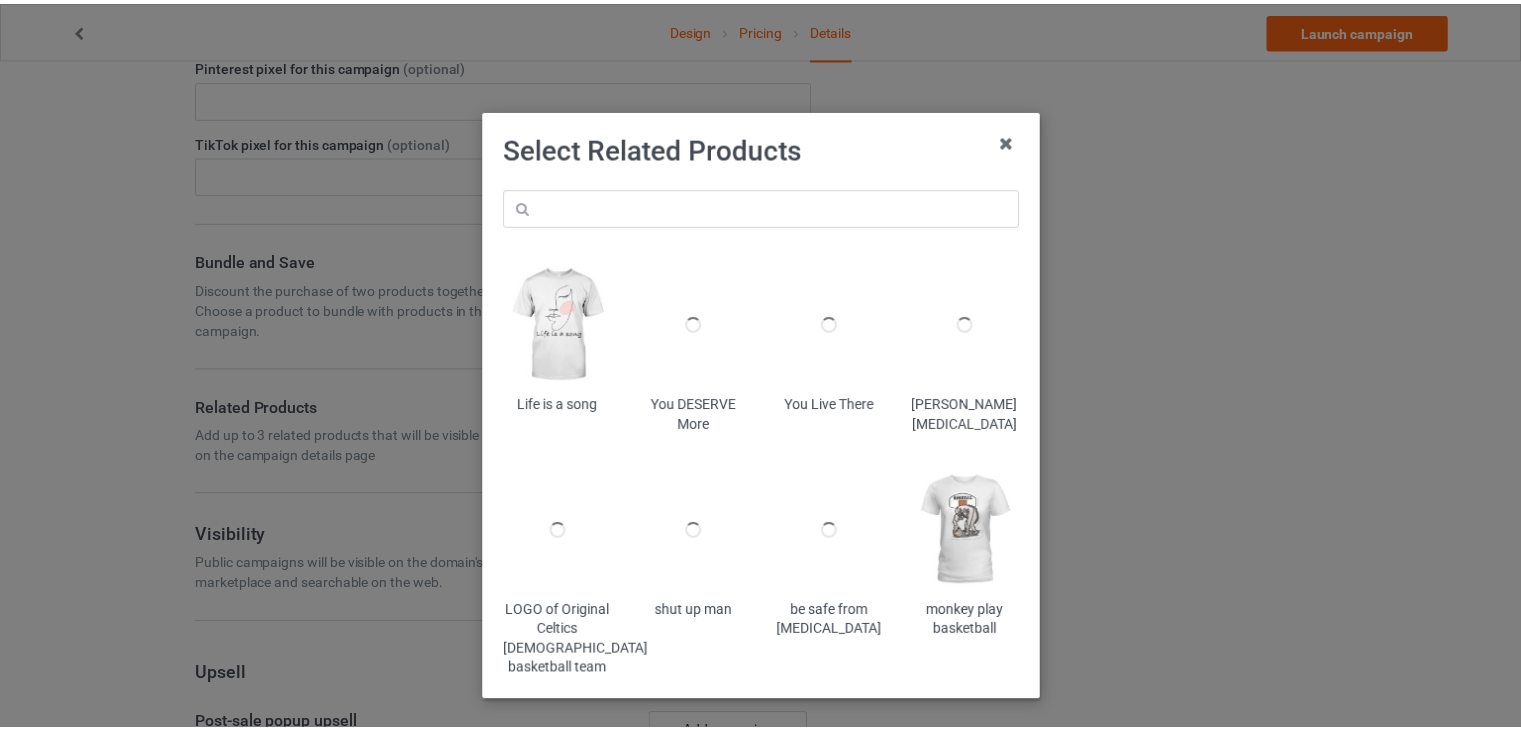 scroll, scrollTop: 0, scrollLeft: 0, axis: both 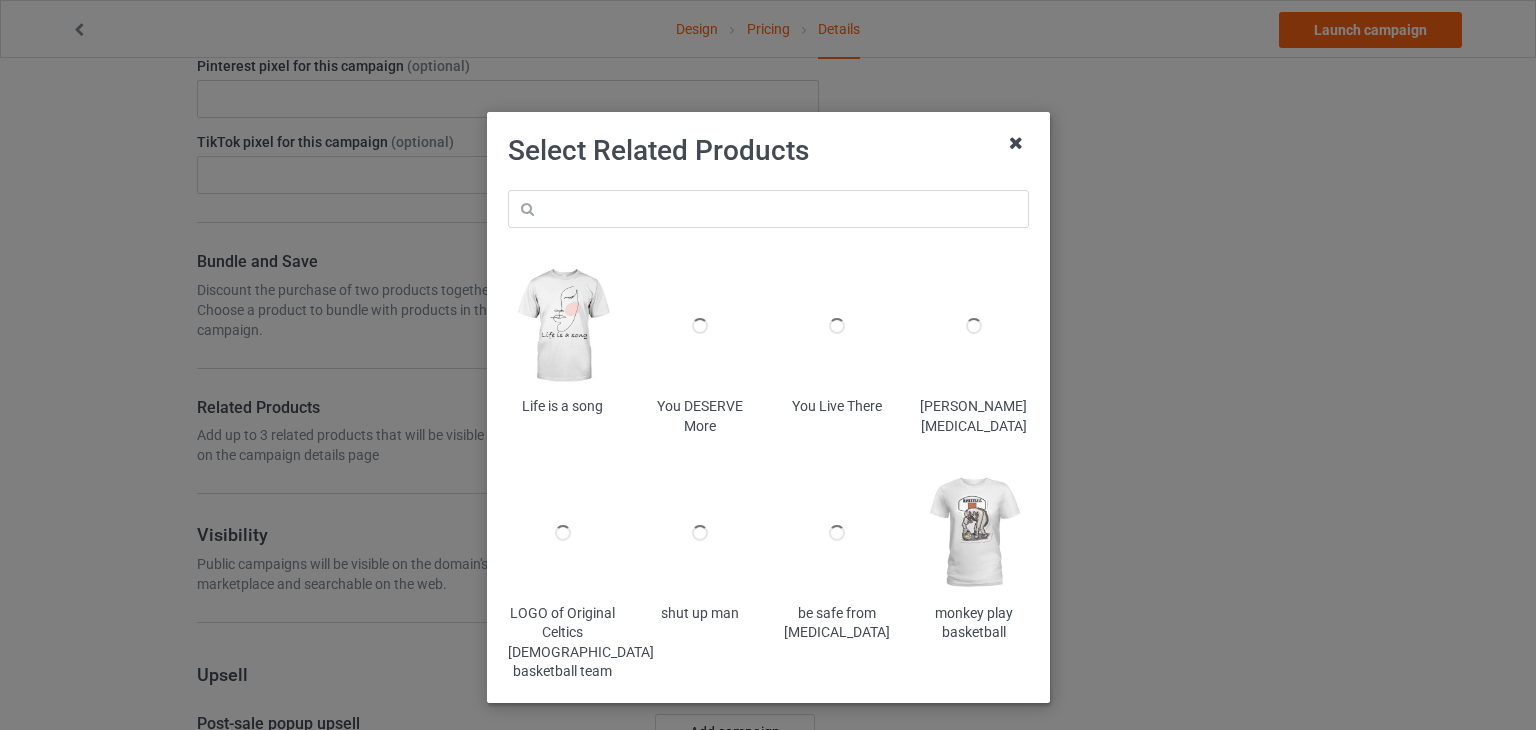 click at bounding box center (1016, 143) 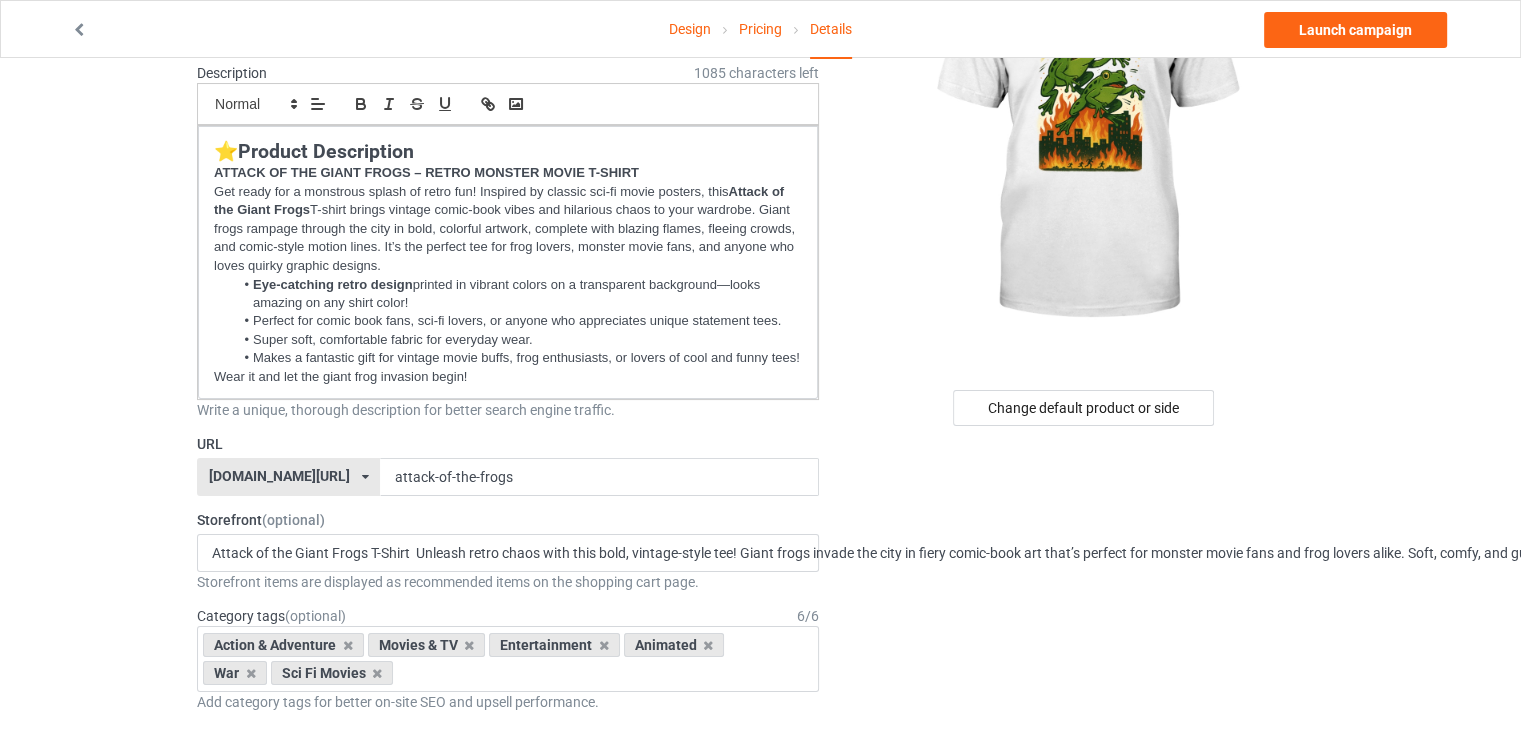 scroll, scrollTop: 200, scrollLeft: 0, axis: vertical 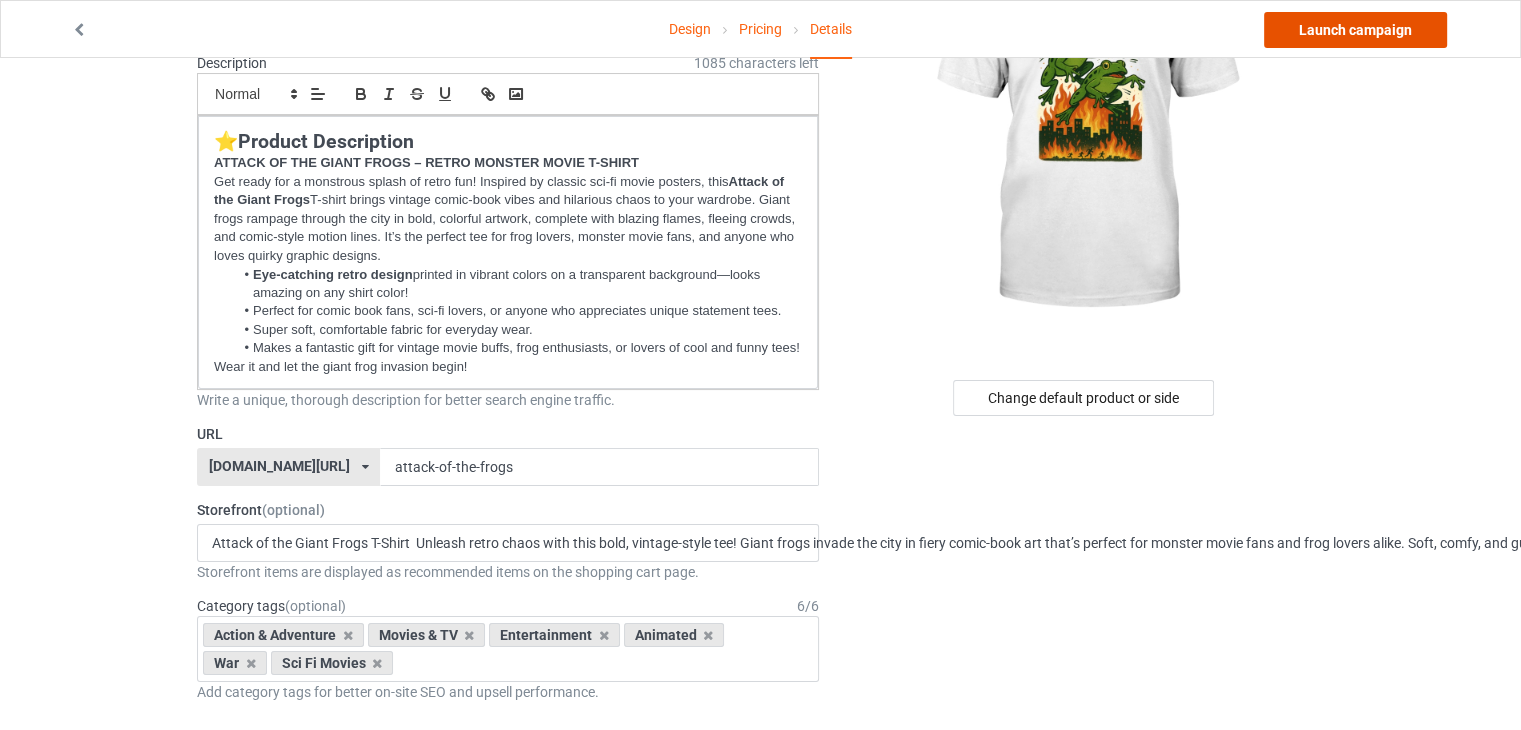 click on "Launch campaign" at bounding box center (1355, 30) 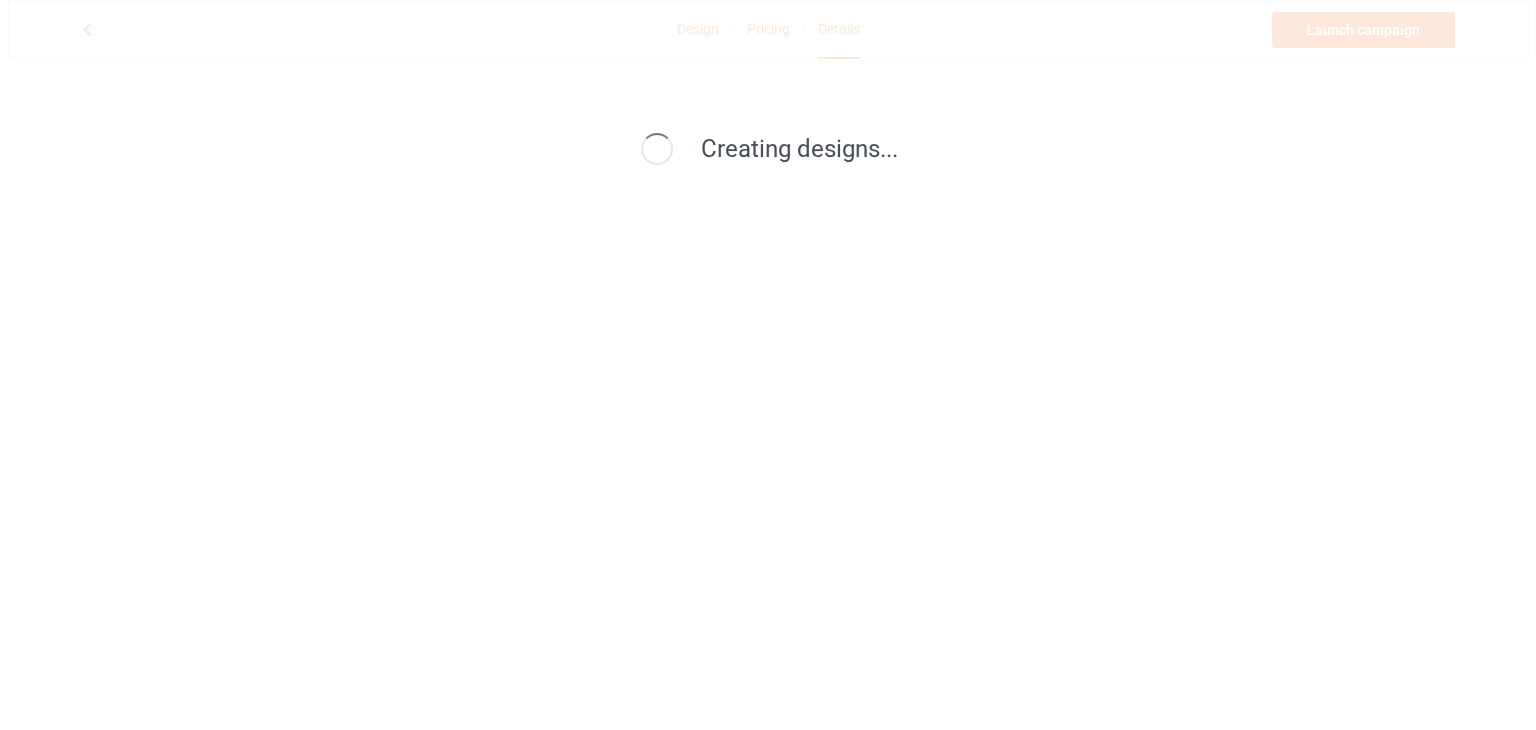 scroll, scrollTop: 0, scrollLeft: 0, axis: both 